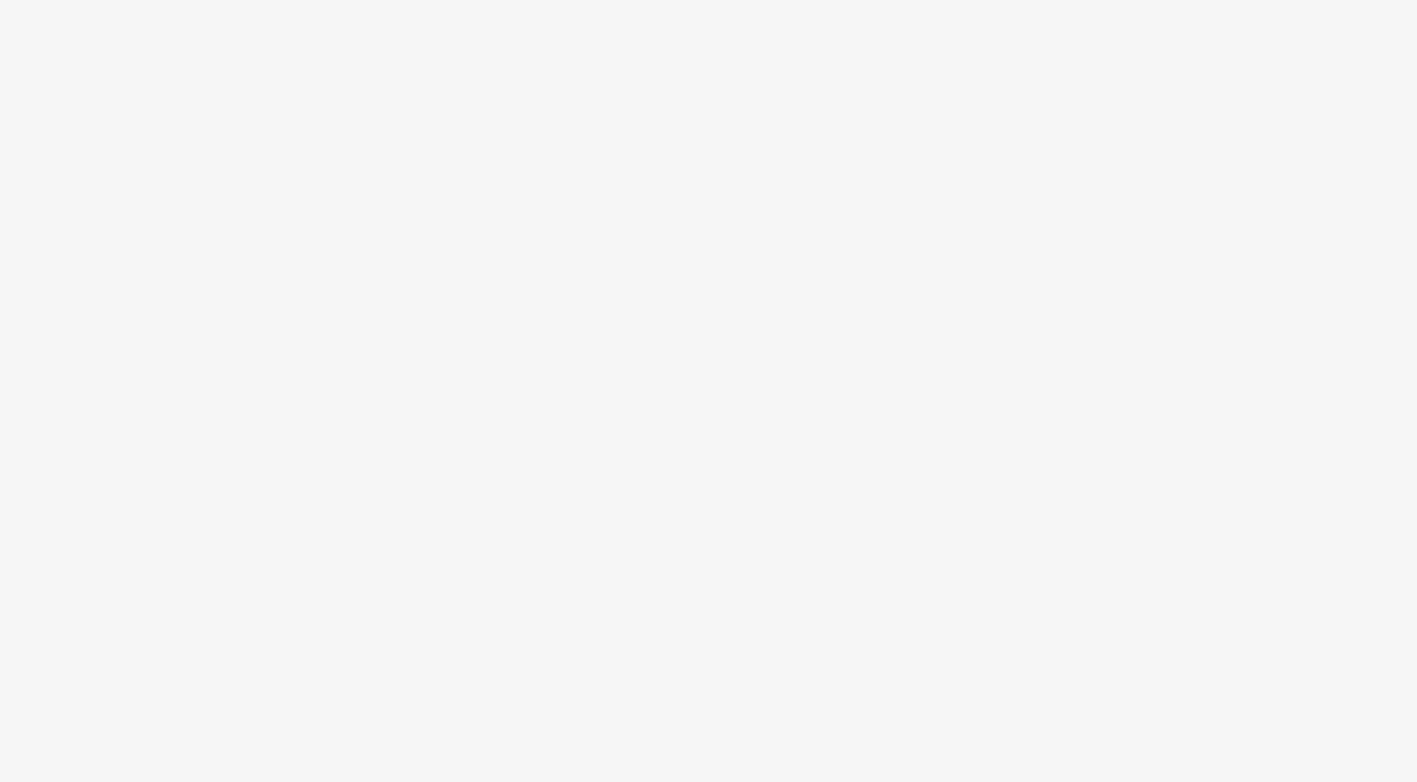 scroll, scrollTop: 0, scrollLeft: 0, axis: both 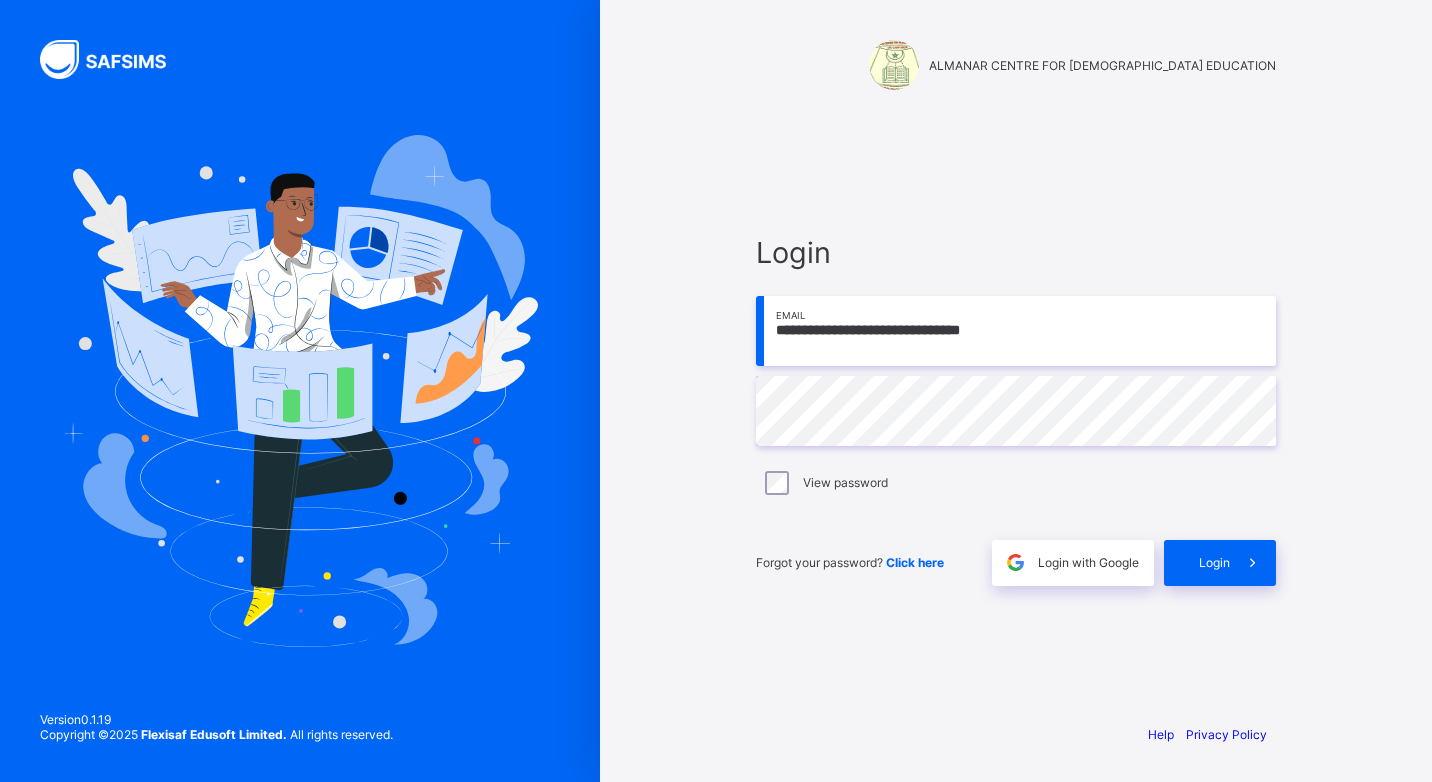 click on "**********" at bounding box center (1016, 331) 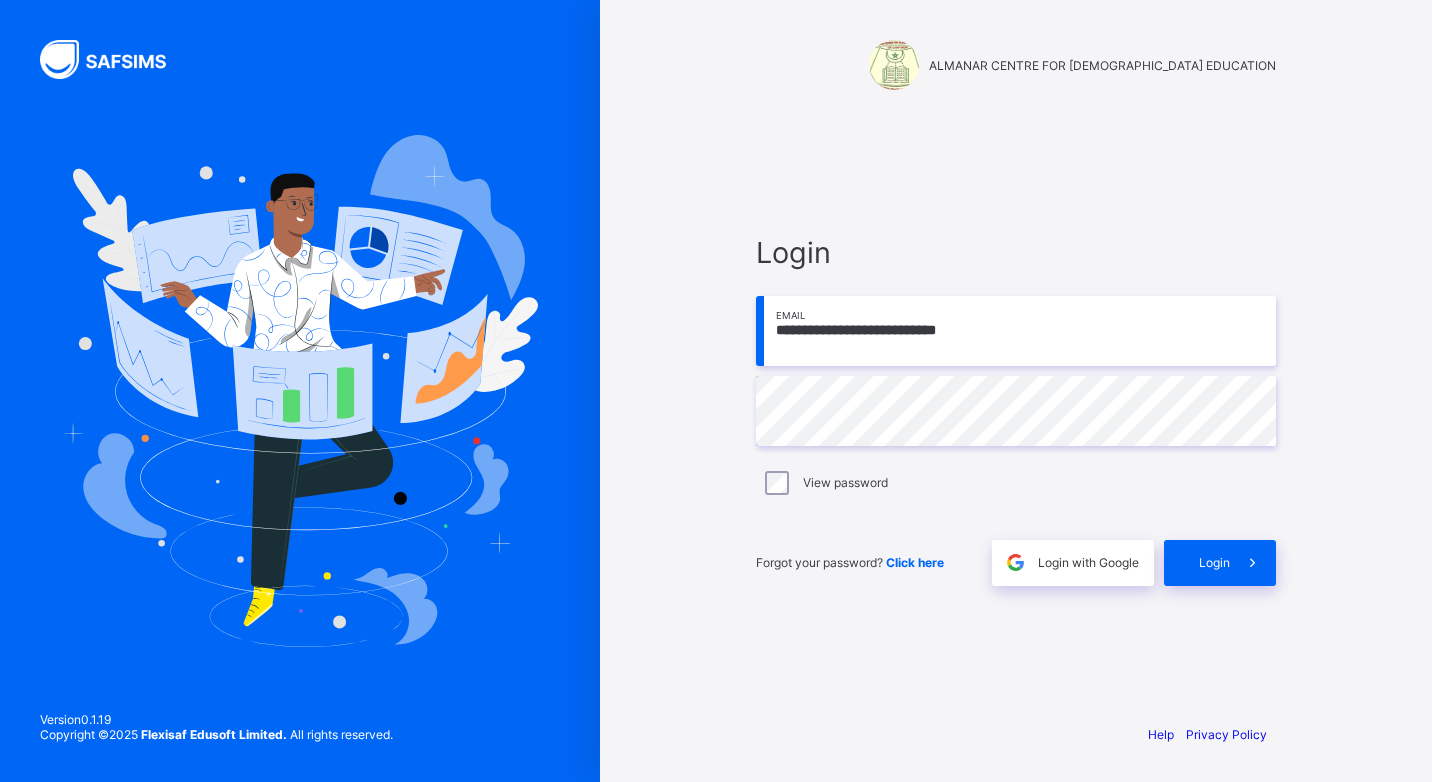 type on "**********" 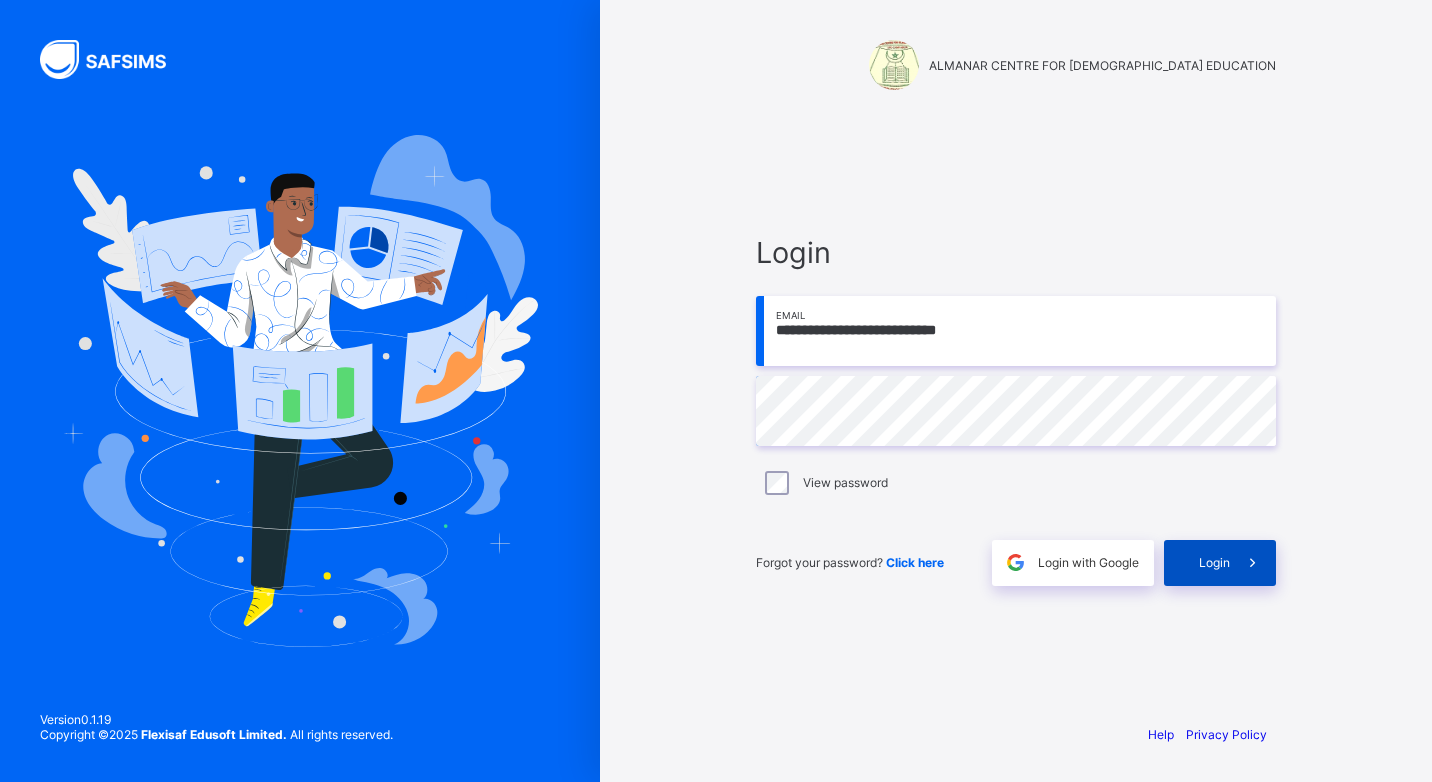 click at bounding box center [1252, 562] 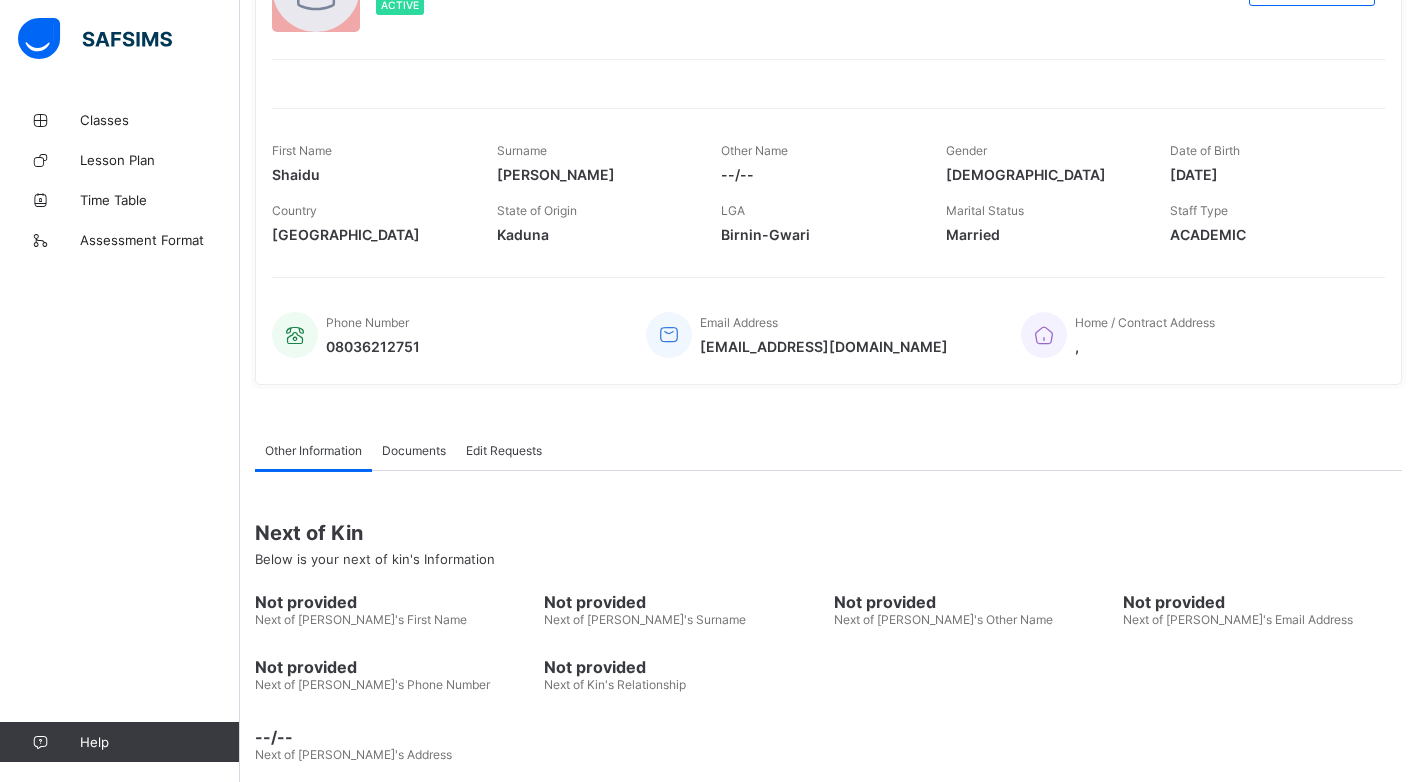scroll, scrollTop: 18, scrollLeft: 0, axis: vertical 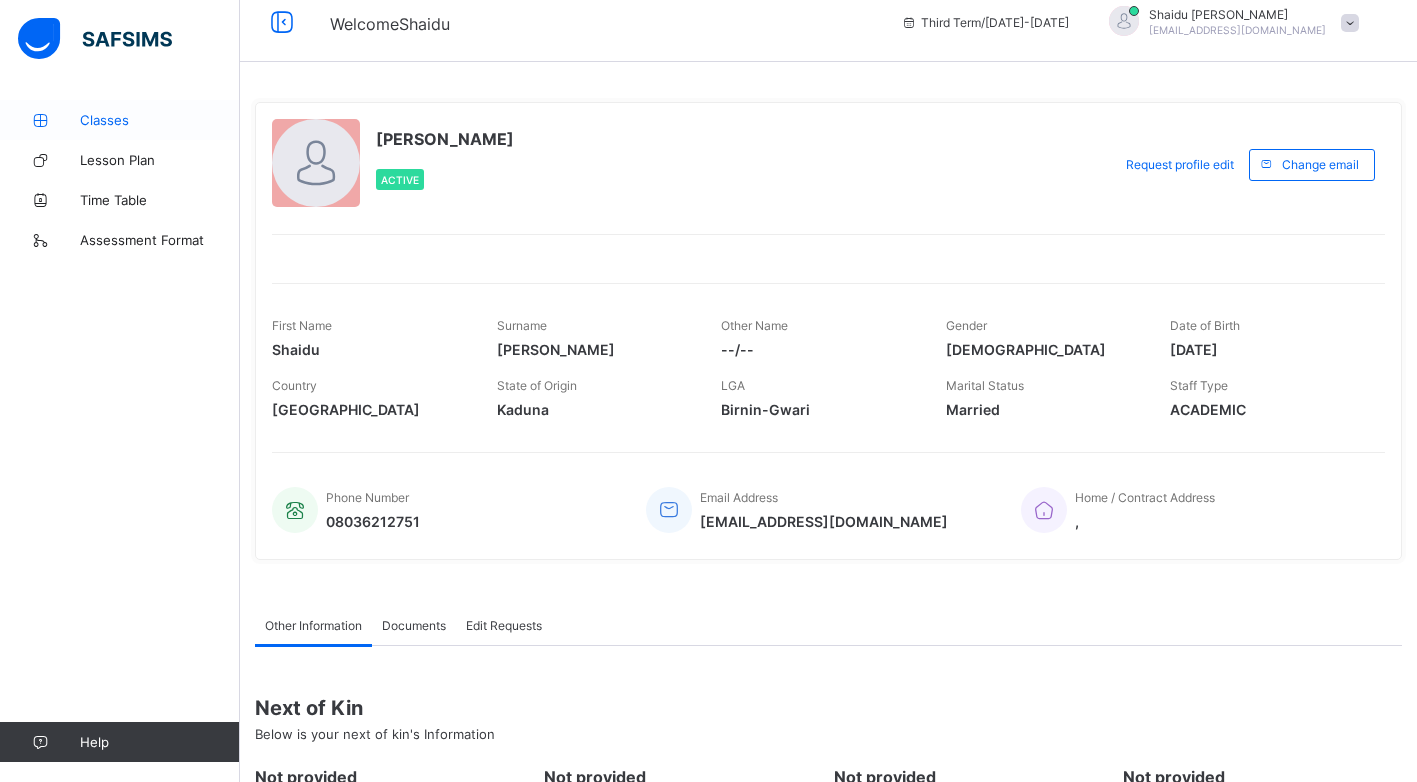 click on "Classes" at bounding box center (160, 120) 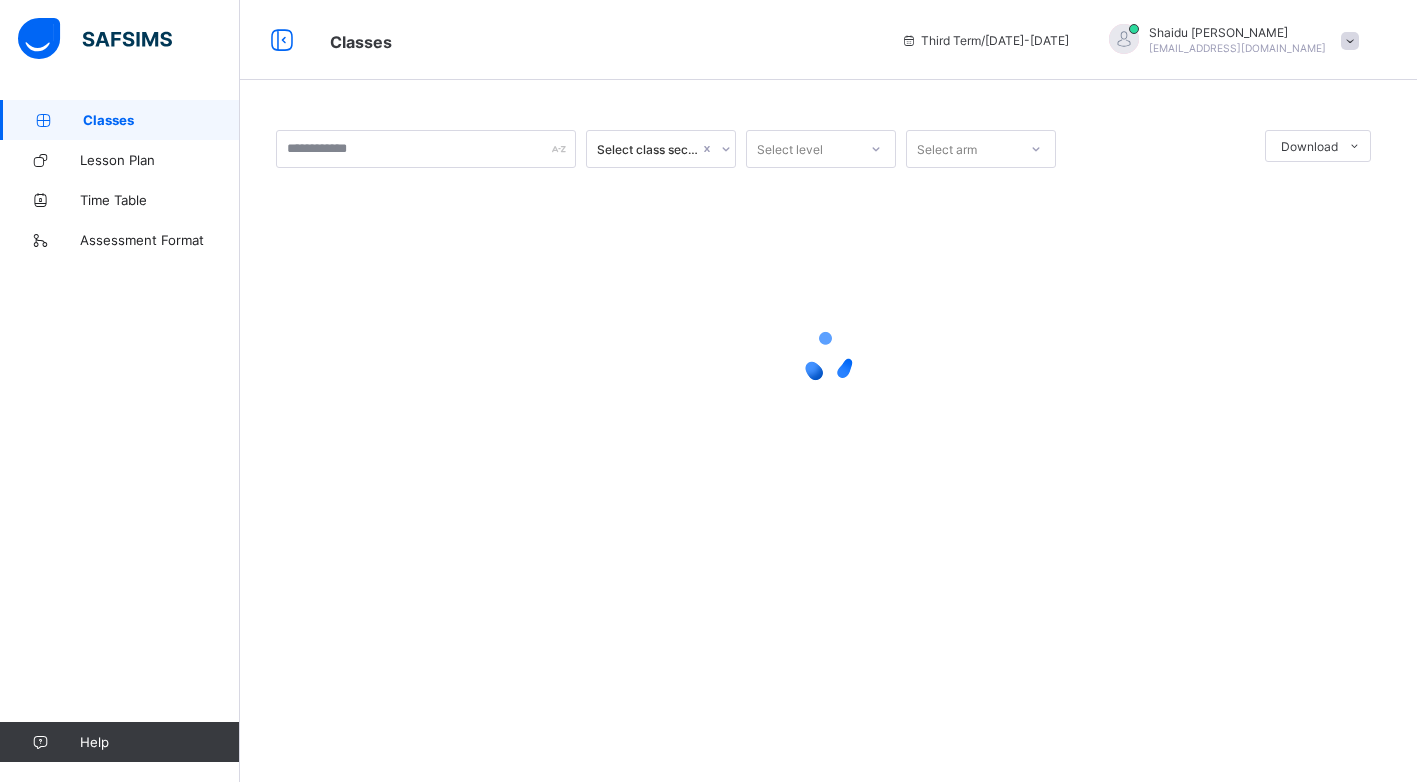 scroll, scrollTop: 0, scrollLeft: 0, axis: both 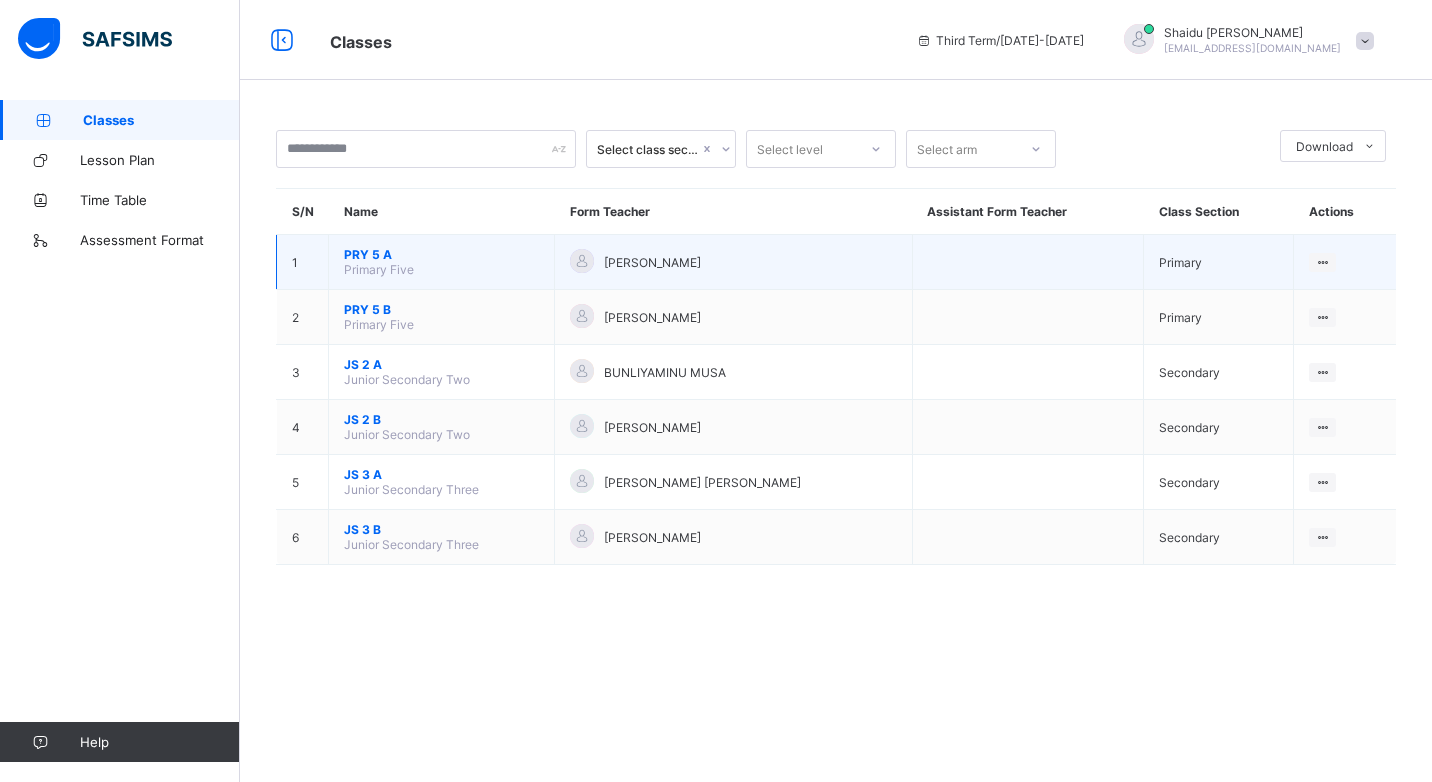 click on "PRY 5   A" at bounding box center (441, 254) 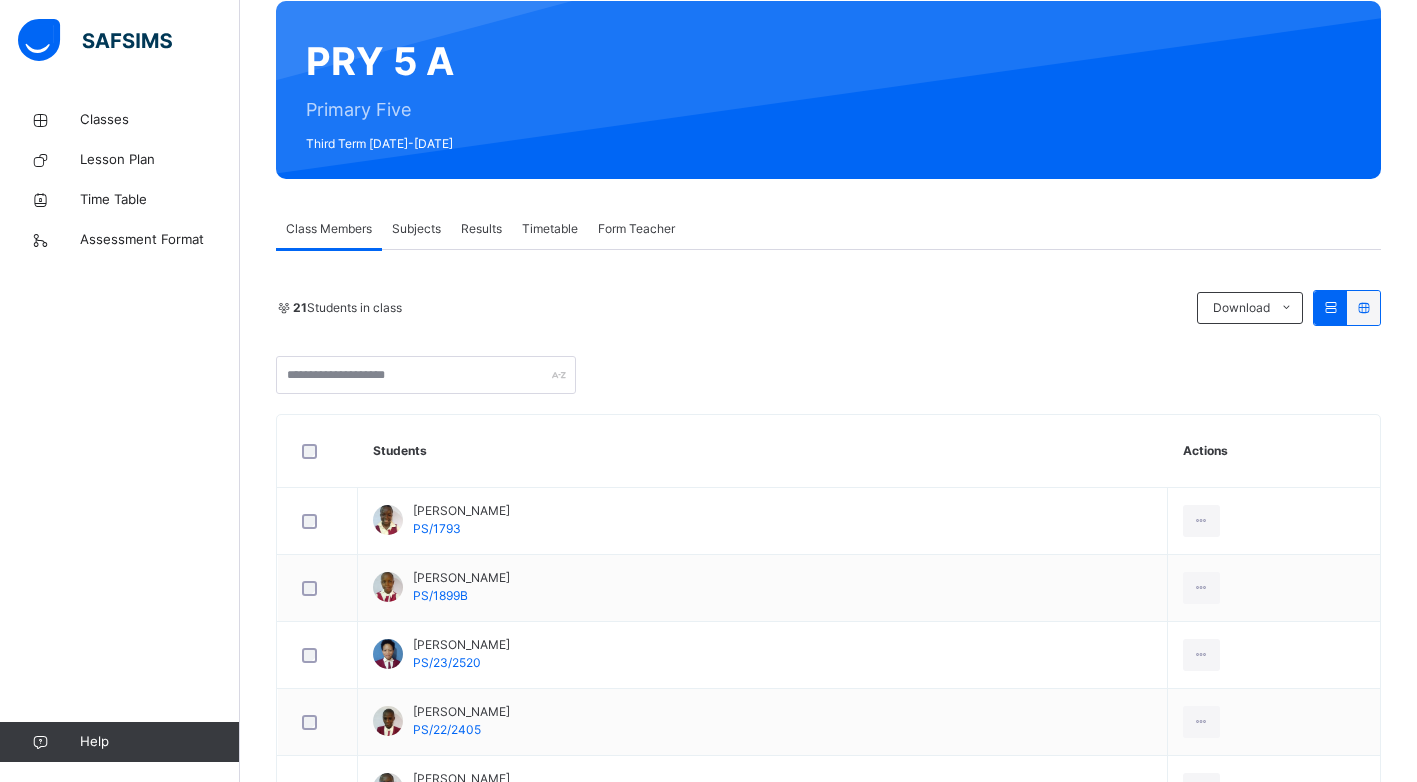 scroll, scrollTop: 100, scrollLeft: 0, axis: vertical 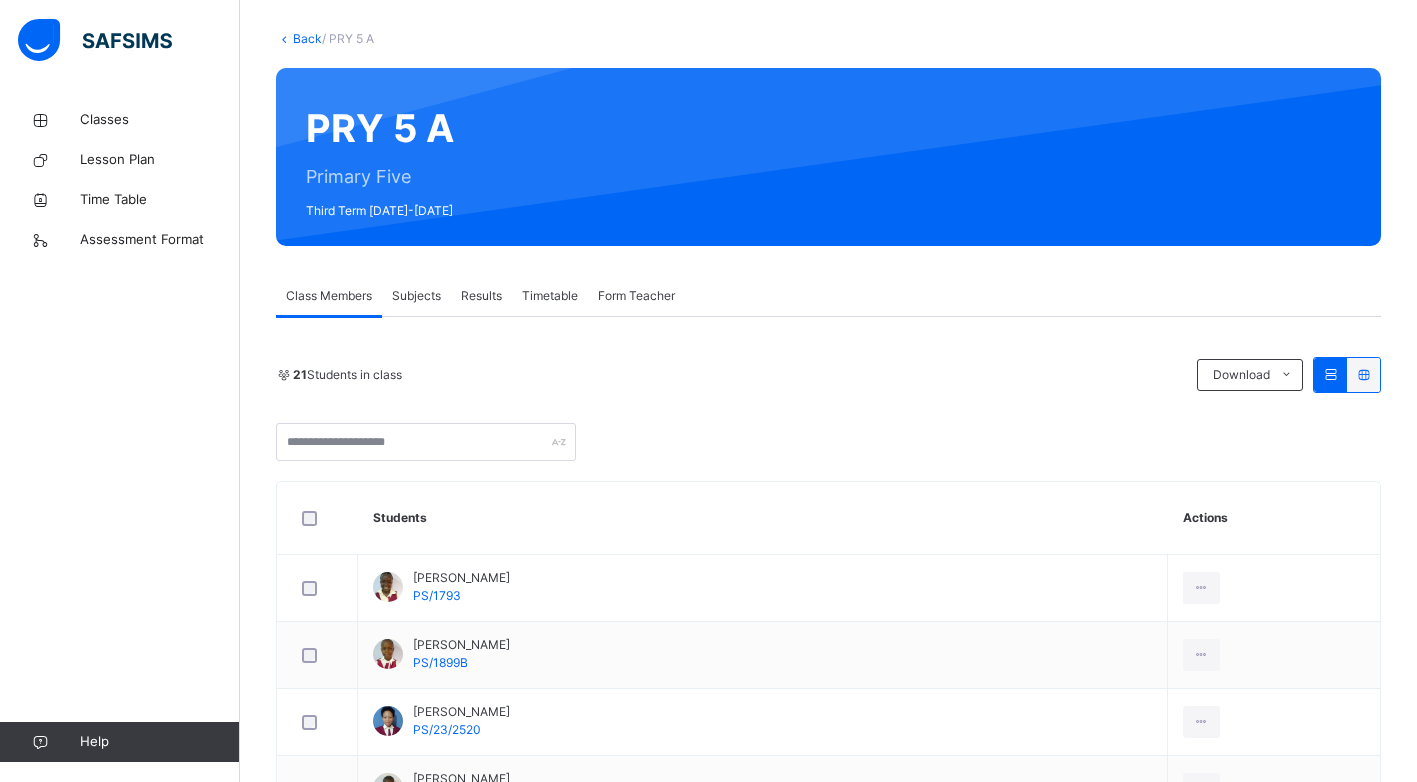 click on "Subjects" at bounding box center (416, 296) 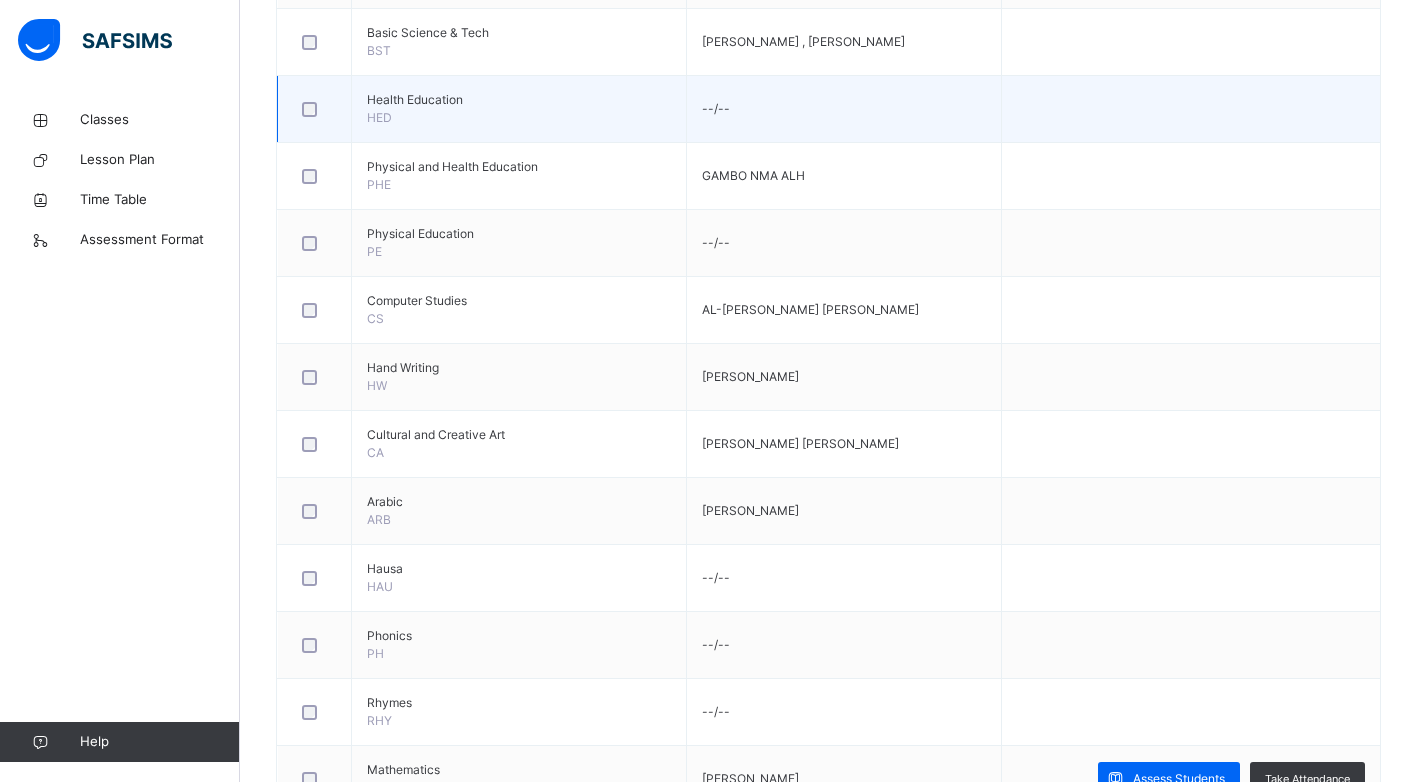 scroll, scrollTop: 1181, scrollLeft: 0, axis: vertical 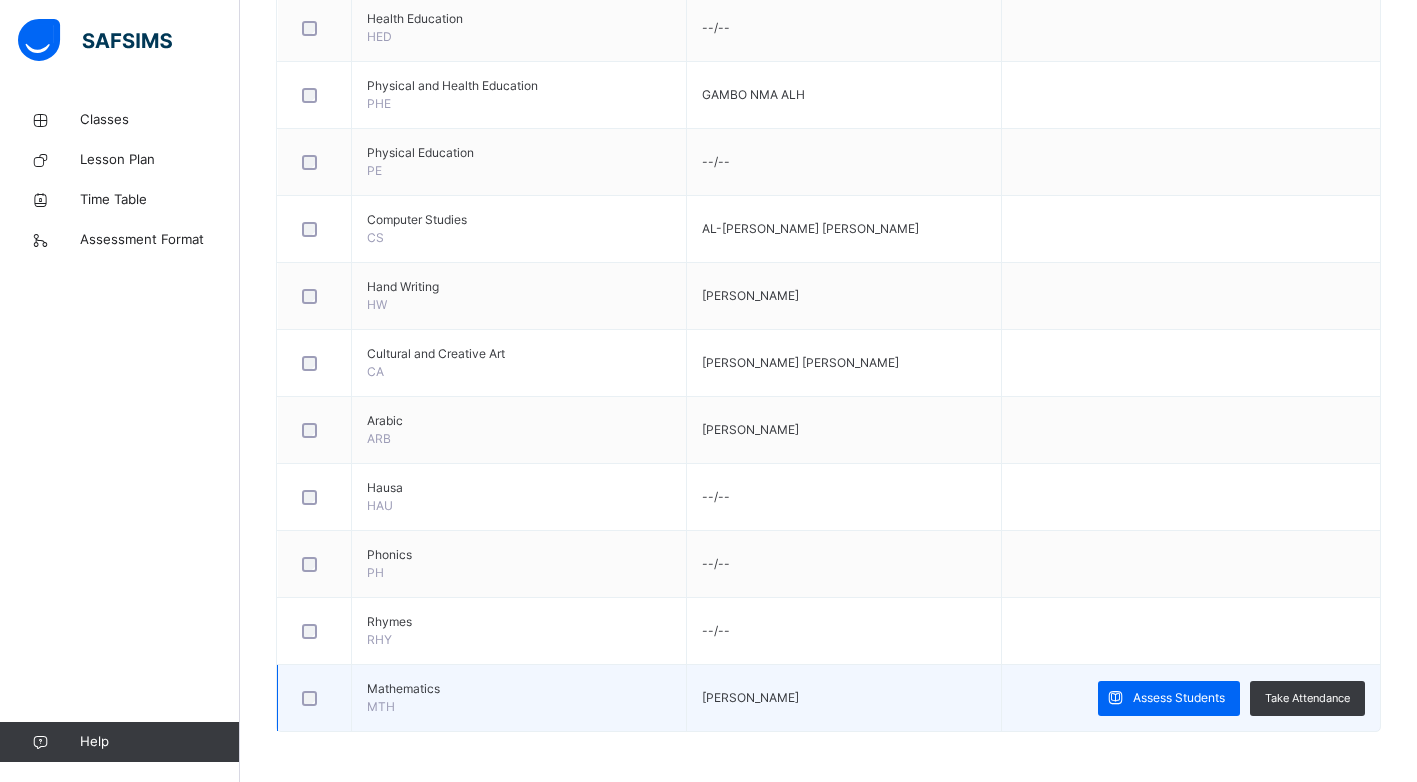 click on "[PERSON_NAME]" at bounding box center [750, 697] 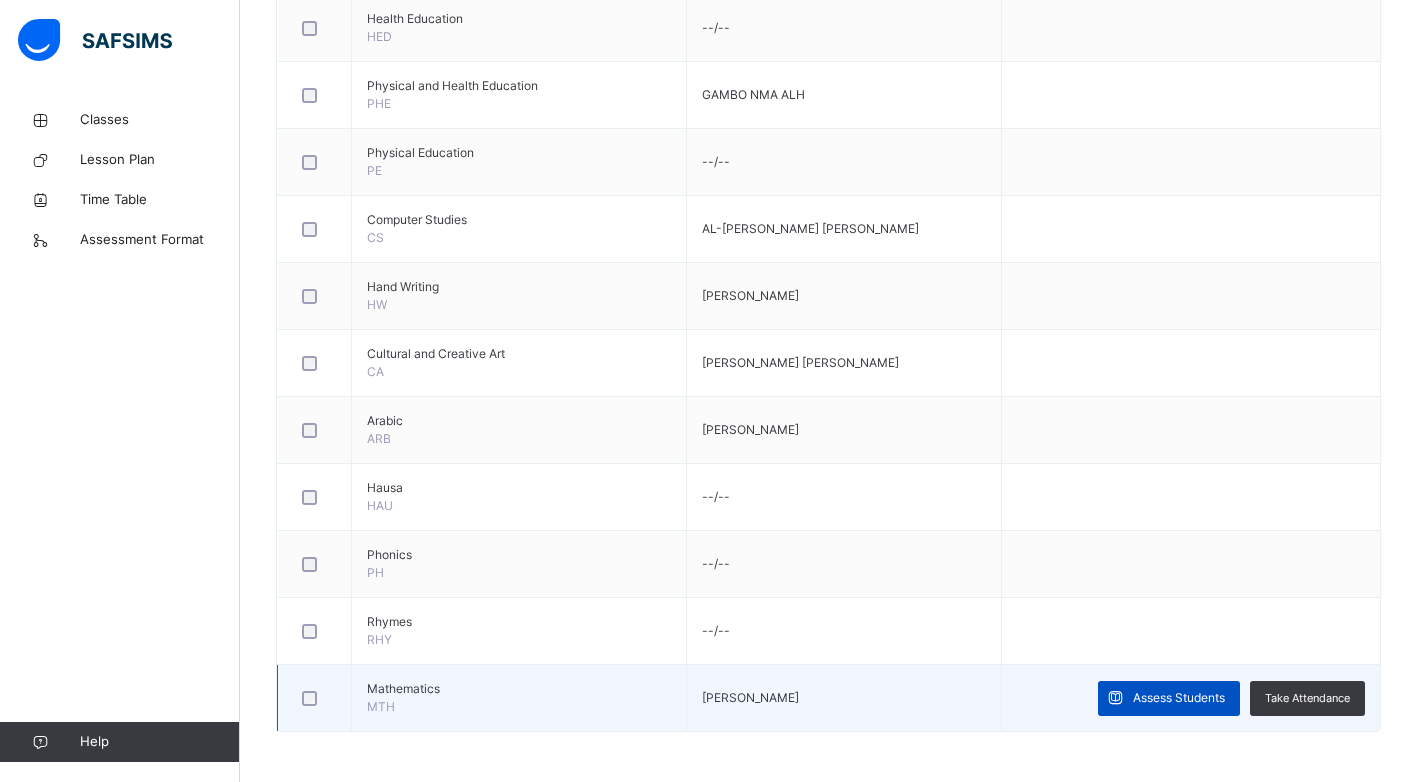 click on "Assess Students" at bounding box center (1179, 698) 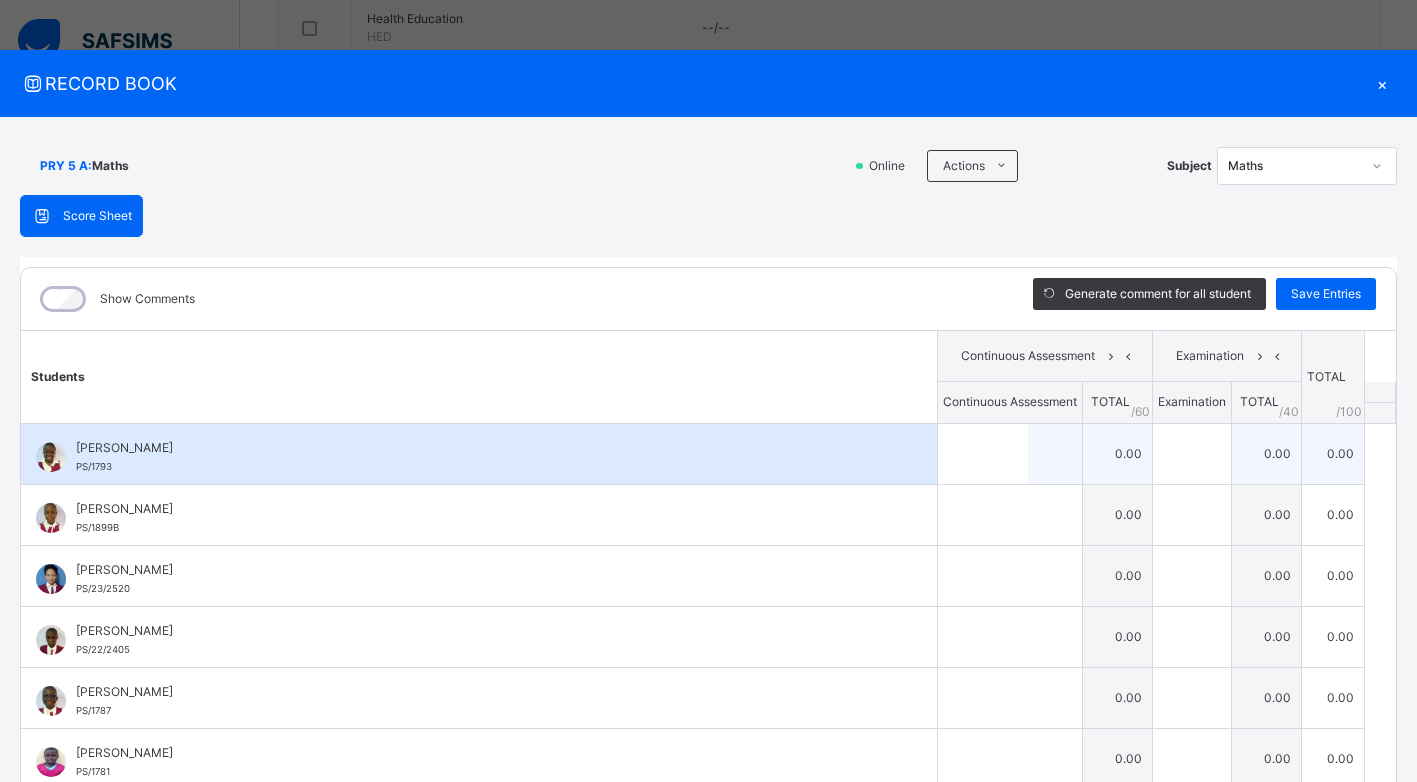 click on "0.00" at bounding box center (1117, 453) 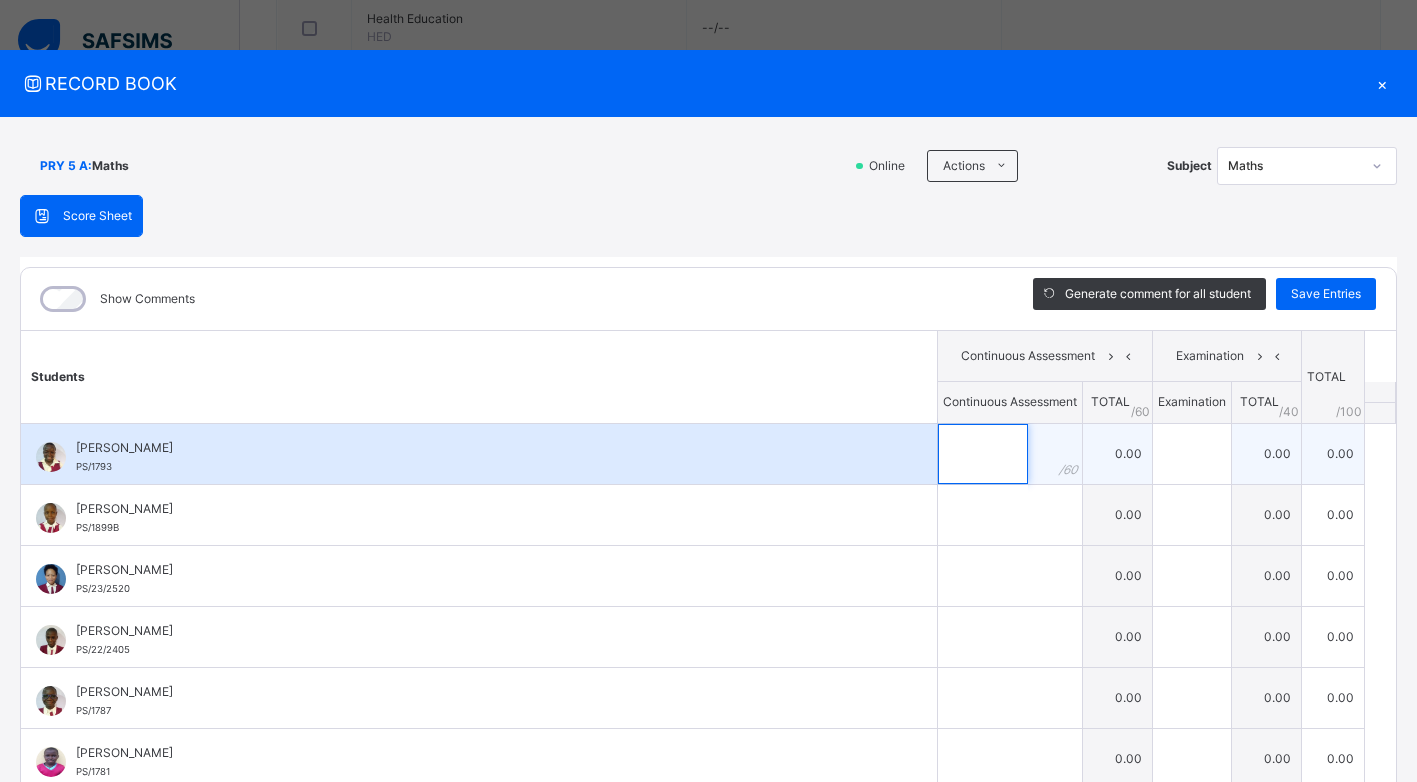 click at bounding box center [983, 454] 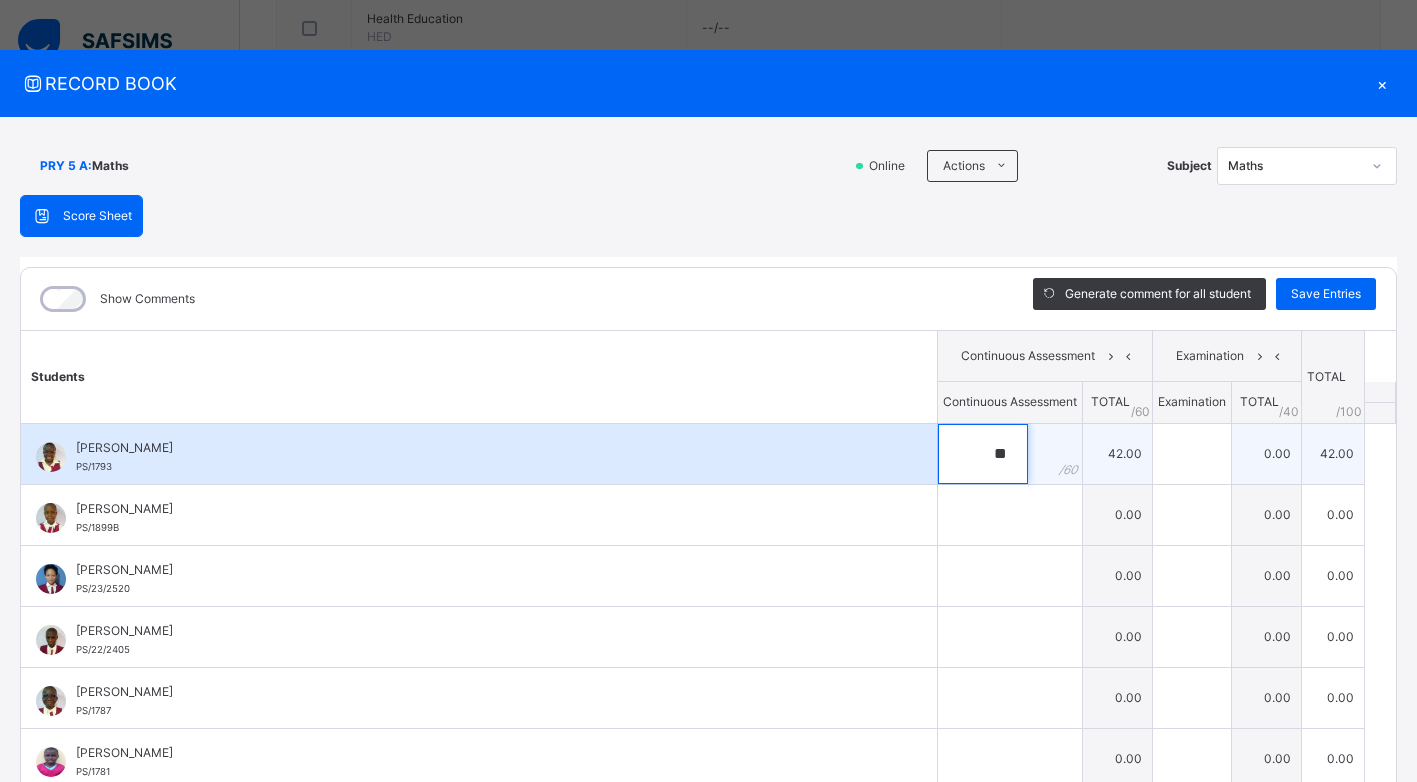 type on "**" 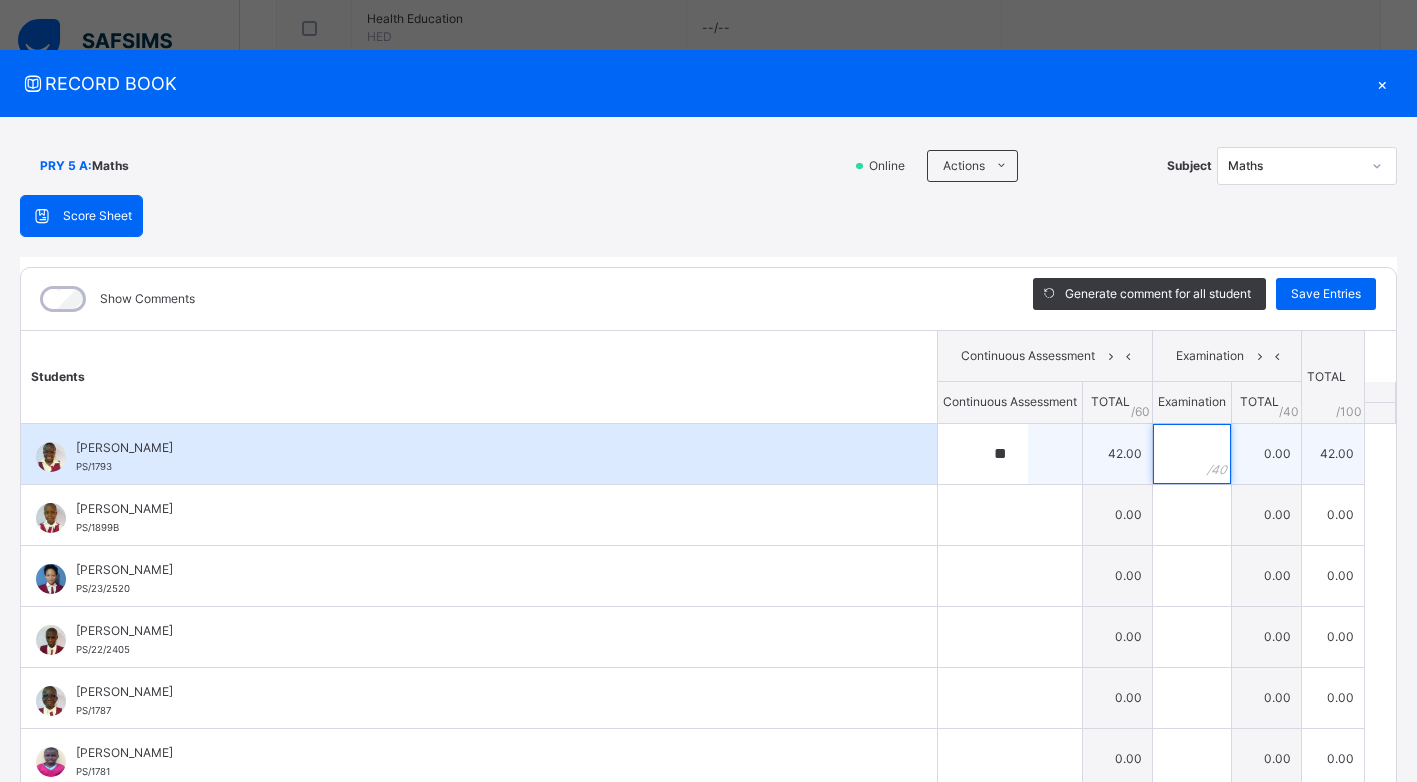 click at bounding box center [1192, 454] 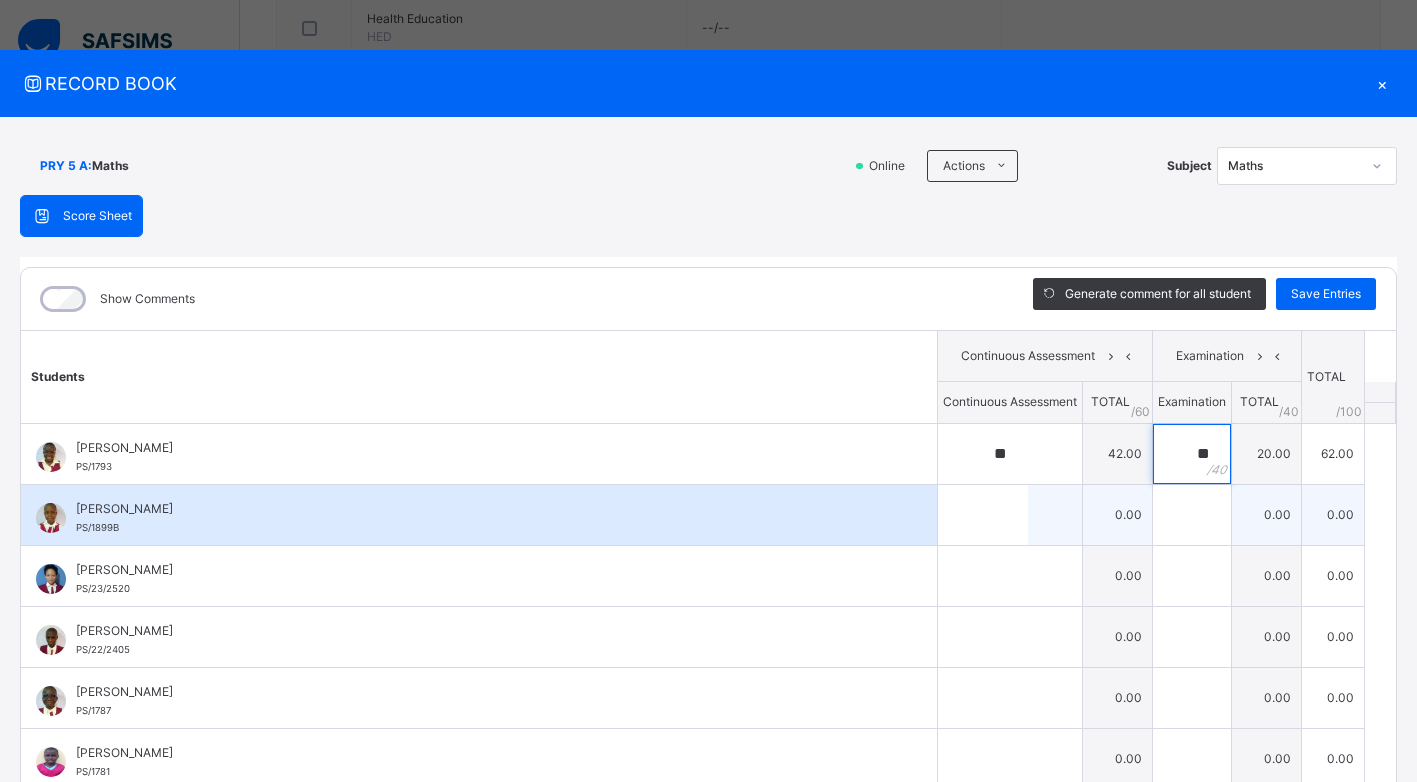 type on "**" 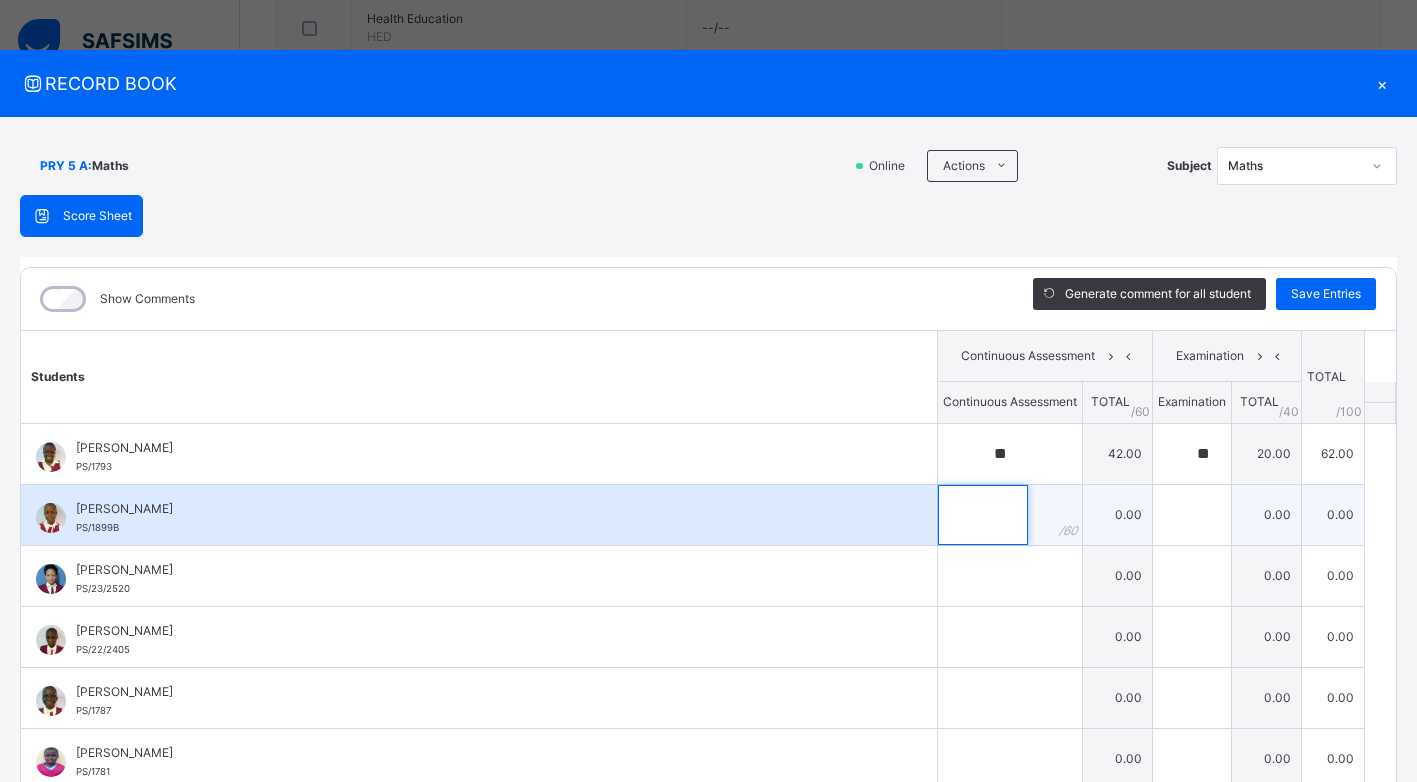click at bounding box center [983, 515] 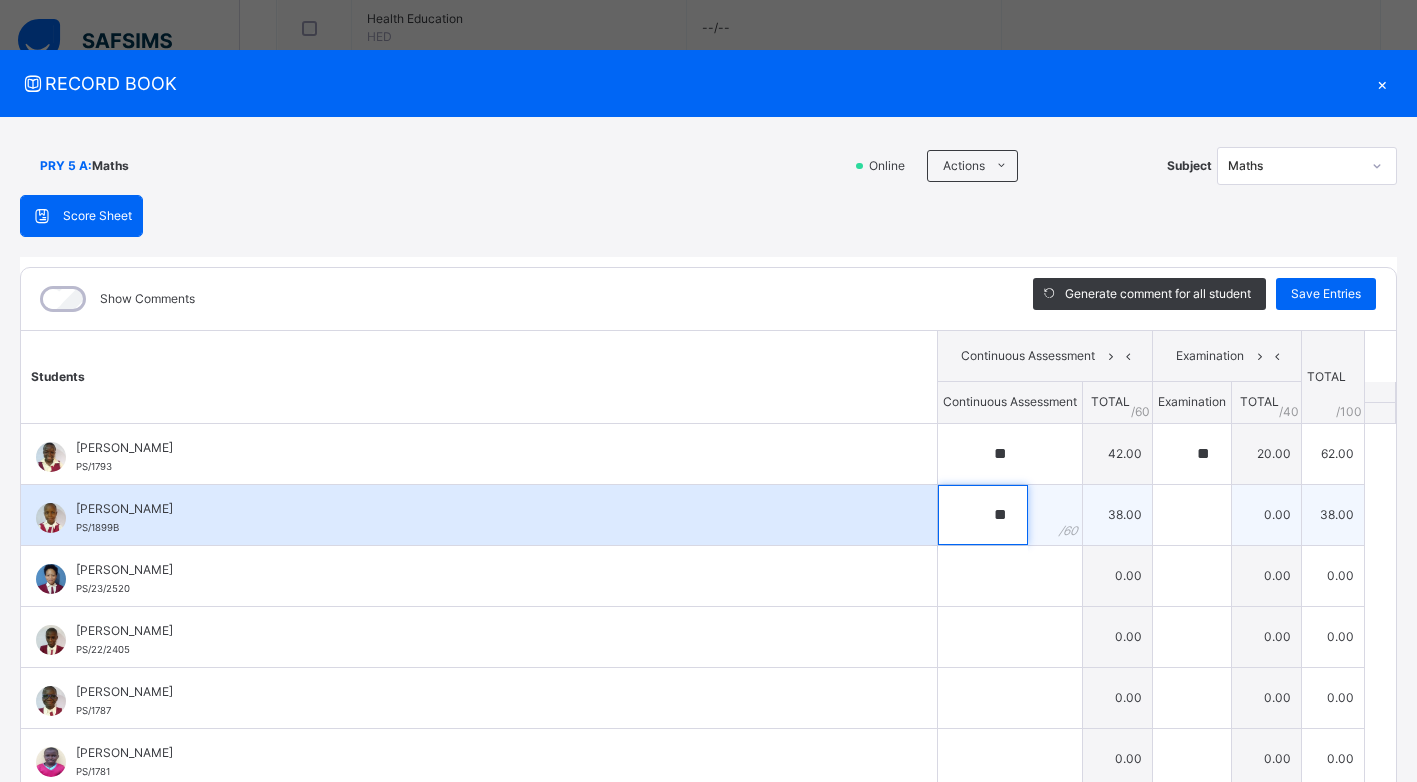 type on "**" 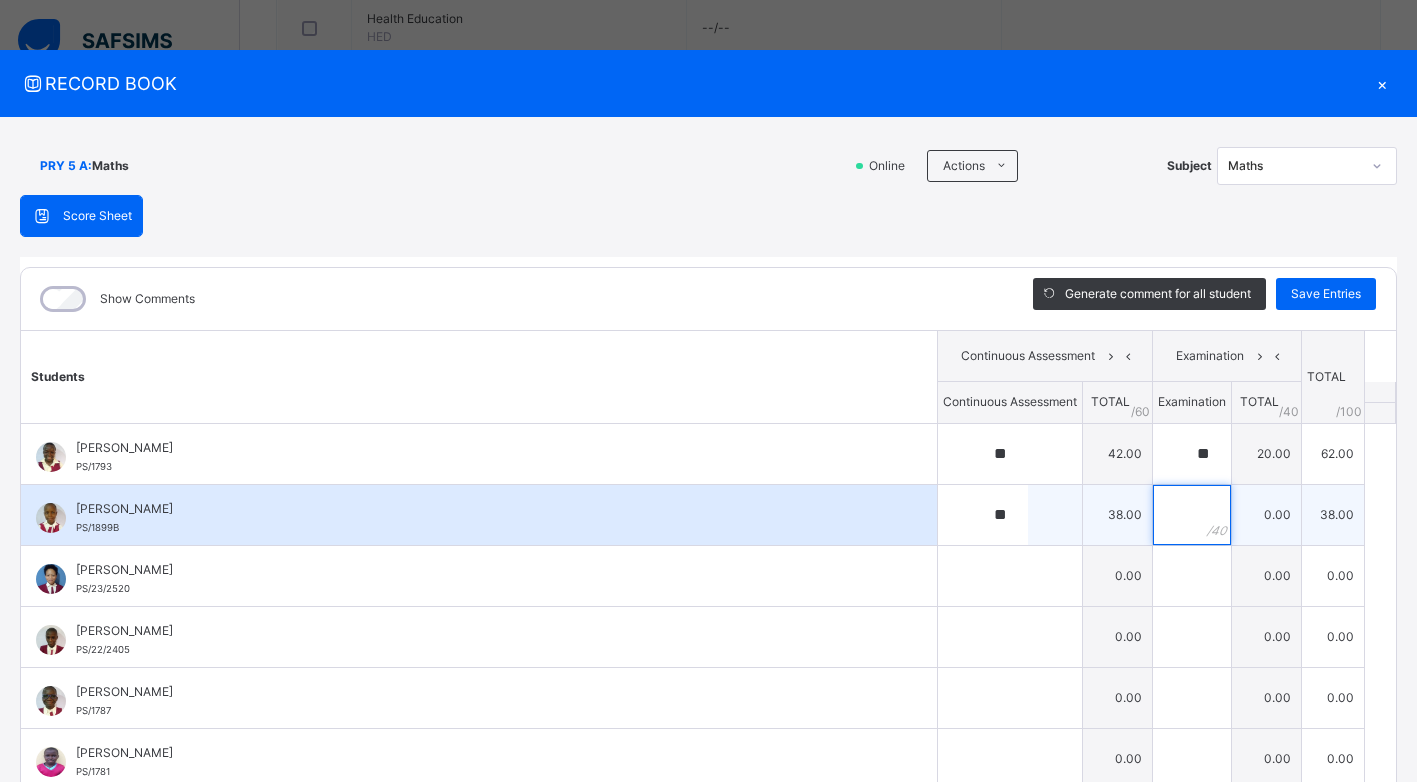 click at bounding box center (1192, 515) 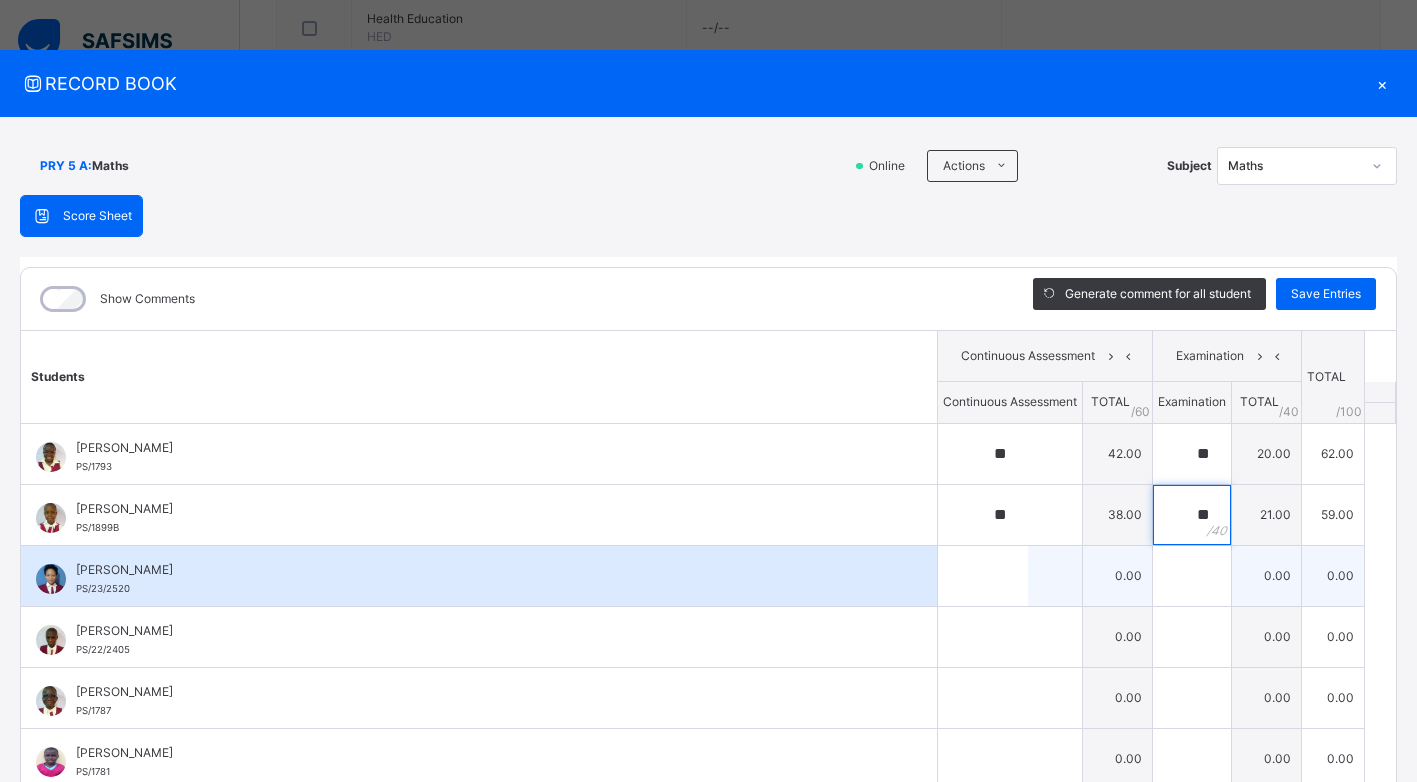 type on "**" 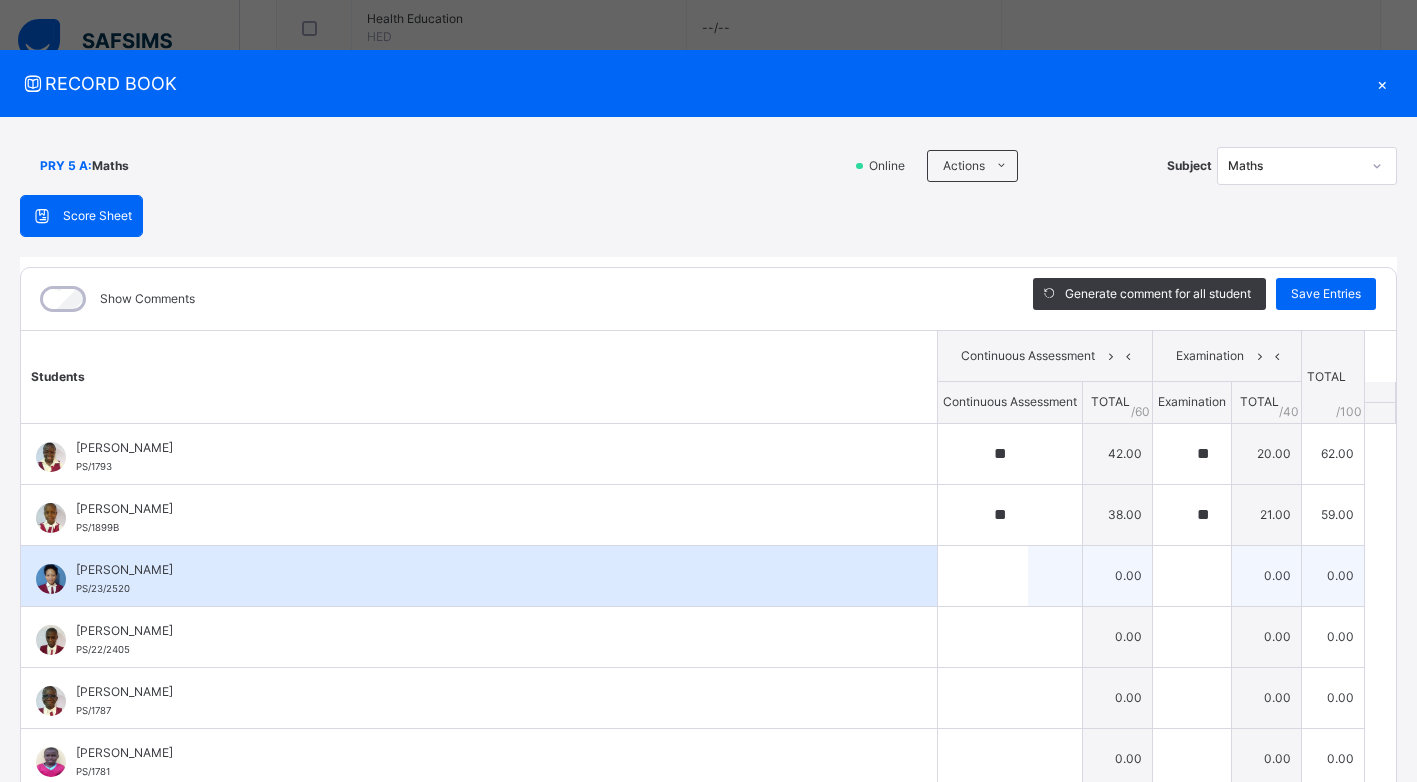 click at bounding box center [1010, 576] 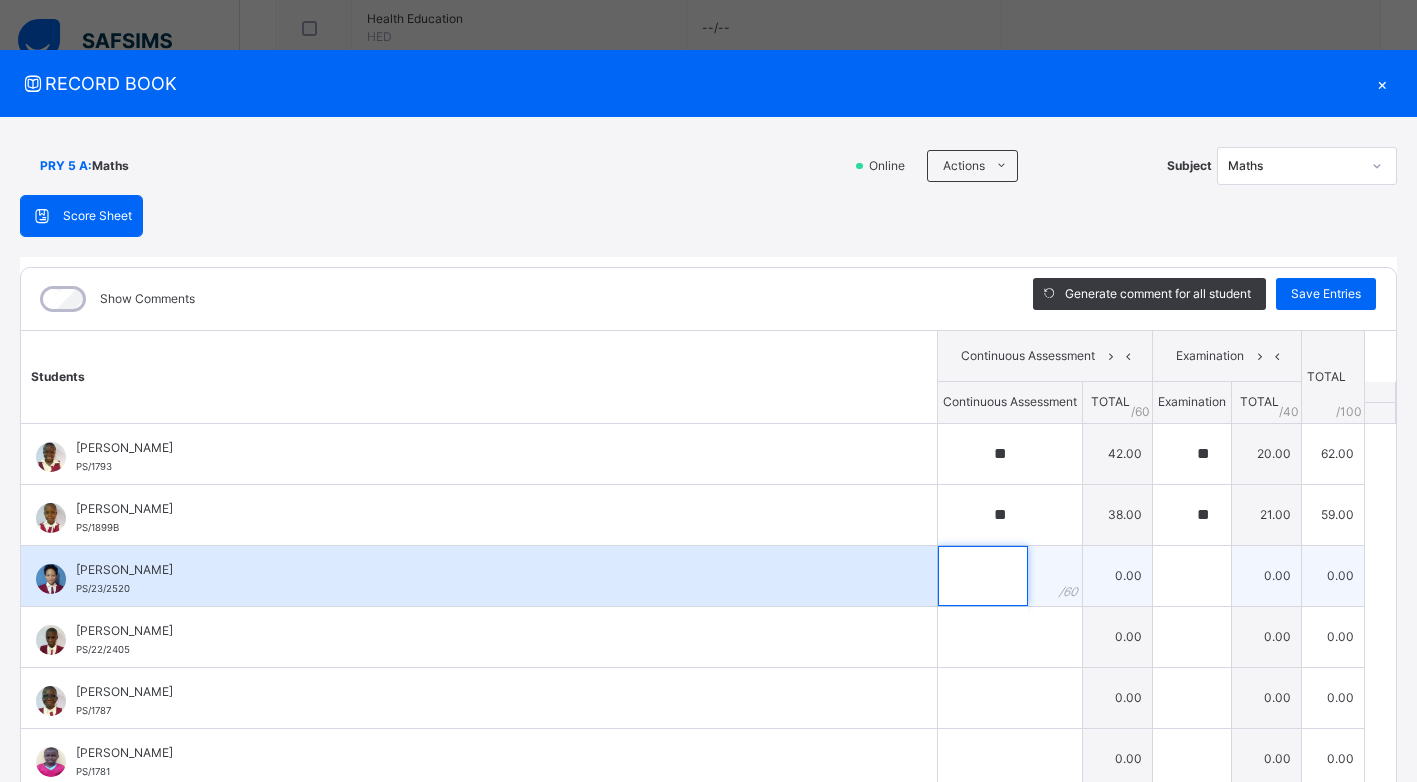 click at bounding box center (983, 576) 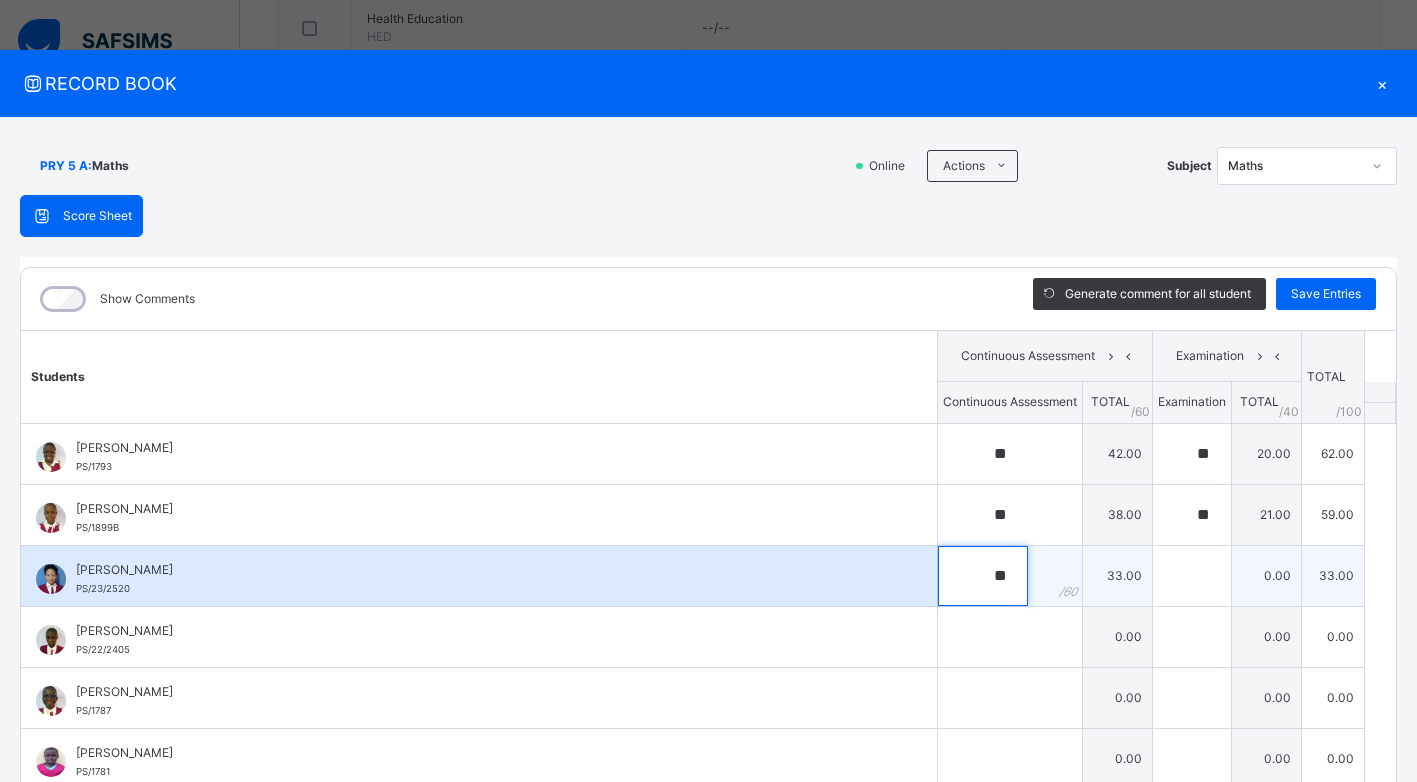 type on "**" 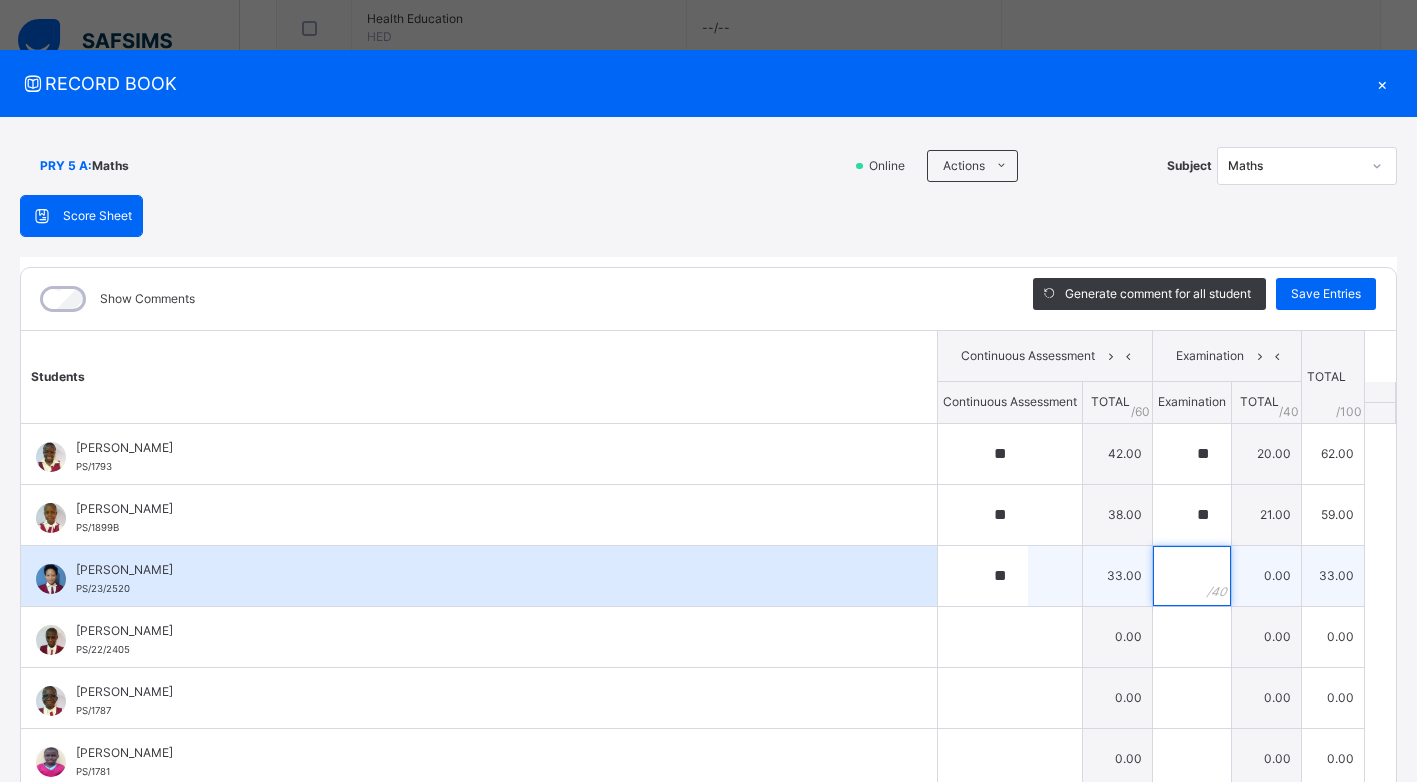 click at bounding box center (1192, 576) 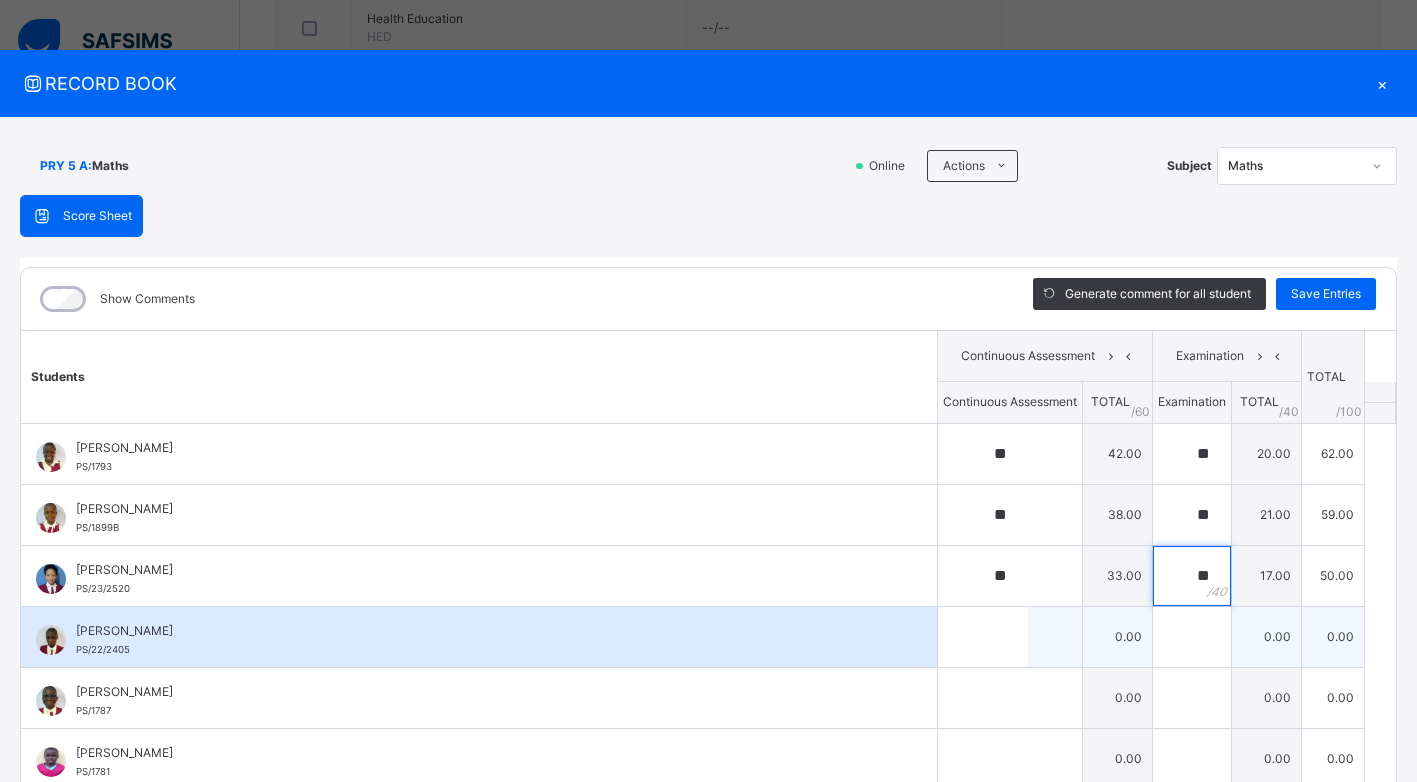 type on "**" 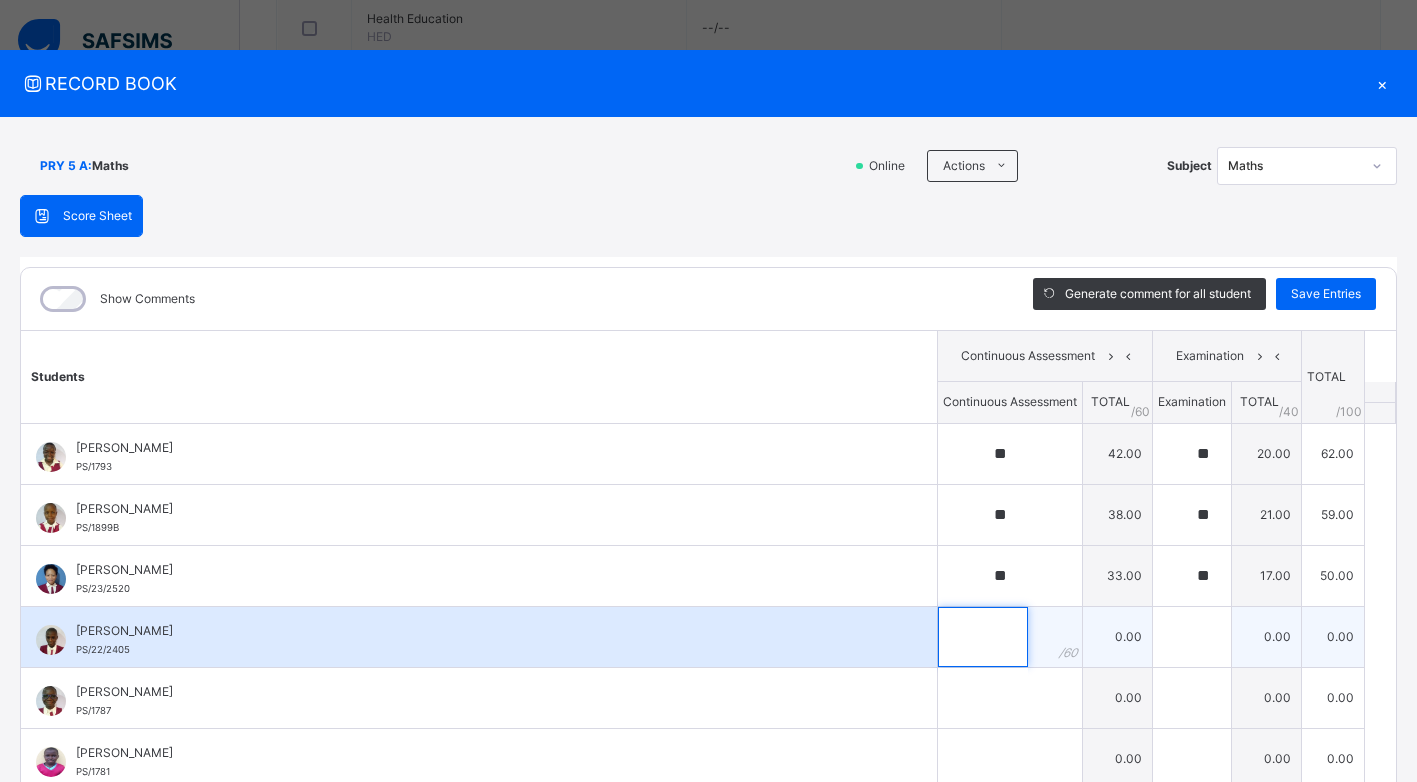 click at bounding box center [983, 637] 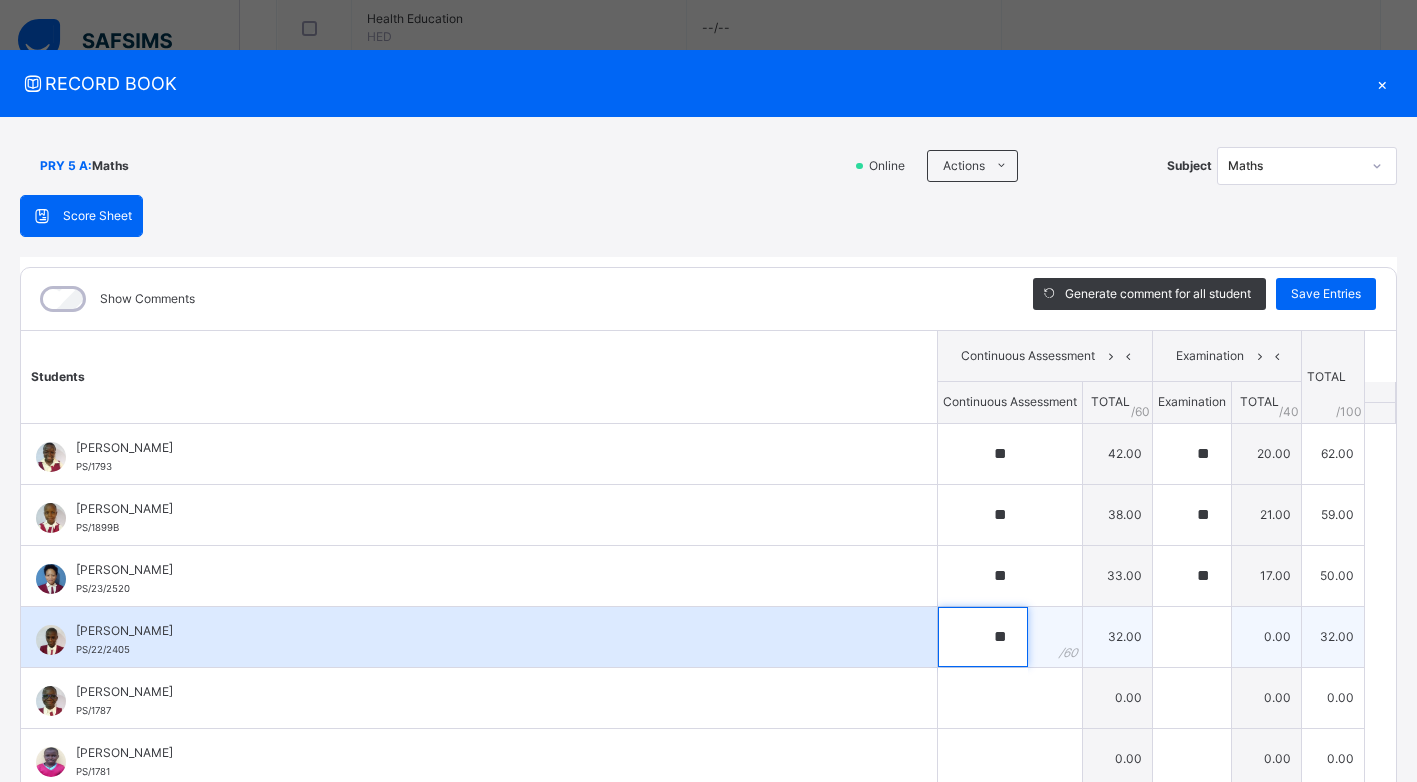 type on "**" 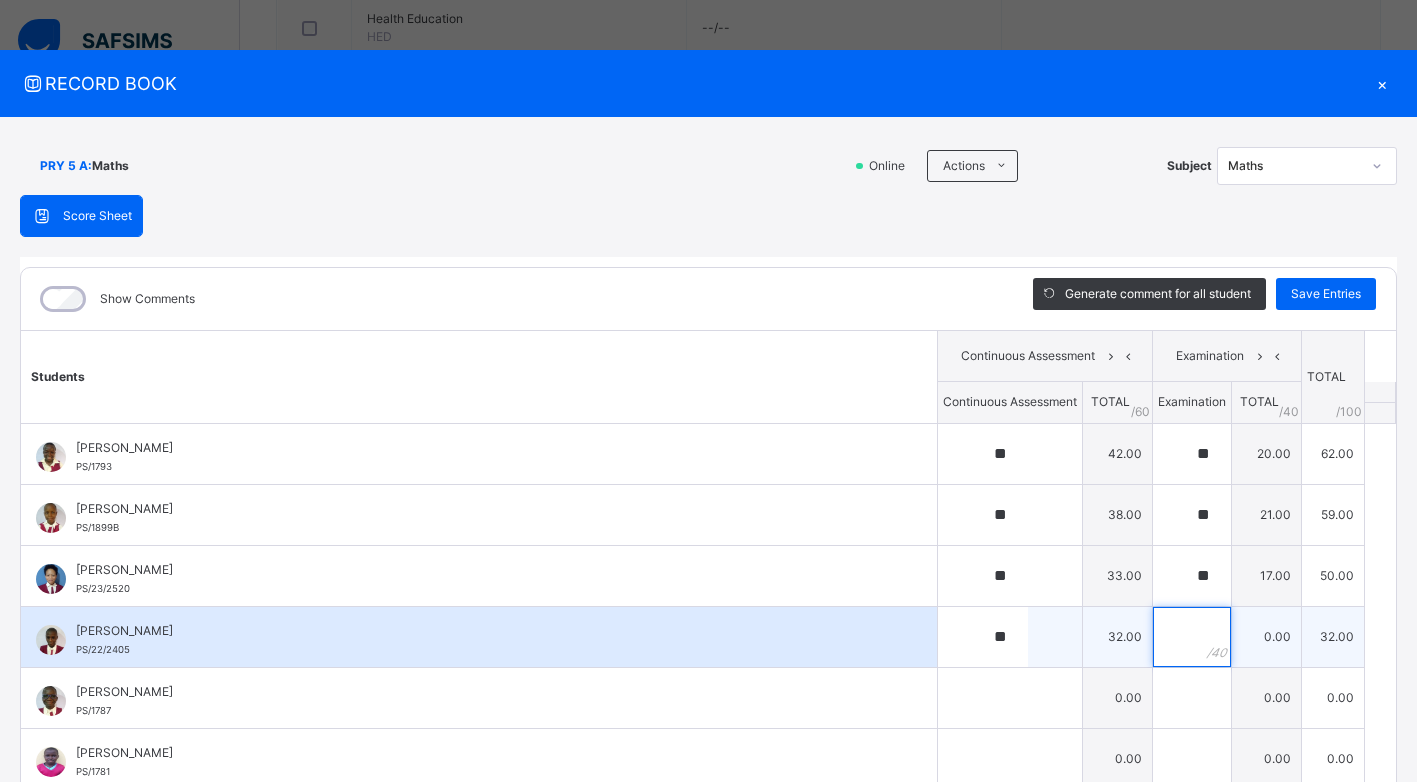 drag, startPoint x: 1199, startPoint y: 627, endPoint x: 1190, endPoint y: 635, distance: 12.0415945 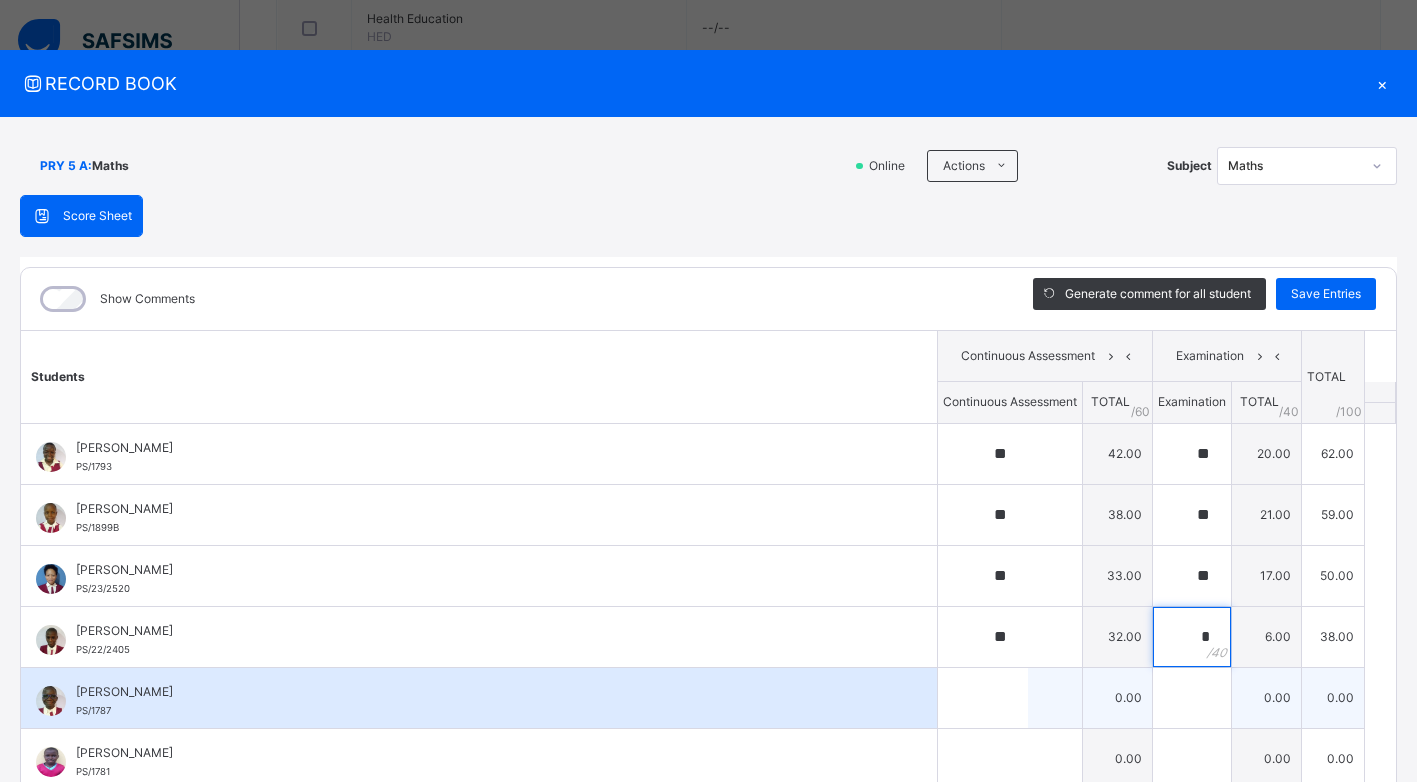 type on "*" 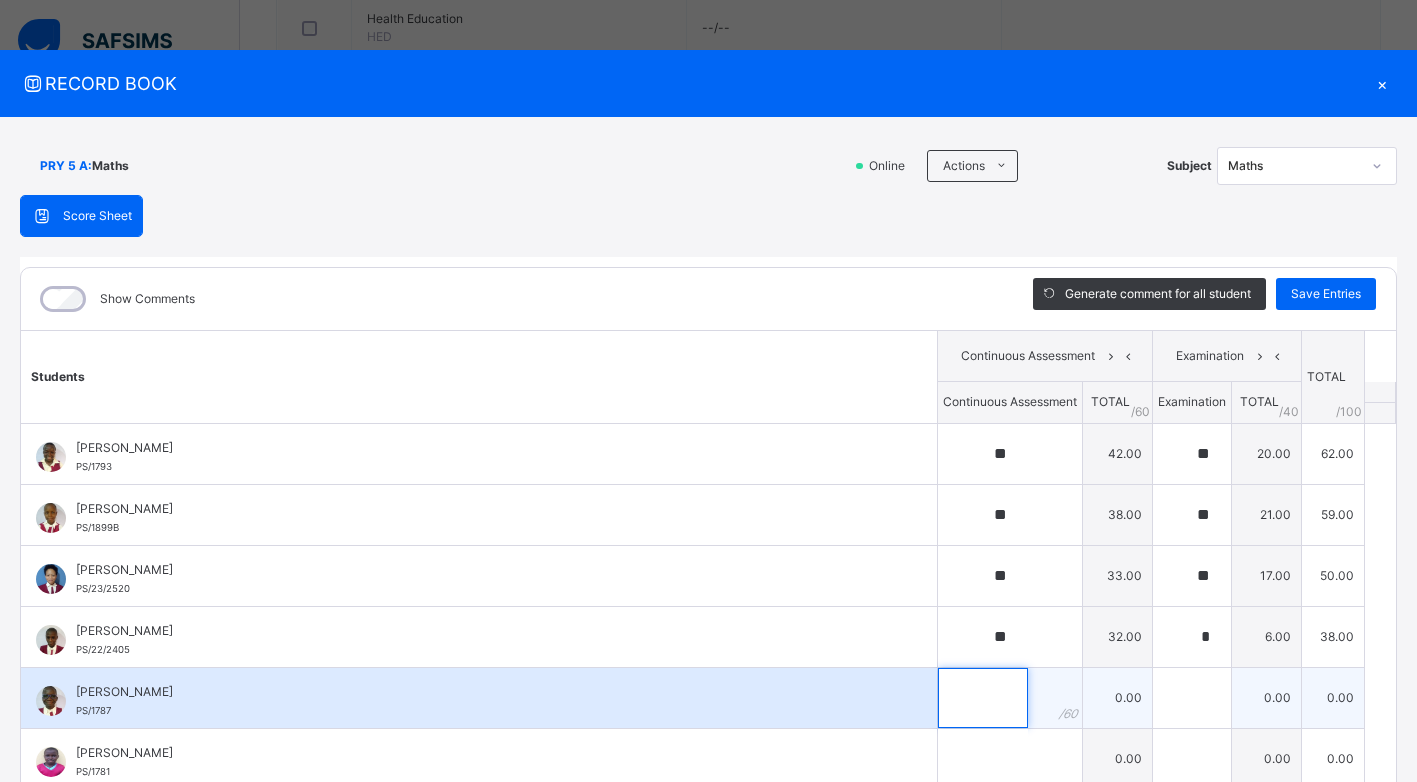 click at bounding box center [983, 698] 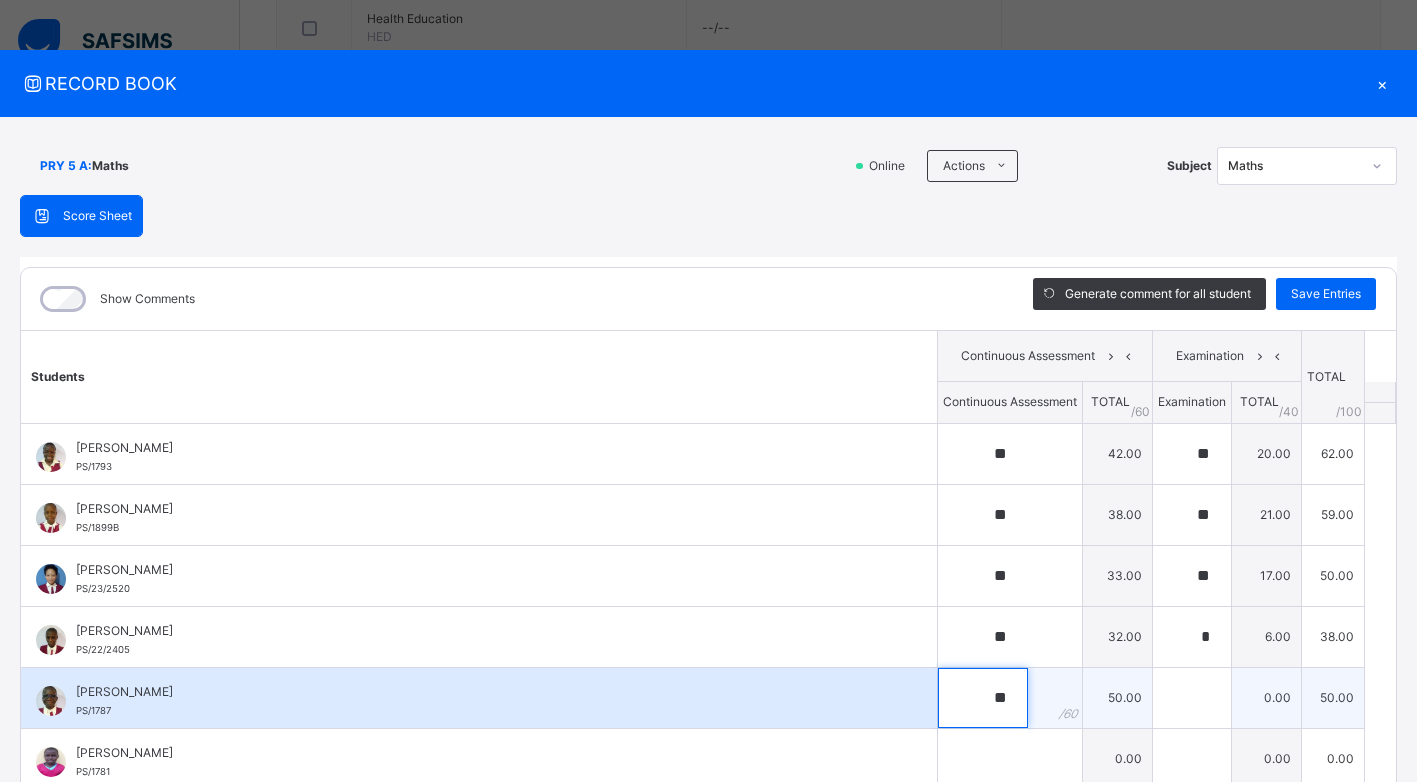type on "**" 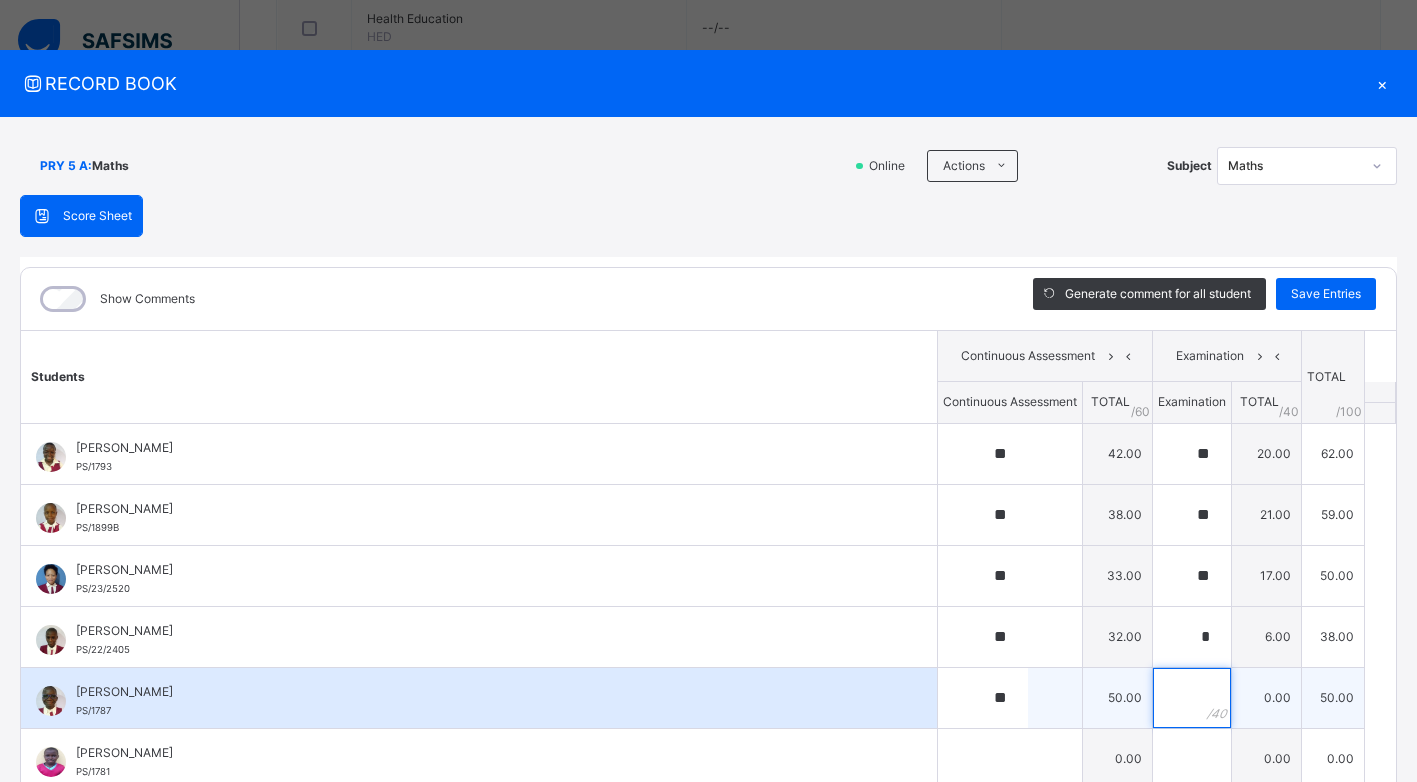 click at bounding box center [1192, 698] 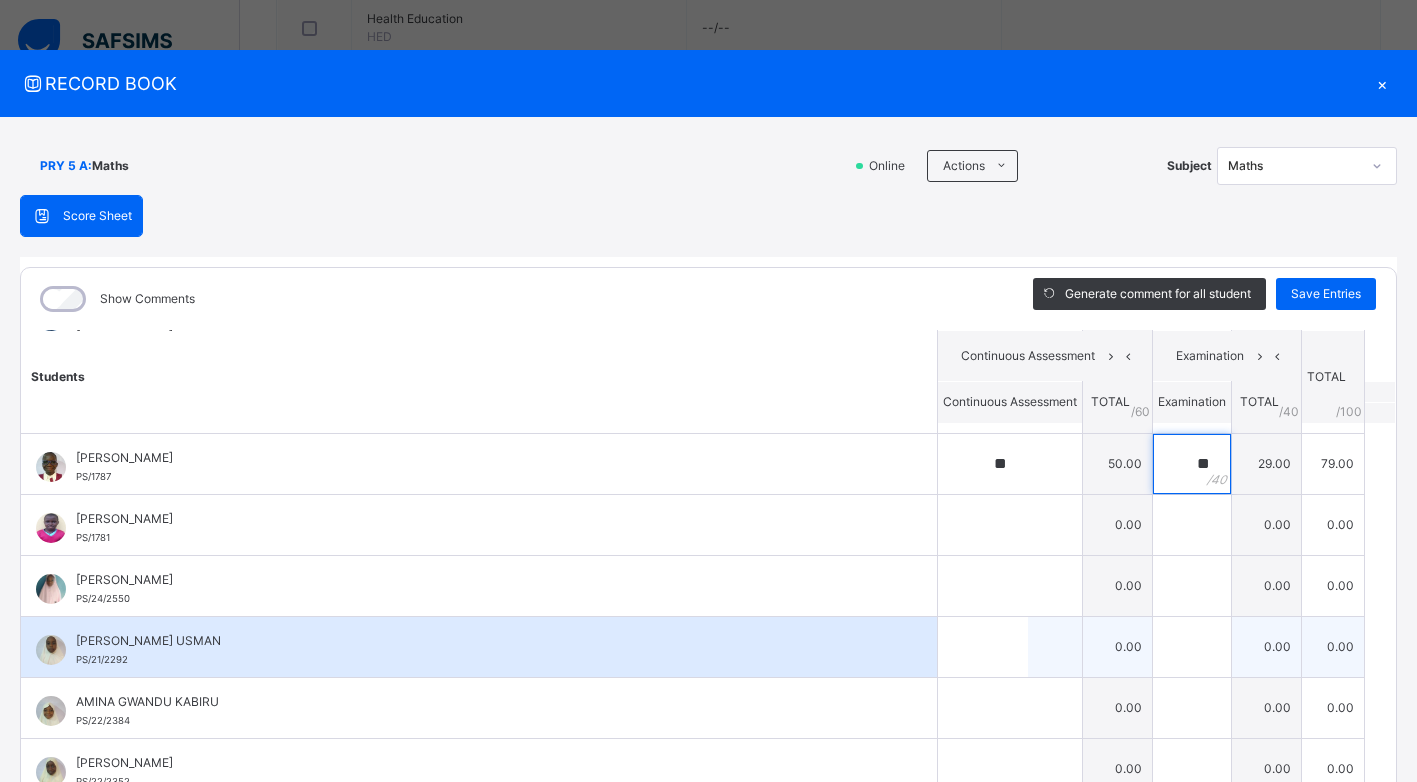 scroll, scrollTop: 200, scrollLeft: 0, axis: vertical 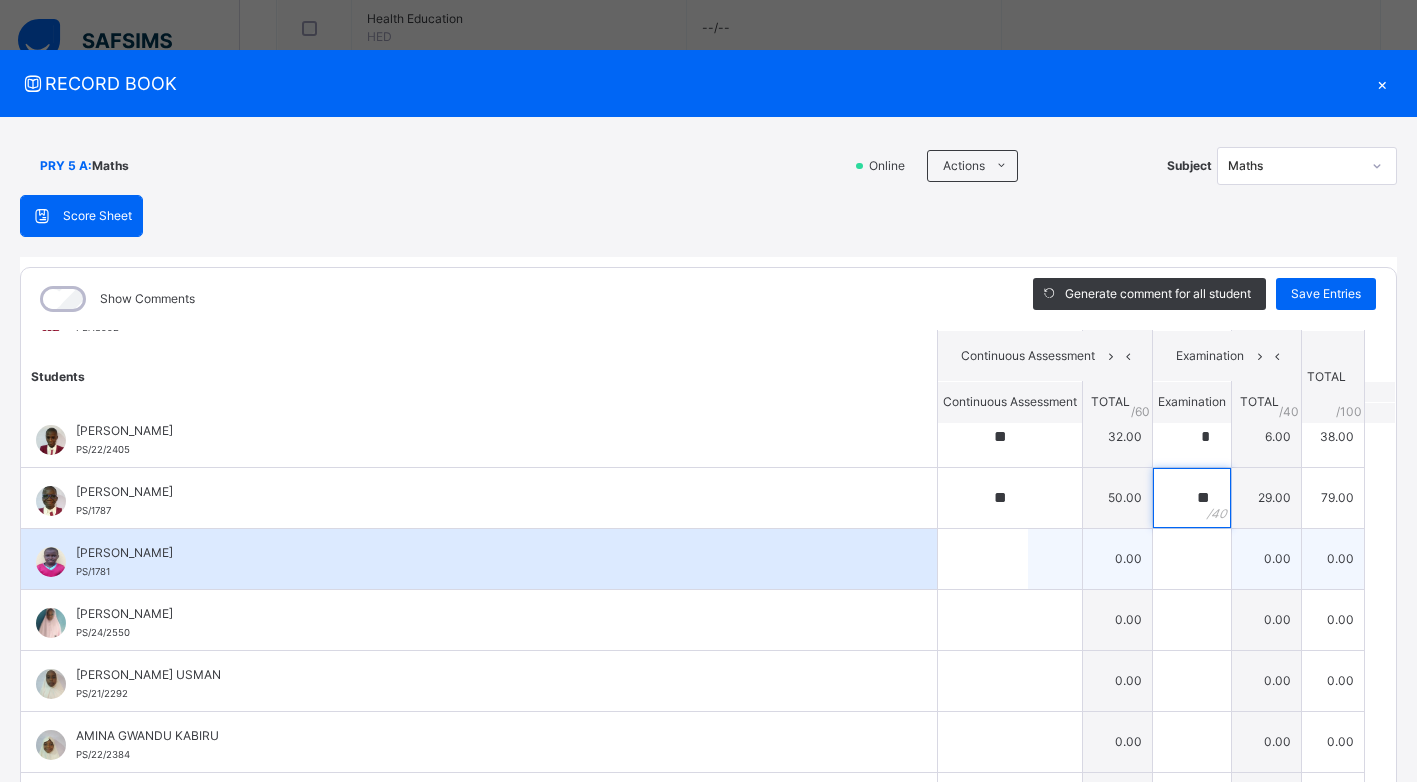 type on "**" 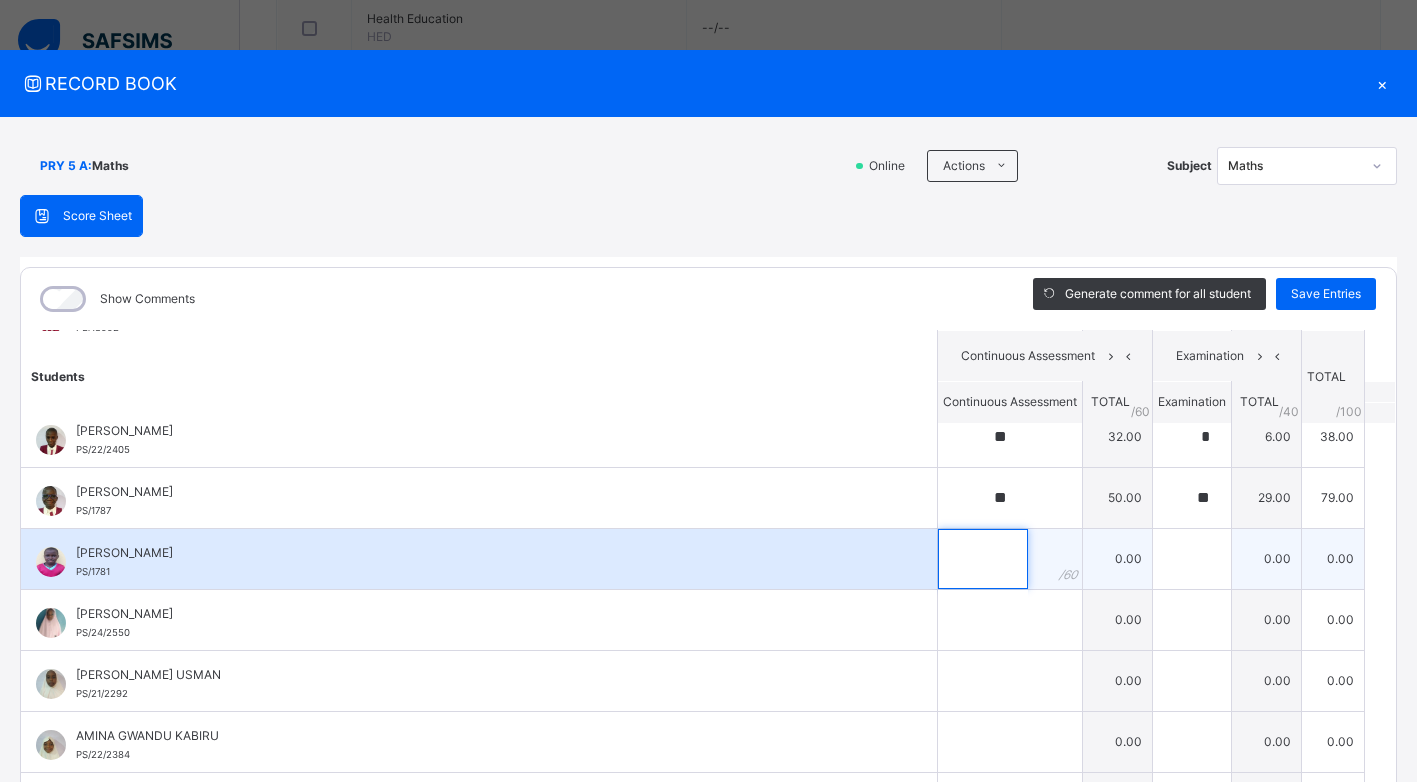 click at bounding box center (983, 559) 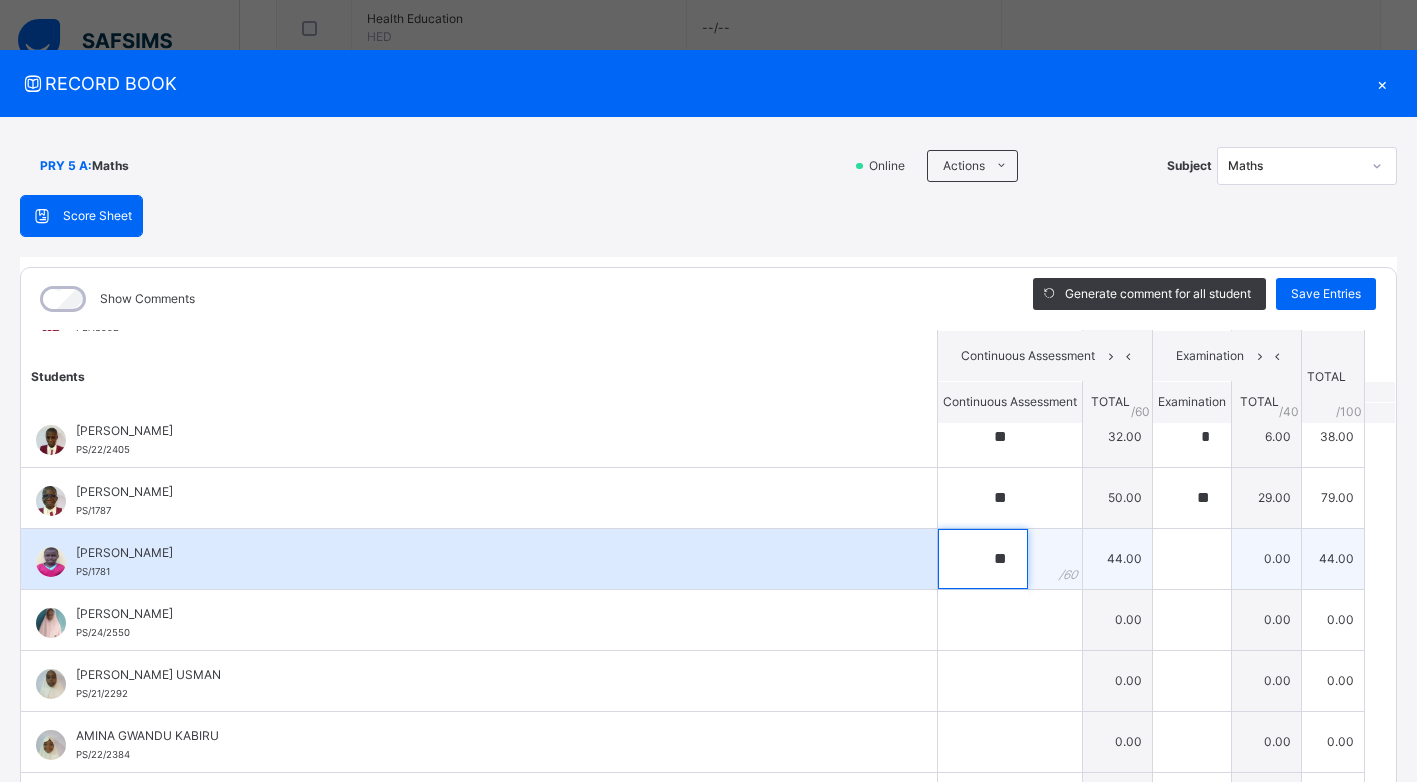 type on "**" 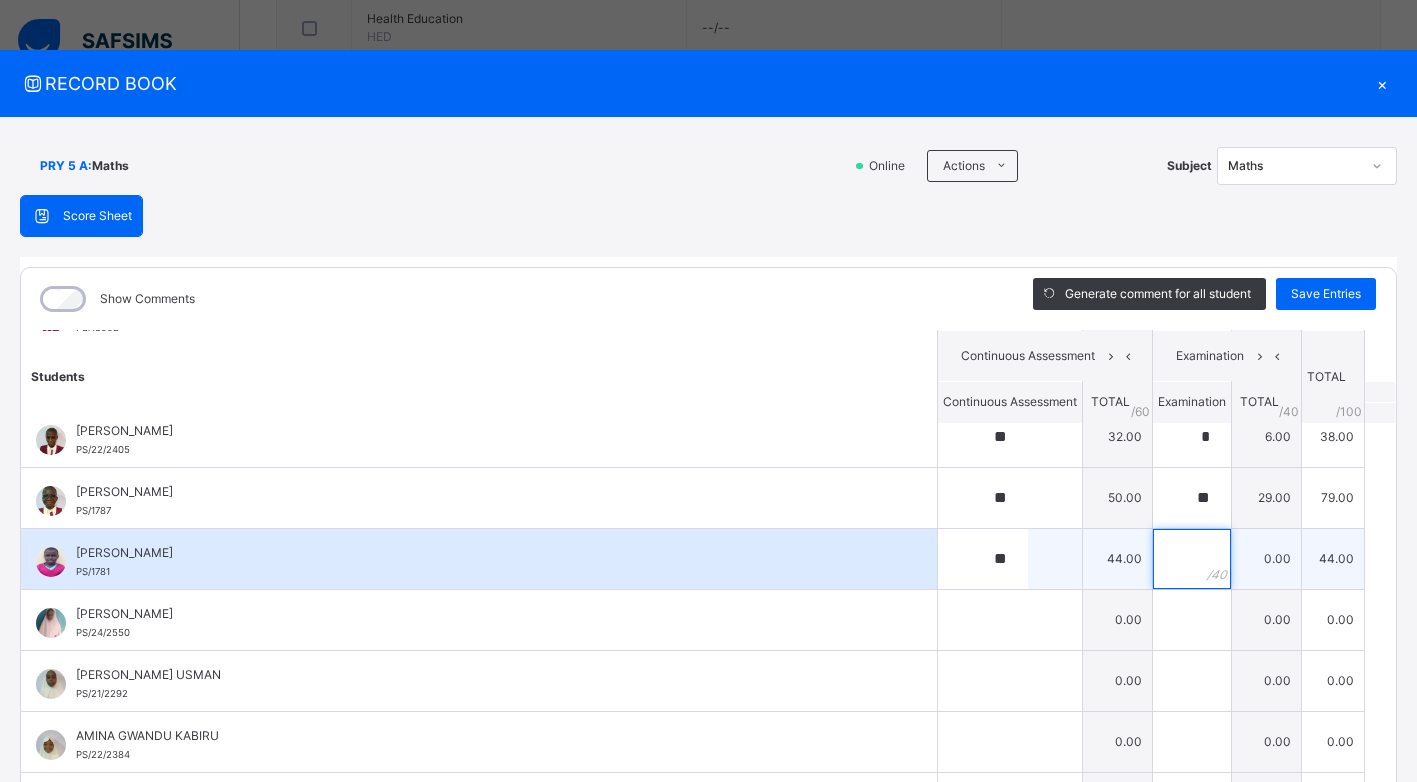 click at bounding box center [1192, 559] 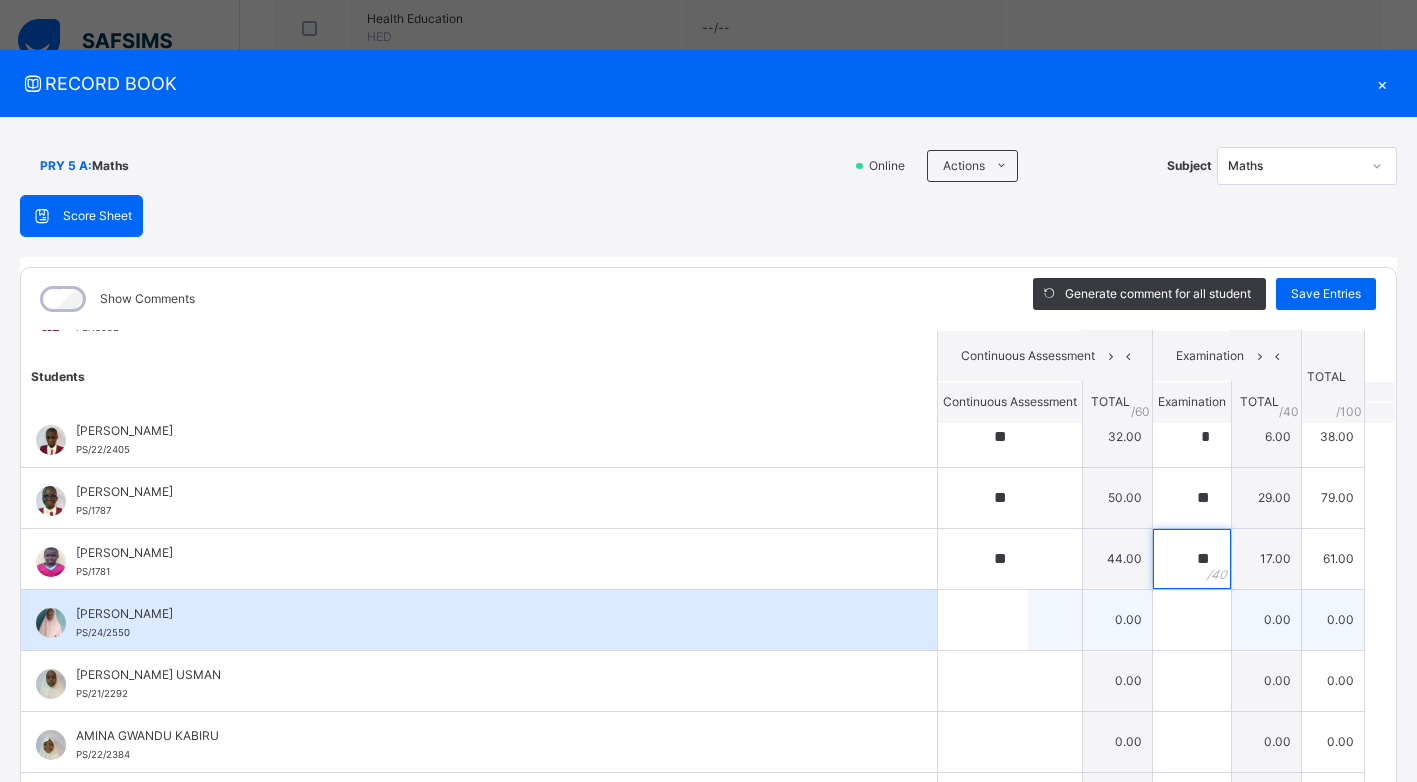 type on "**" 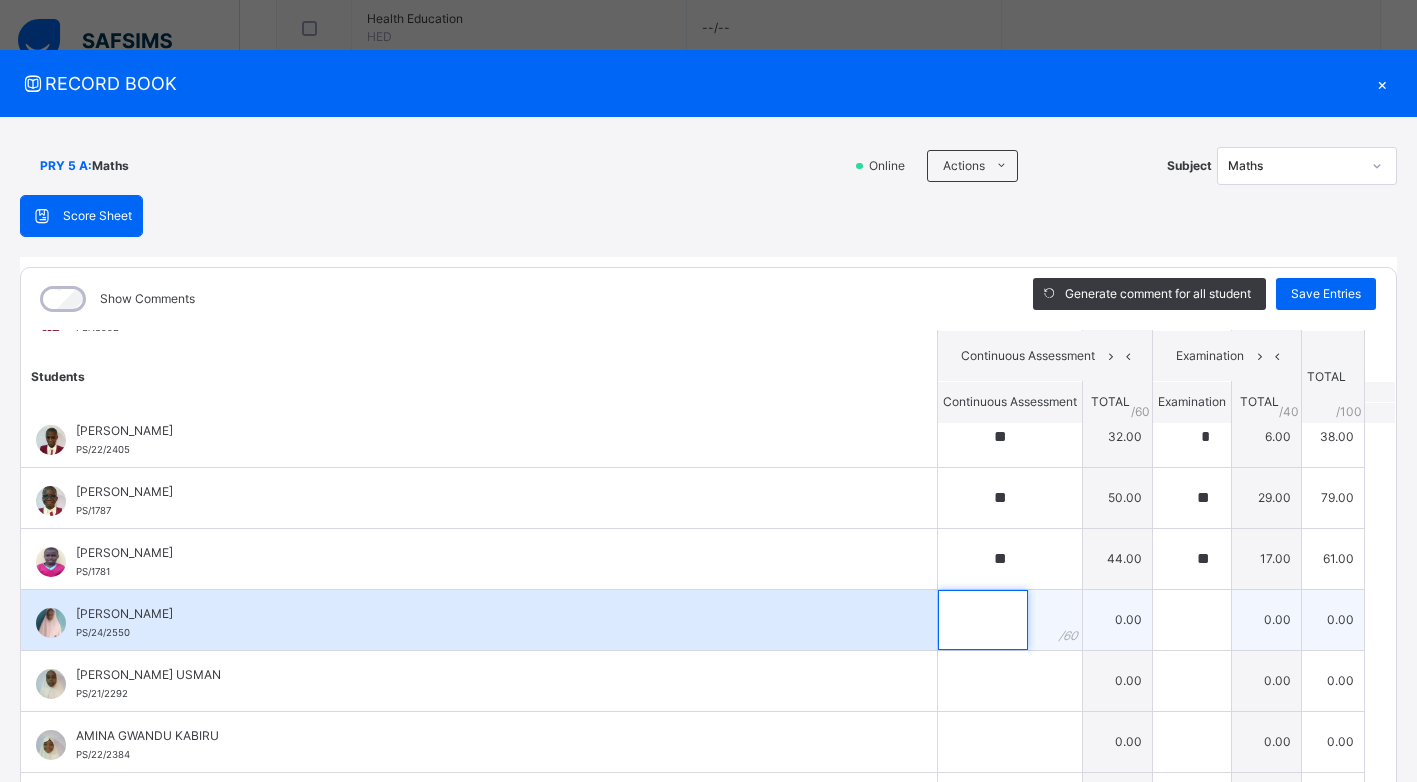 click at bounding box center [983, 620] 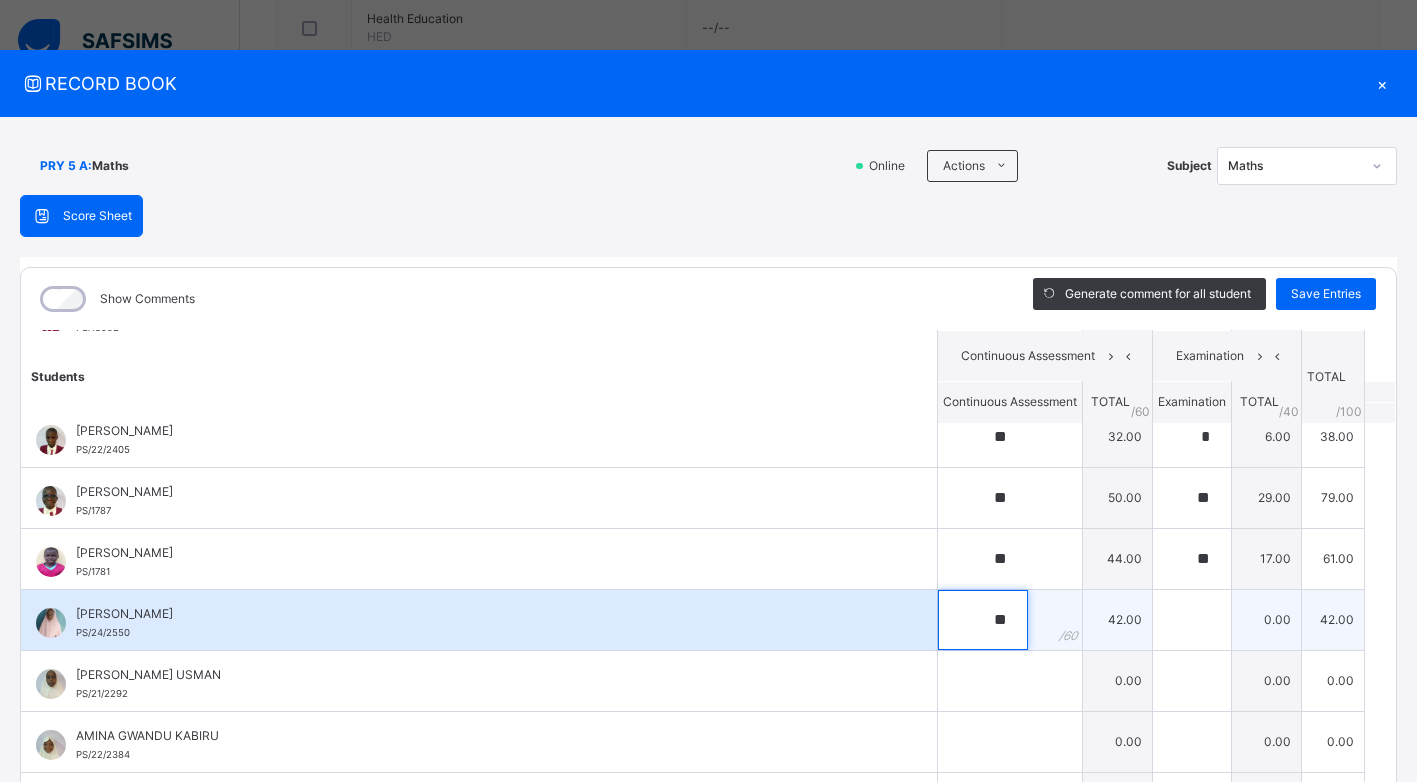 type on "**" 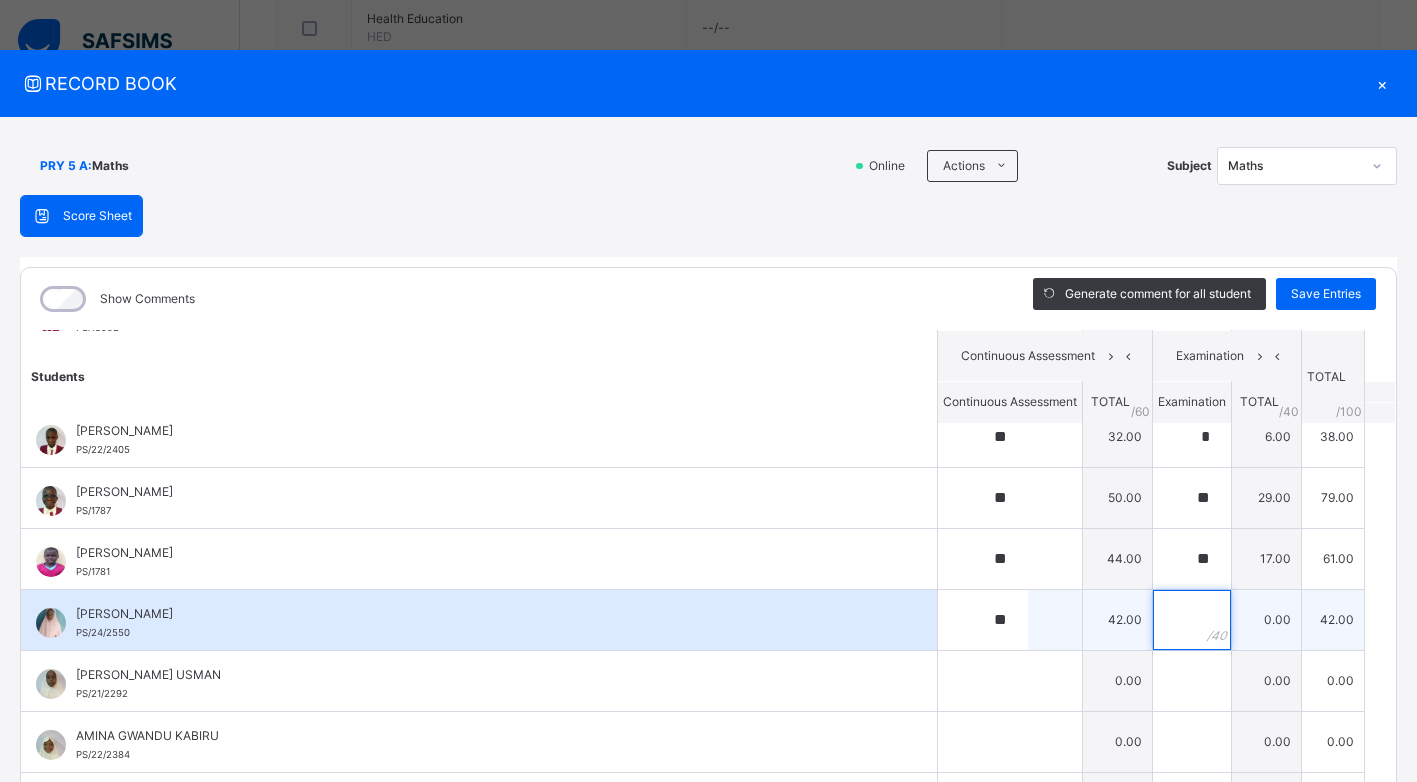 click at bounding box center (1192, 620) 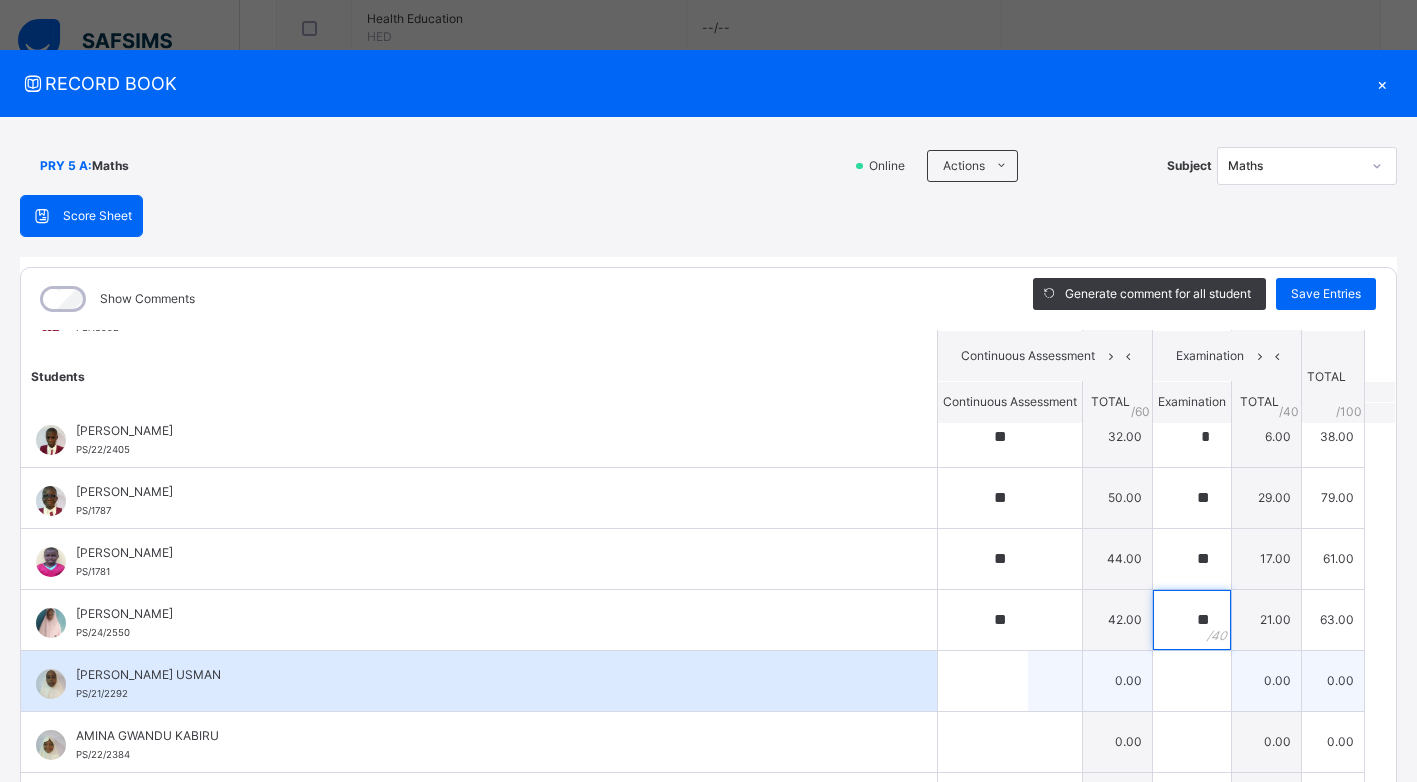 type on "**" 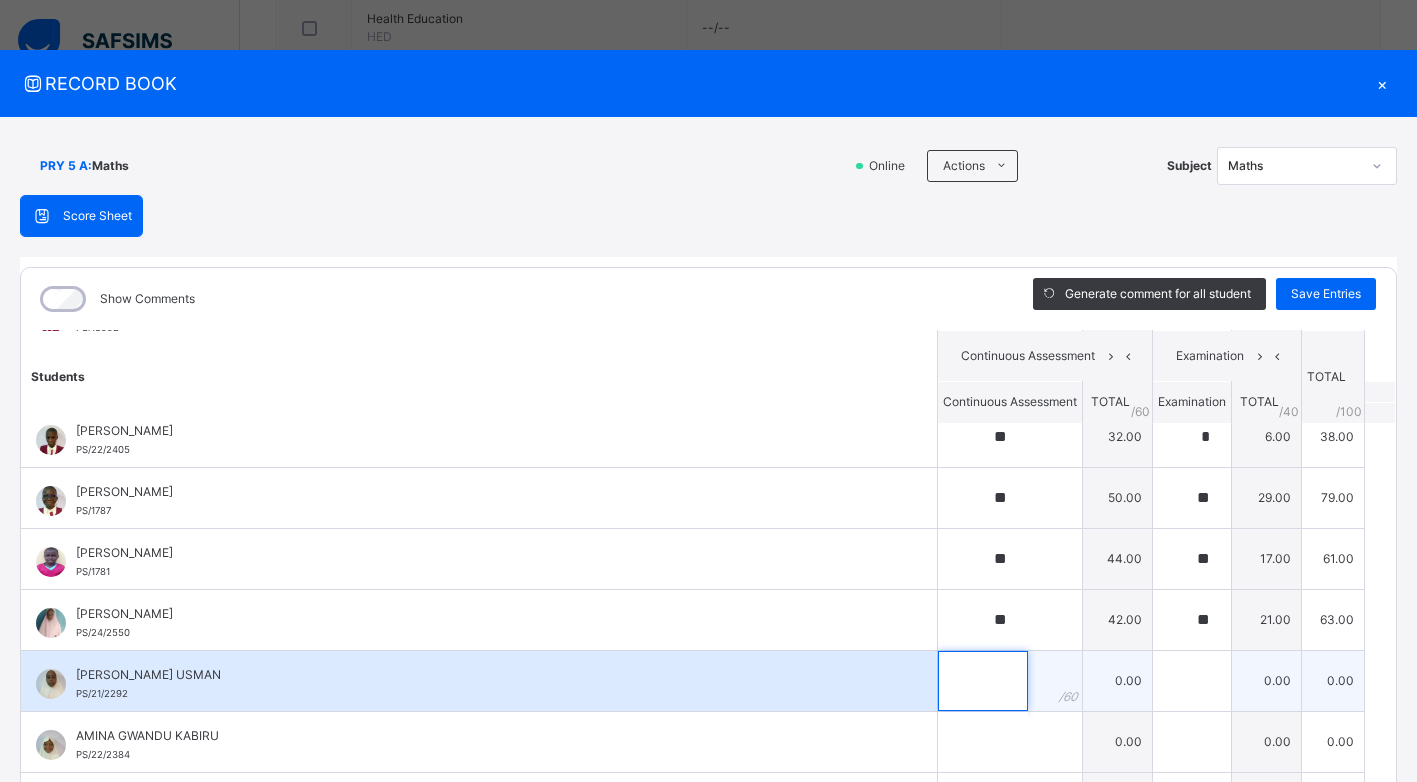 click at bounding box center [983, 681] 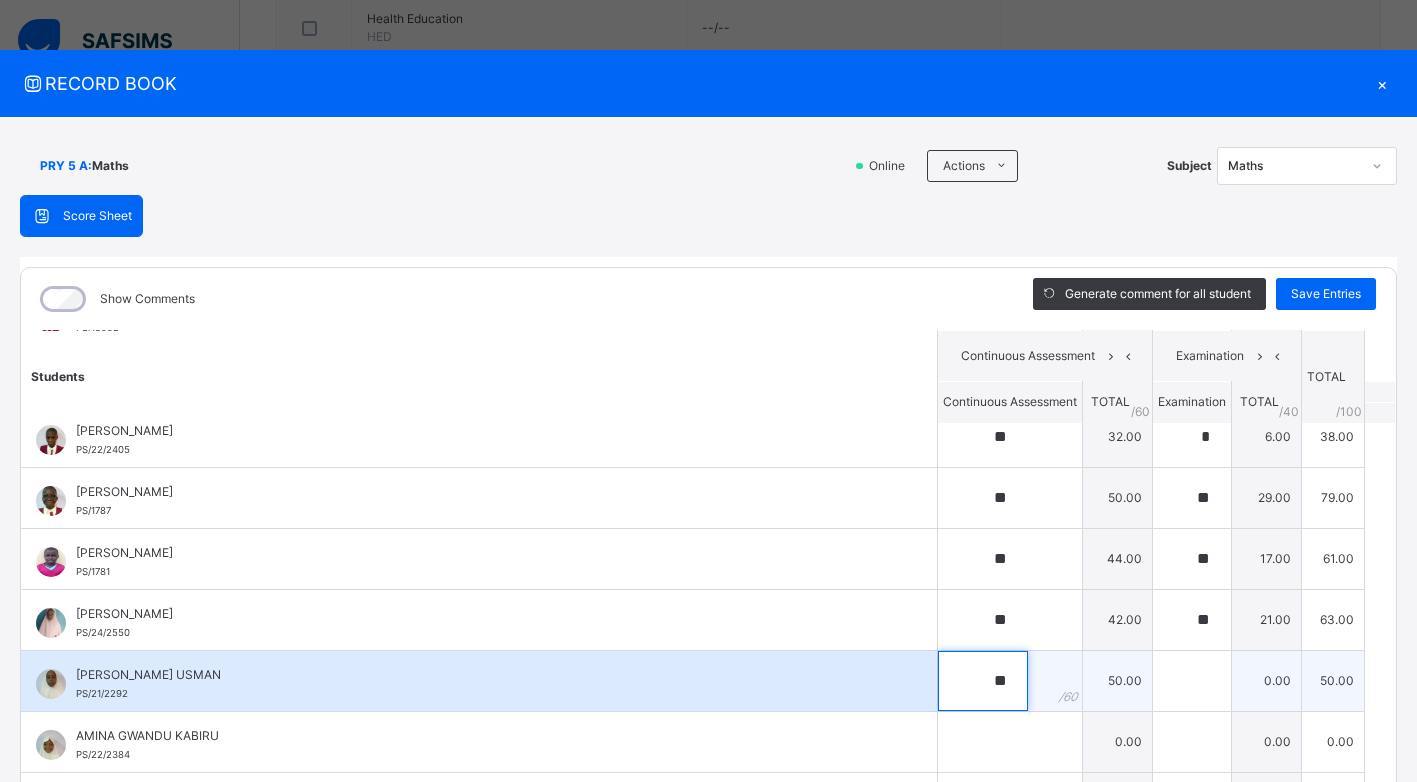 type on "**" 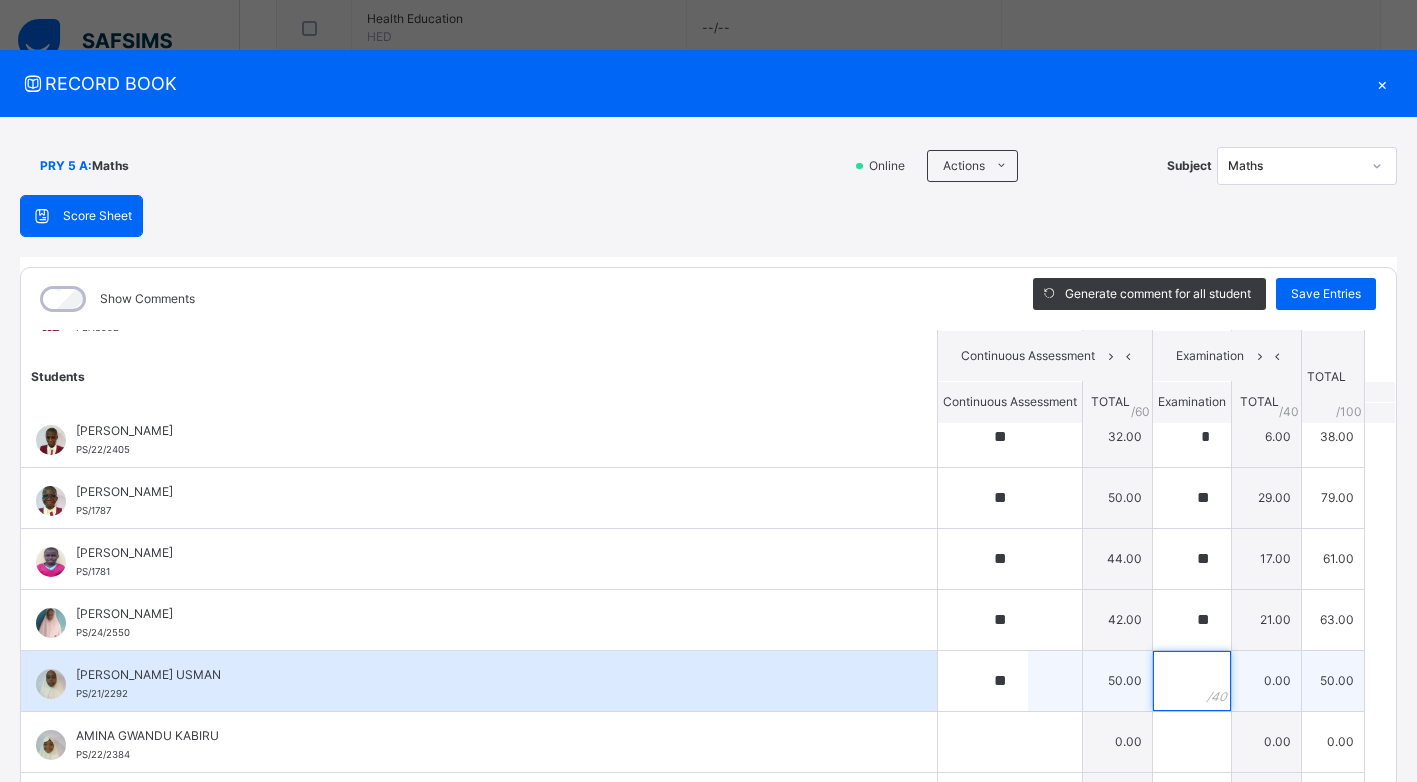 click at bounding box center [1192, 681] 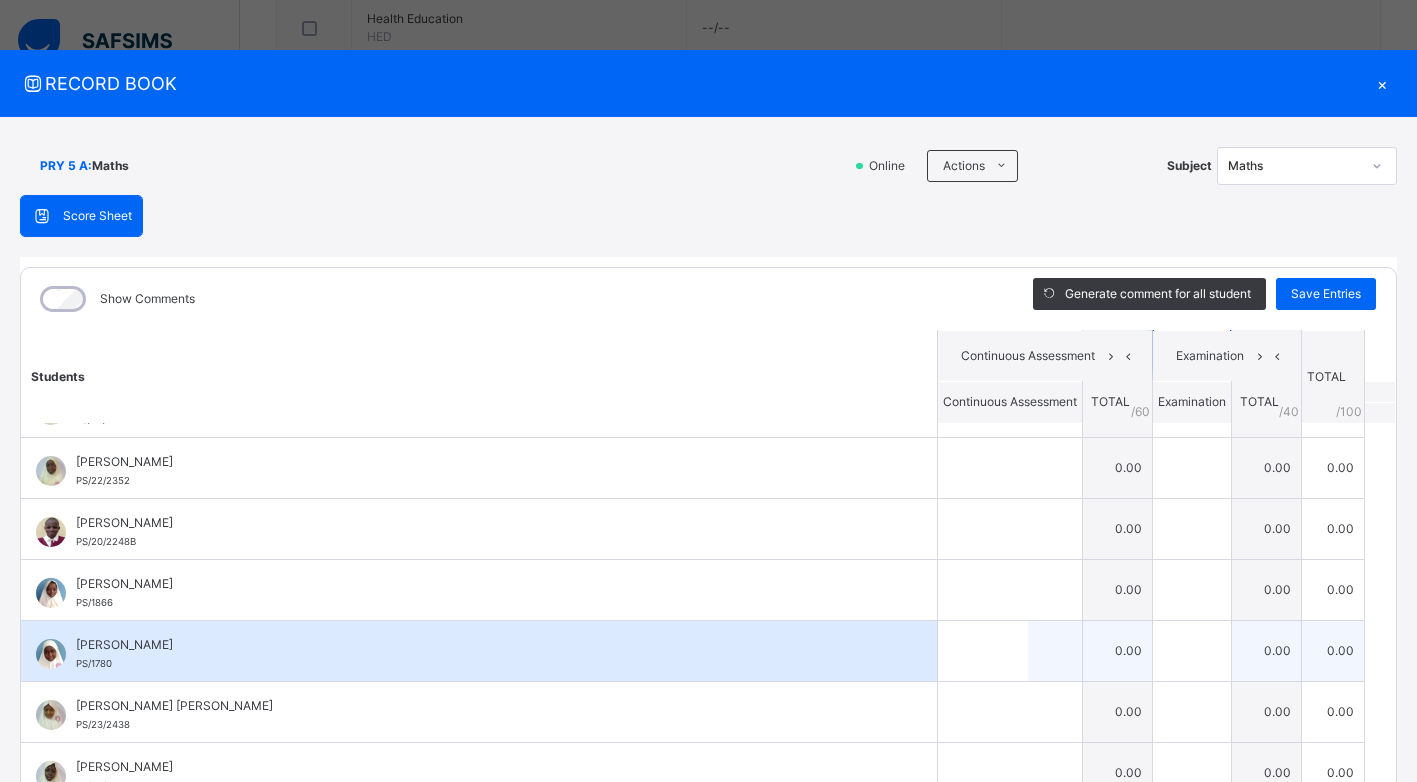 scroll, scrollTop: 600, scrollLeft: 0, axis: vertical 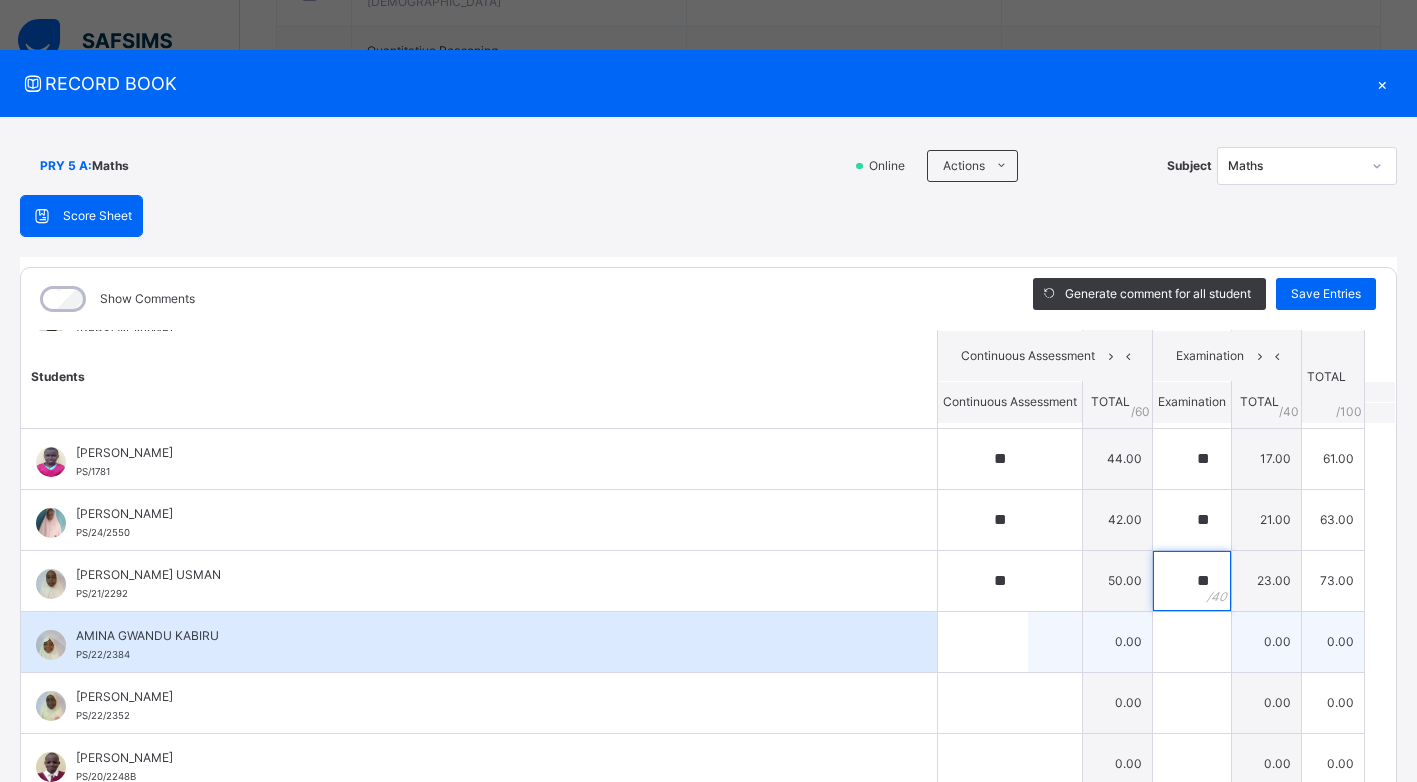 type on "**" 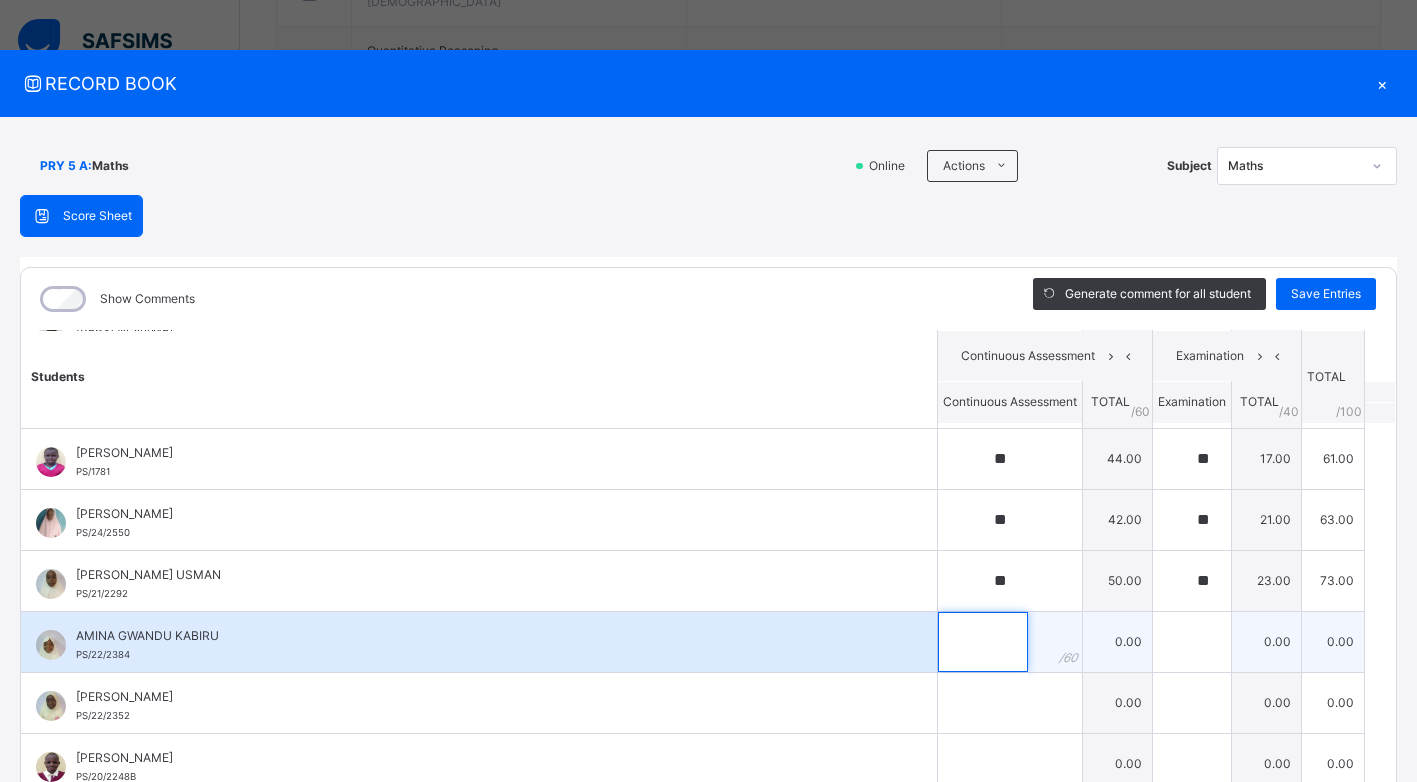click at bounding box center [983, 642] 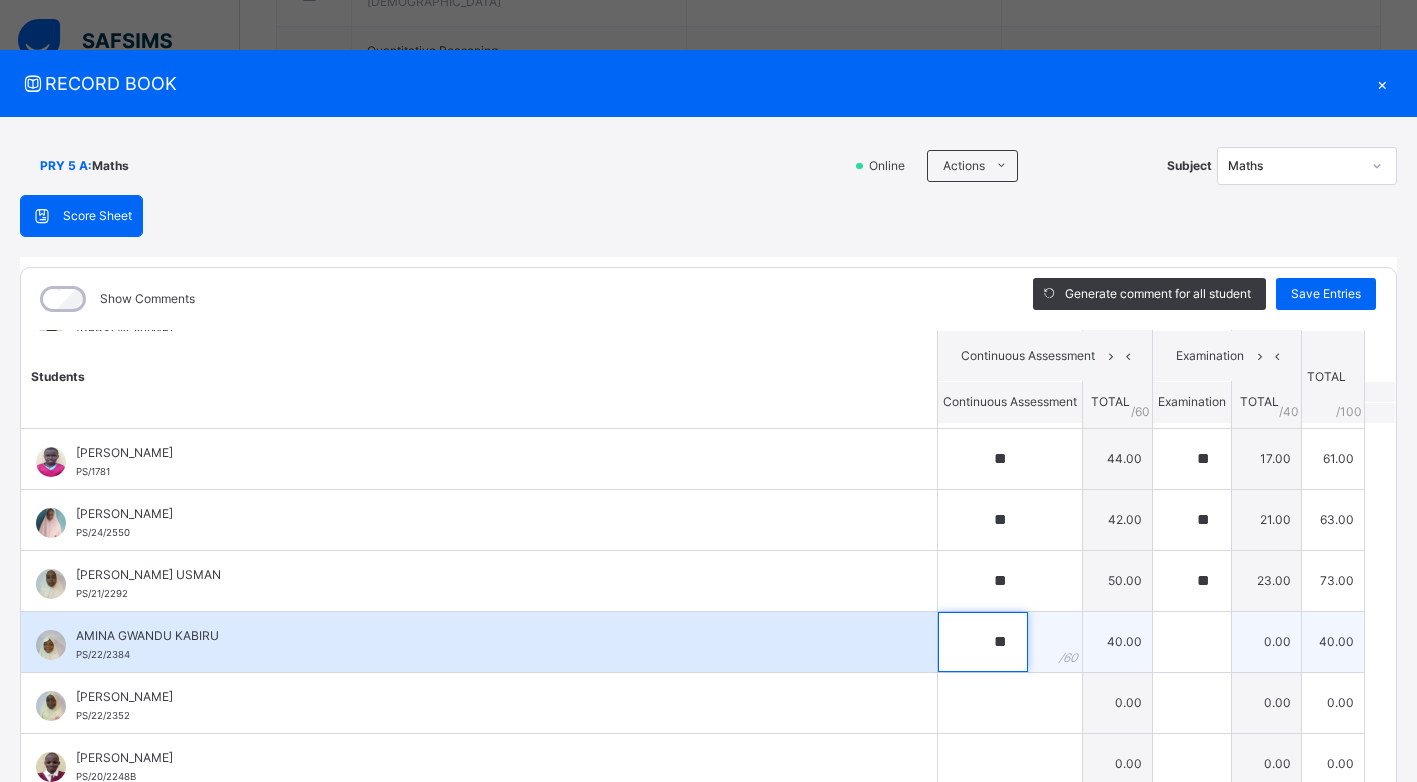 type on "**" 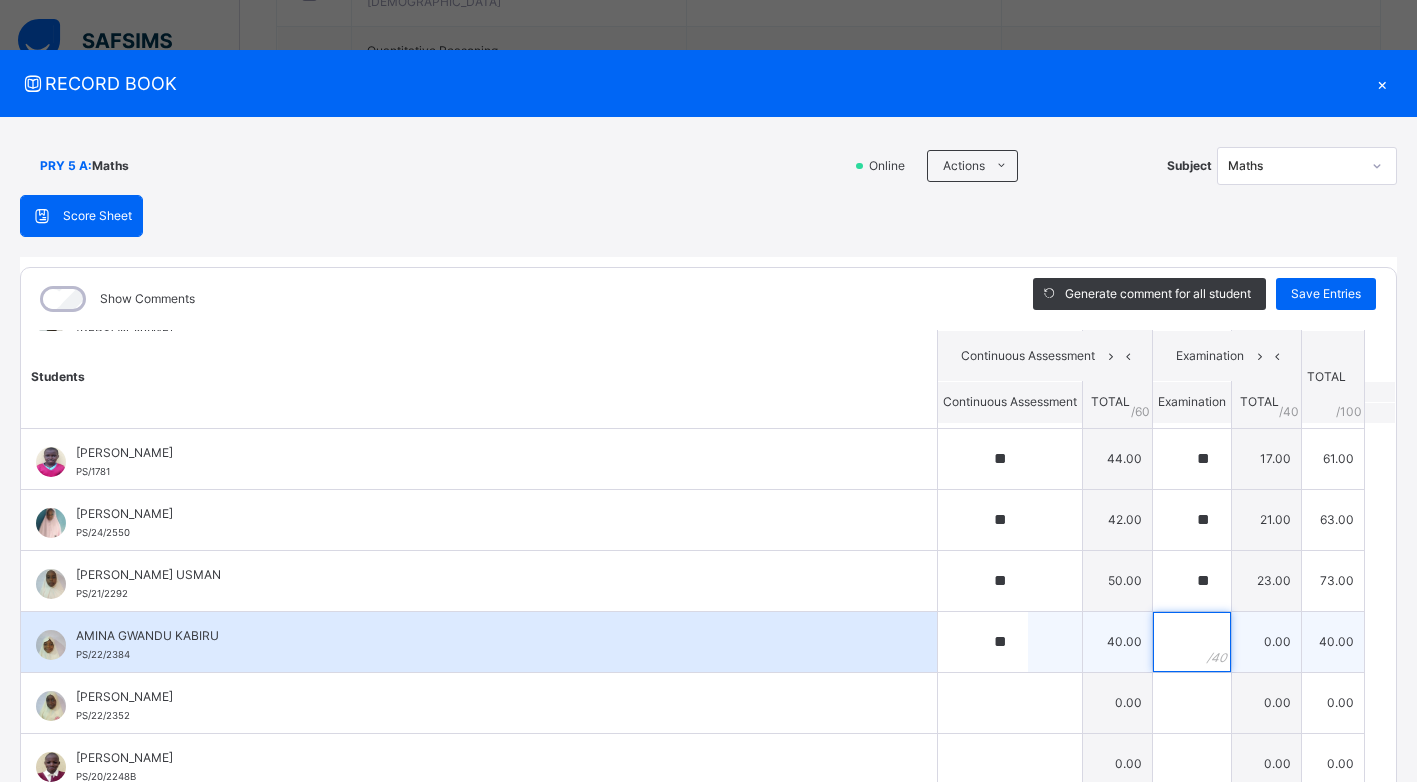 click at bounding box center [1192, 642] 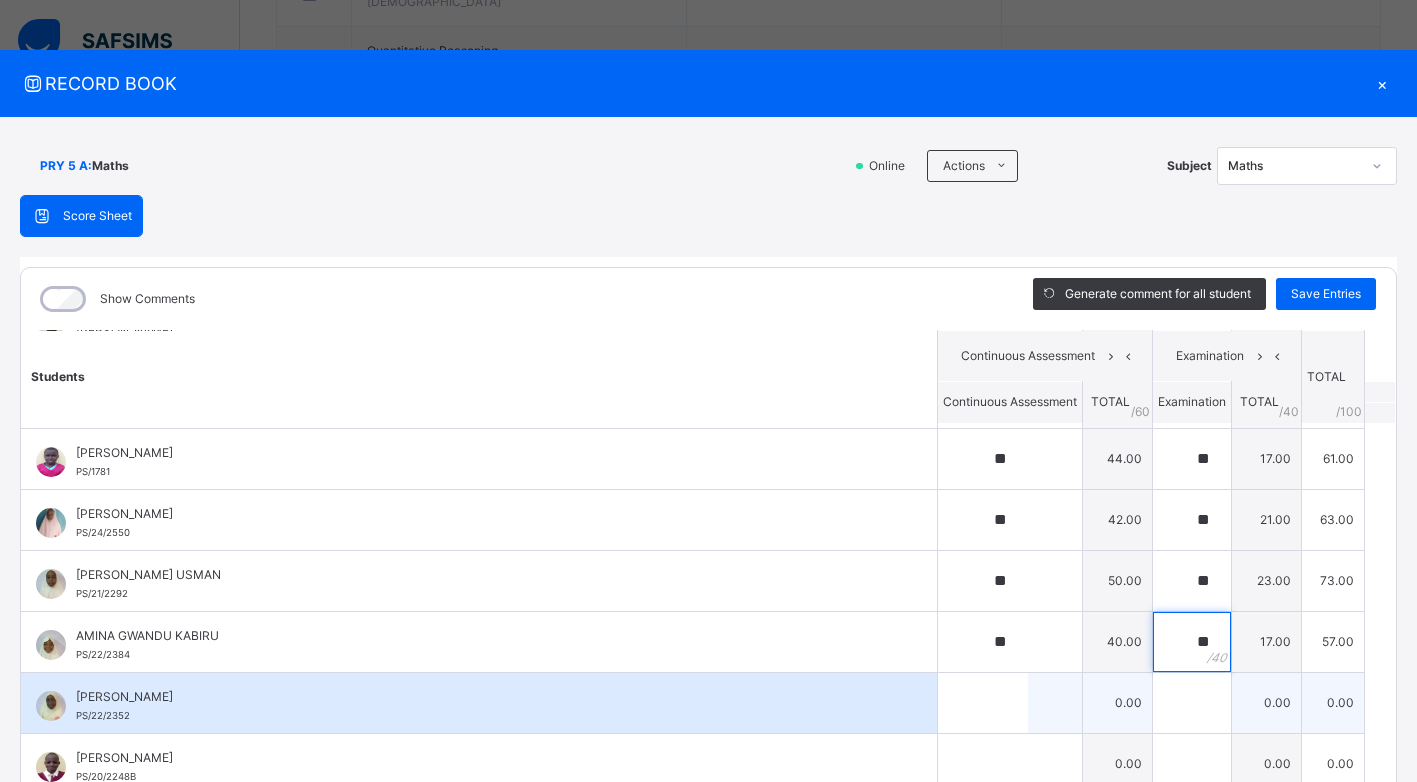 type on "**" 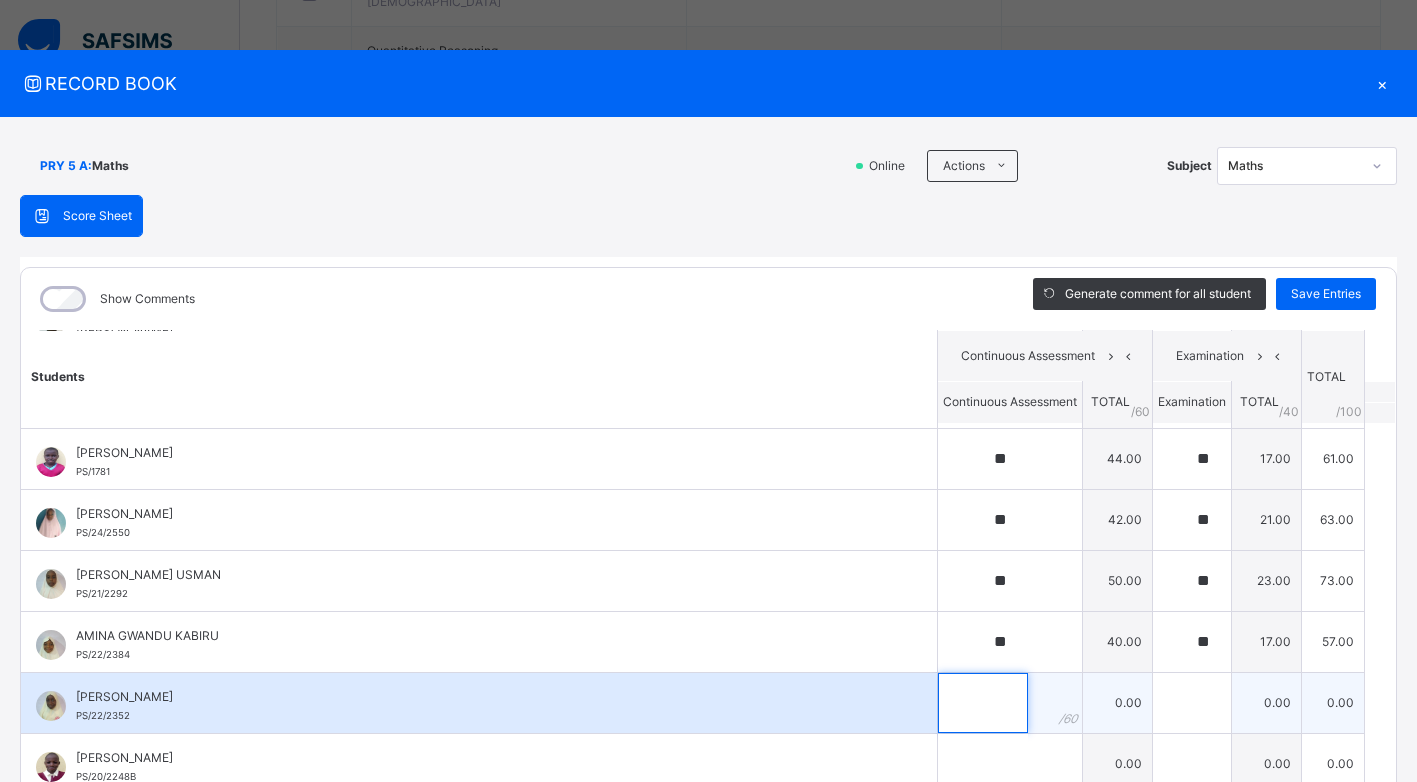 click at bounding box center (983, 703) 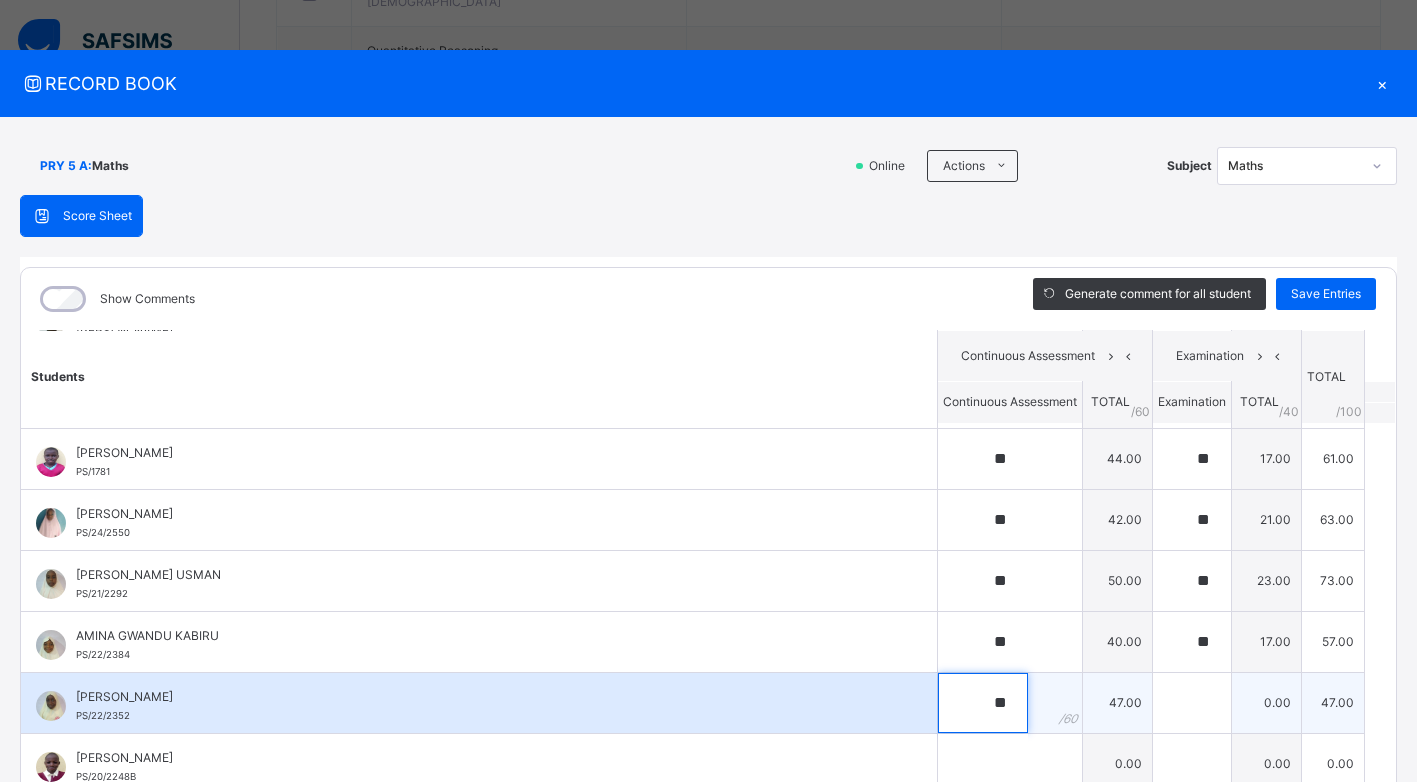type on "**" 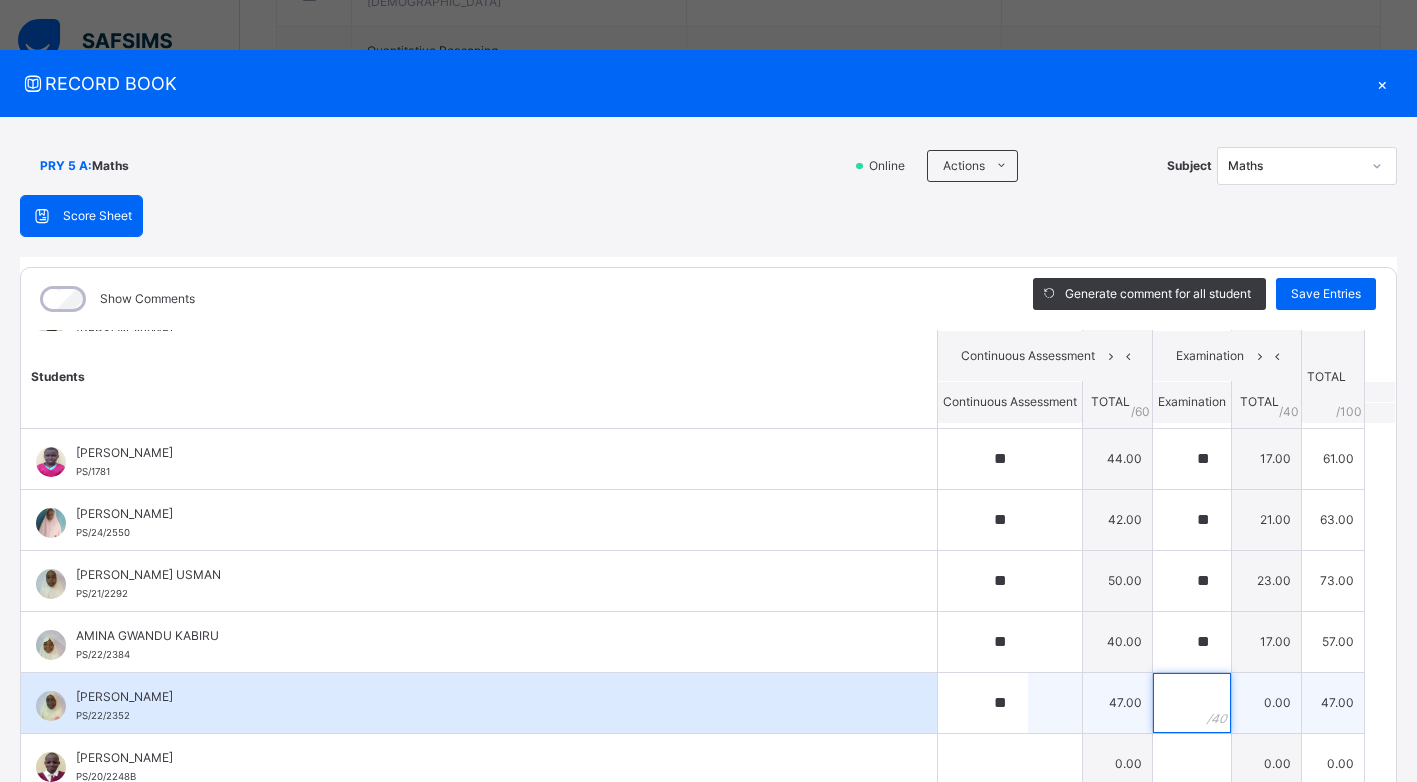 click at bounding box center (1192, 703) 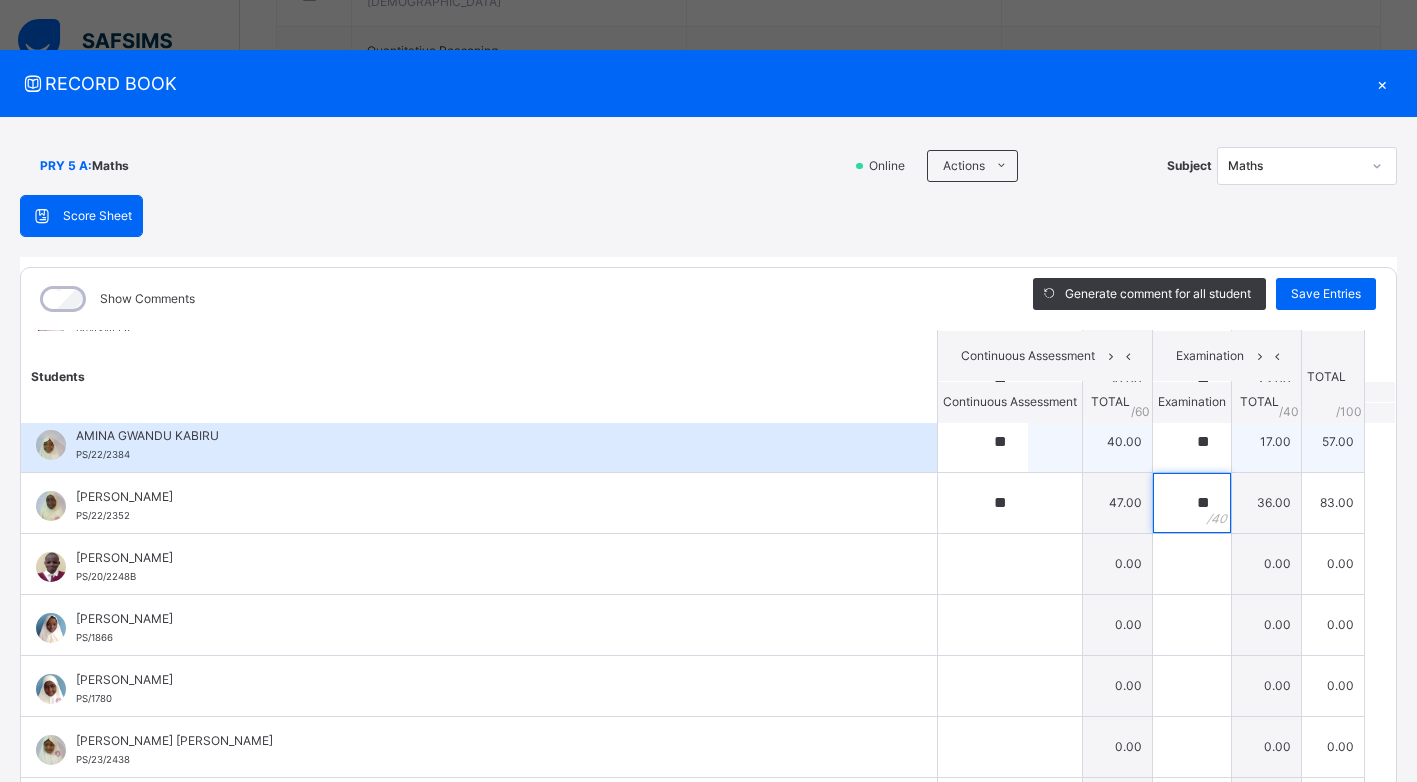 scroll, scrollTop: 600, scrollLeft: 0, axis: vertical 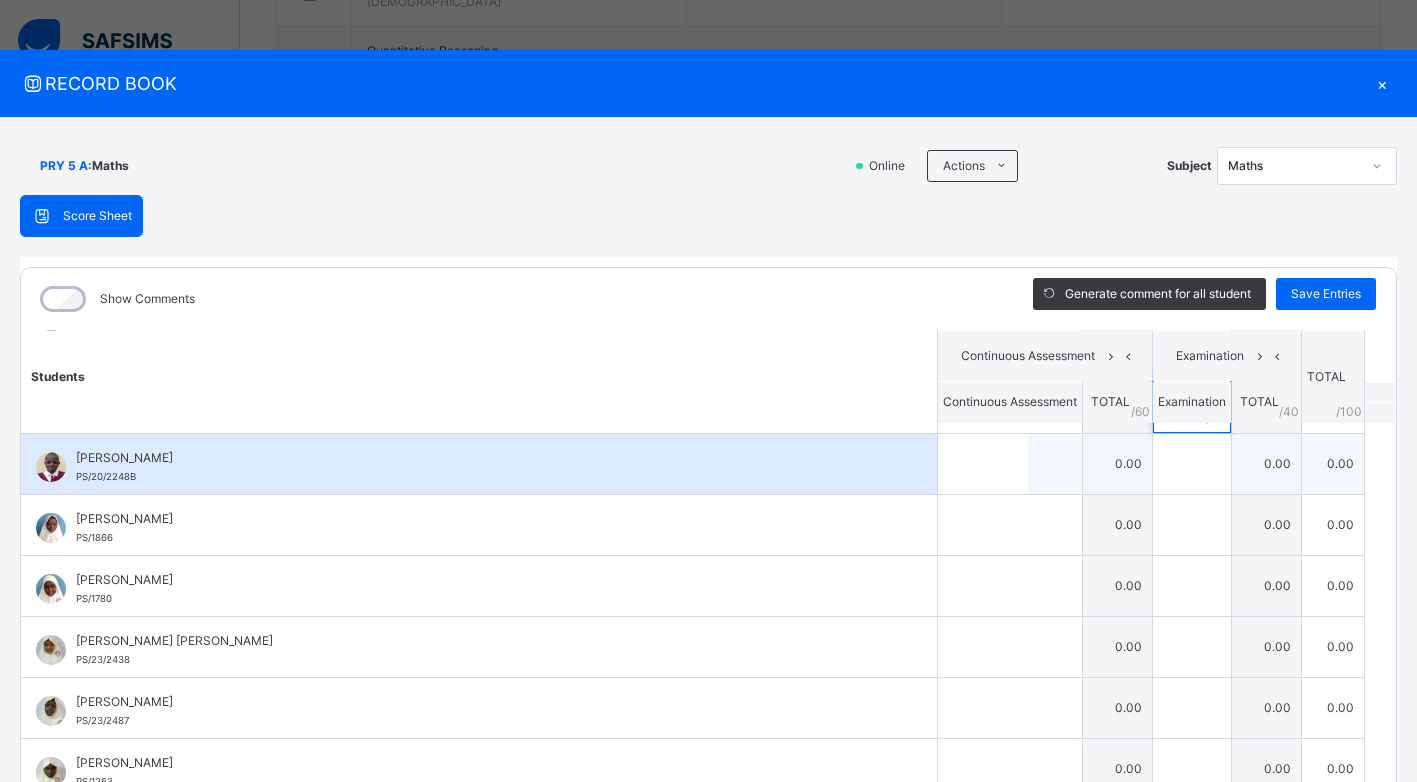 type on "**" 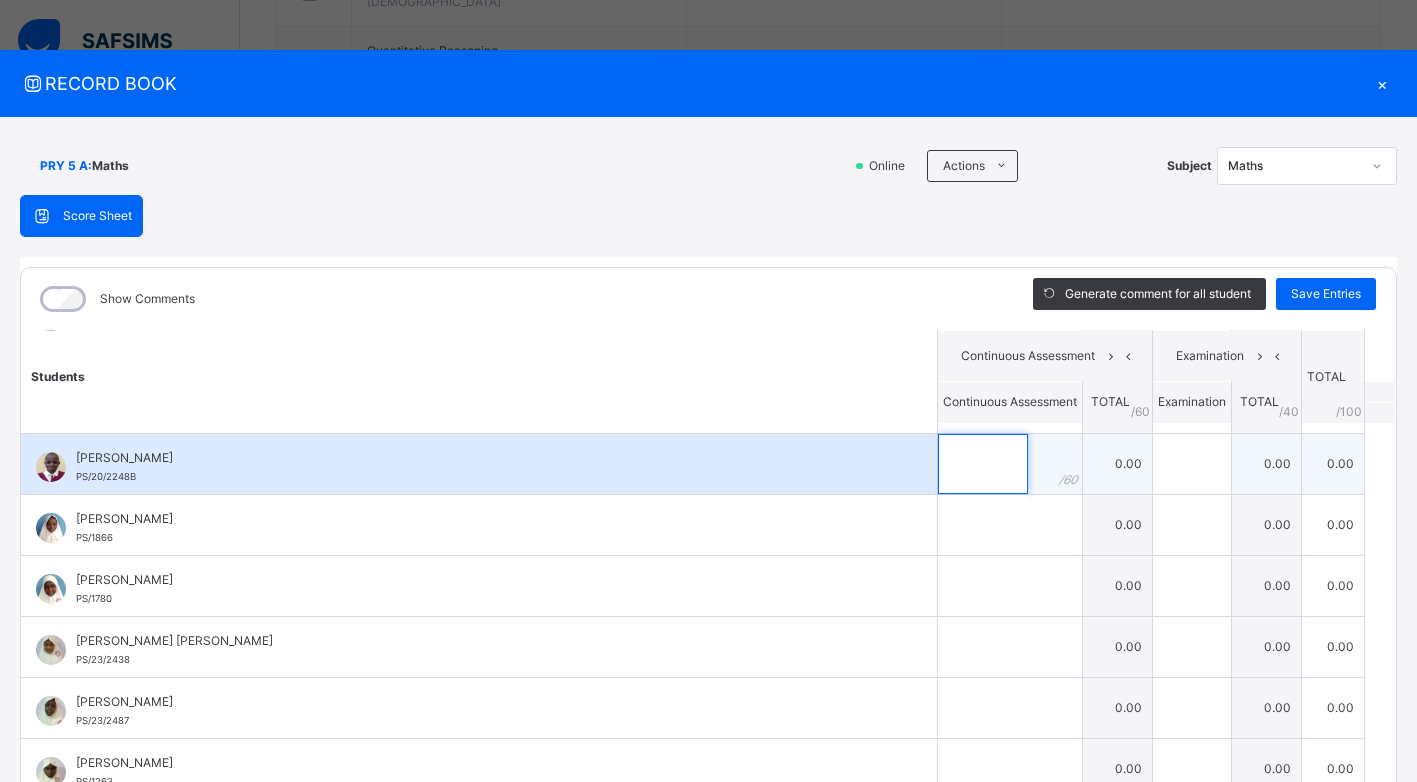 click at bounding box center (983, 464) 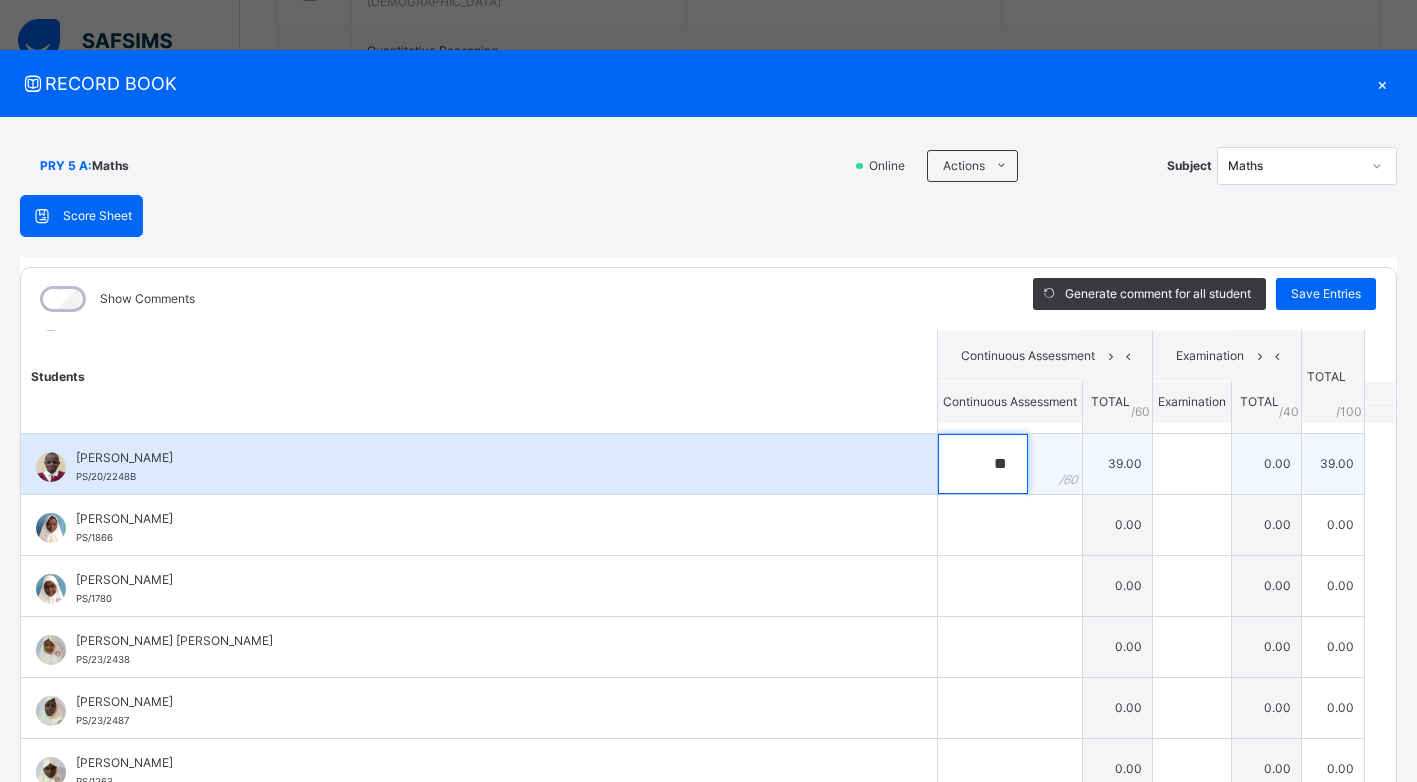 type on "**" 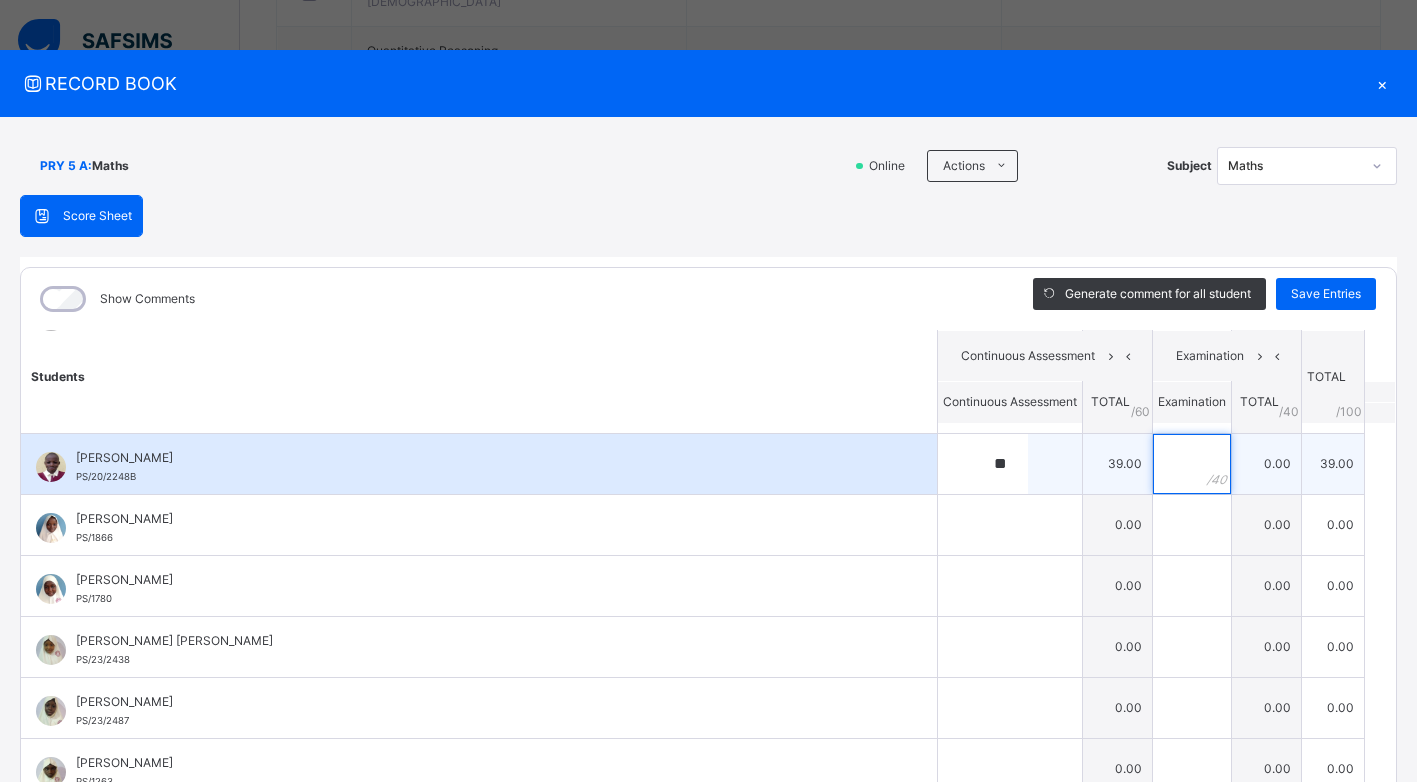 click at bounding box center (1192, 464) 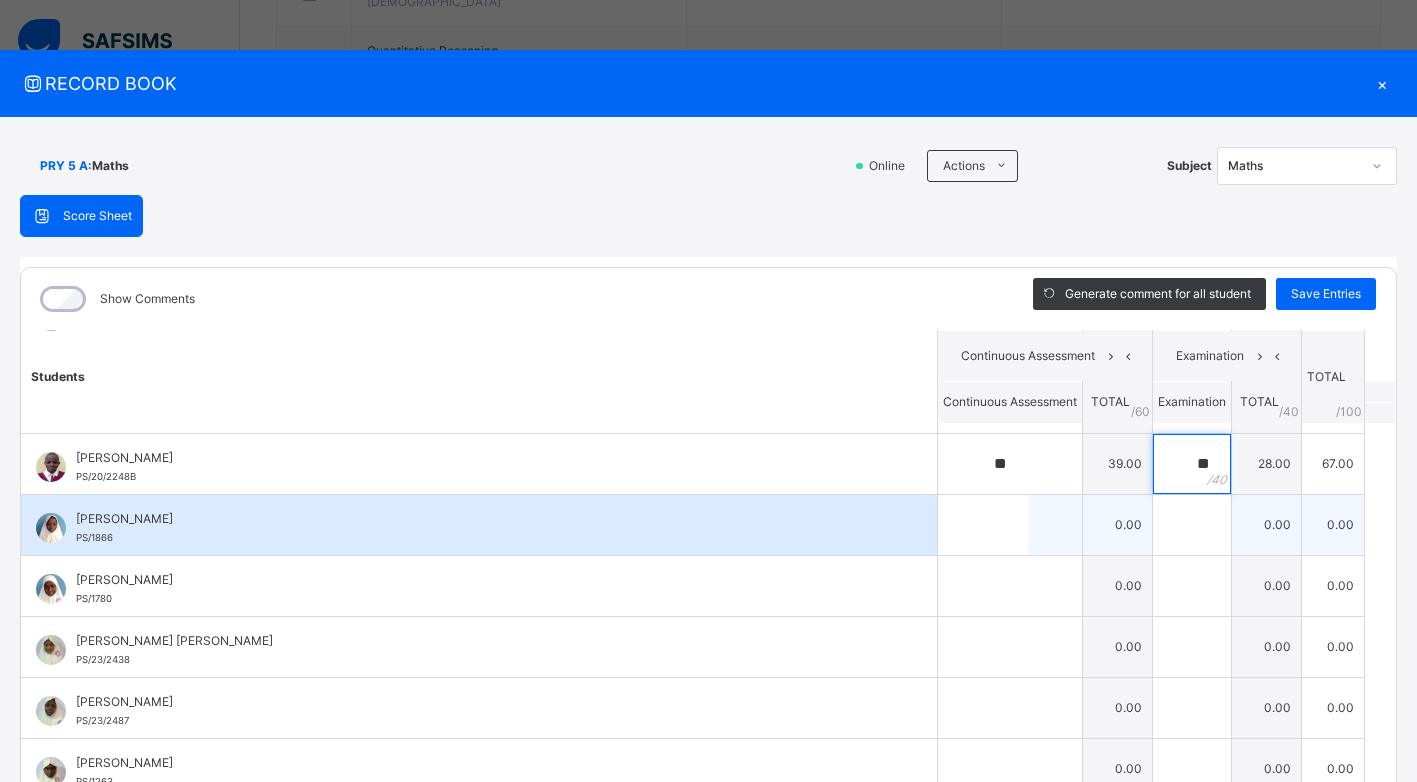 type on "**" 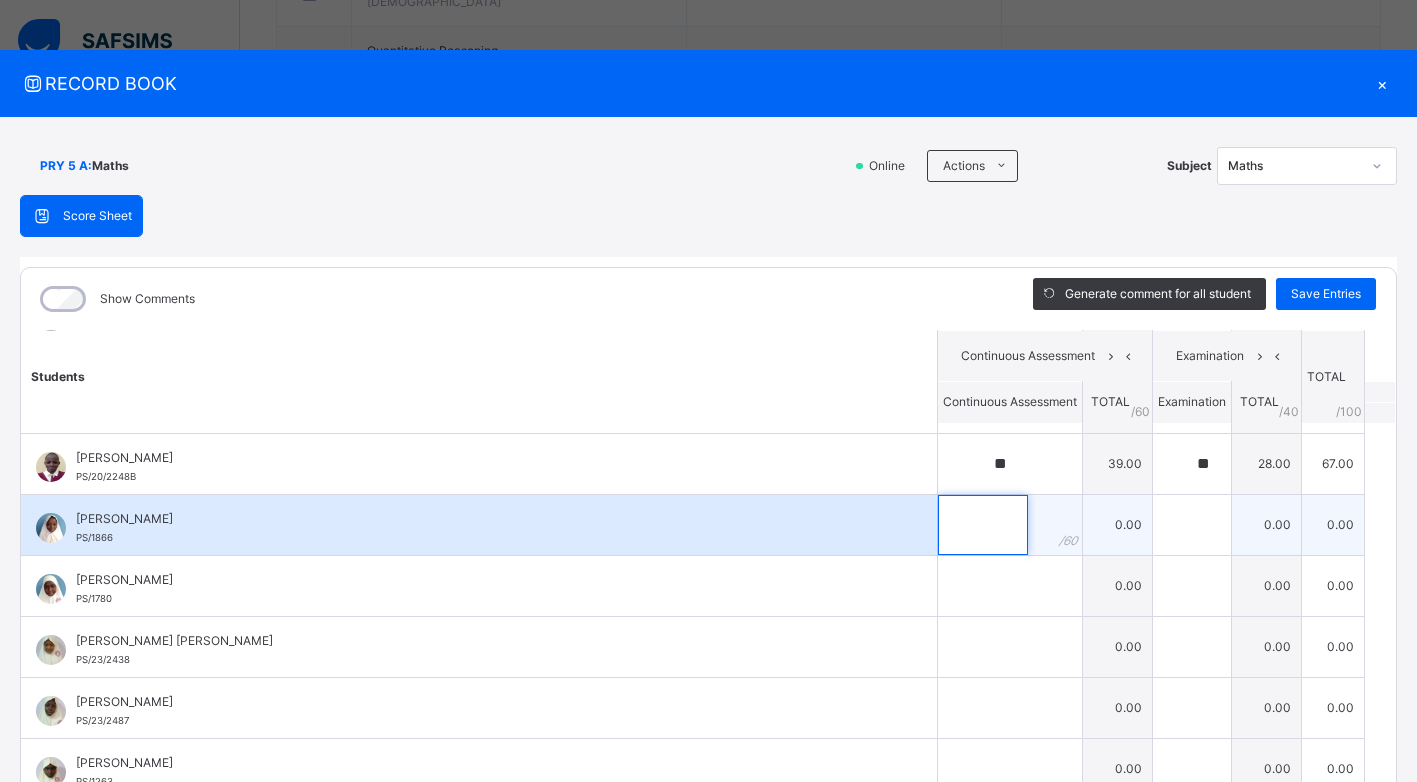 click at bounding box center (983, 525) 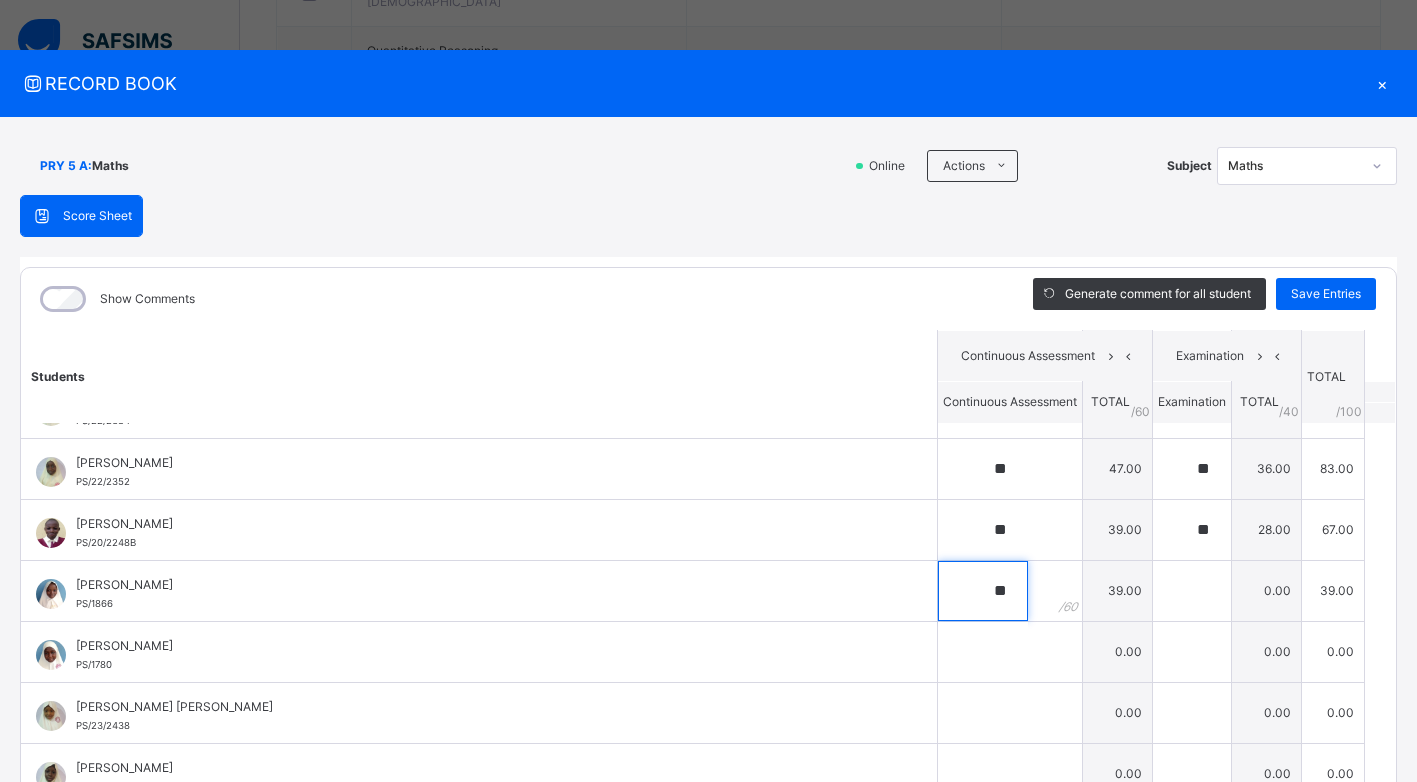 scroll, scrollTop: 500, scrollLeft: 0, axis: vertical 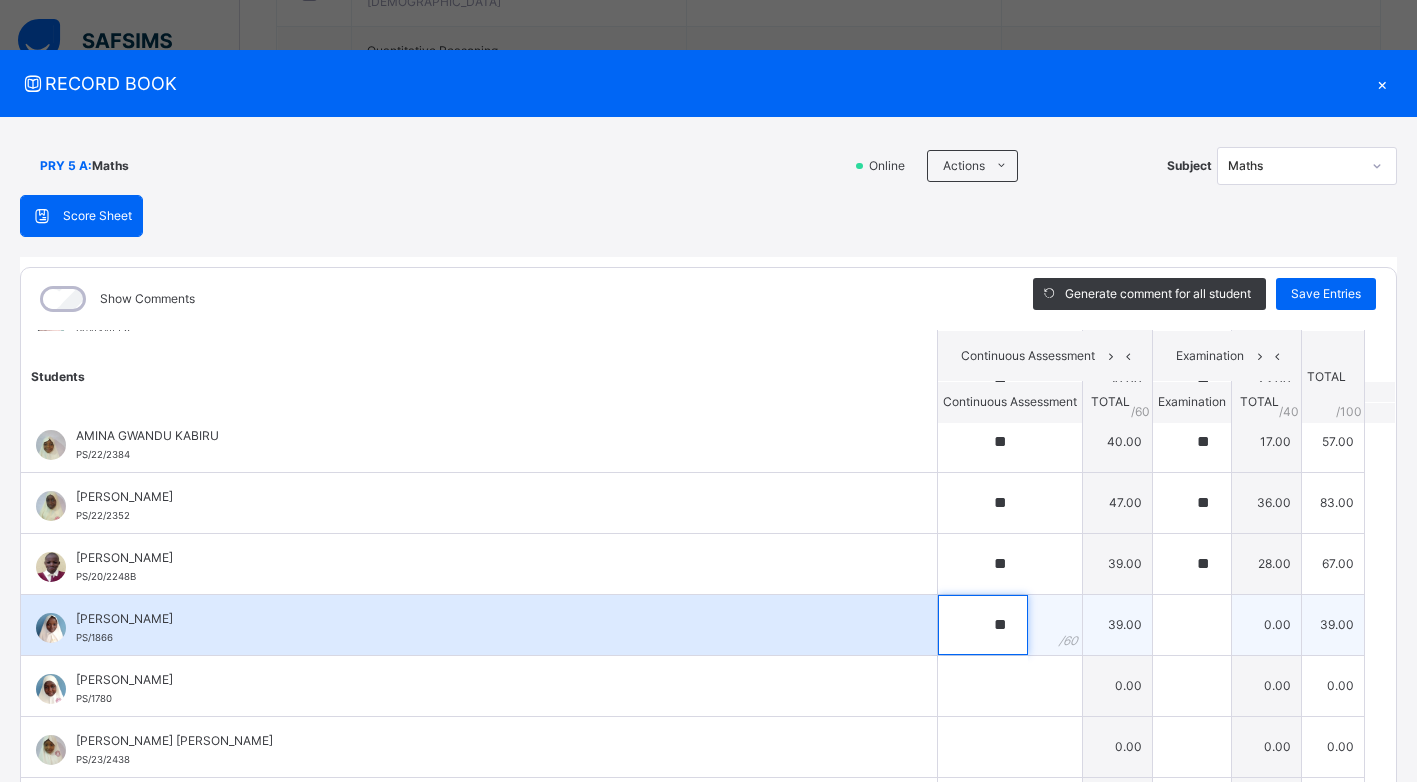 type on "**" 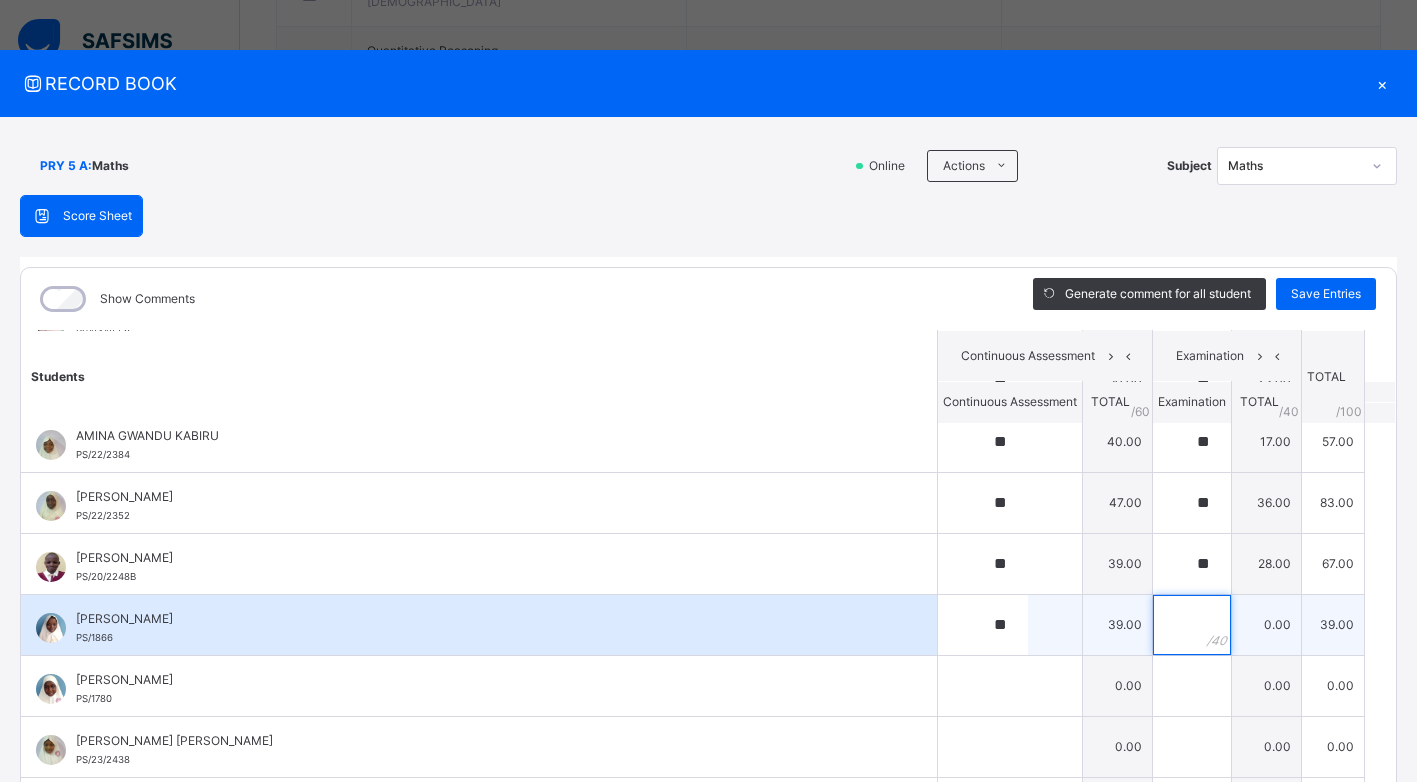 click at bounding box center [1192, 625] 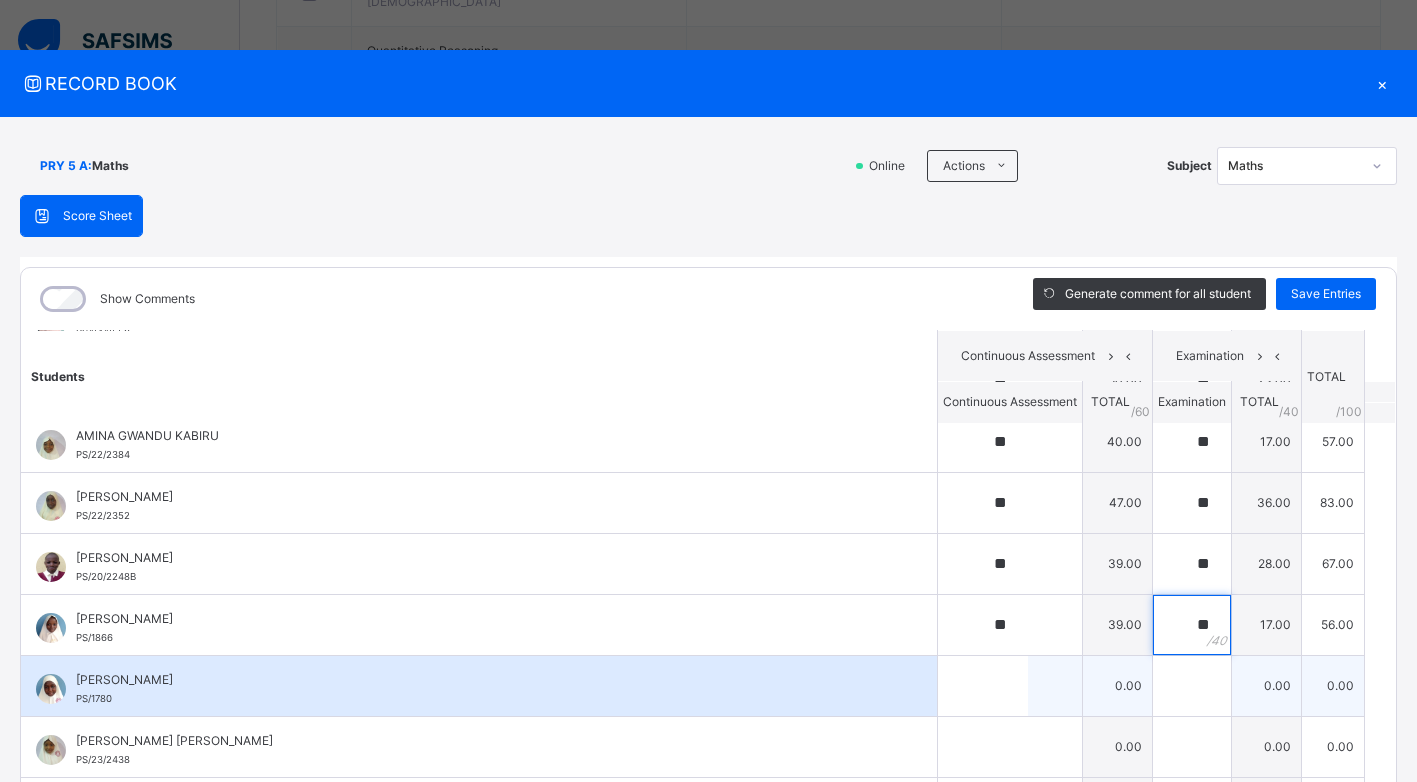 type on "**" 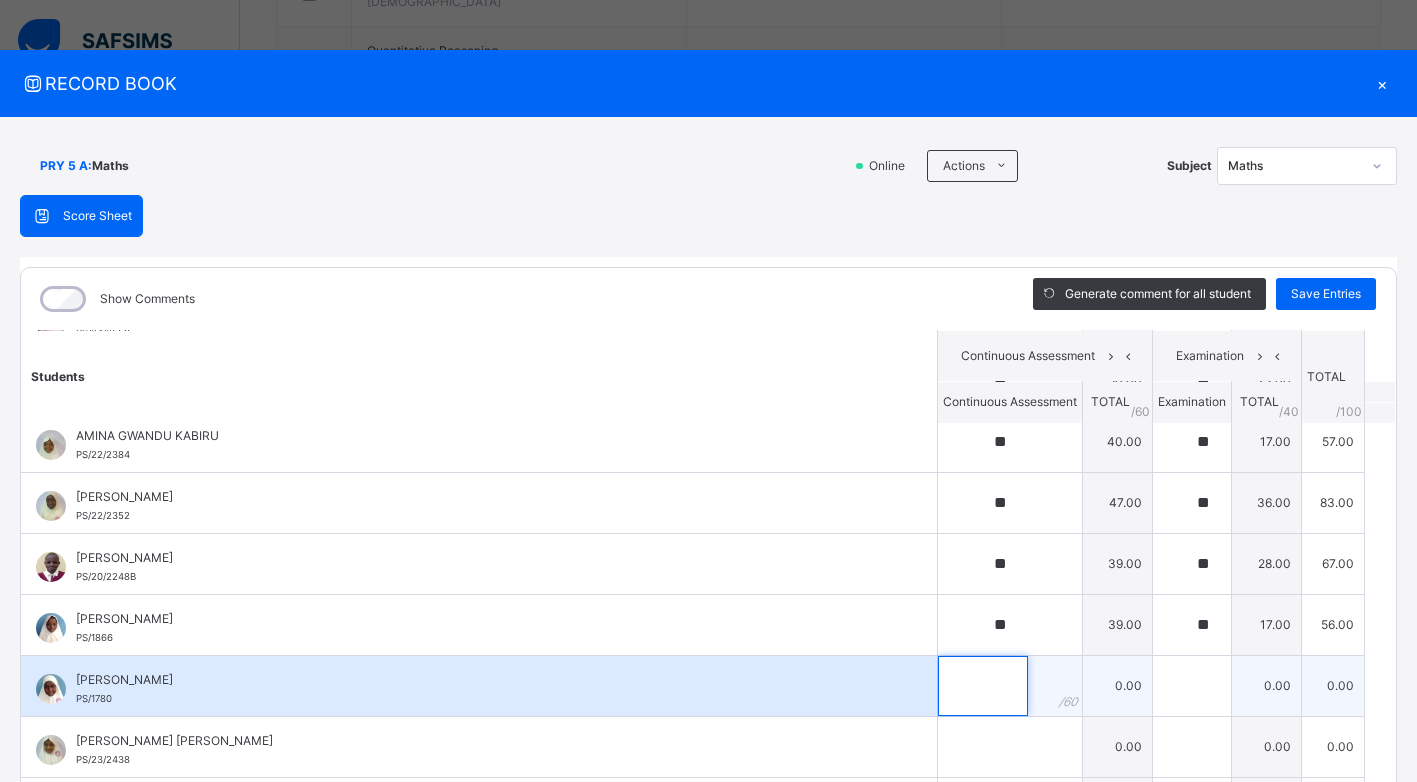 click at bounding box center [983, 686] 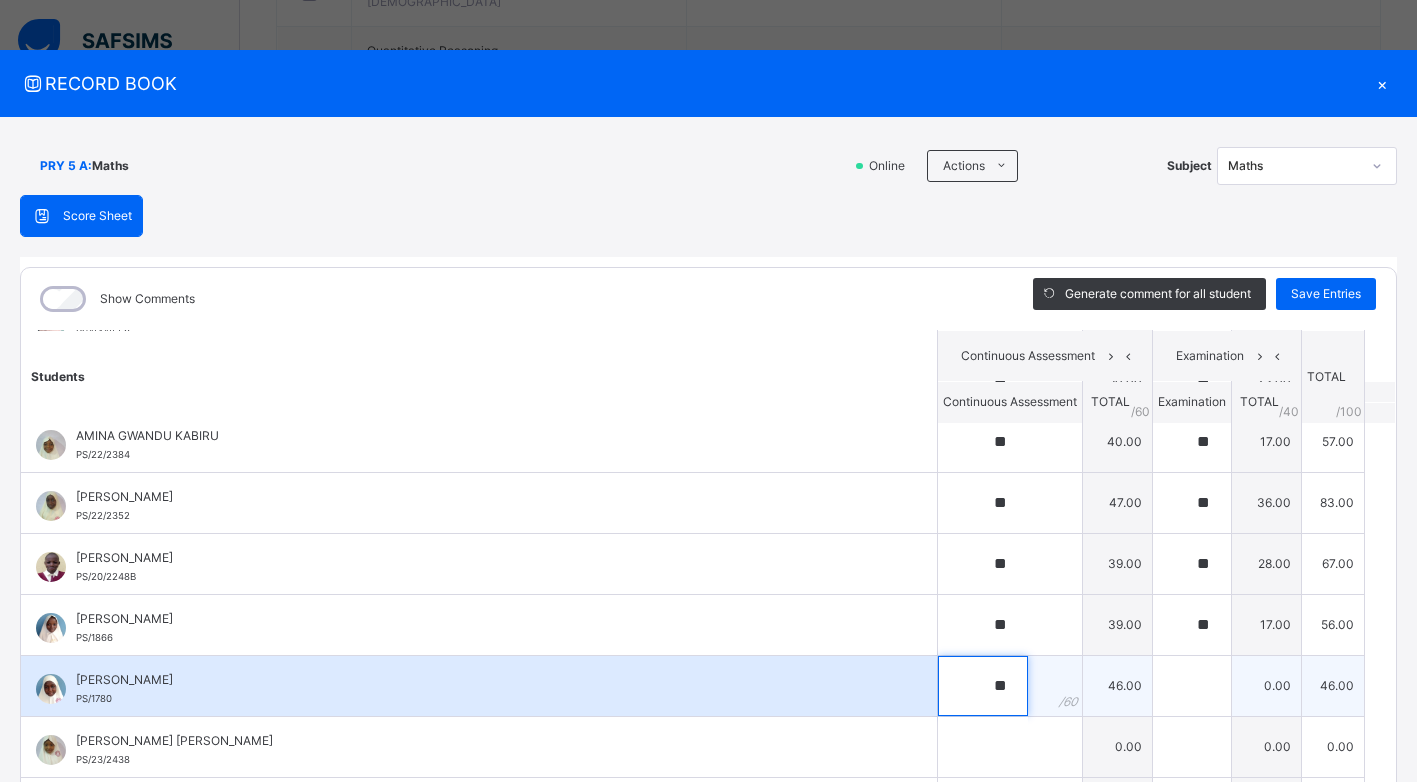 type on "**" 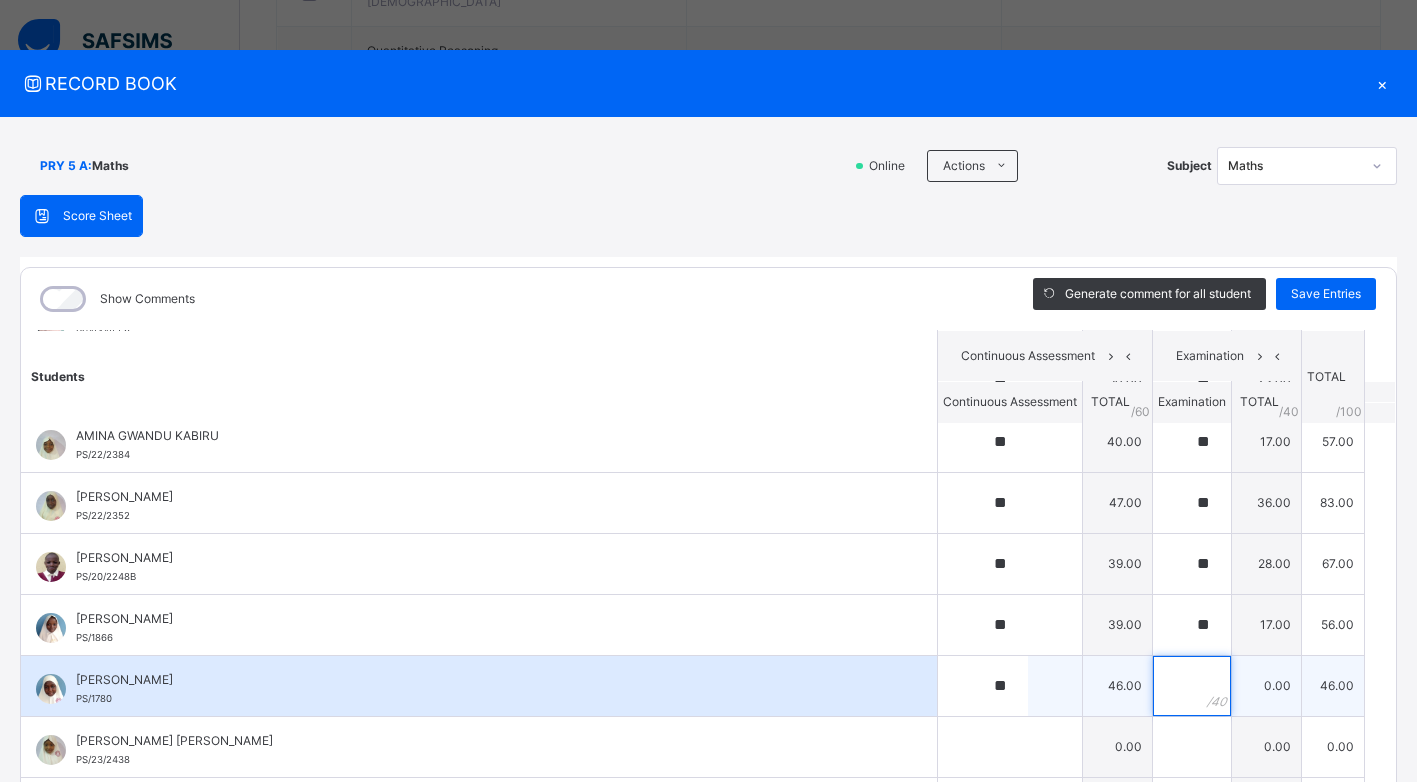 click at bounding box center [1192, 686] 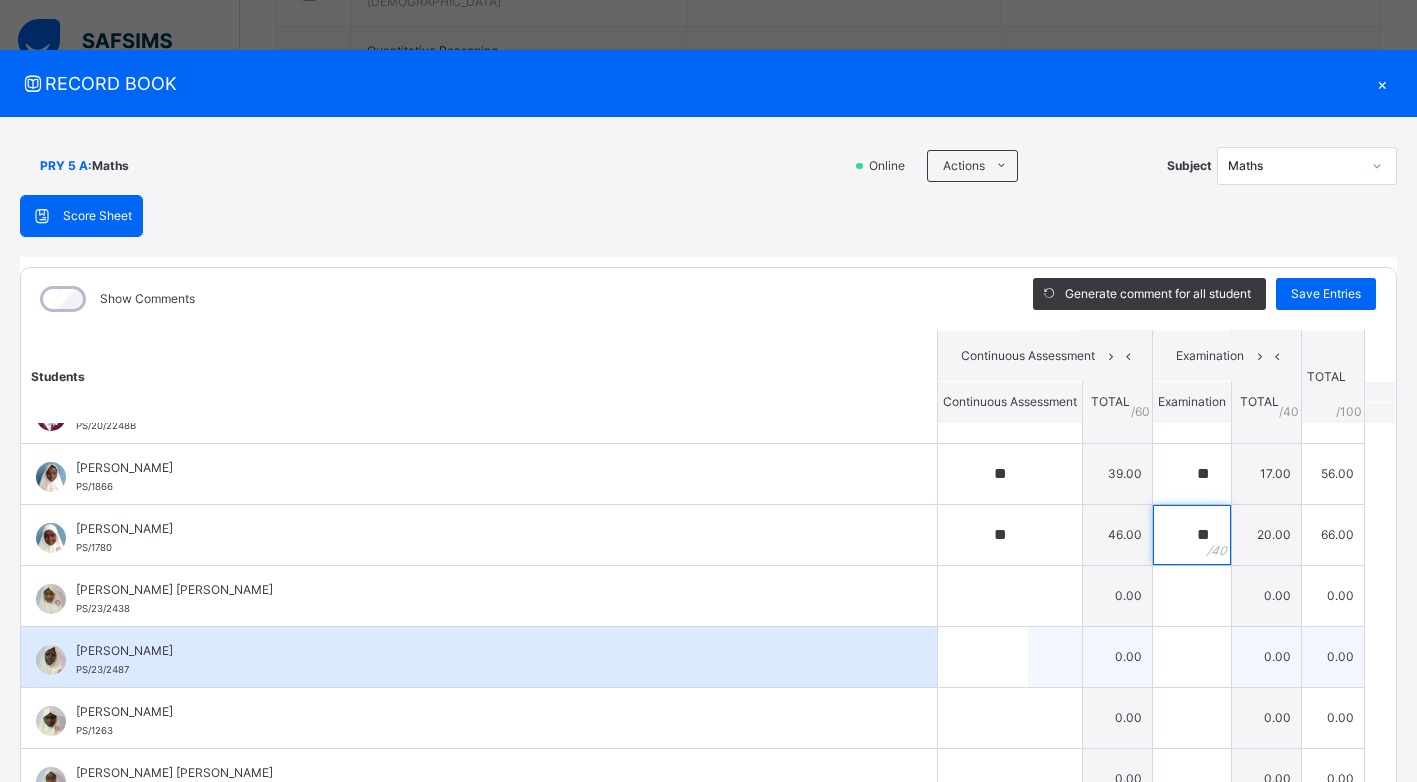 scroll, scrollTop: 700, scrollLeft: 0, axis: vertical 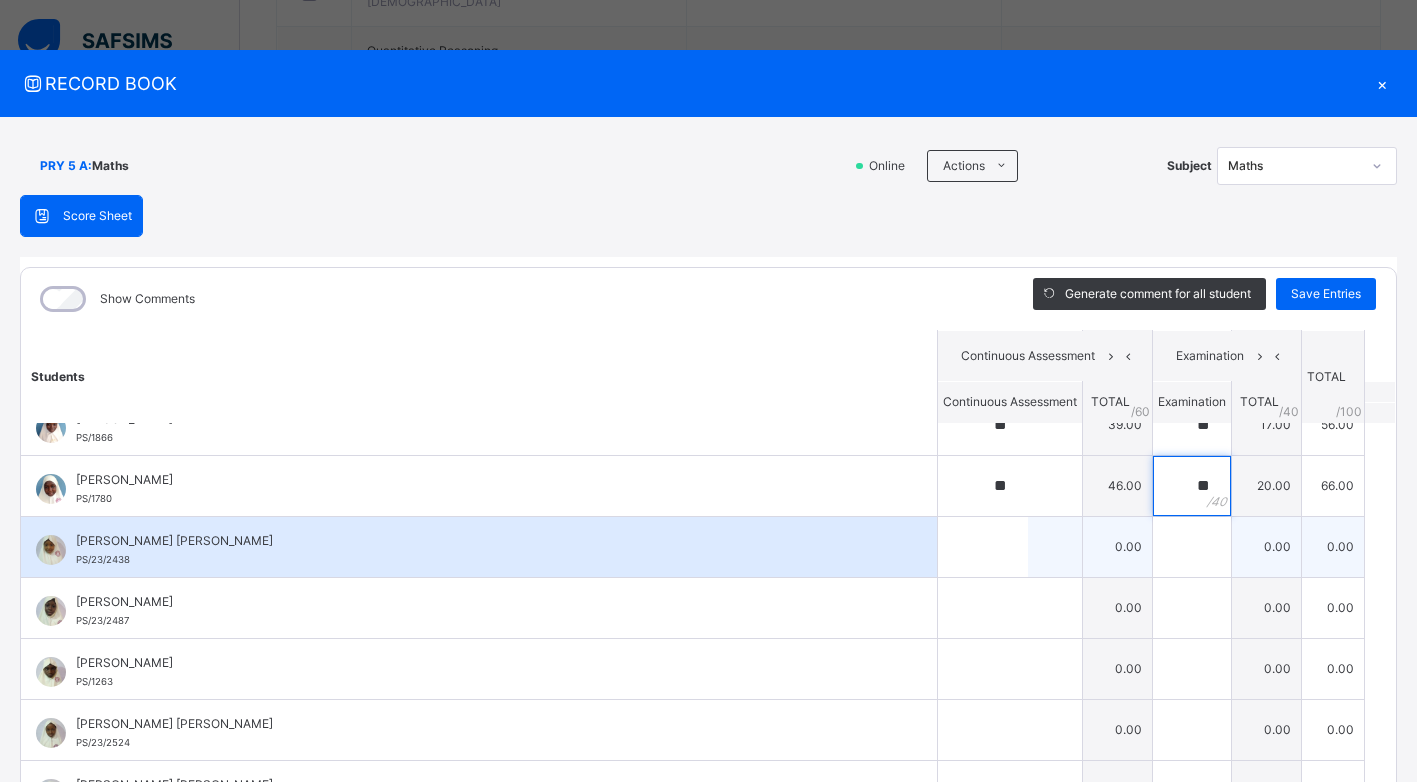 type on "**" 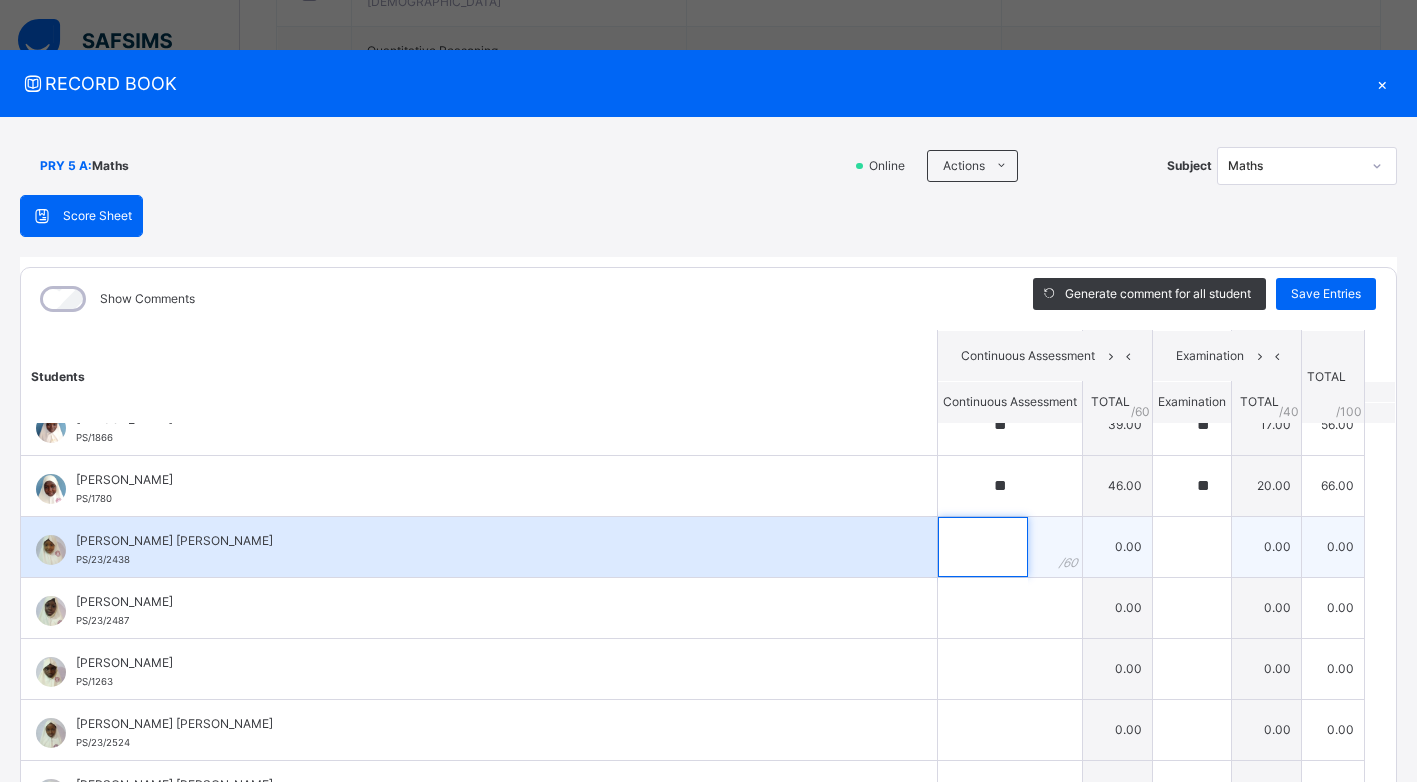 click at bounding box center [983, 547] 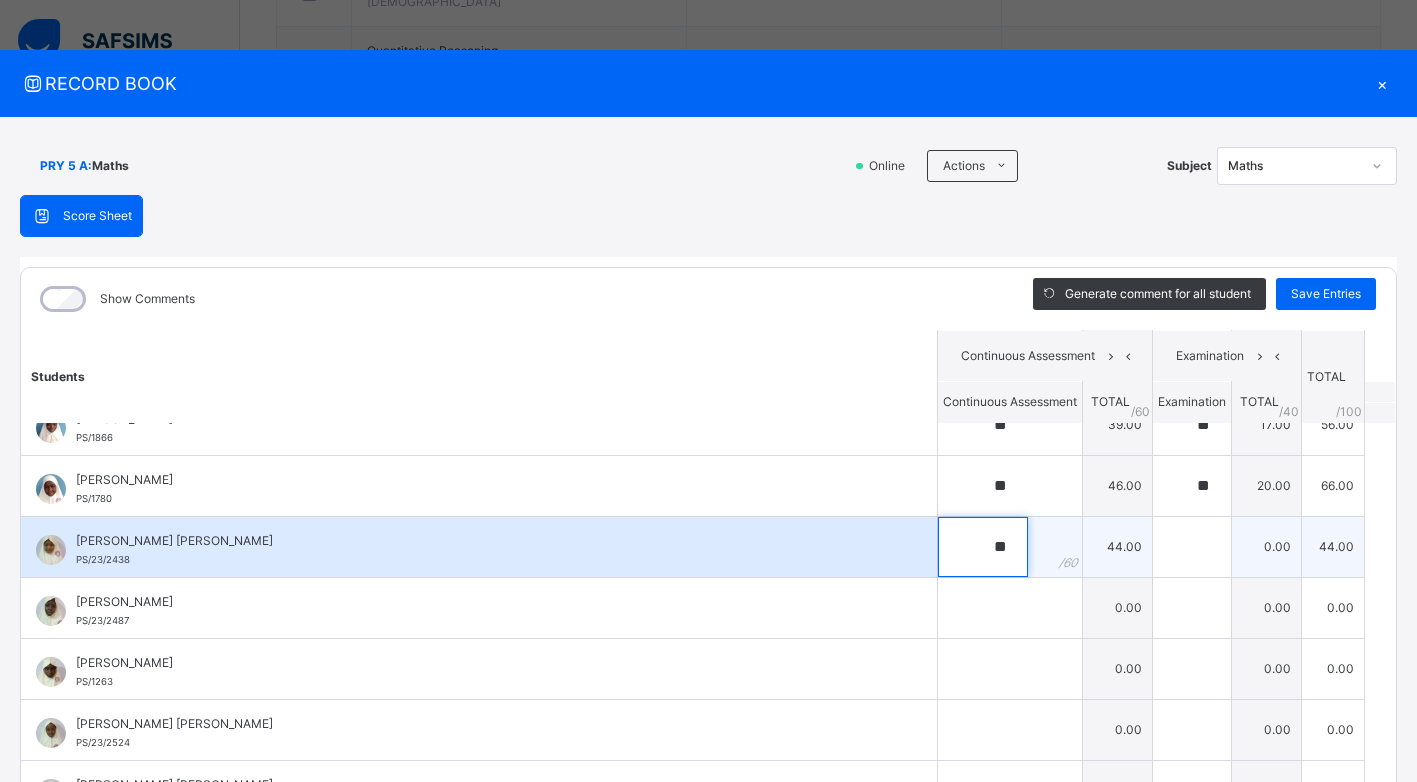 type on "**" 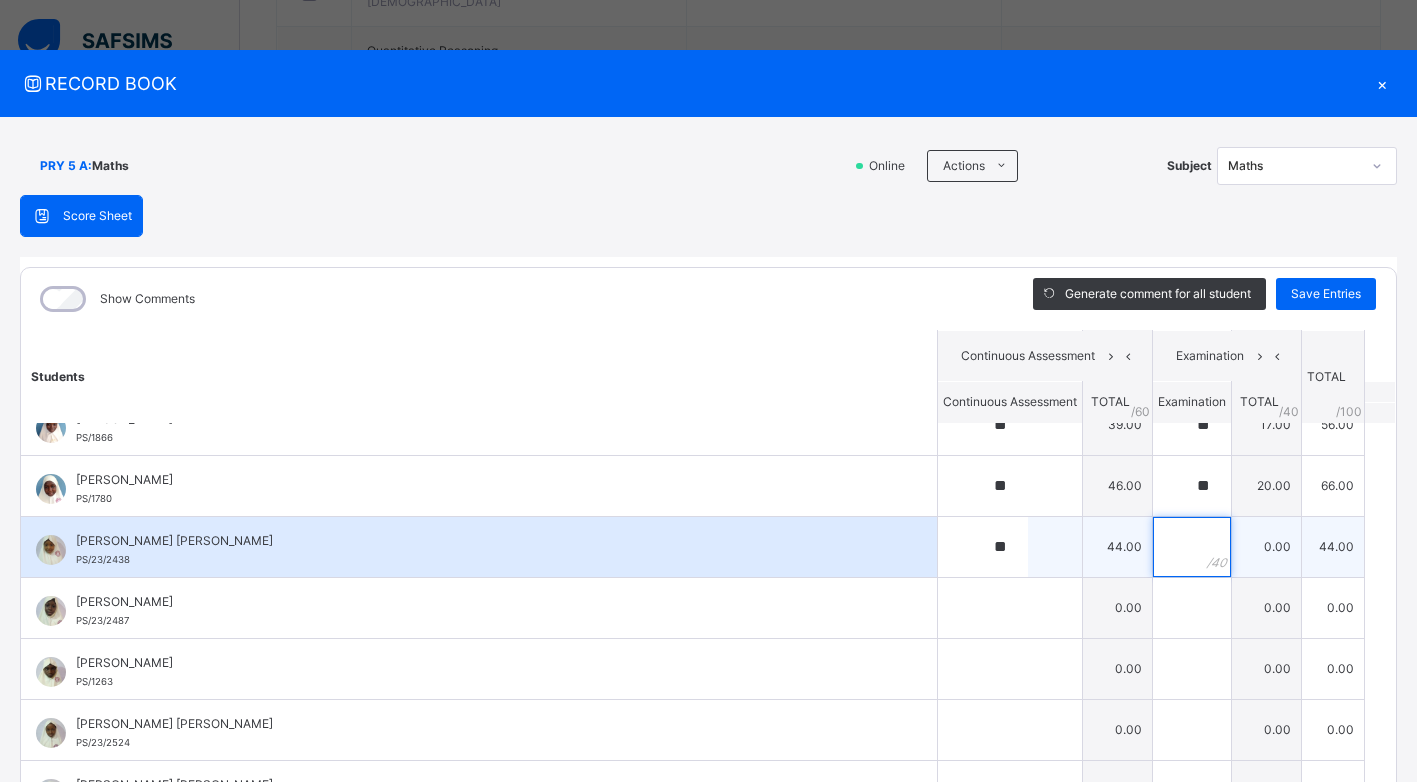 click at bounding box center (1192, 547) 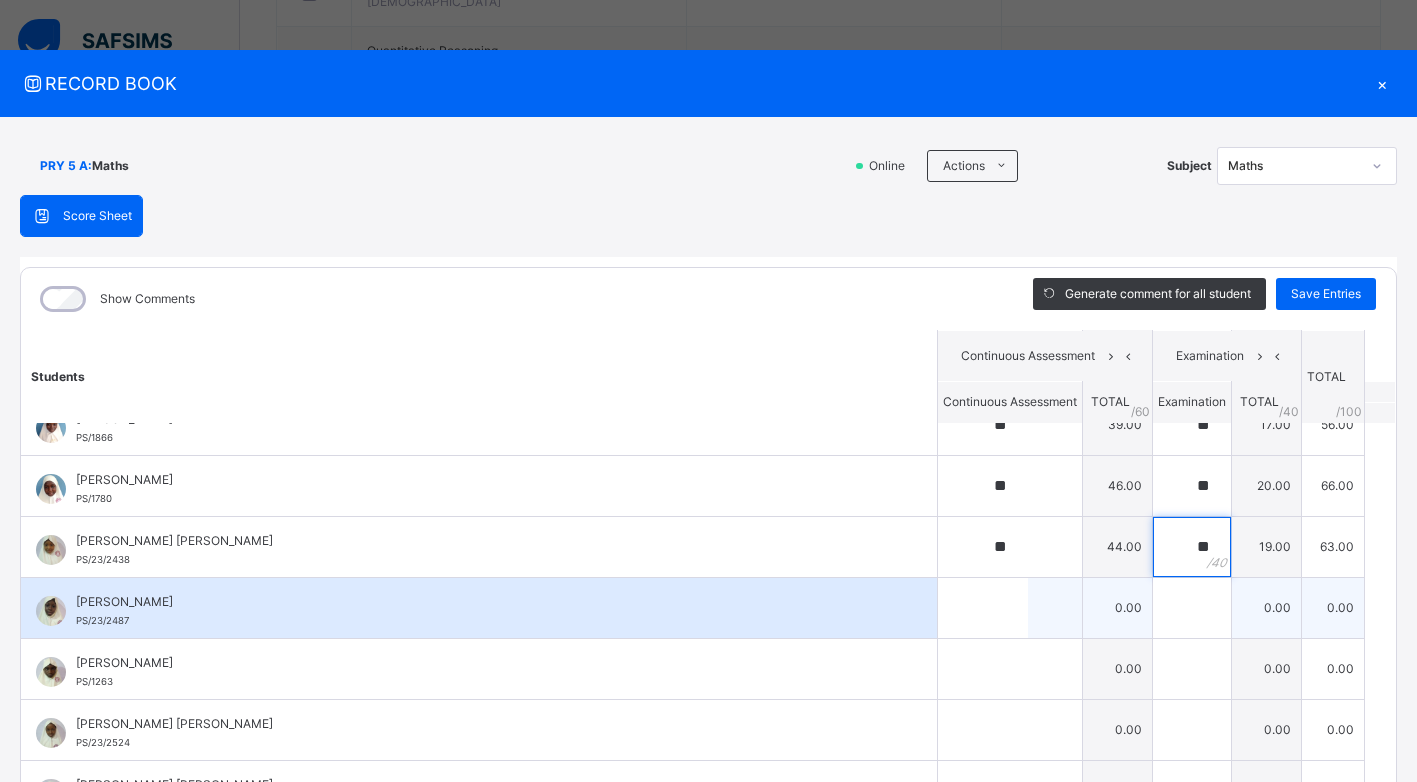 type on "**" 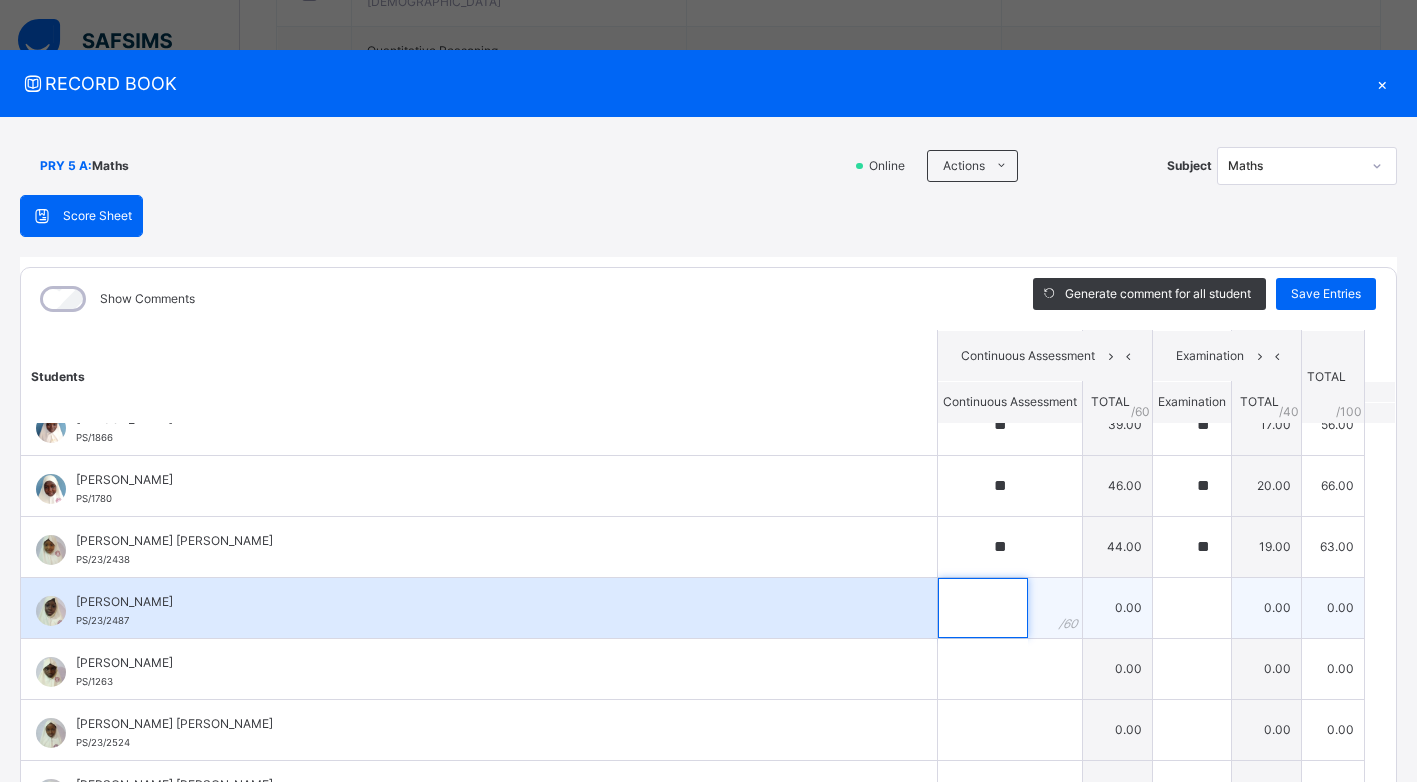 click at bounding box center [983, 608] 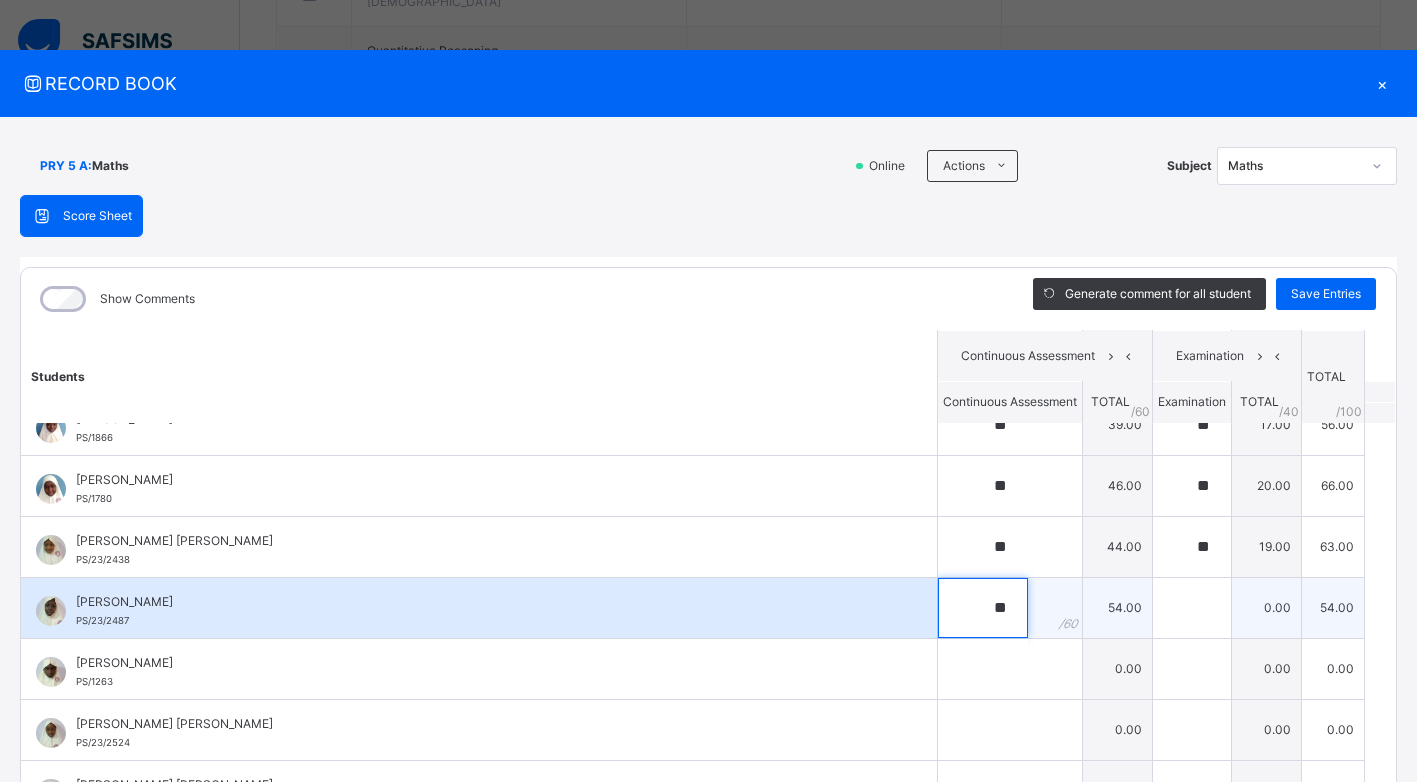 type on "**" 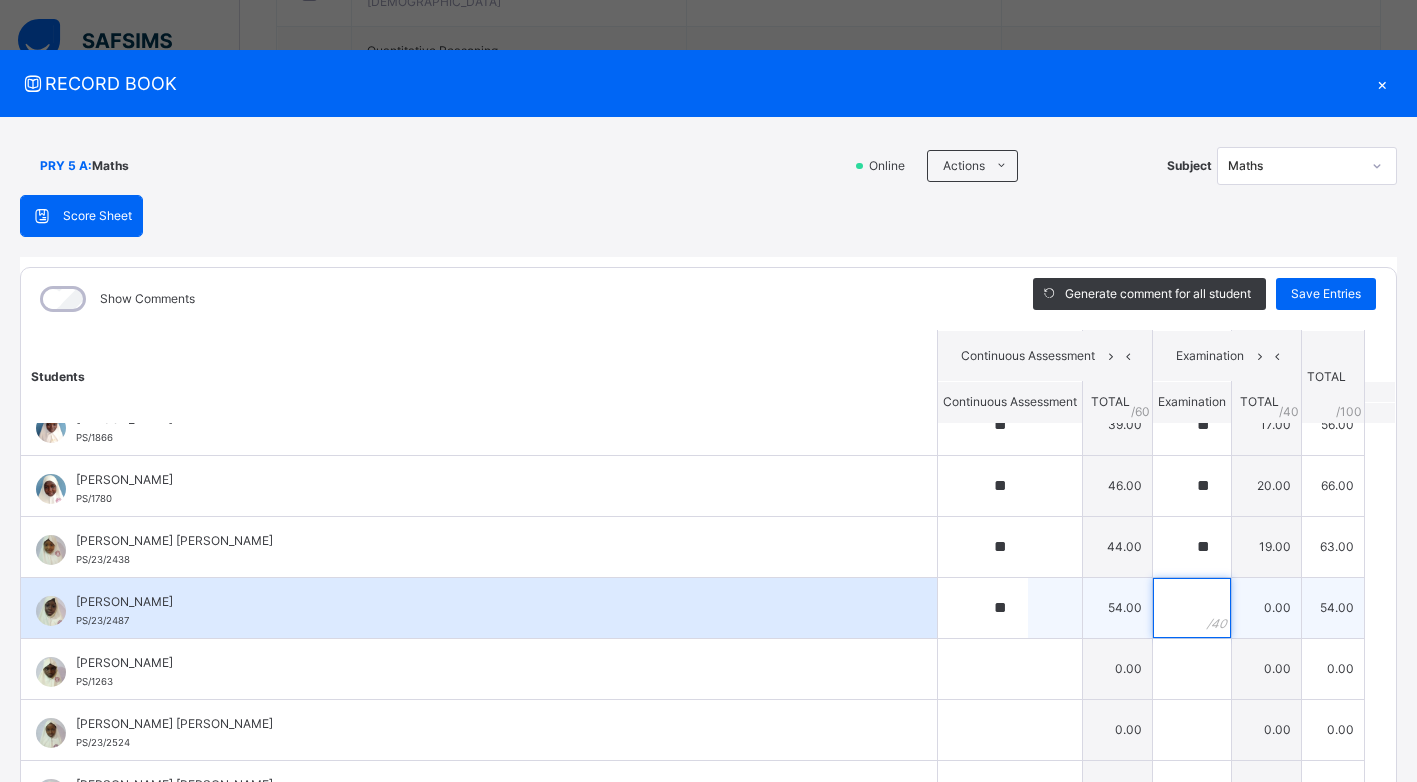 click at bounding box center (1192, 608) 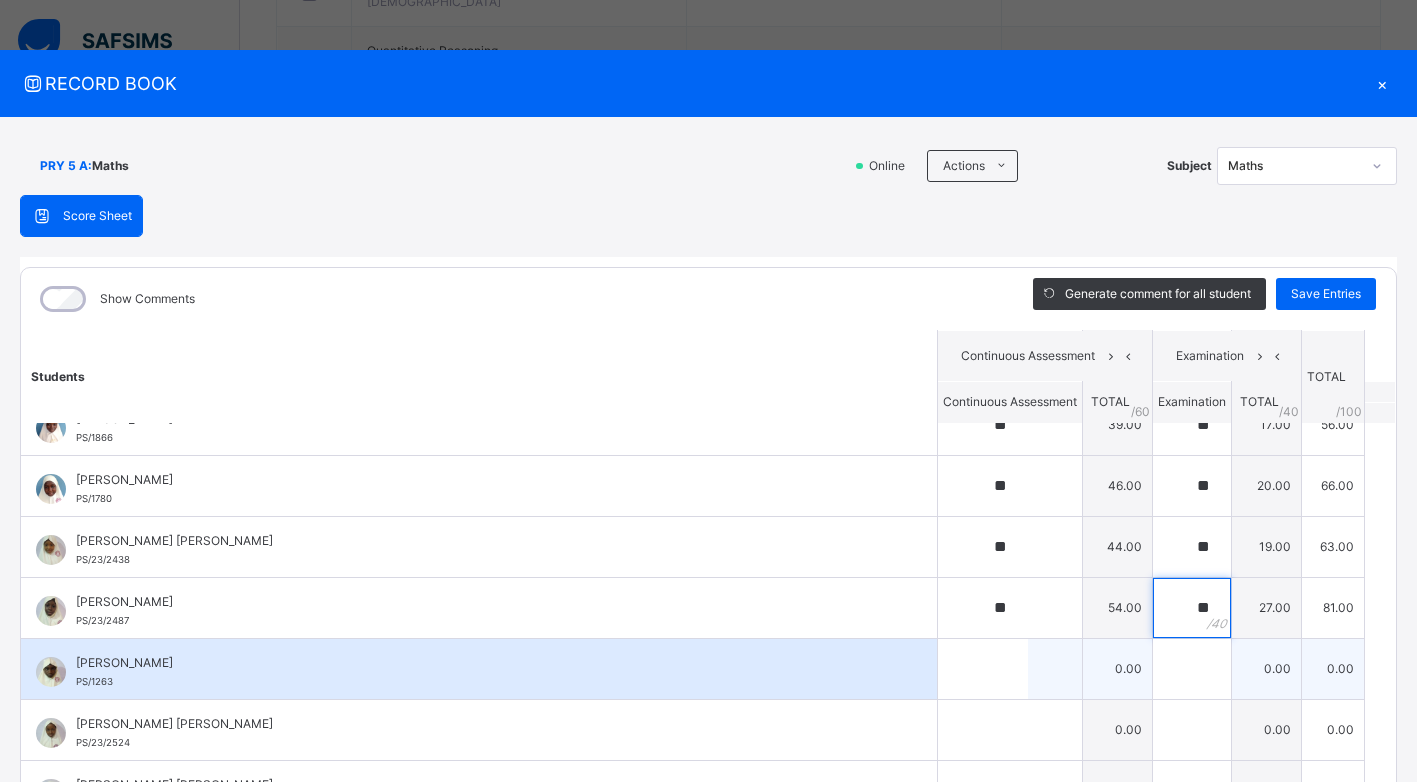 type on "**" 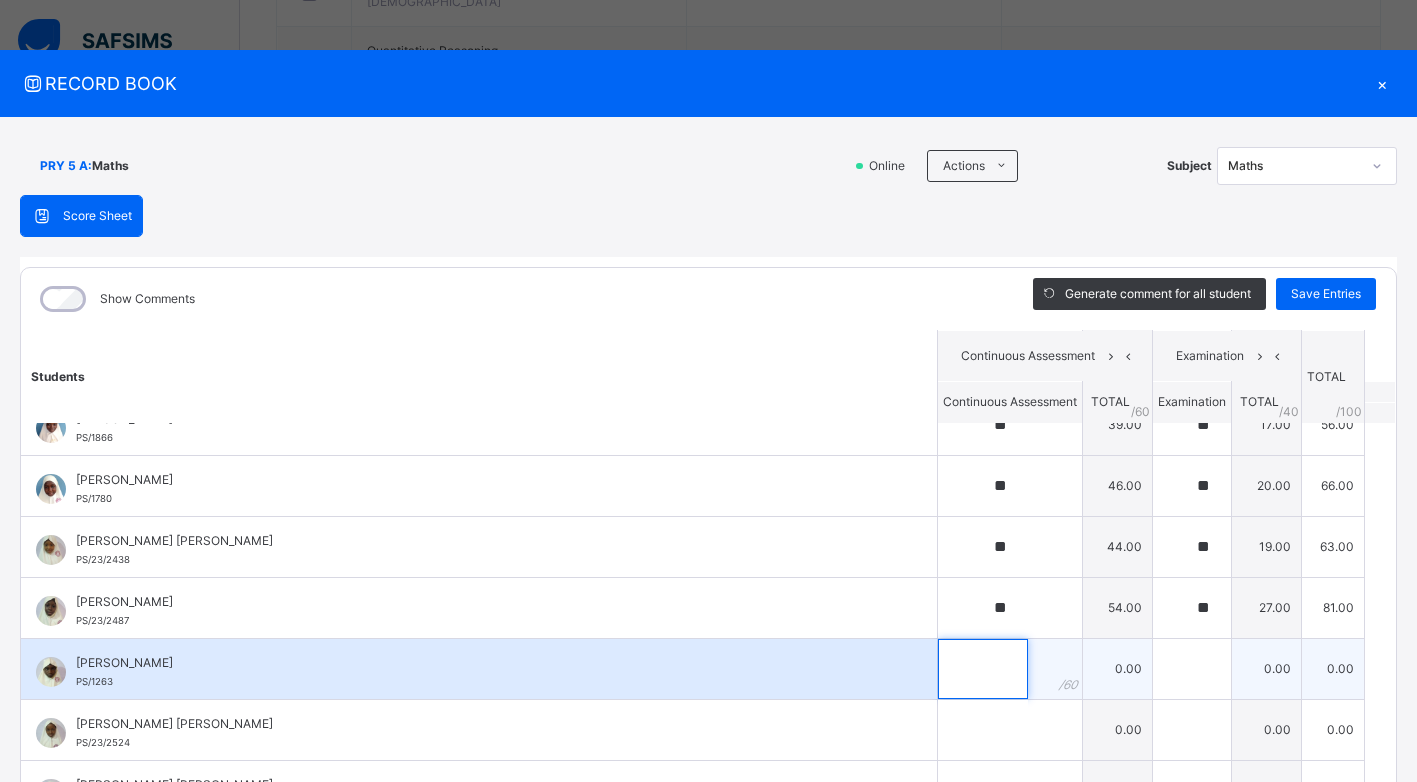 click at bounding box center (983, 669) 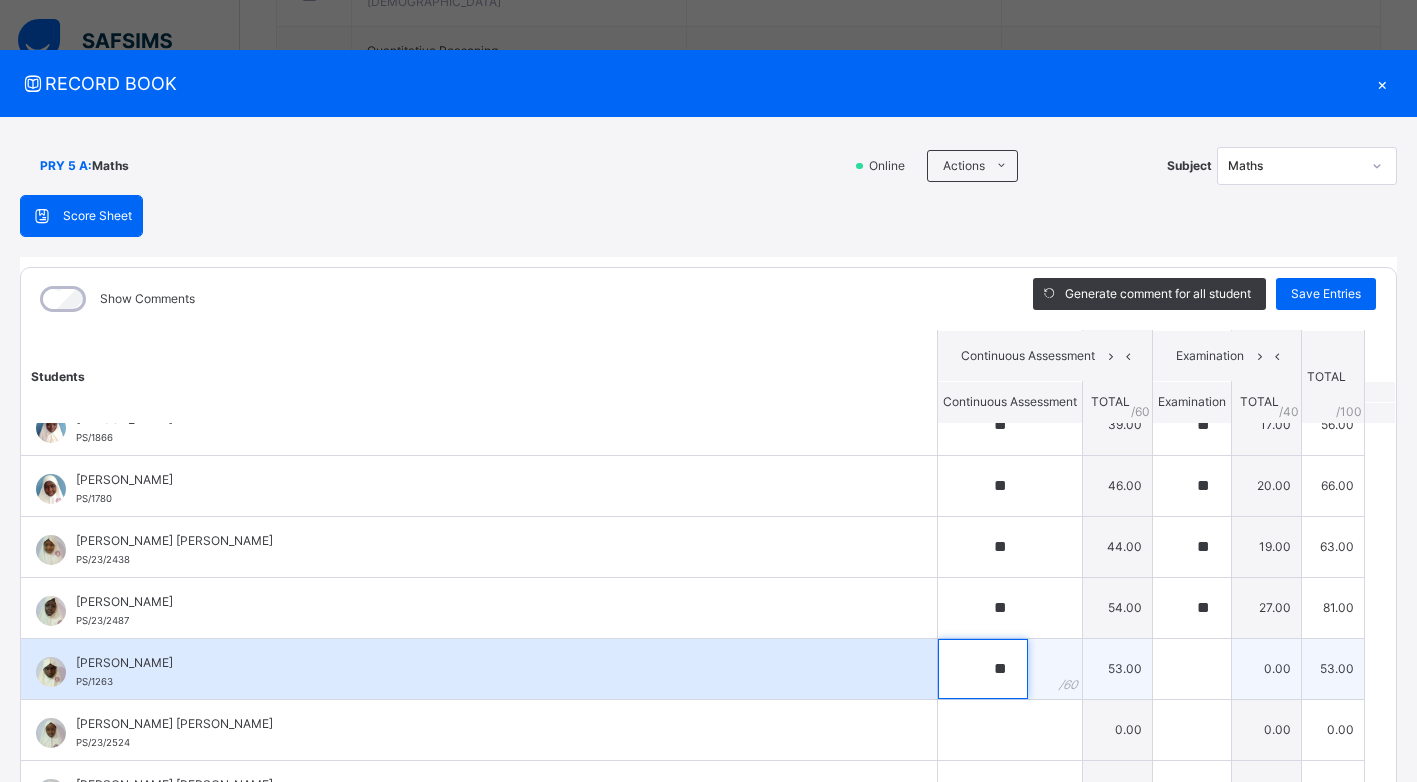 type on "**" 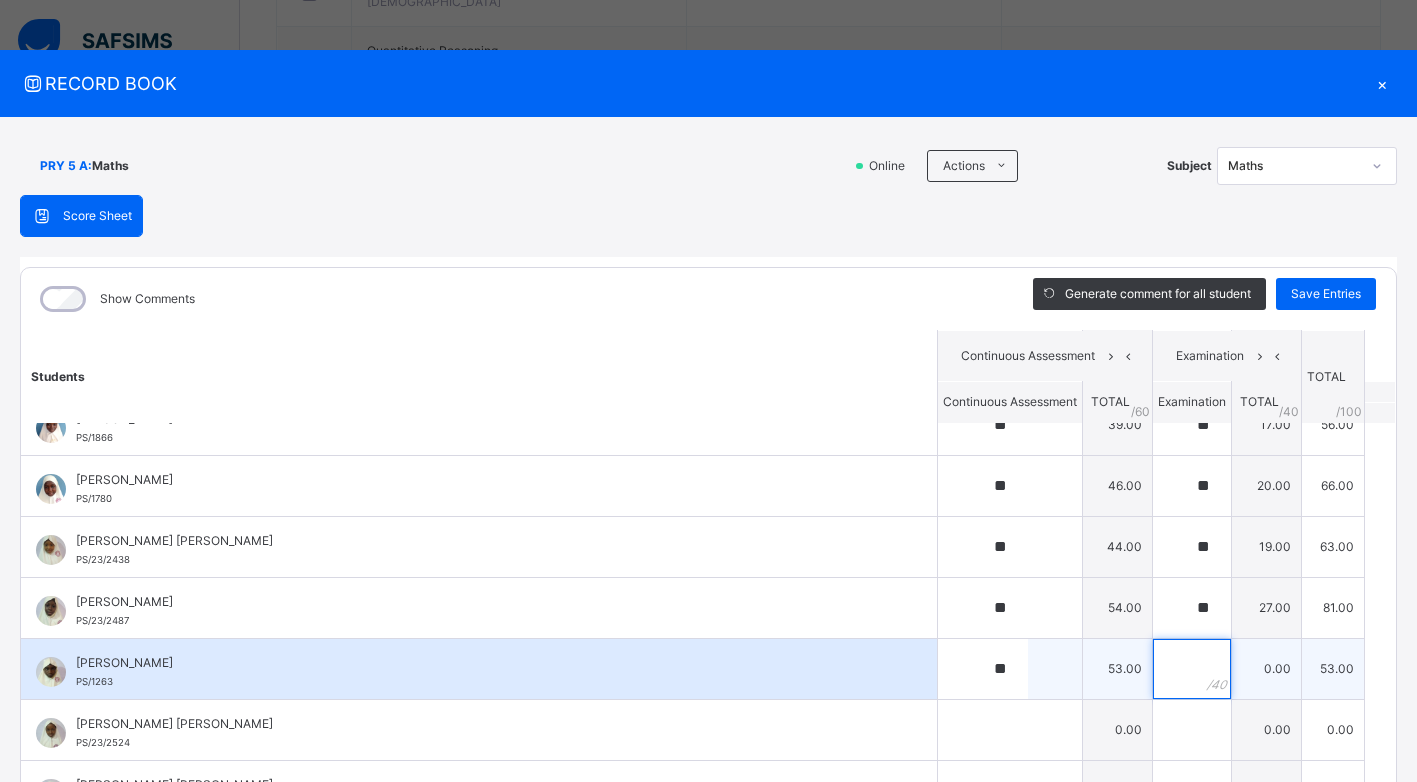 click at bounding box center [1192, 669] 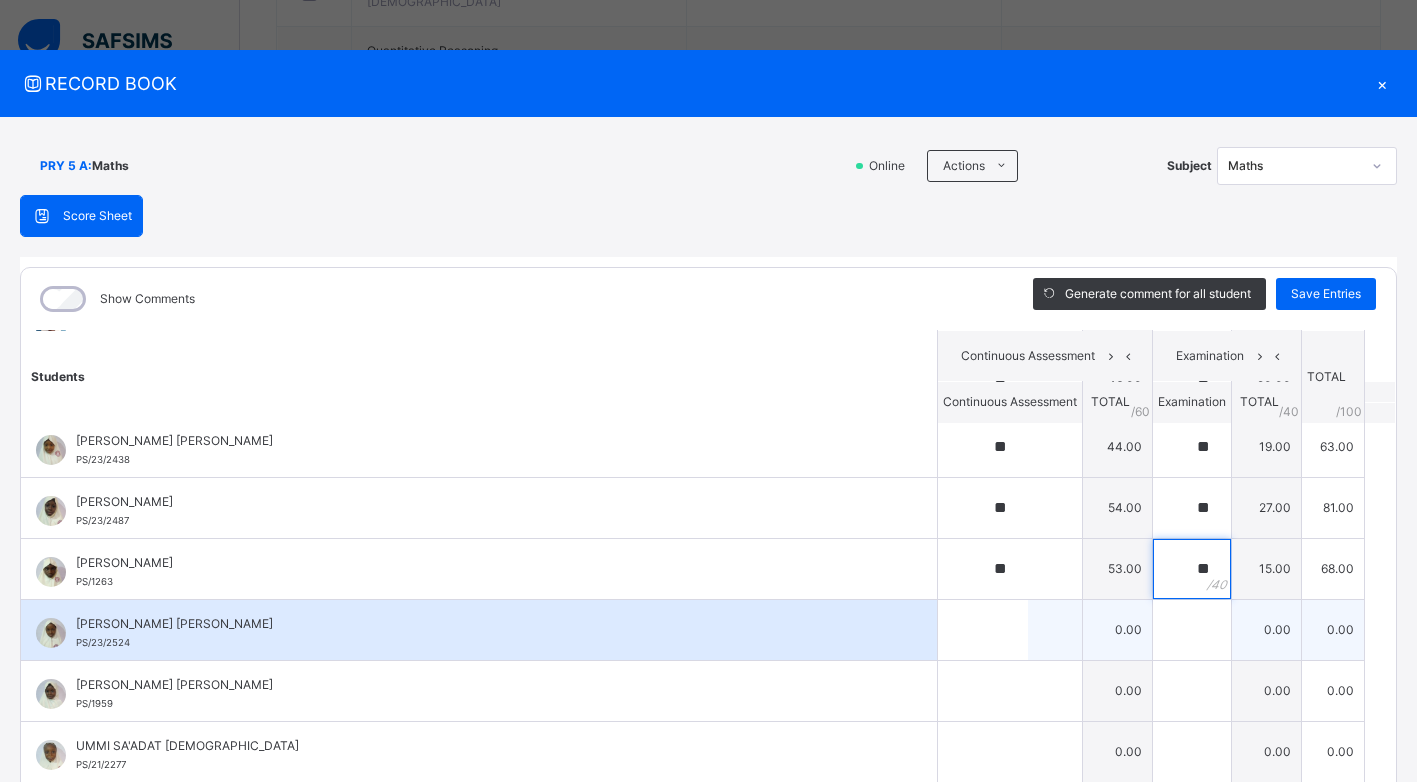 scroll, scrollTop: 875, scrollLeft: 0, axis: vertical 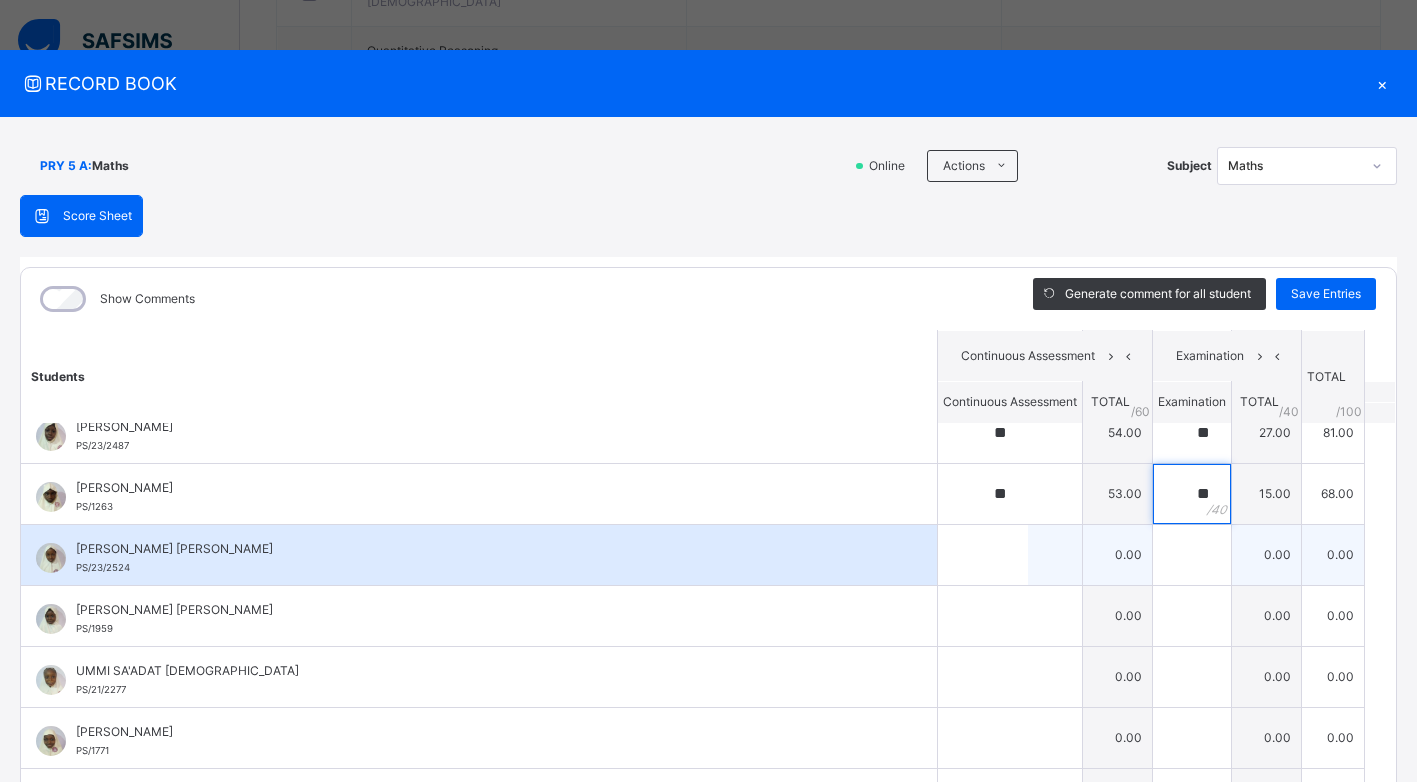 type on "**" 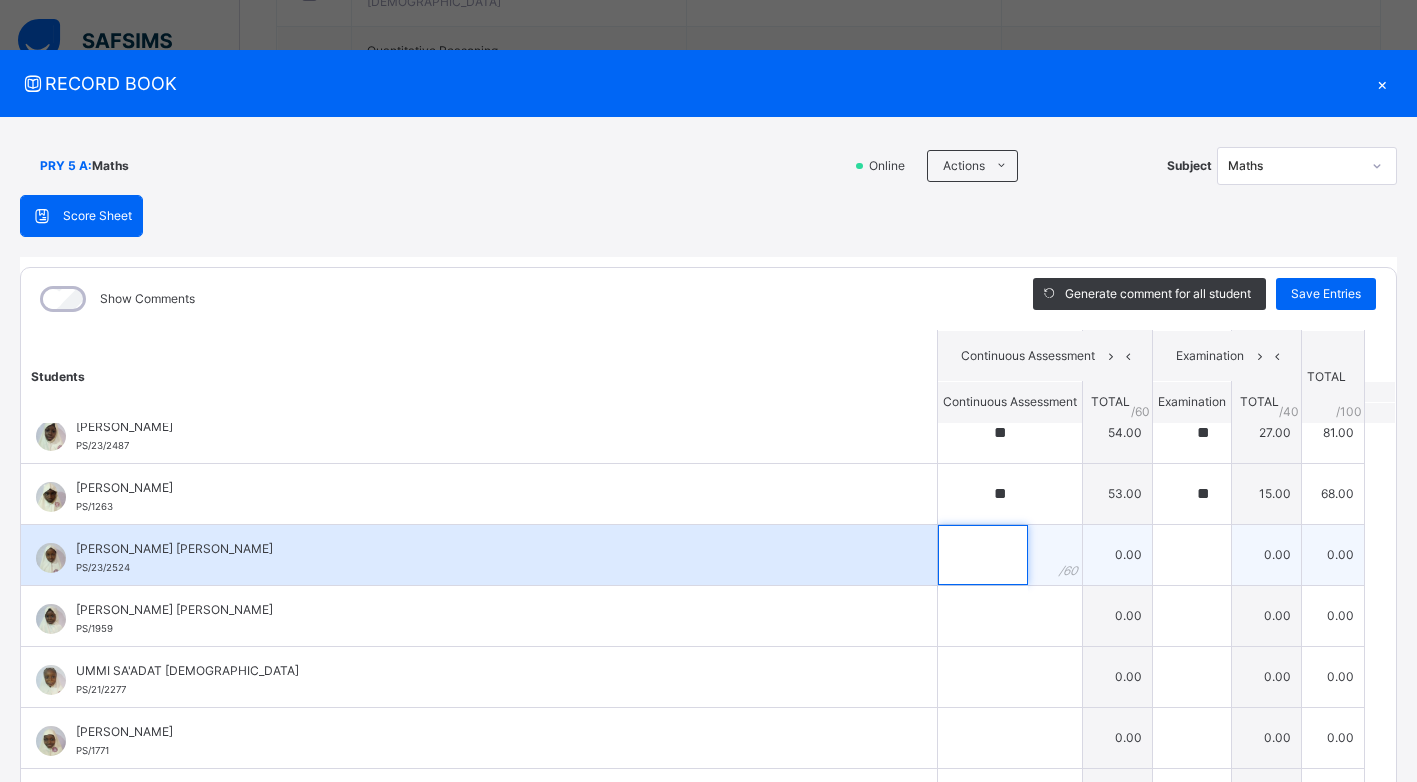 click at bounding box center [983, 555] 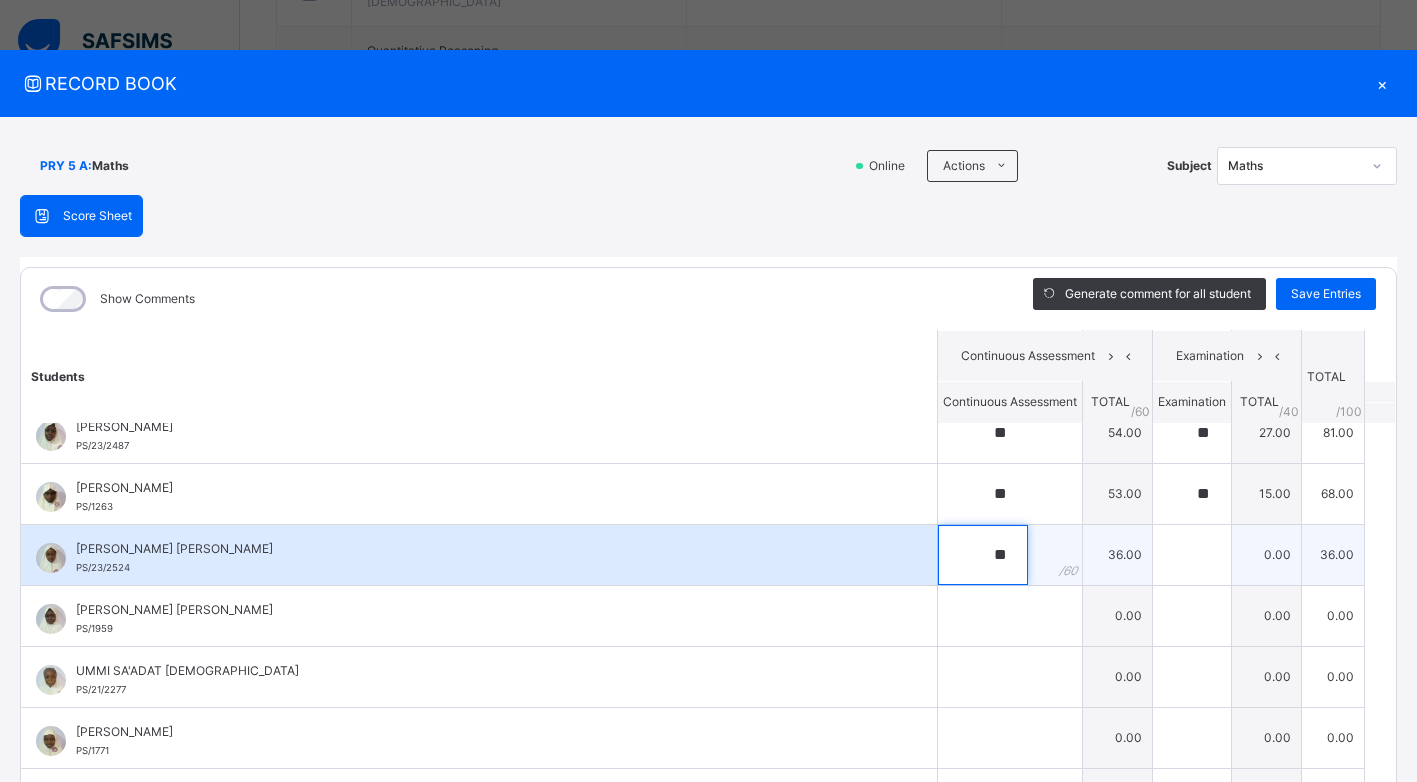 type on "**" 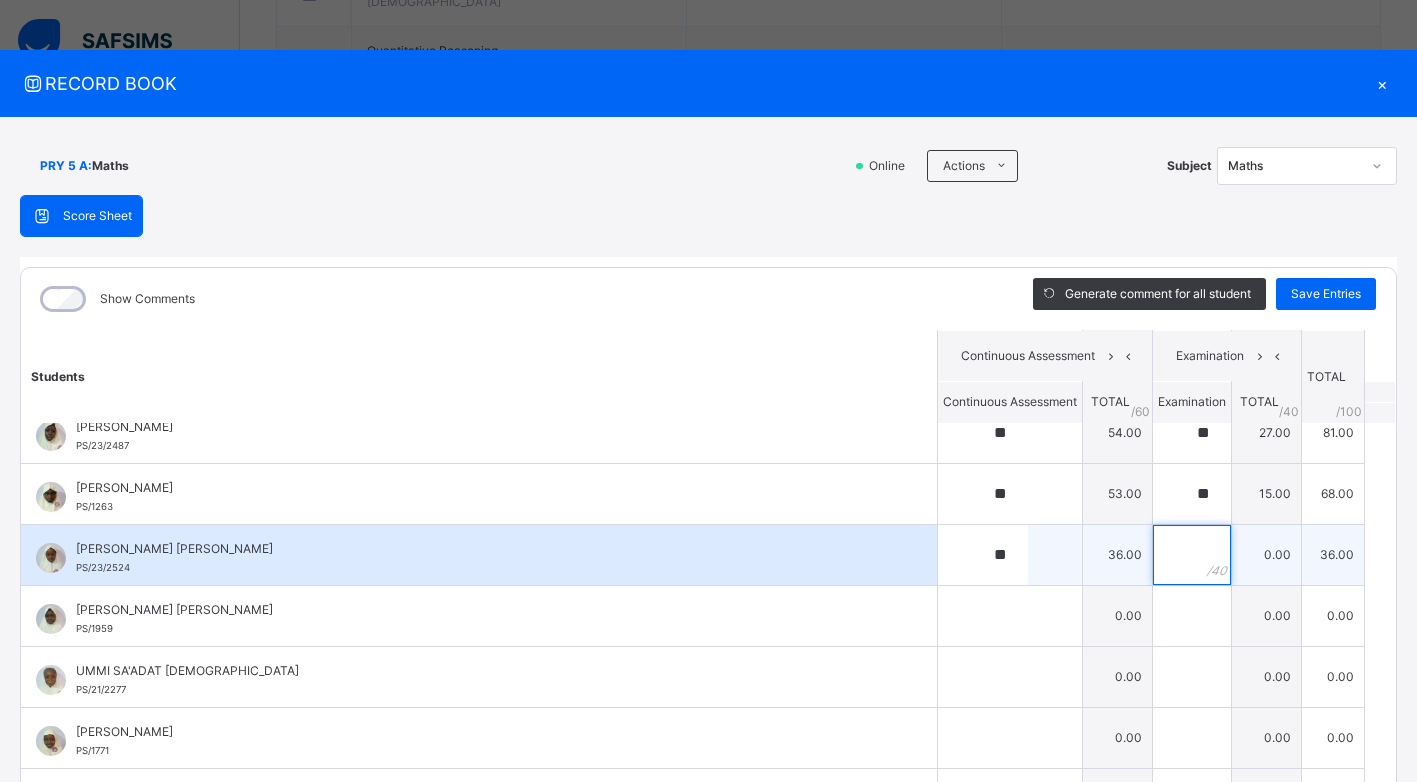 click at bounding box center (1192, 555) 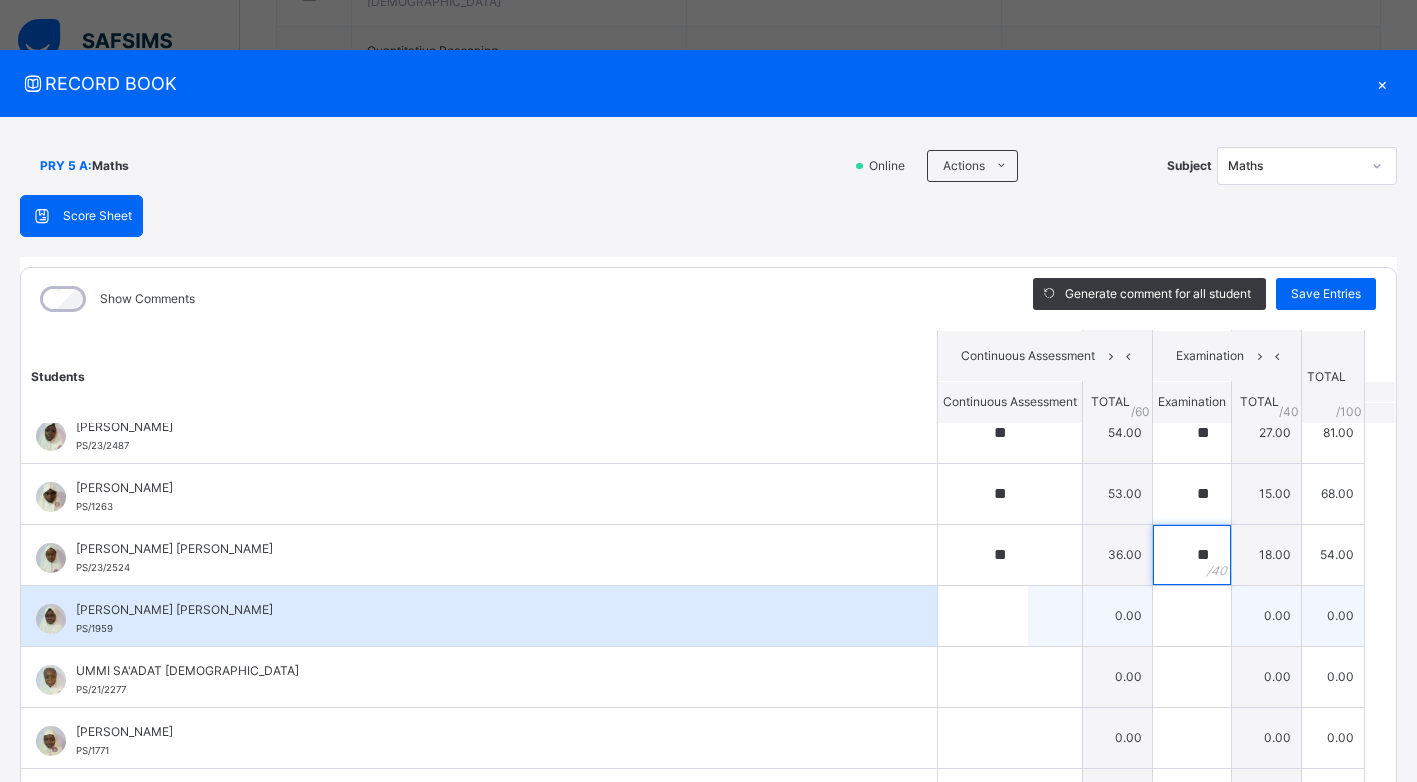 type on "**" 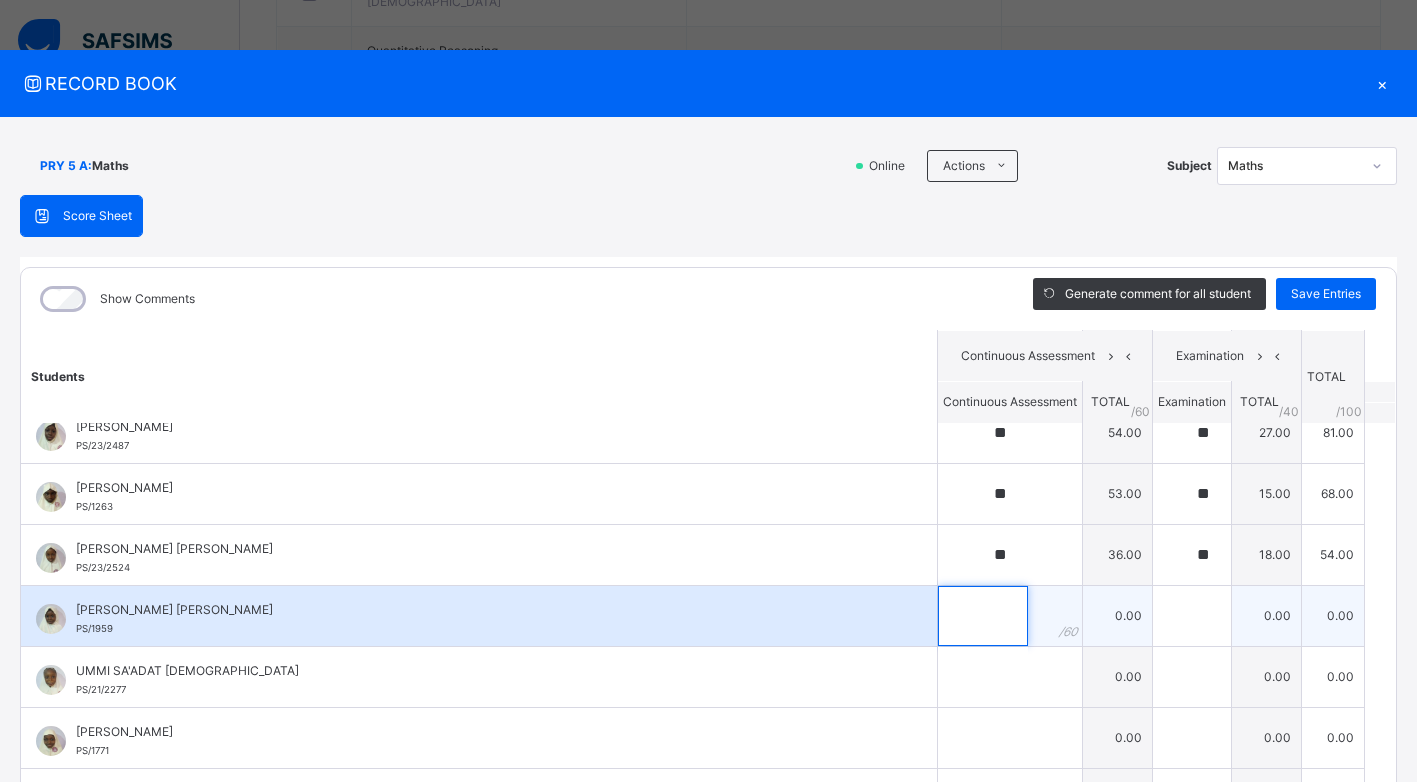 click at bounding box center (983, 616) 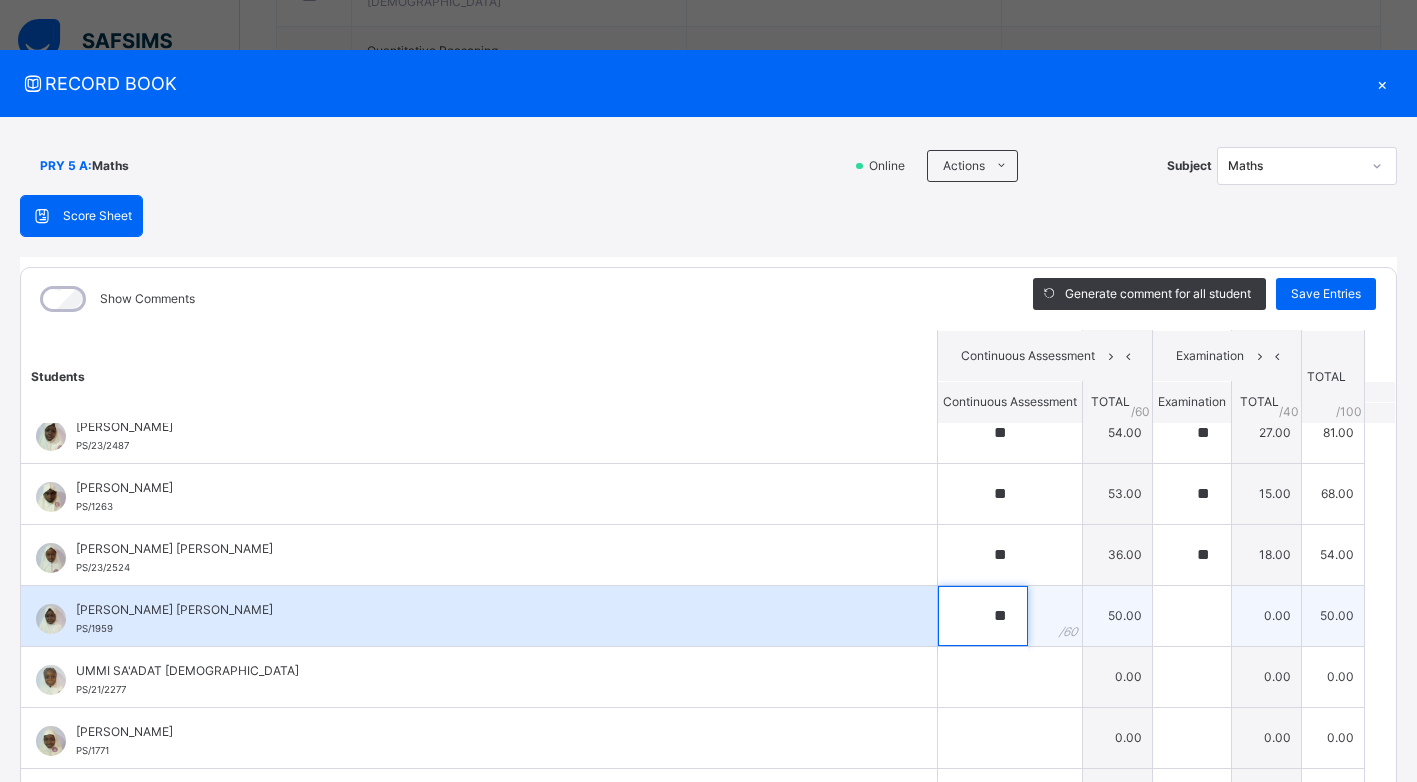 type on "**" 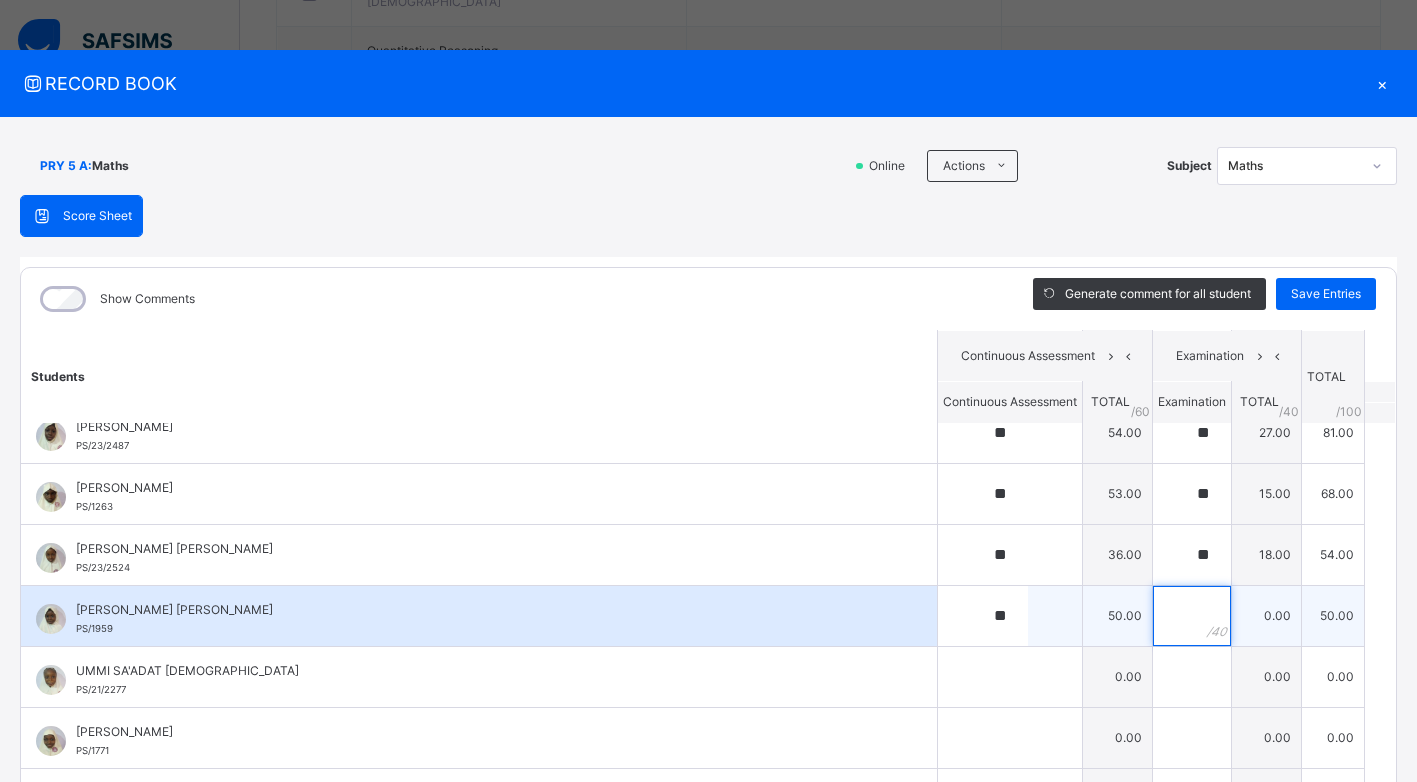 click at bounding box center (1192, 616) 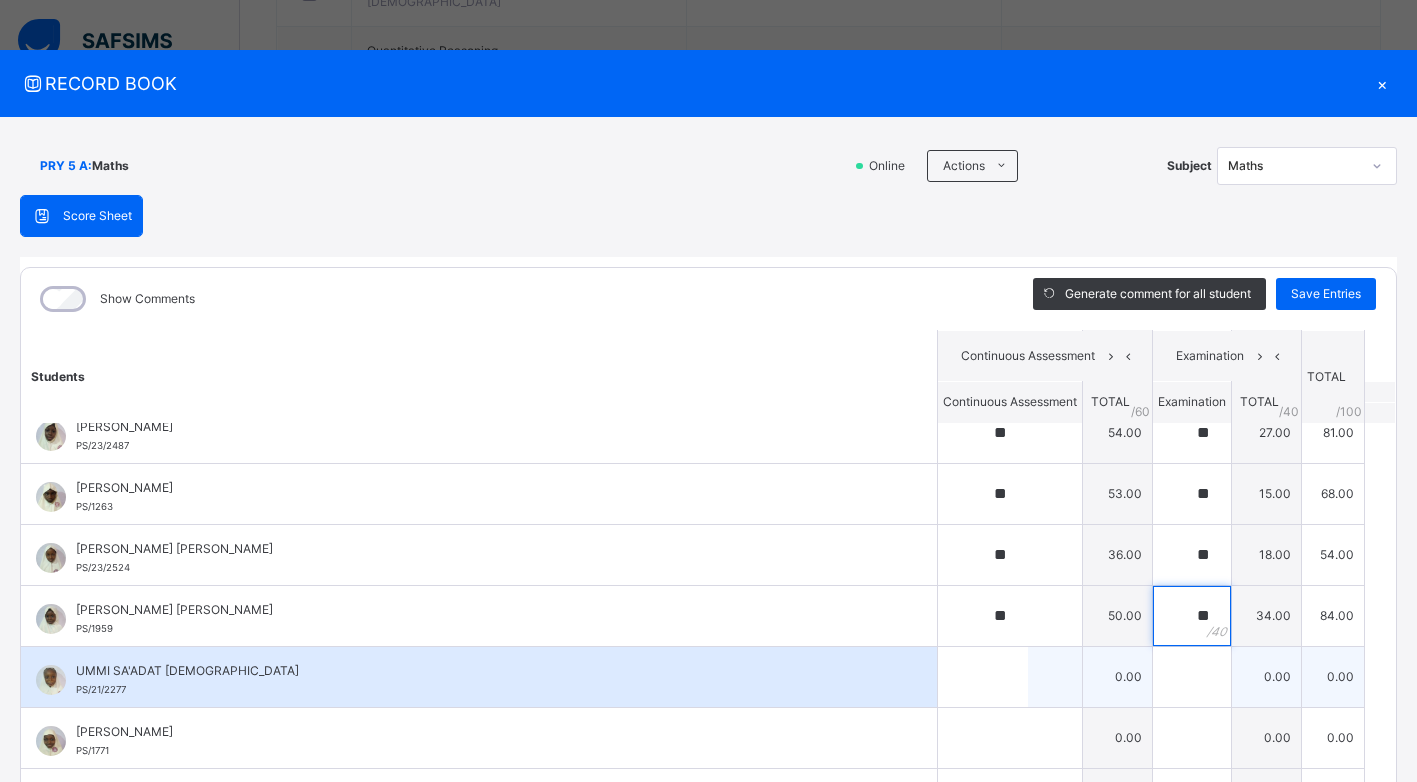 type on "**" 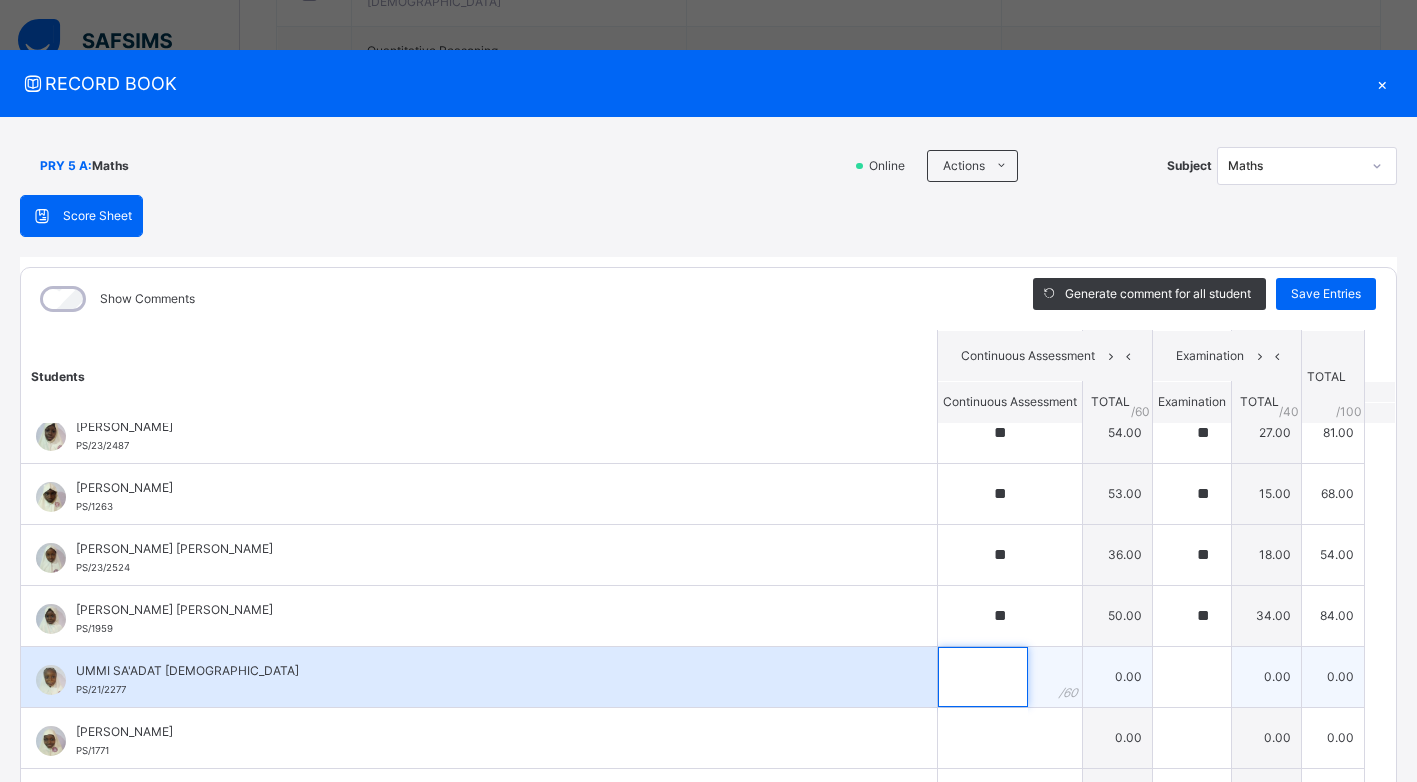 click at bounding box center [983, 677] 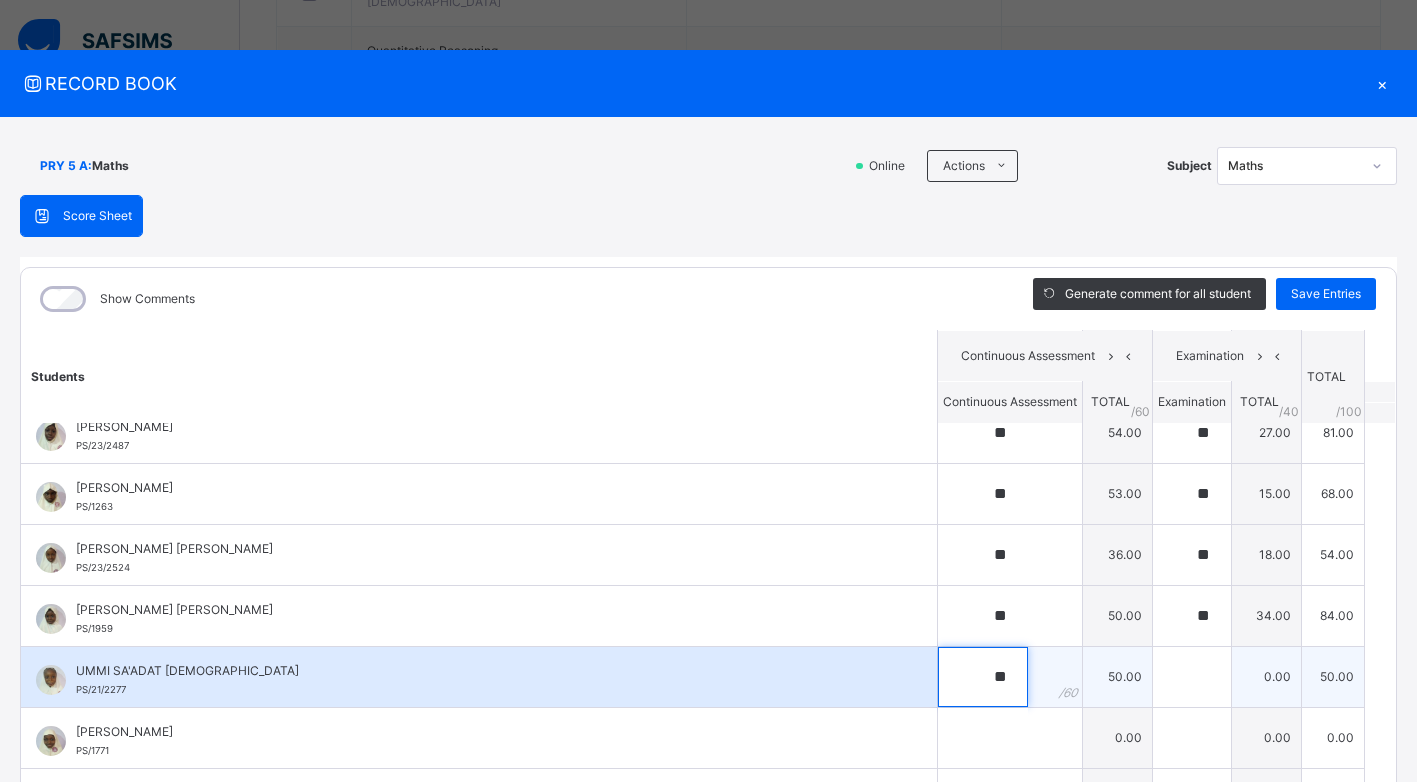 type on "**" 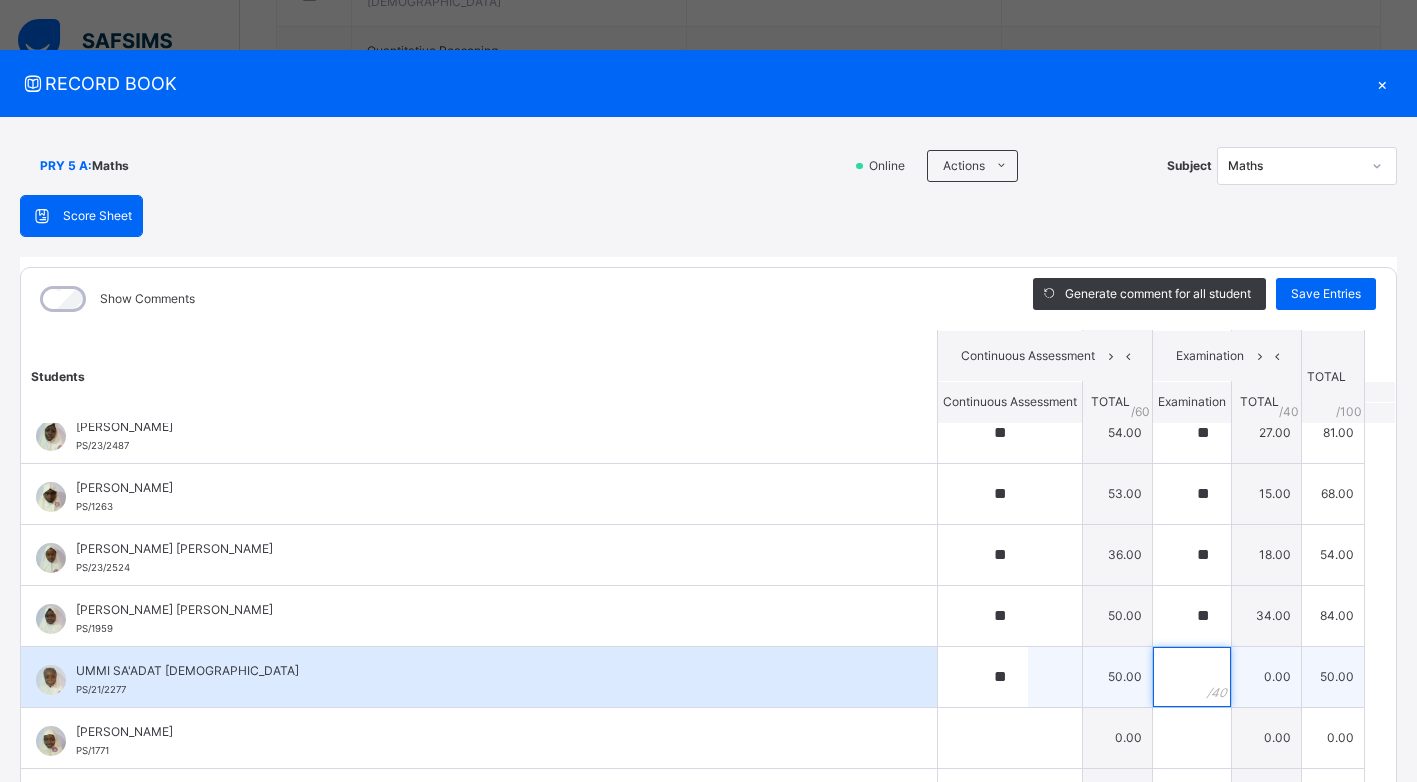 click at bounding box center [1192, 677] 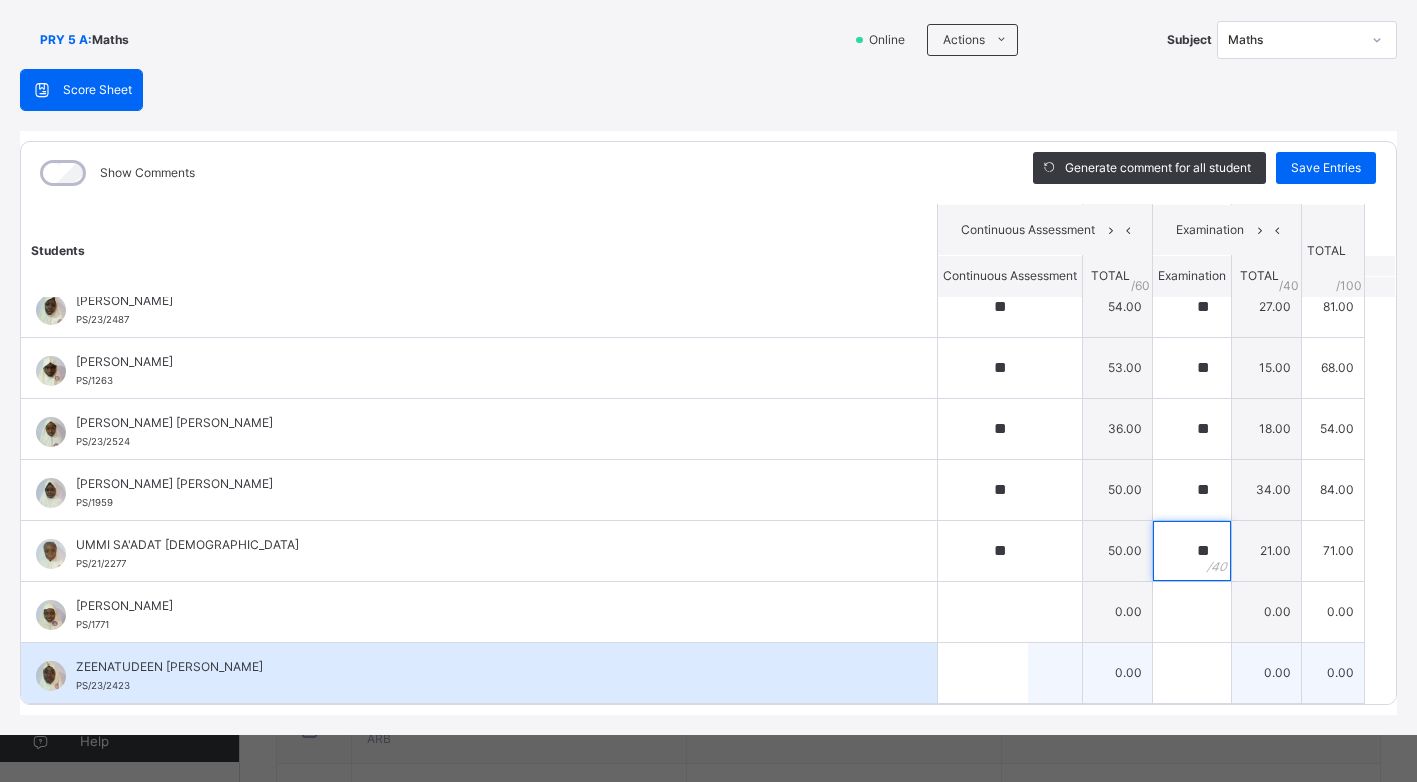 scroll, scrollTop: 129, scrollLeft: 0, axis: vertical 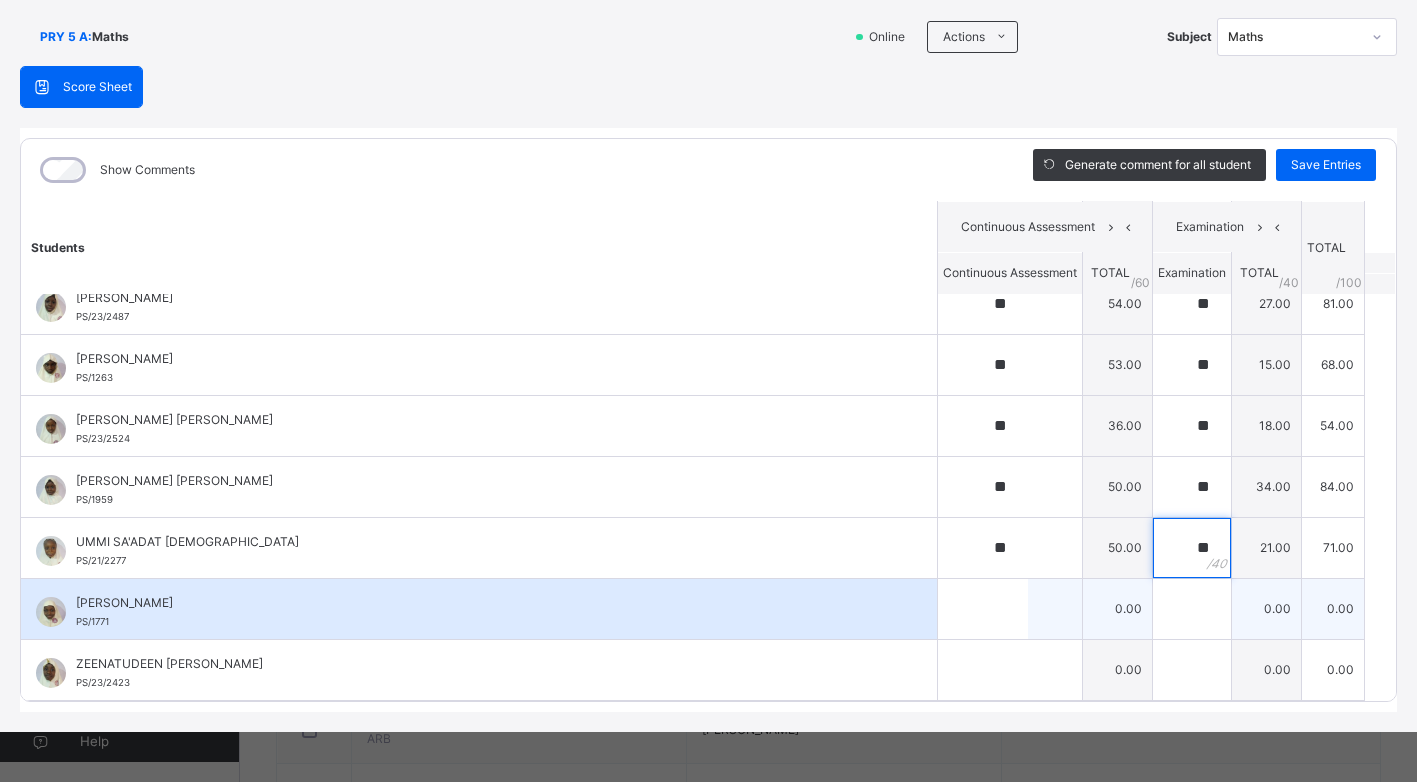 type on "**" 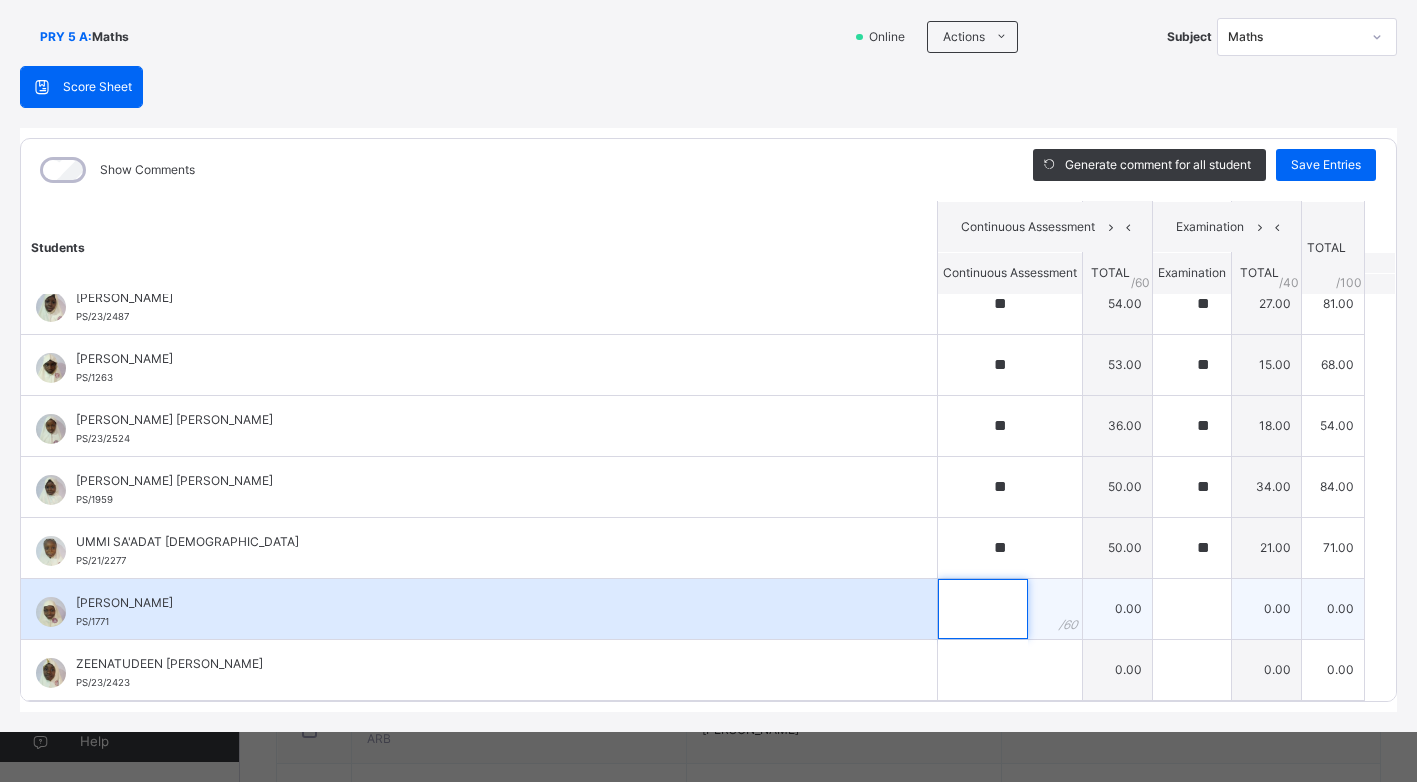 click at bounding box center (983, 609) 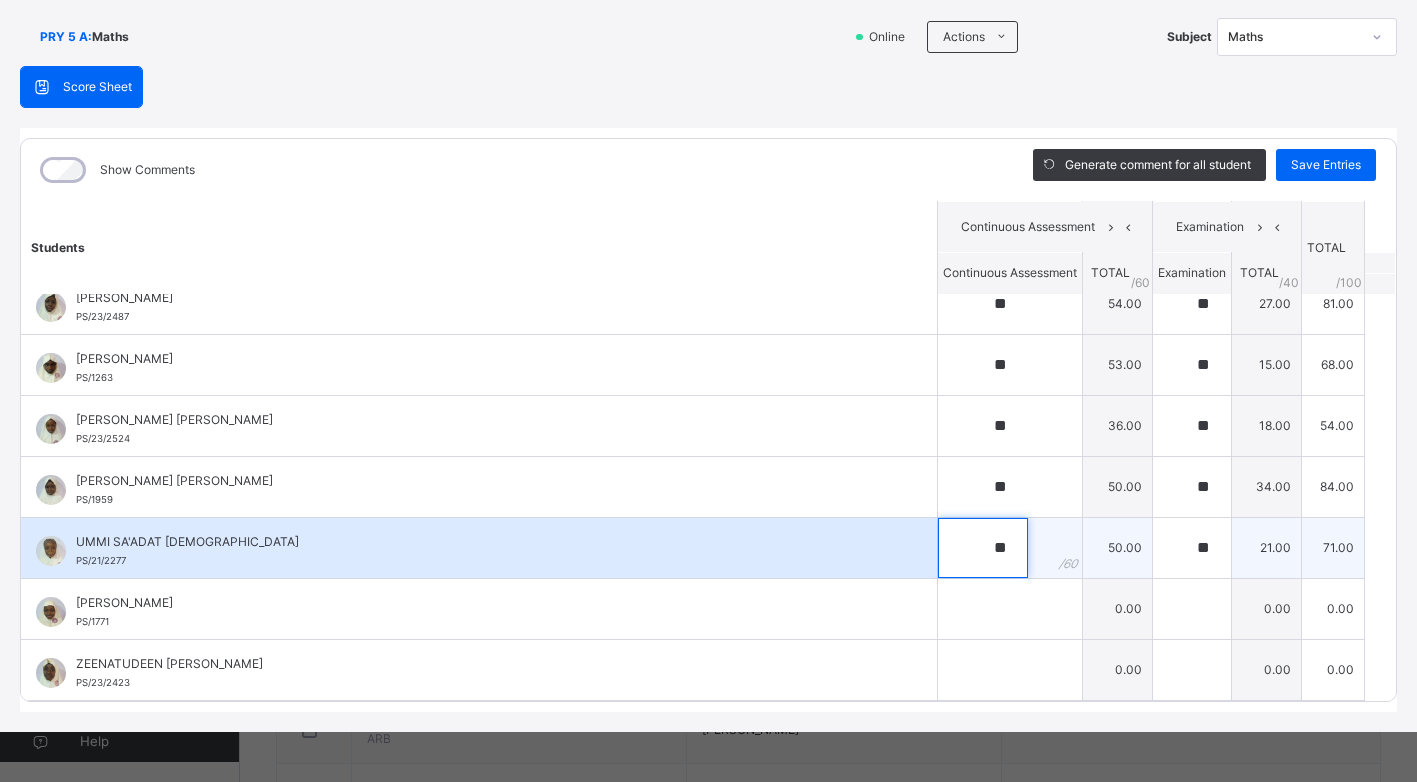 click on "**" at bounding box center (983, 548) 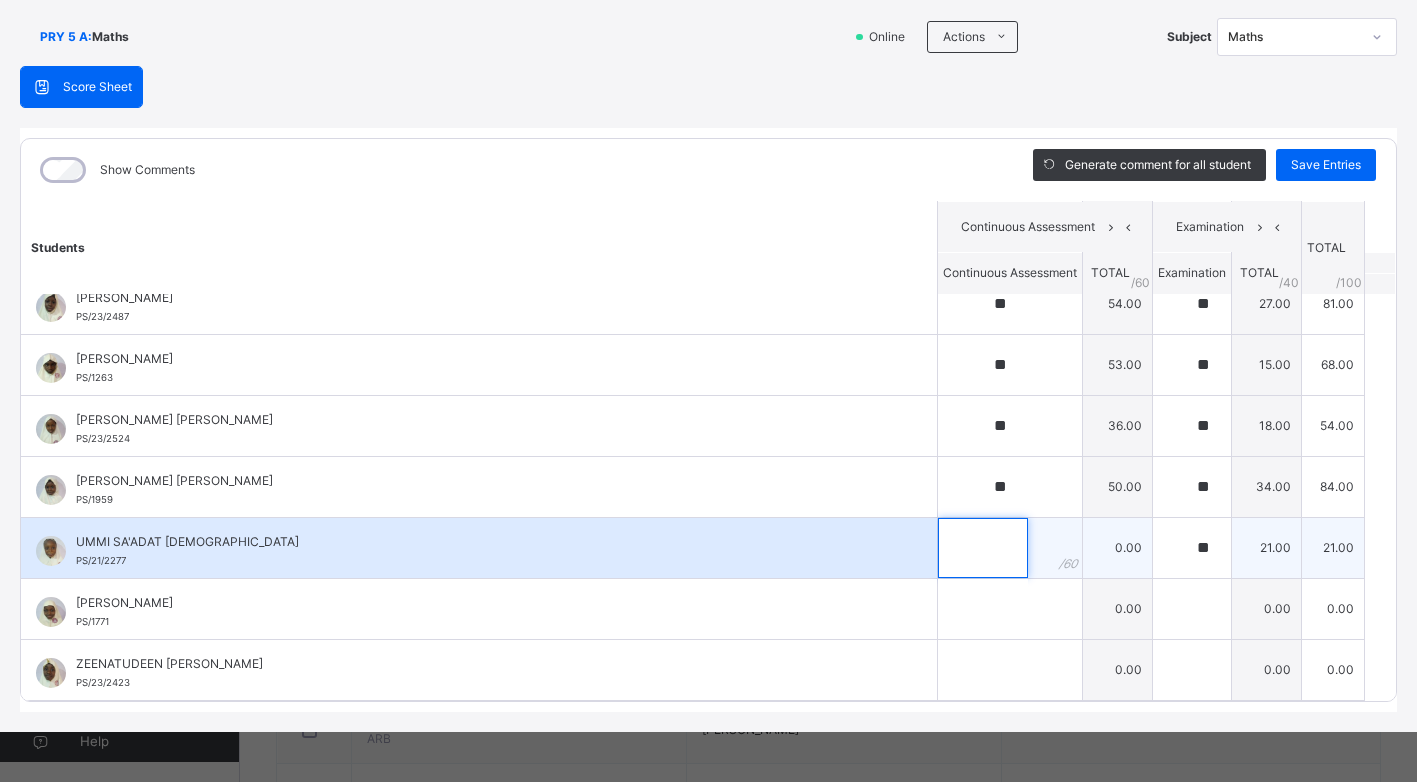type 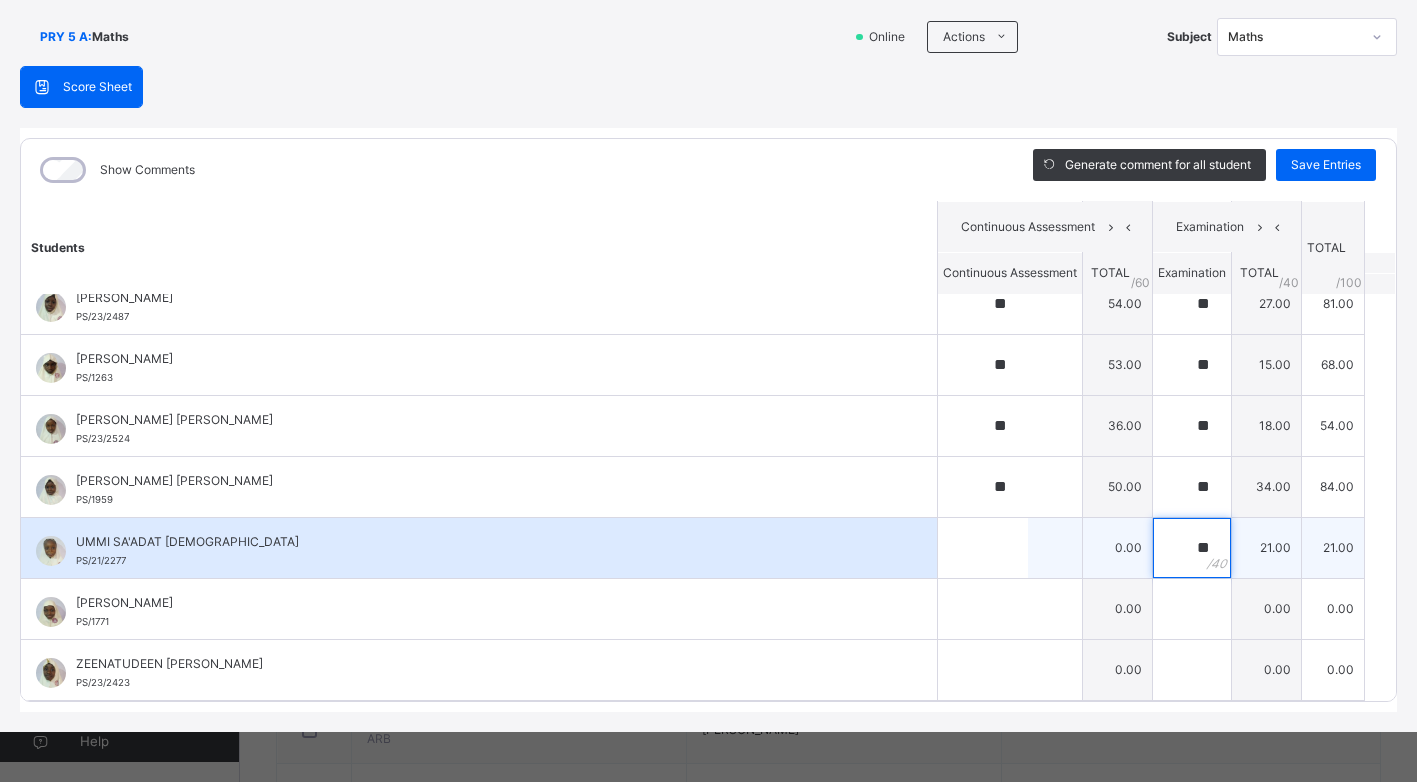 click on "**" at bounding box center [1192, 548] 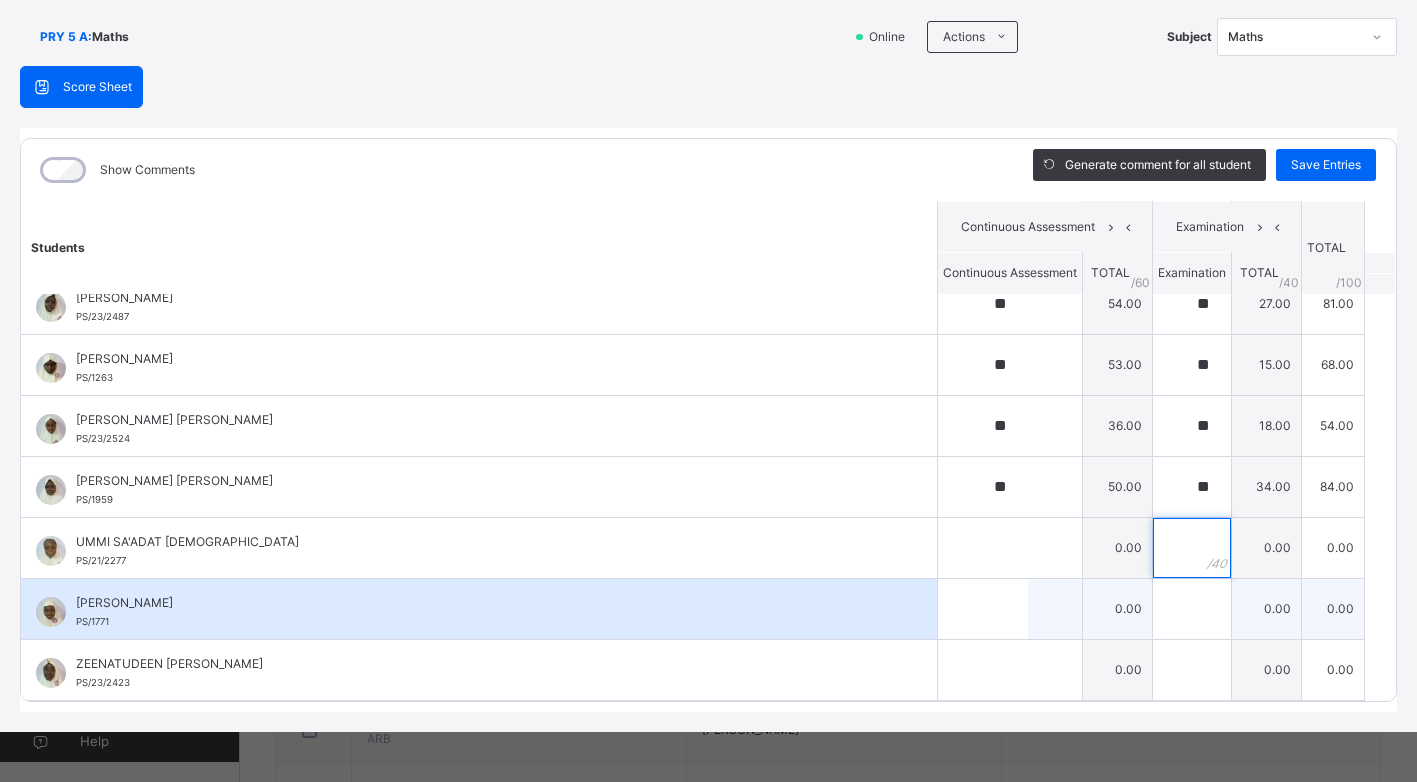type 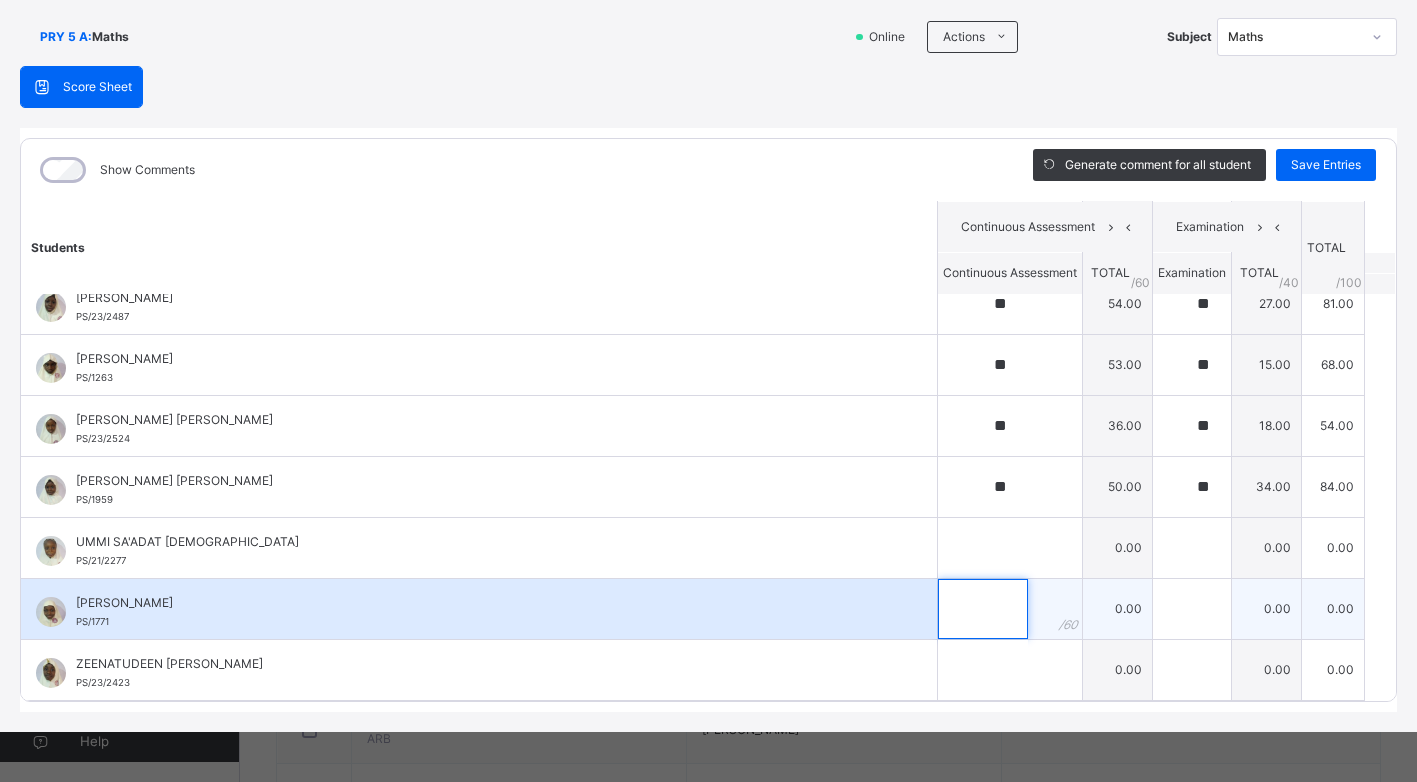 click at bounding box center [983, 609] 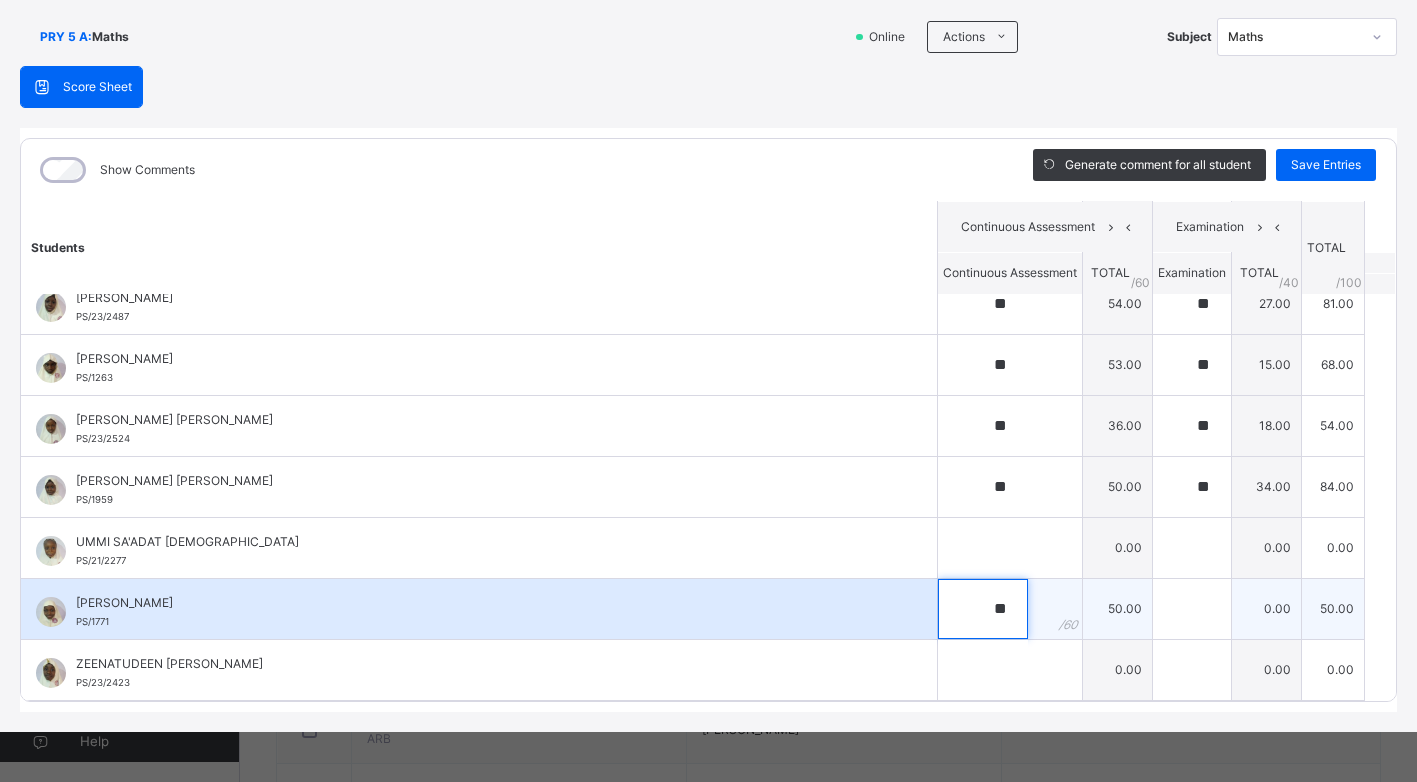 type on "**" 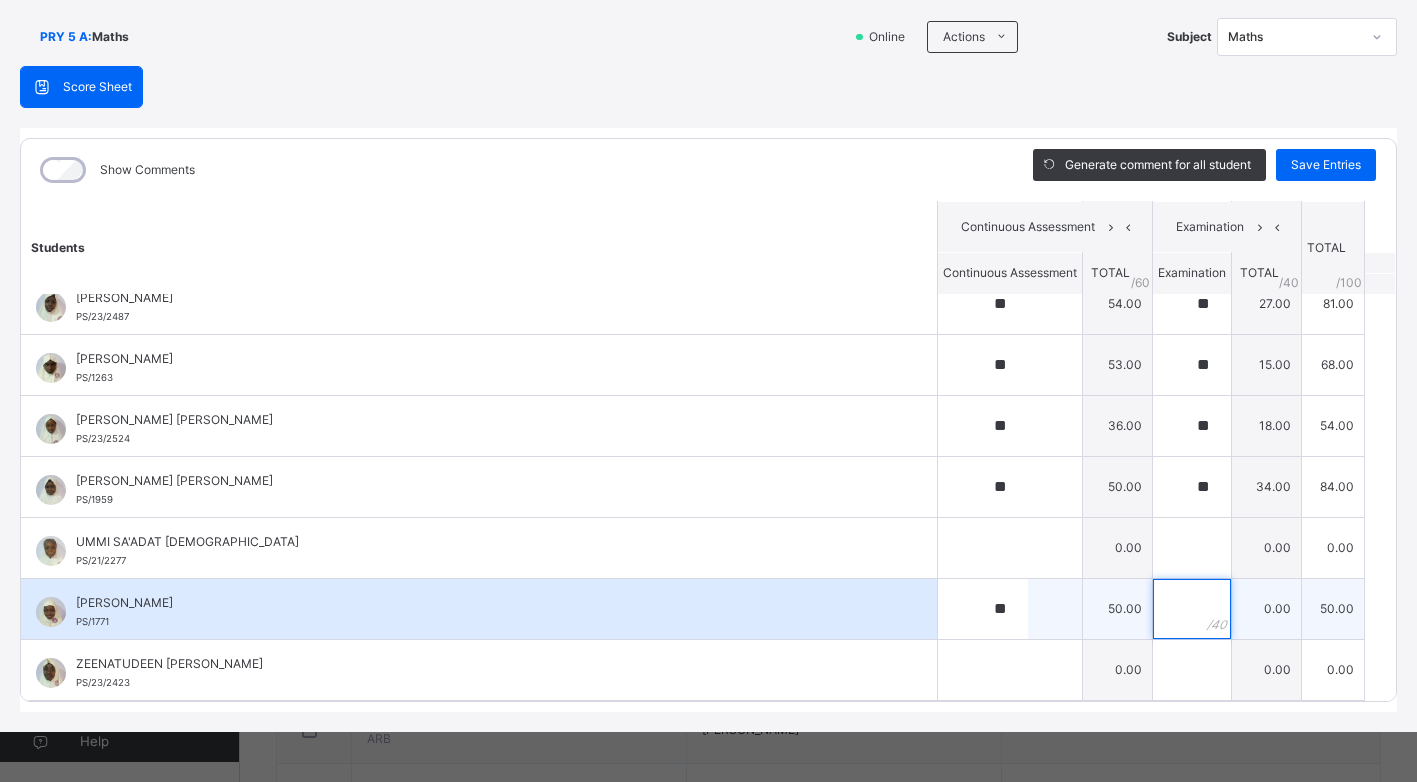 click at bounding box center (1192, 609) 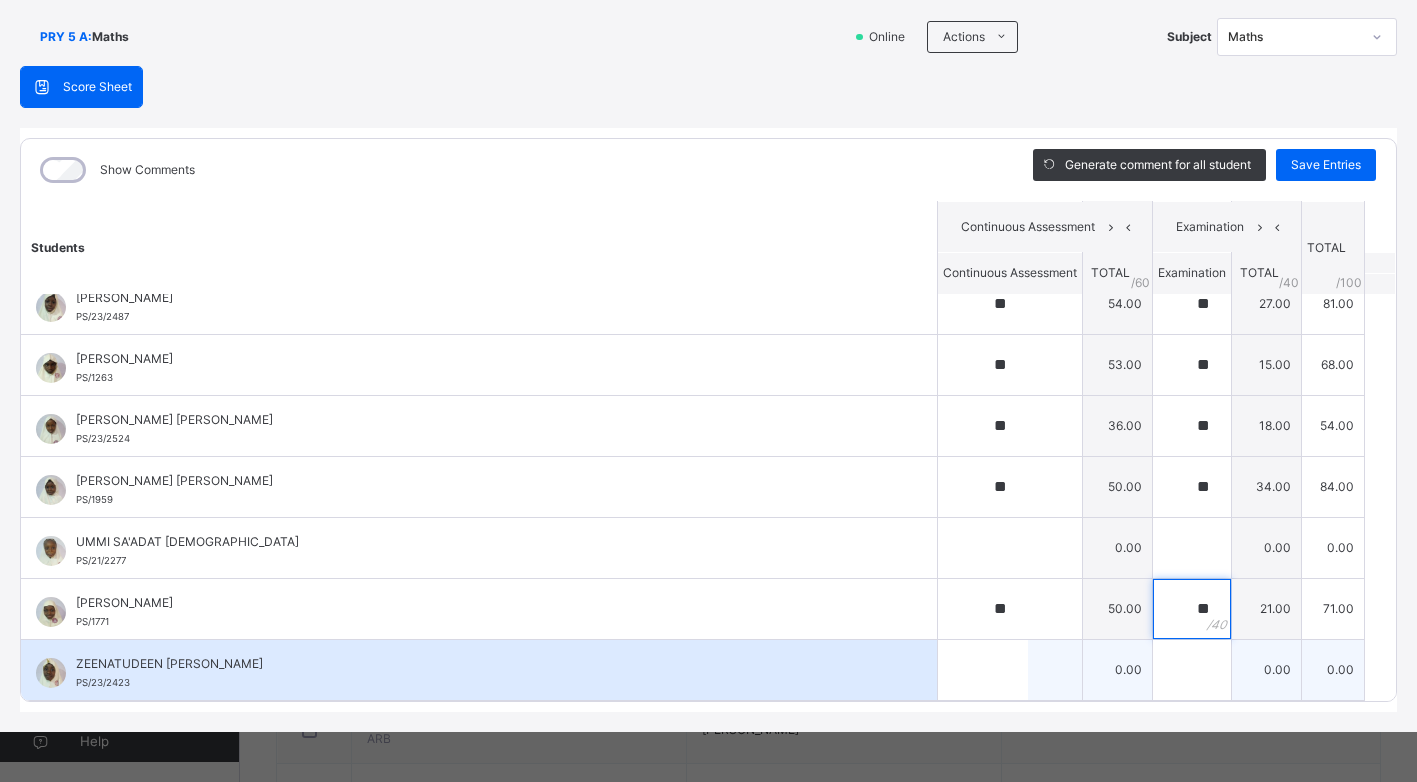 type on "**" 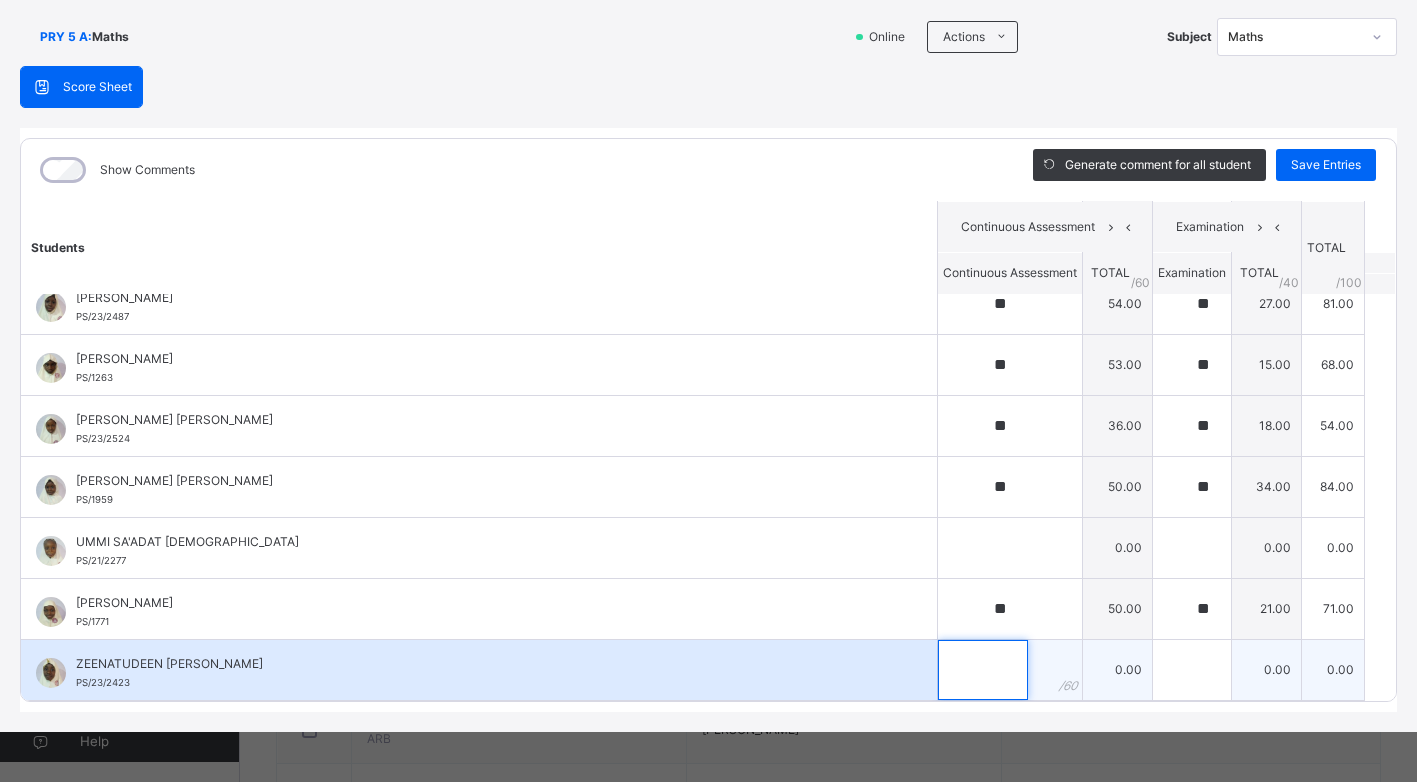 click at bounding box center [983, 670] 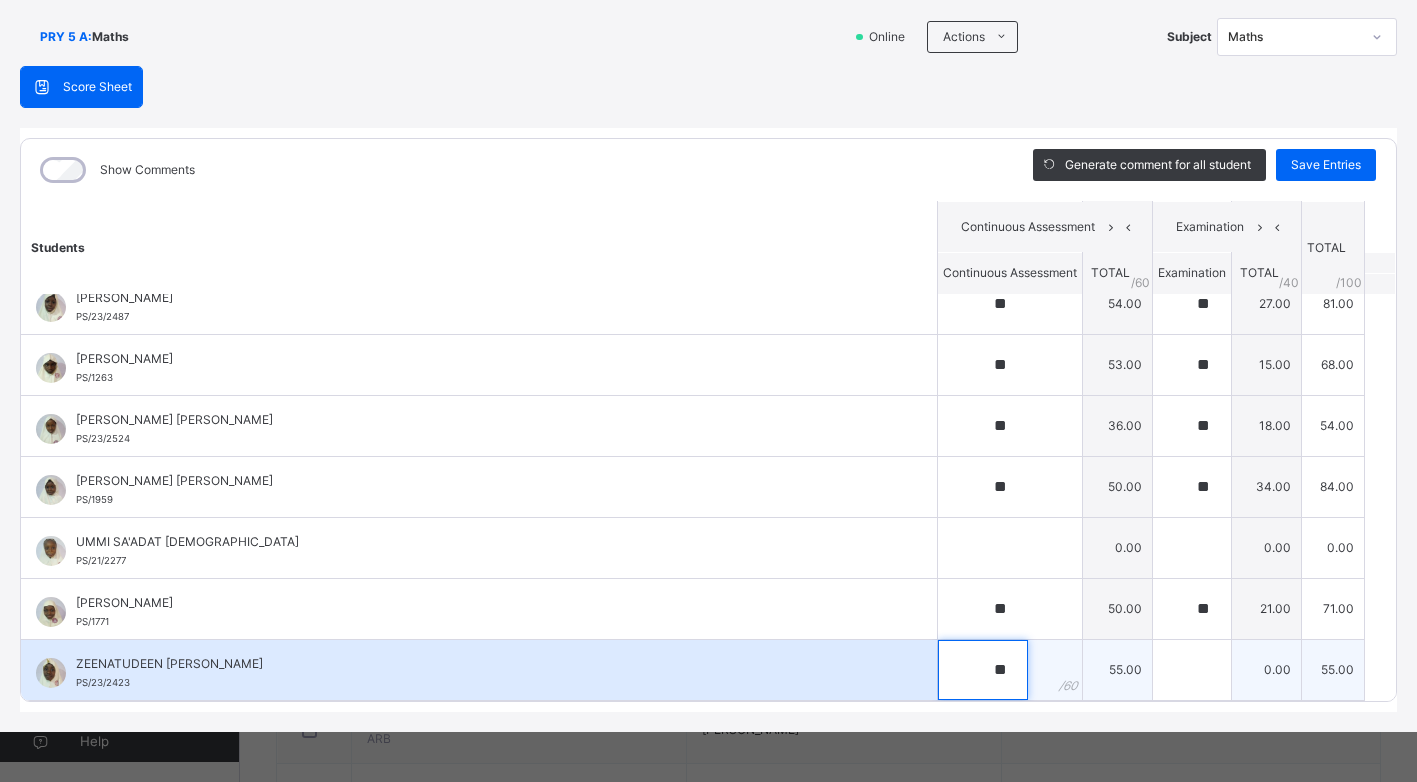 type on "**" 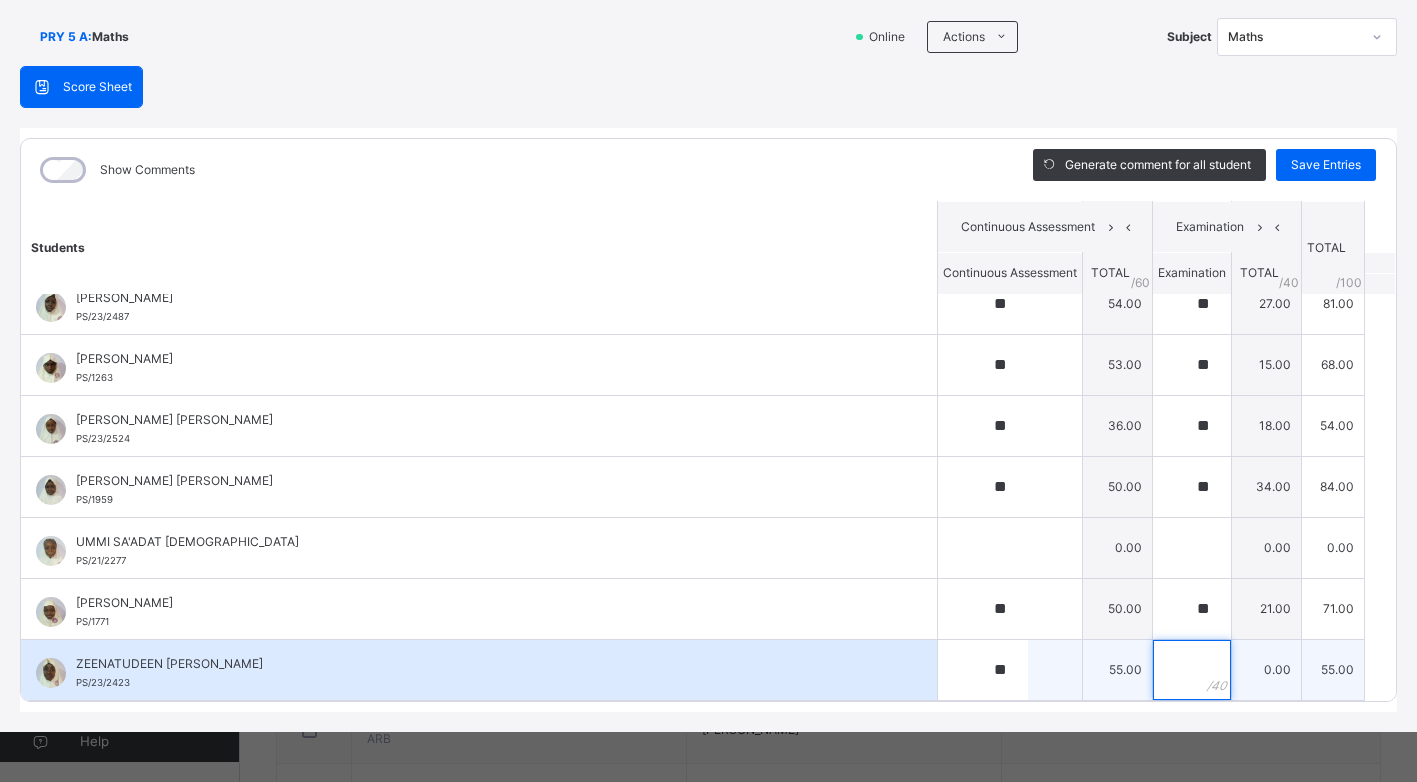 click at bounding box center (1192, 670) 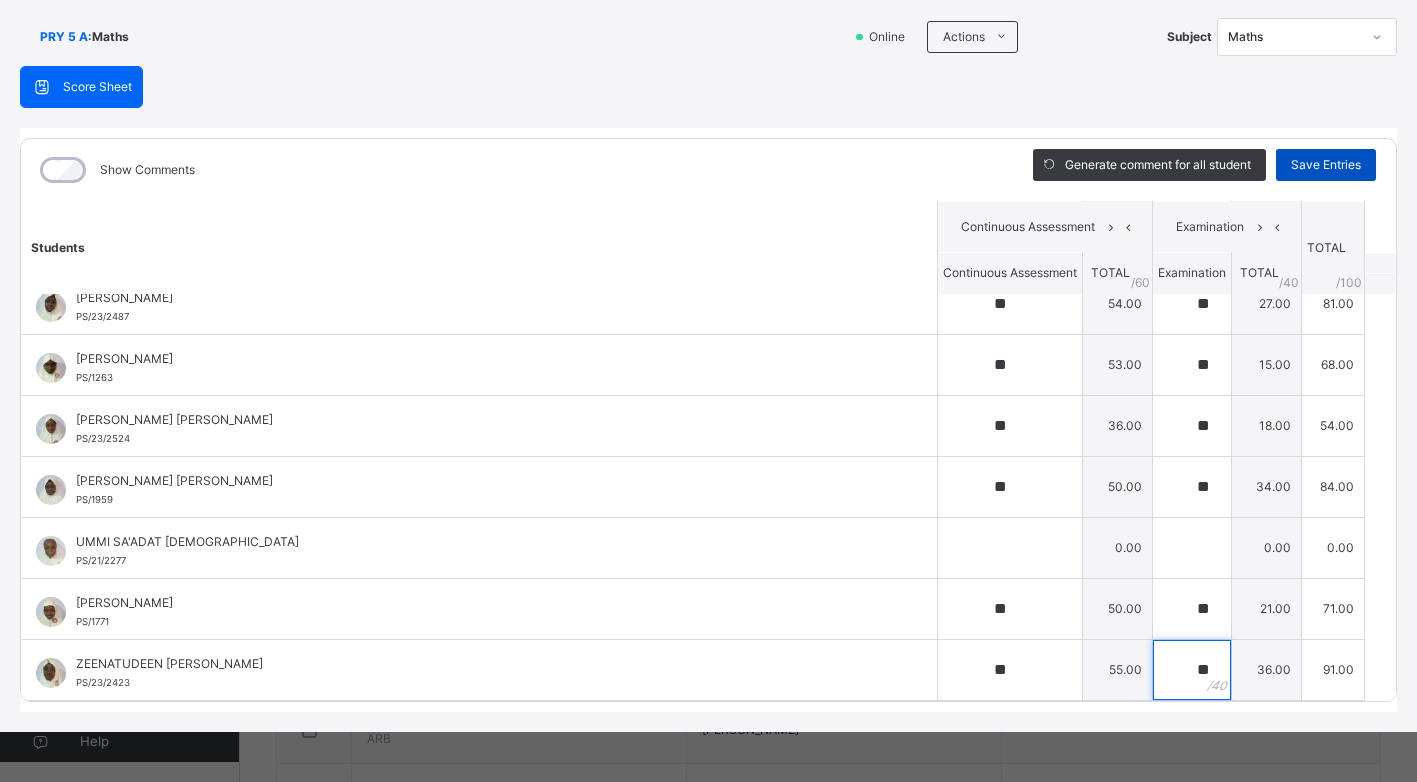 type on "**" 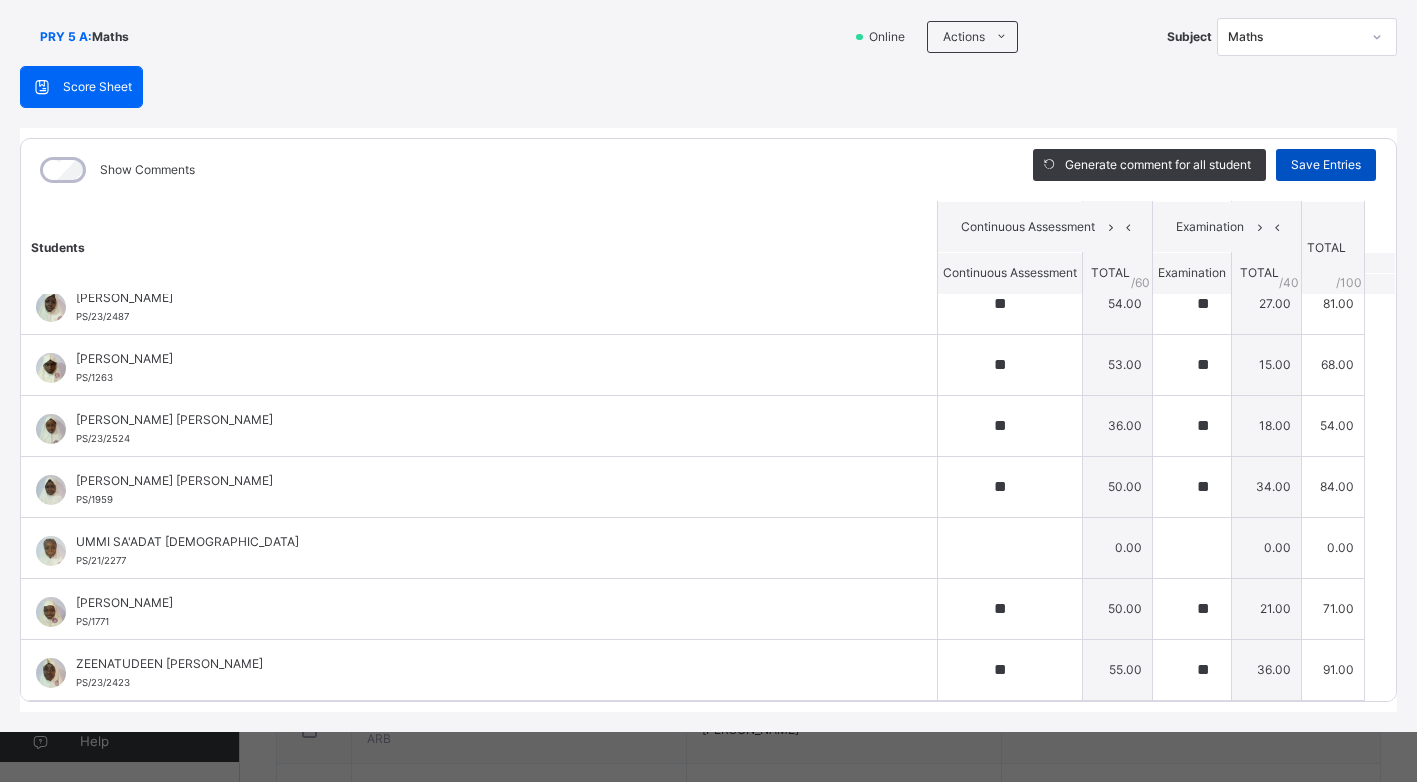 click on "Save Entries" at bounding box center (1326, 165) 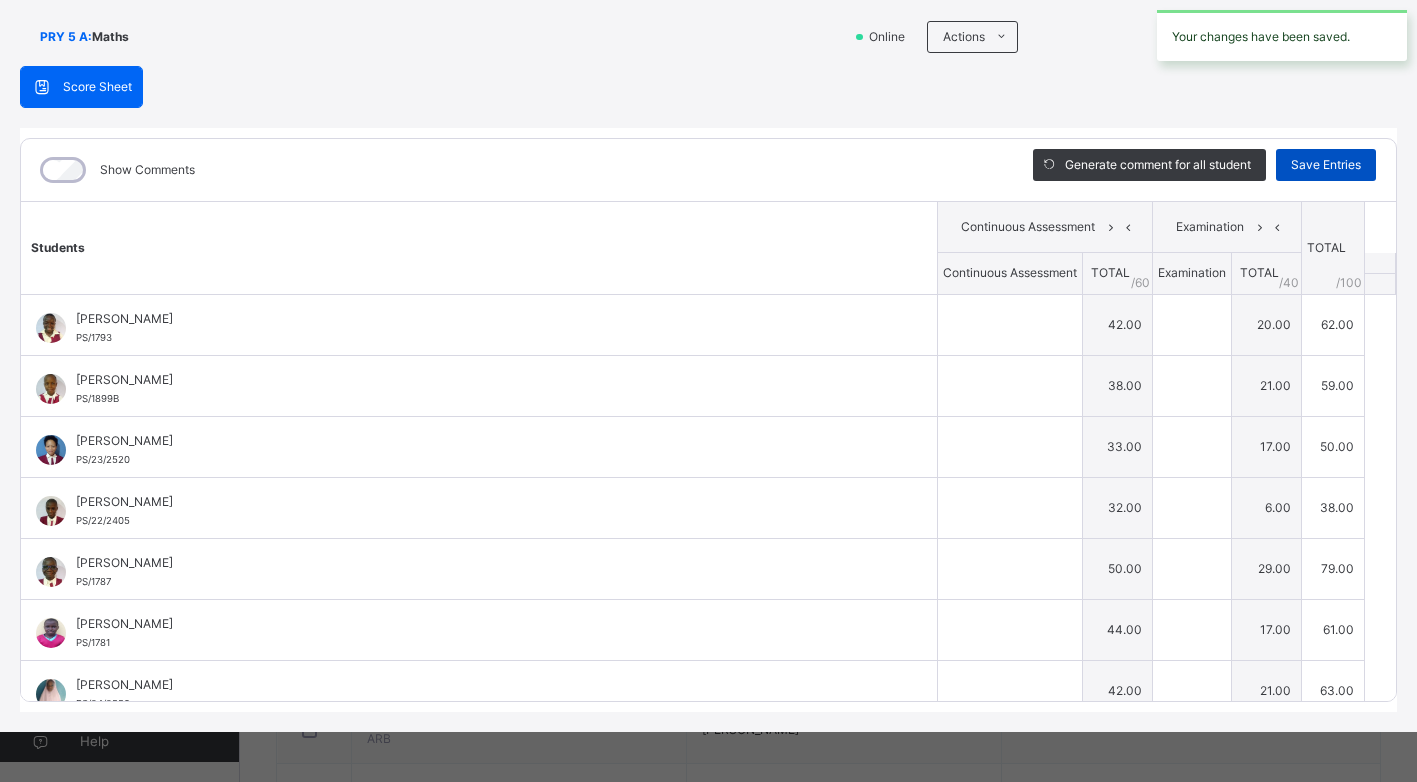 type on "**" 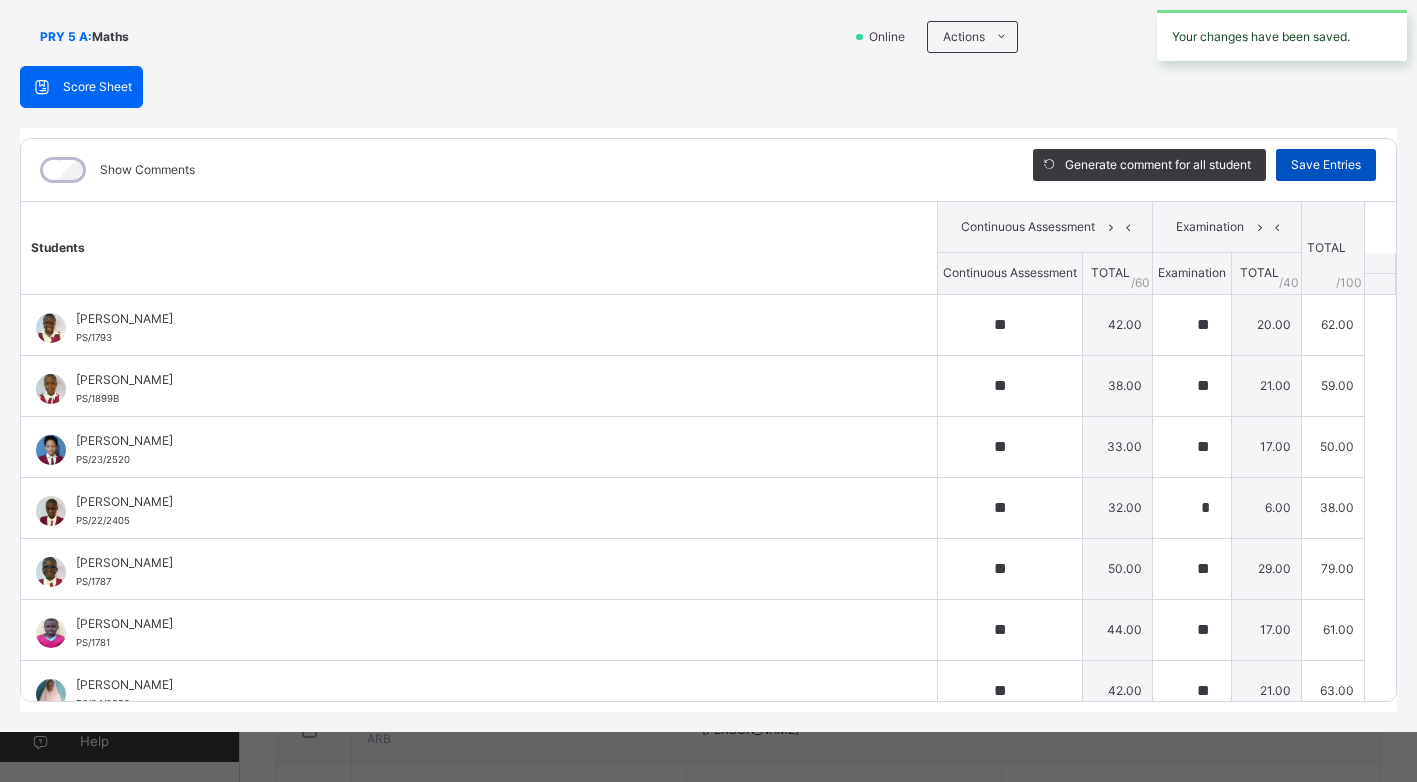 type on "**" 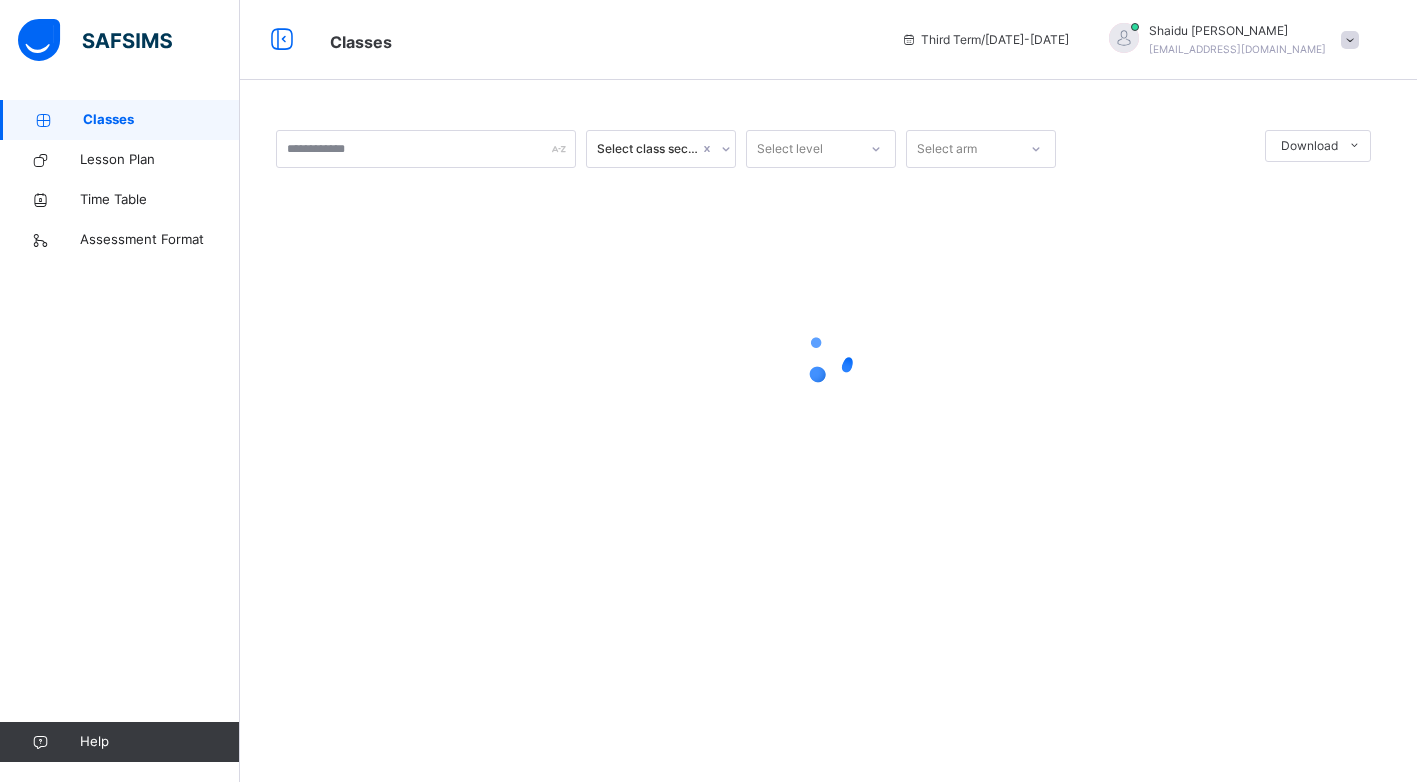 scroll, scrollTop: 0, scrollLeft: 0, axis: both 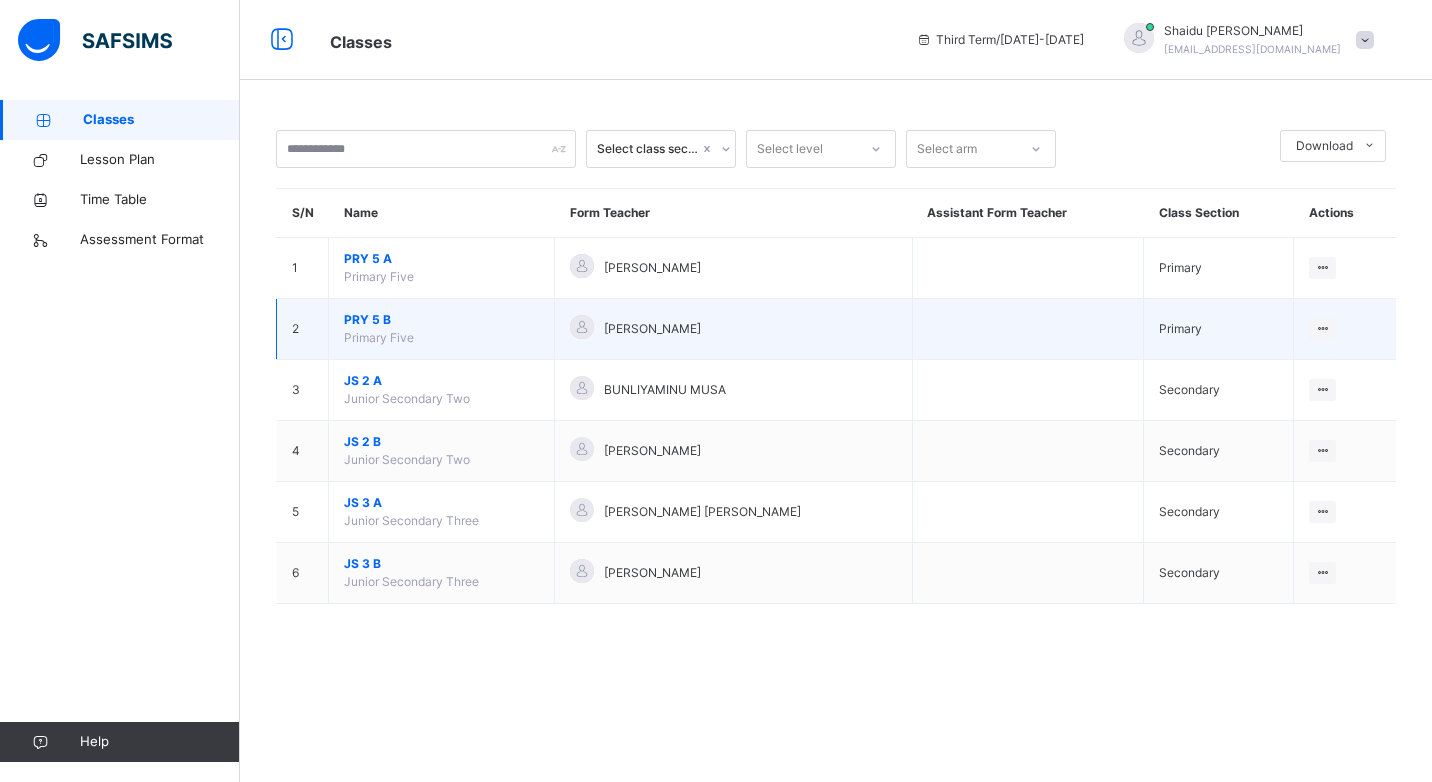 click on "PRY 5   B" at bounding box center (441, 320) 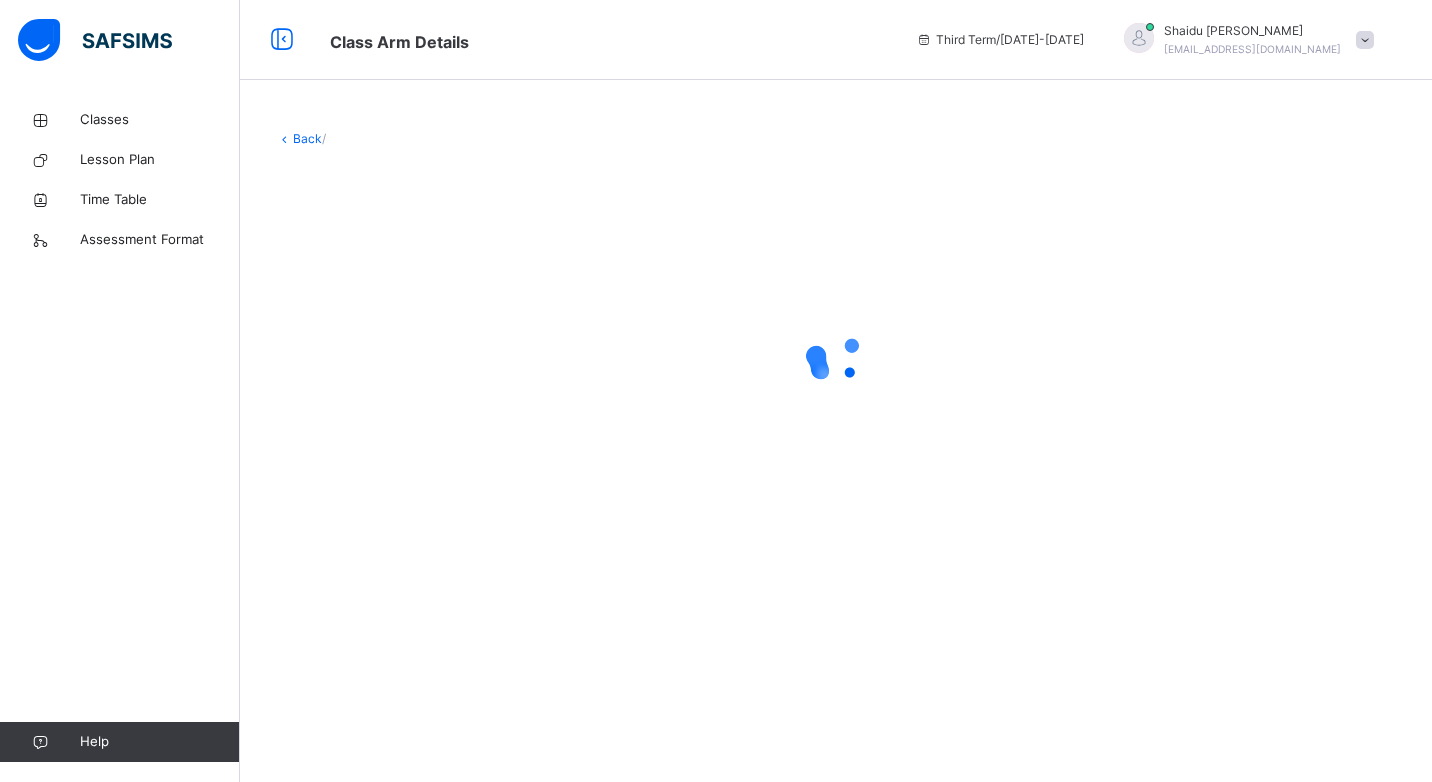 click at bounding box center (836, 358) 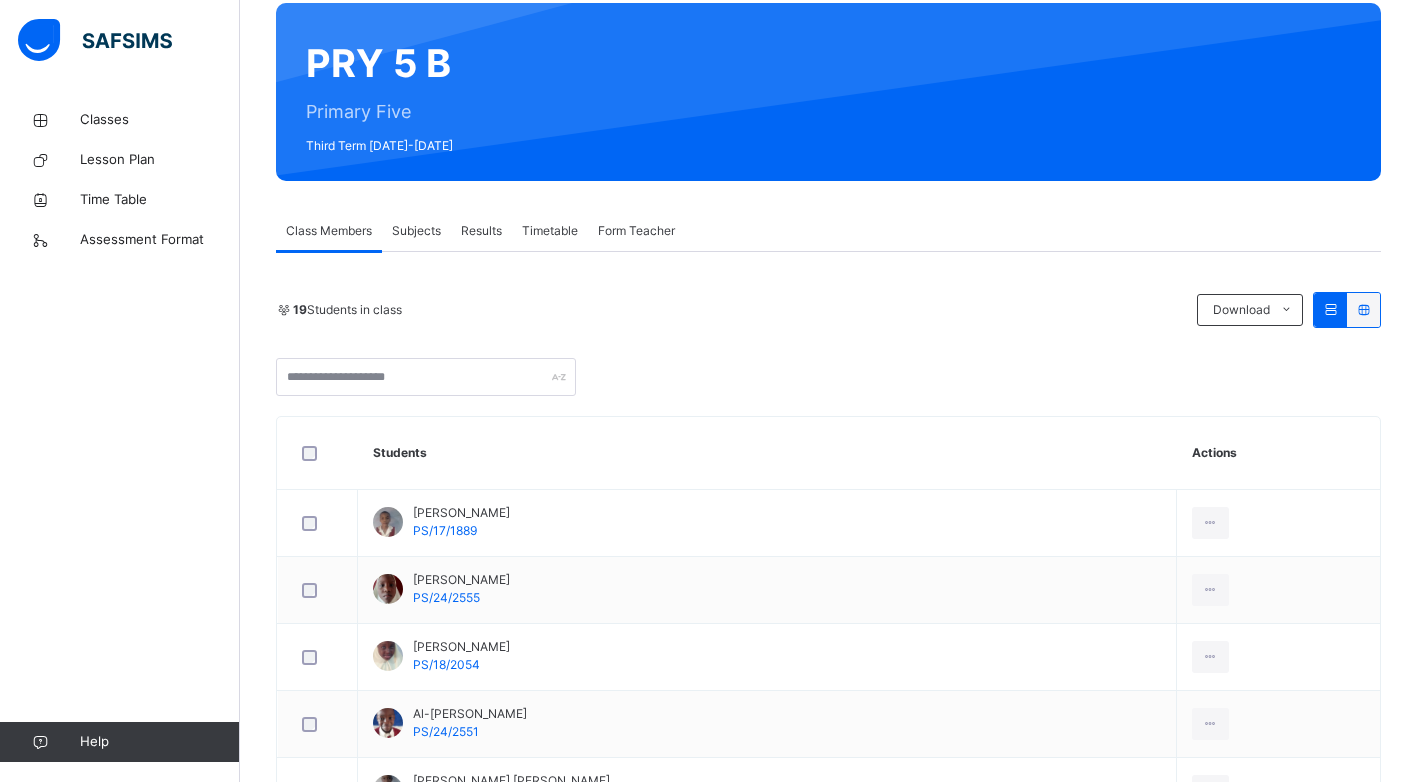 scroll, scrollTop: 200, scrollLeft: 0, axis: vertical 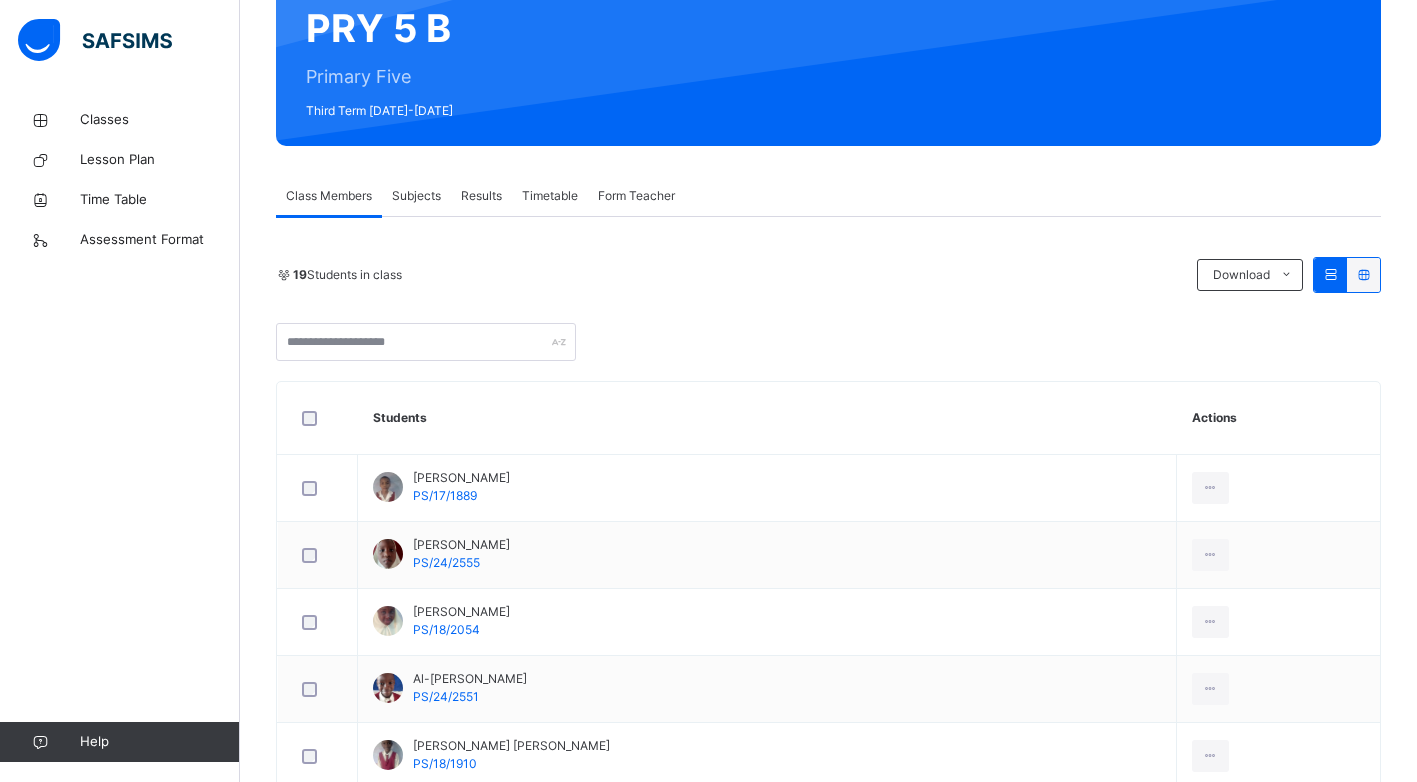 click on "Subjects" at bounding box center [416, 196] 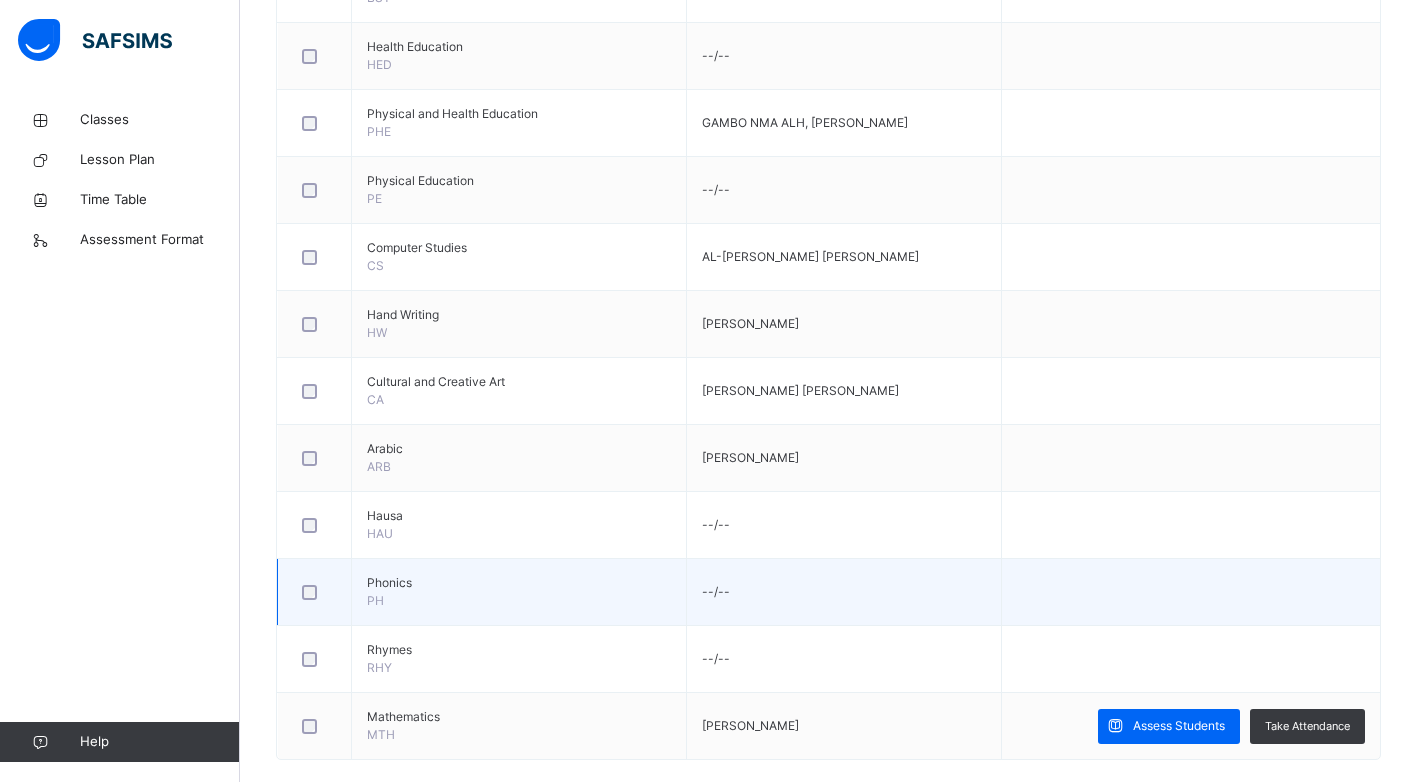 scroll, scrollTop: 1181, scrollLeft: 0, axis: vertical 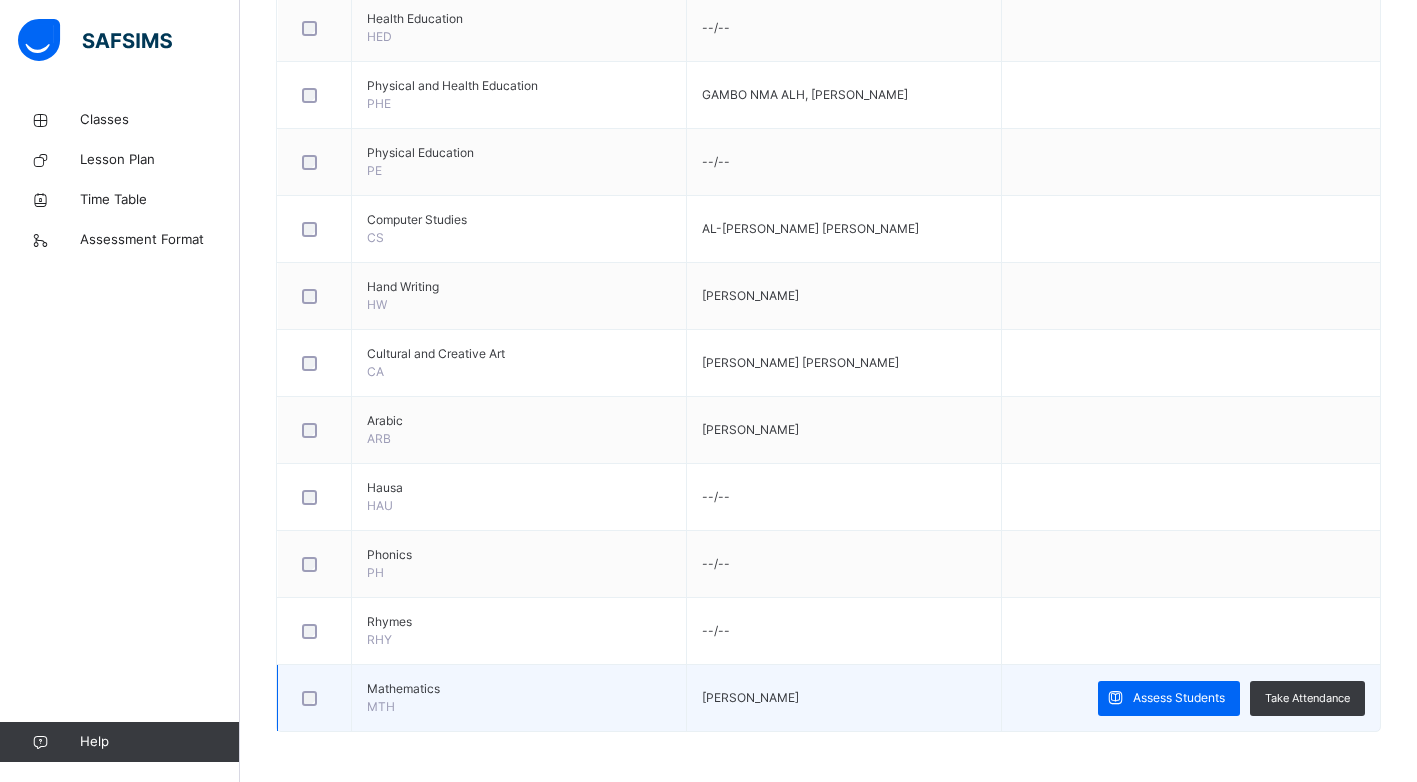 click on "Mathematics" at bounding box center [519, 689] 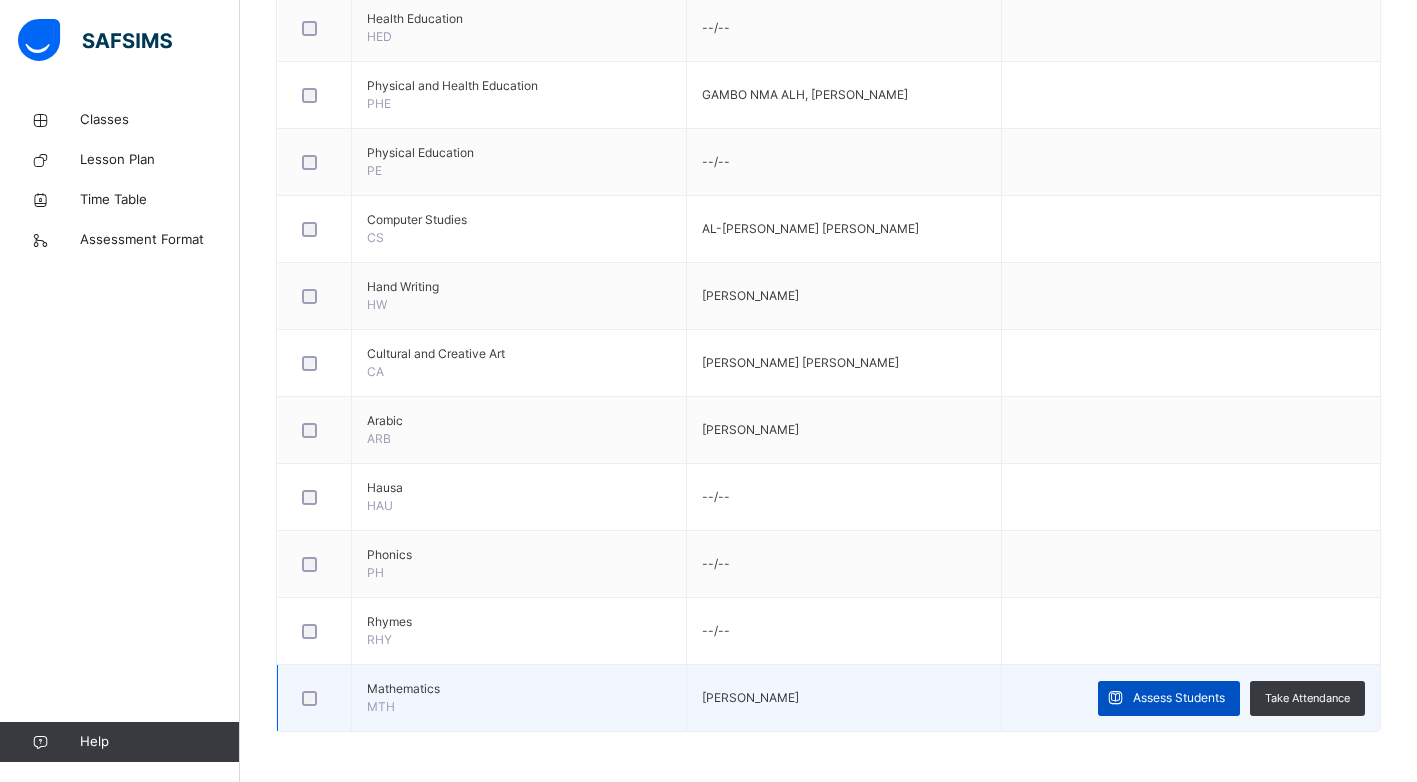 click on "Assess Students" at bounding box center (1179, 698) 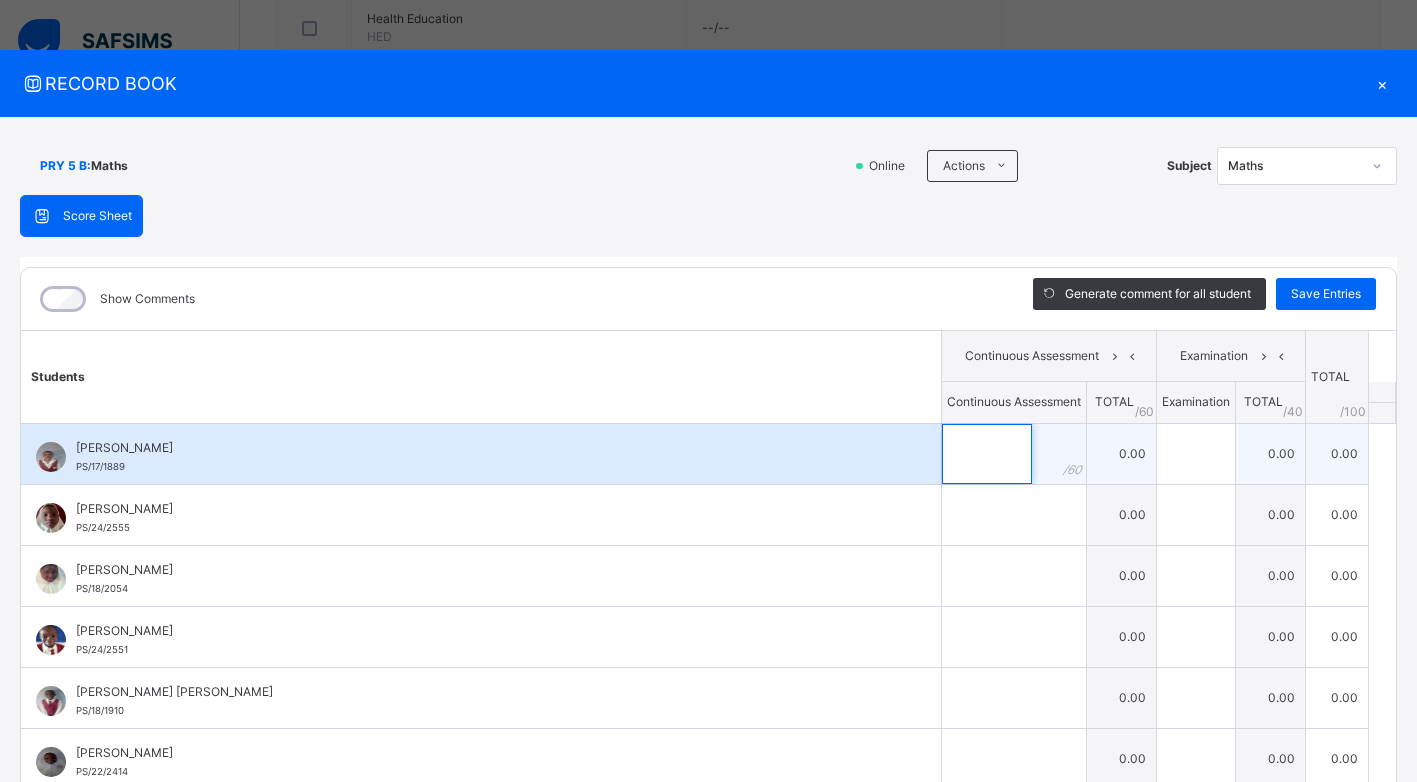 click at bounding box center (987, 454) 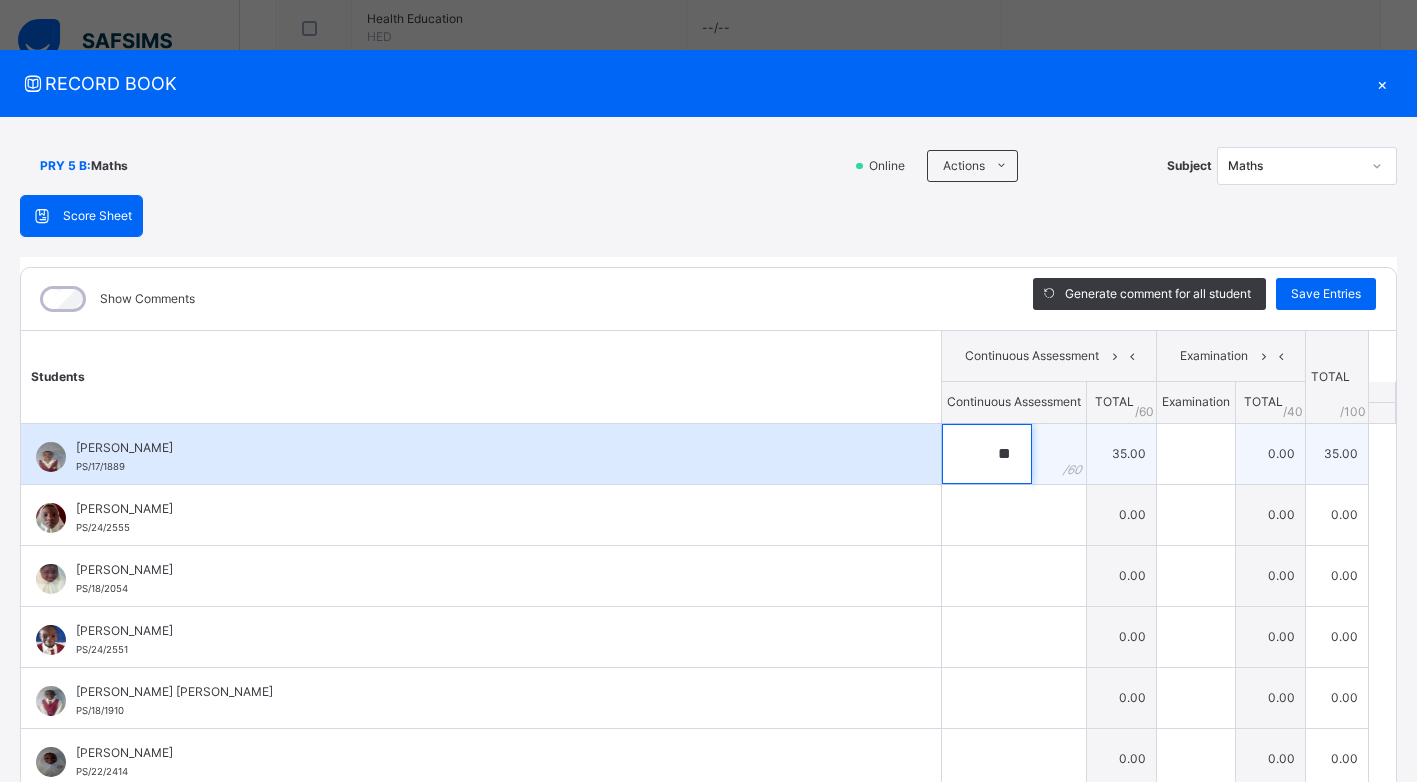 type on "**" 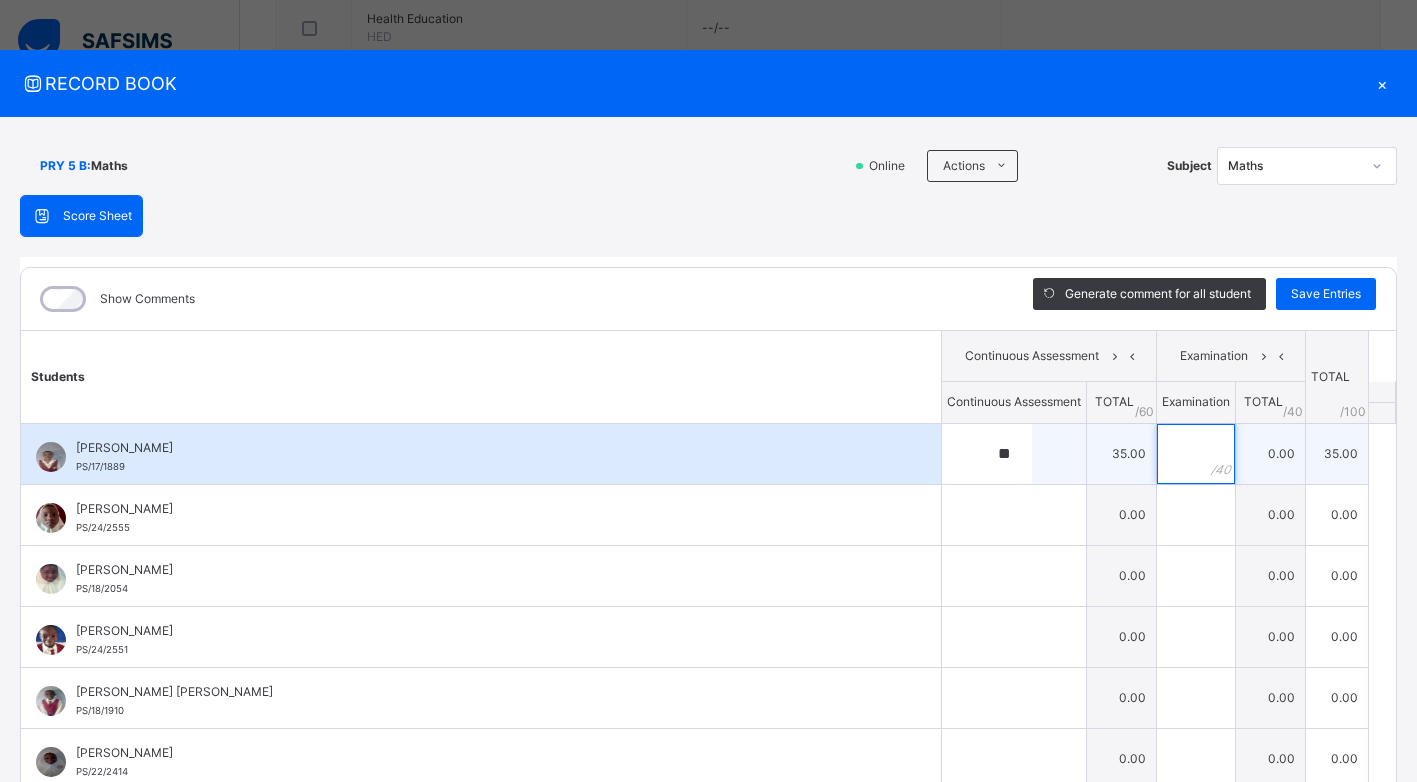 click at bounding box center [1196, 454] 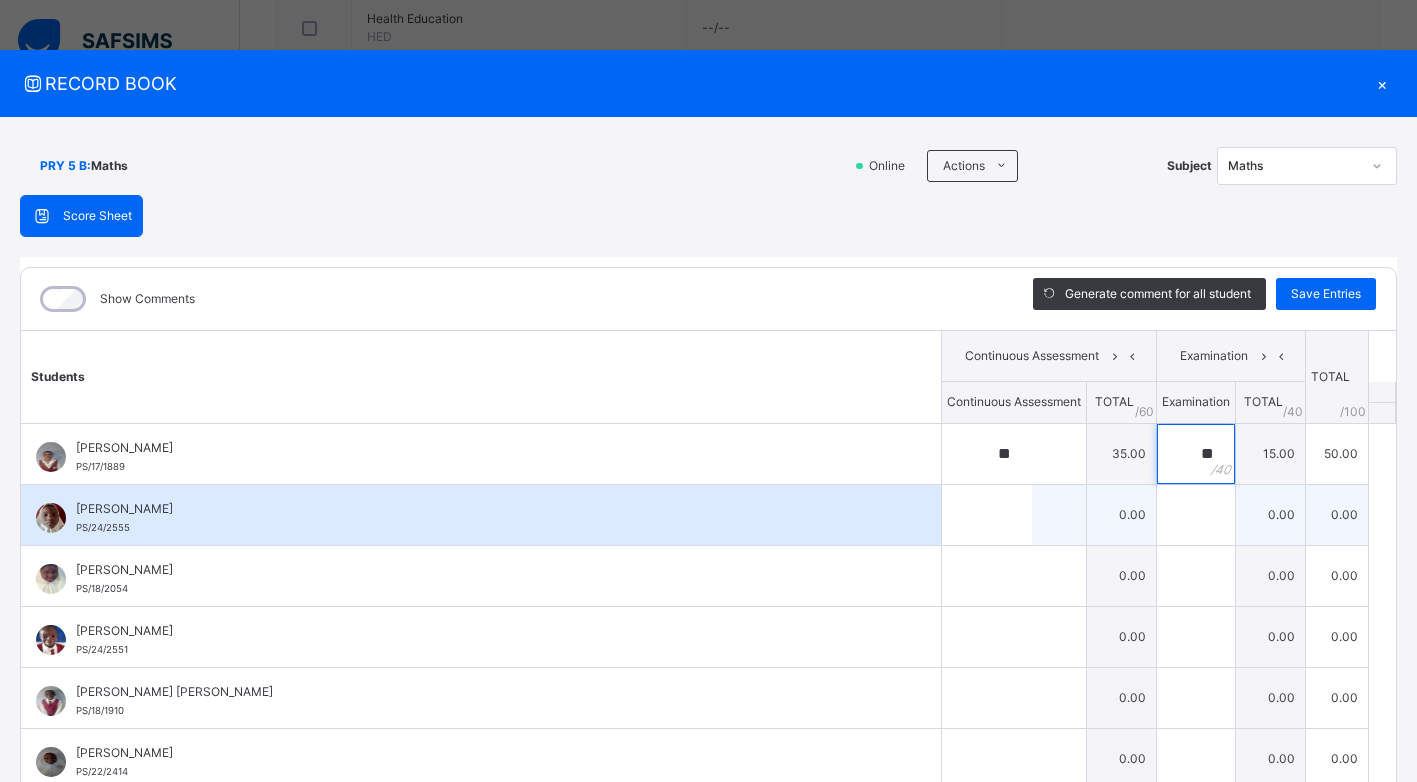 type on "**" 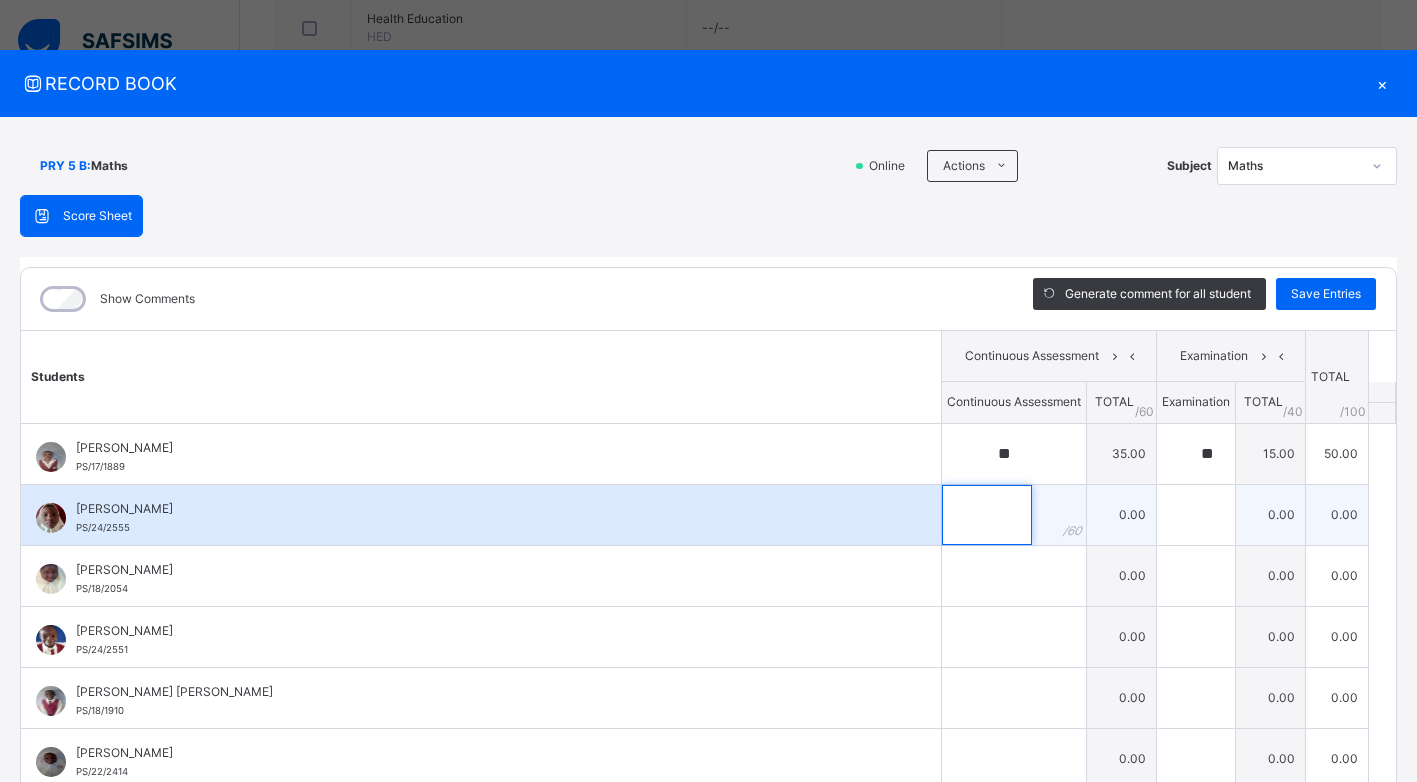 click at bounding box center [987, 515] 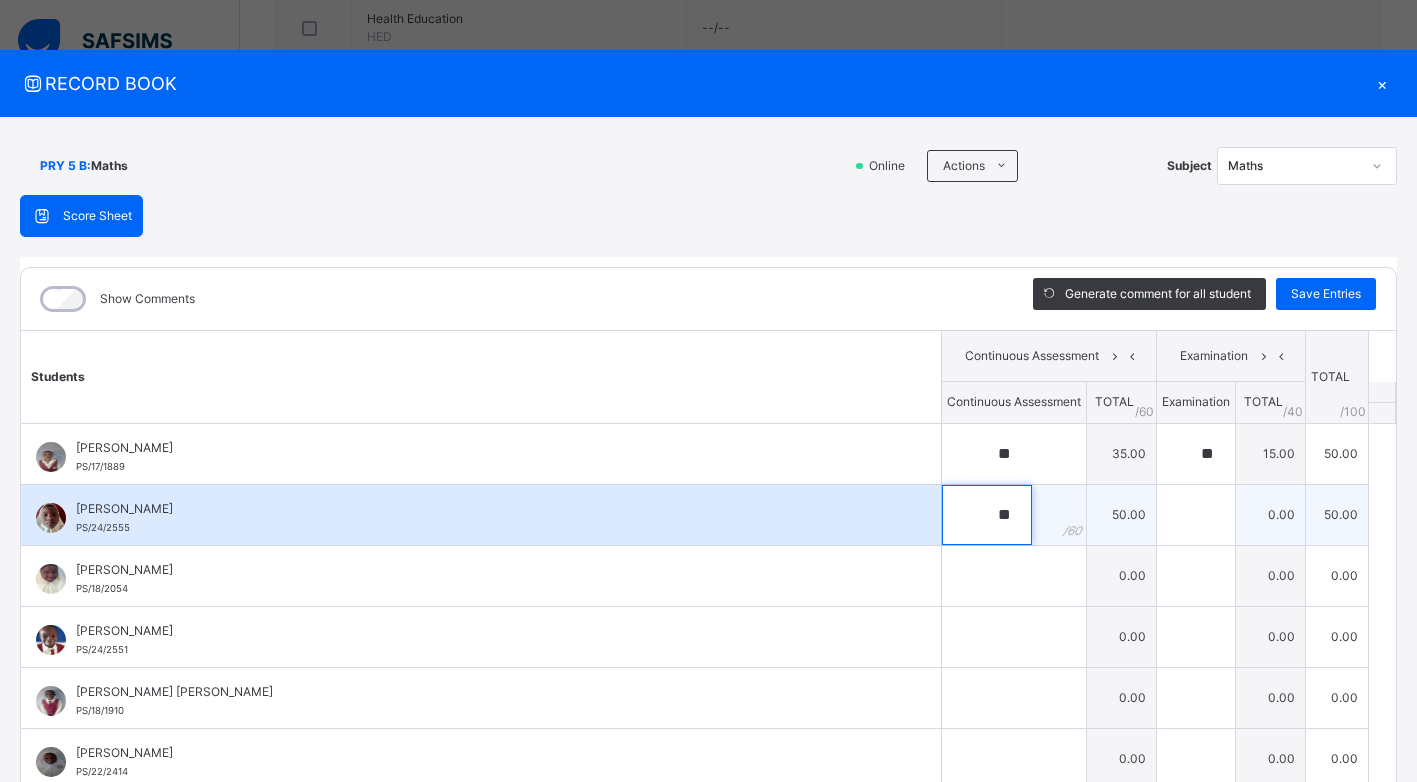 type on "**" 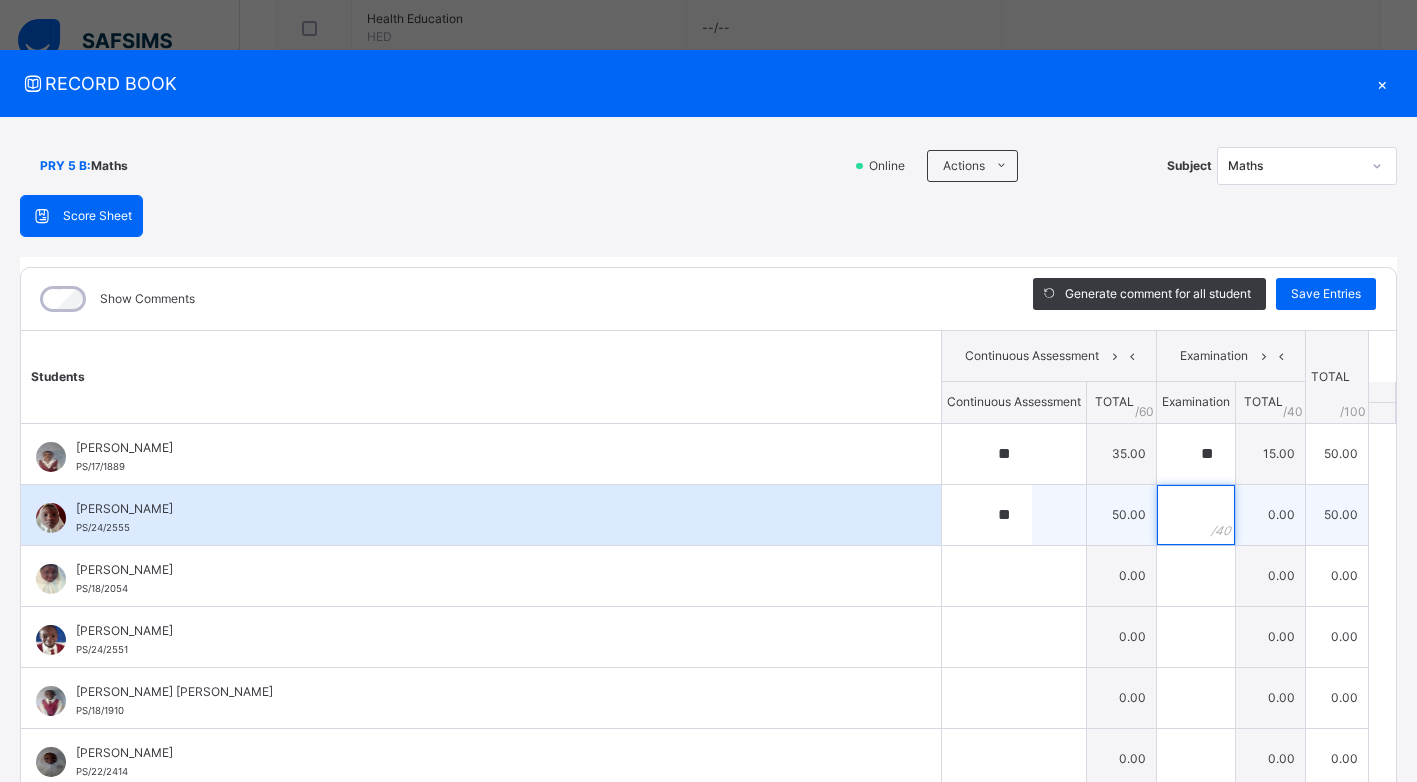 click at bounding box center (1196, 515) 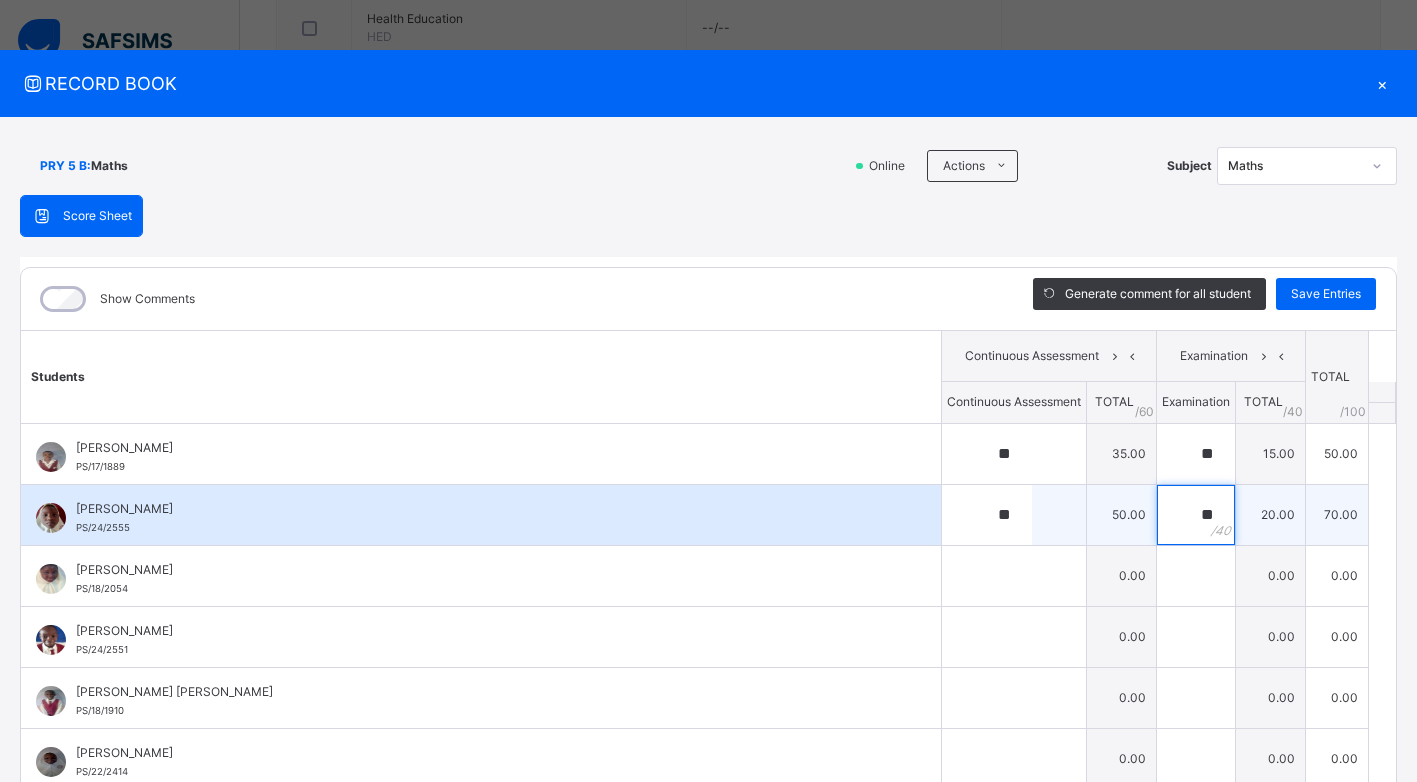 type on "**" 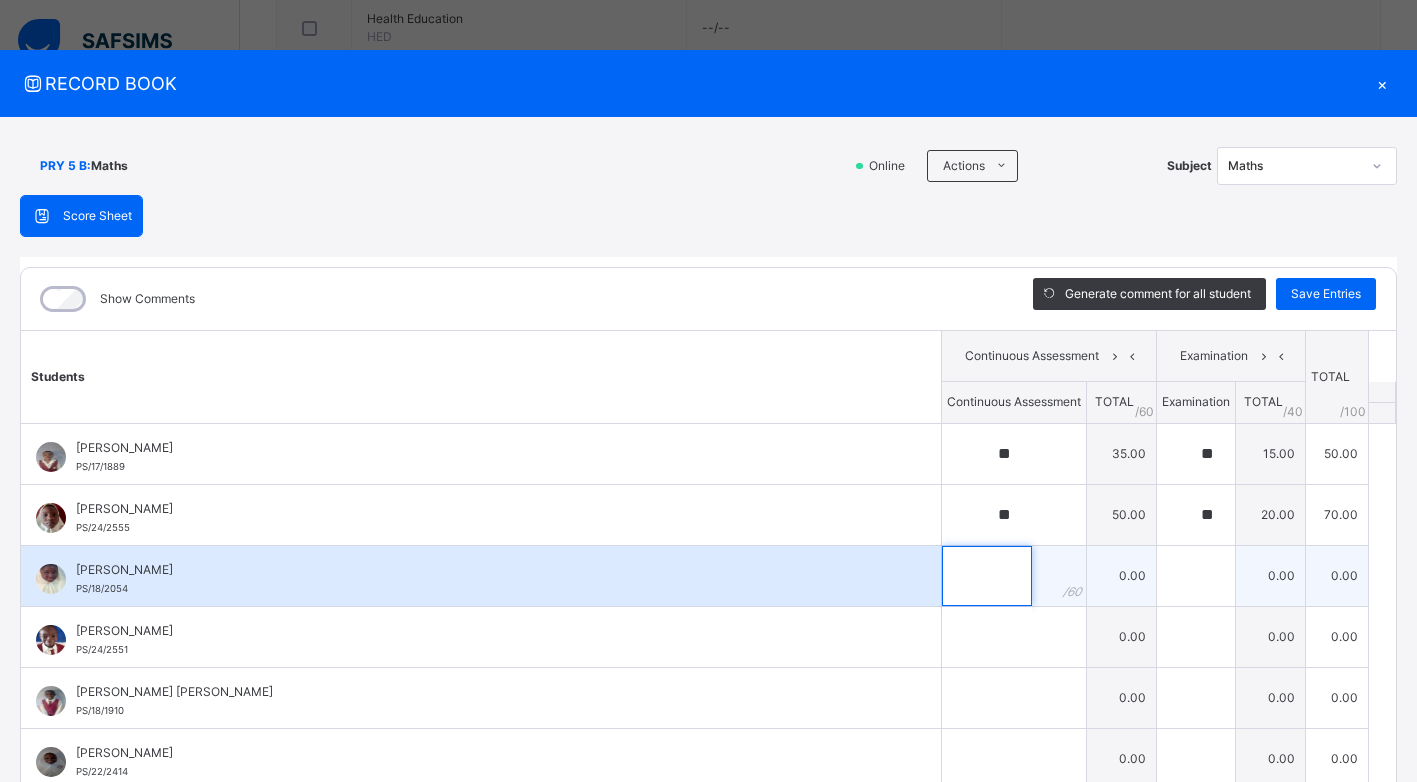 drag, startPoint x: 1136, startPoint y: 510, endPoint x: 980, endPoint y: 569, distance: 166.78429 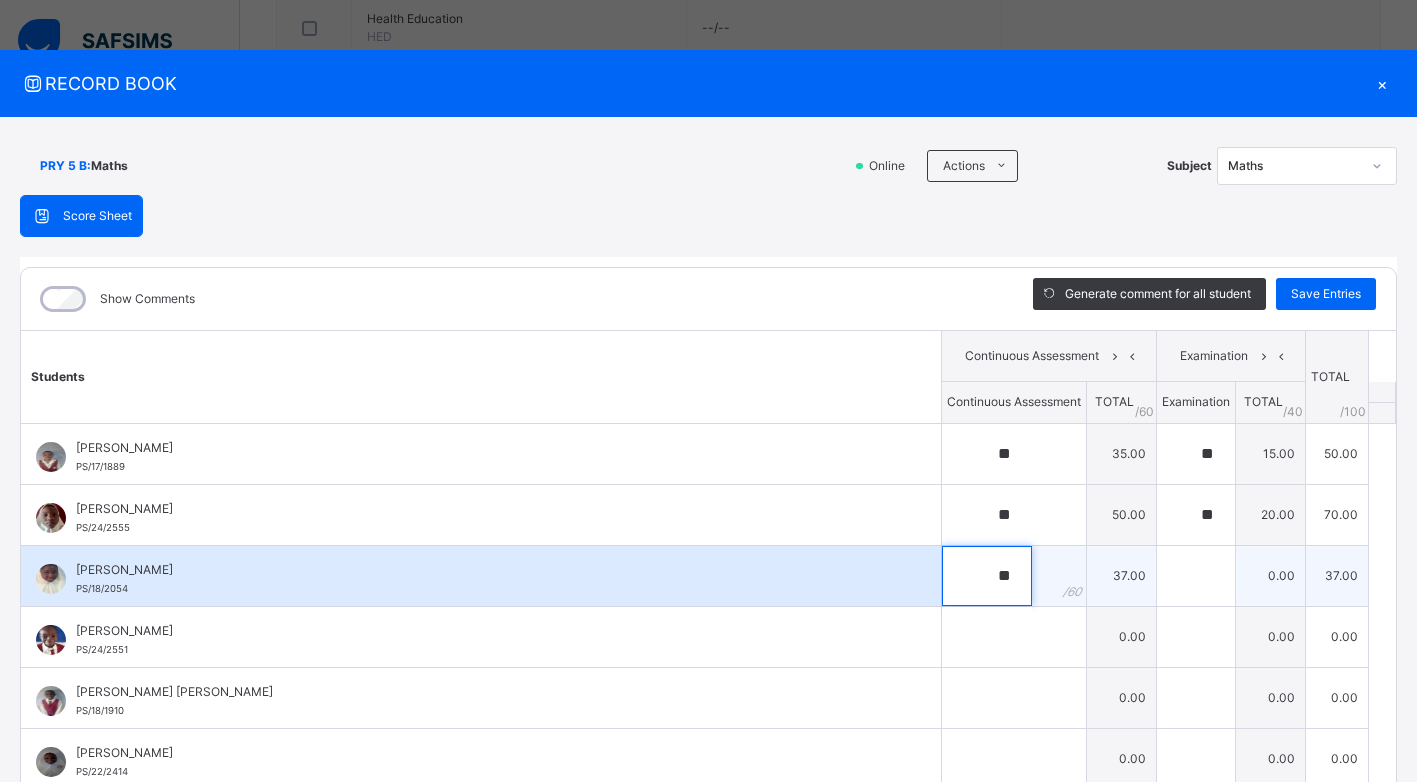 type on "**" 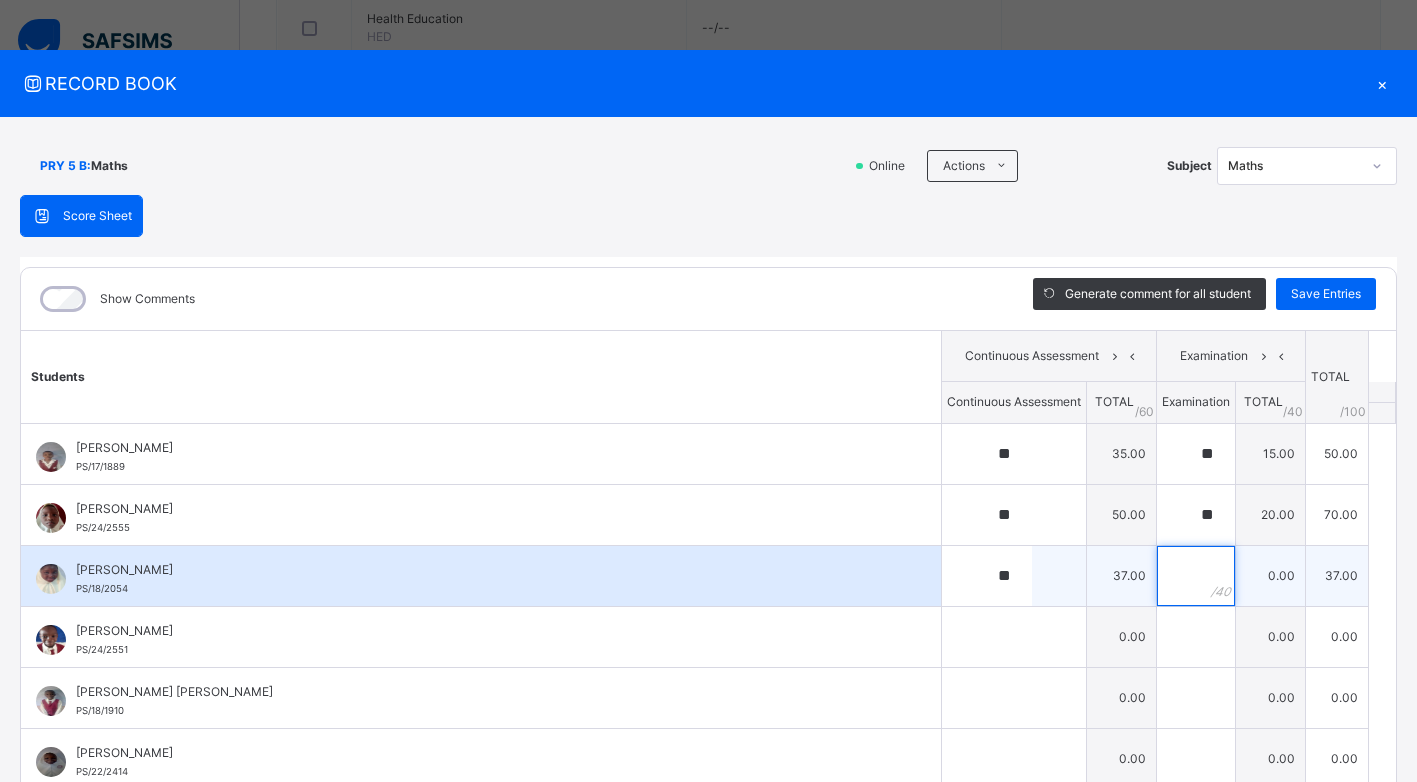 click at bounding box center (1196, 576) 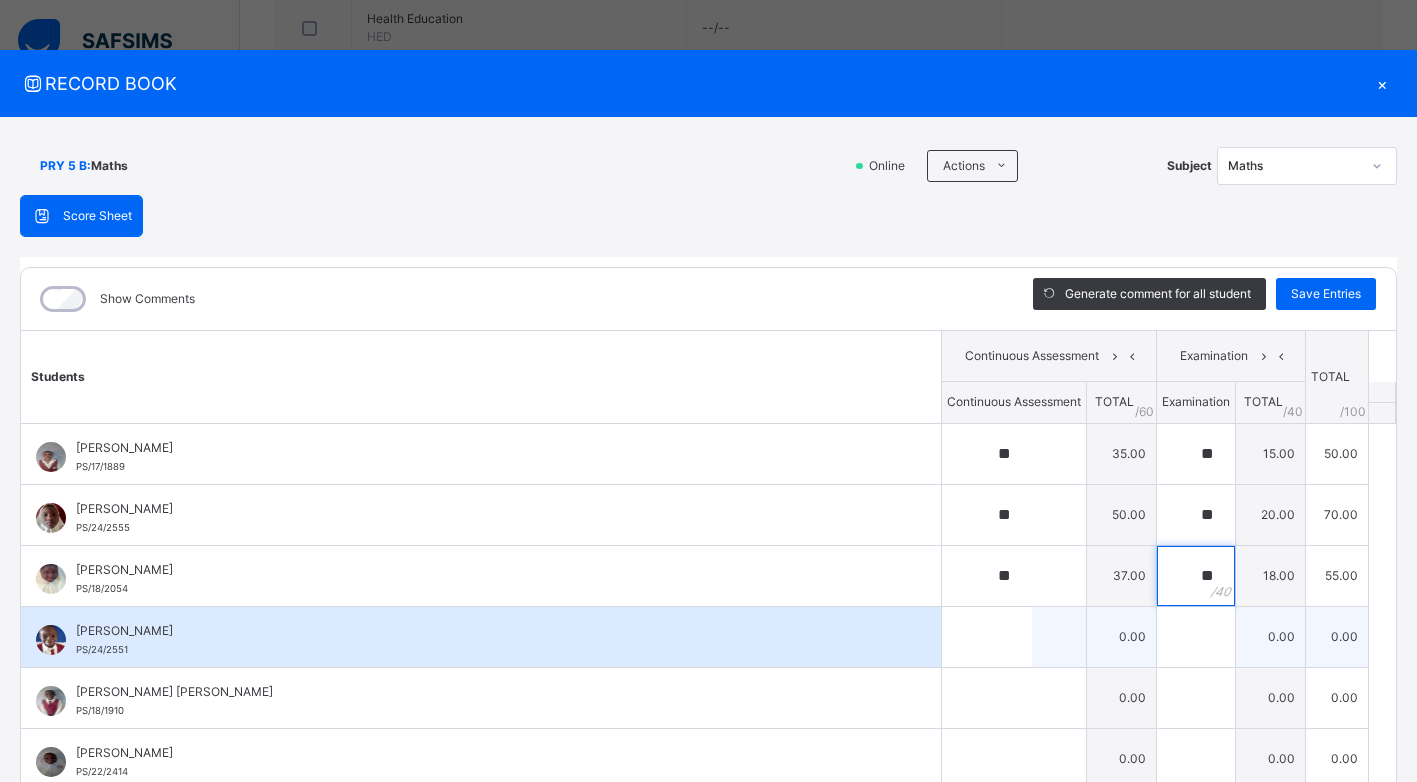 type on "**" 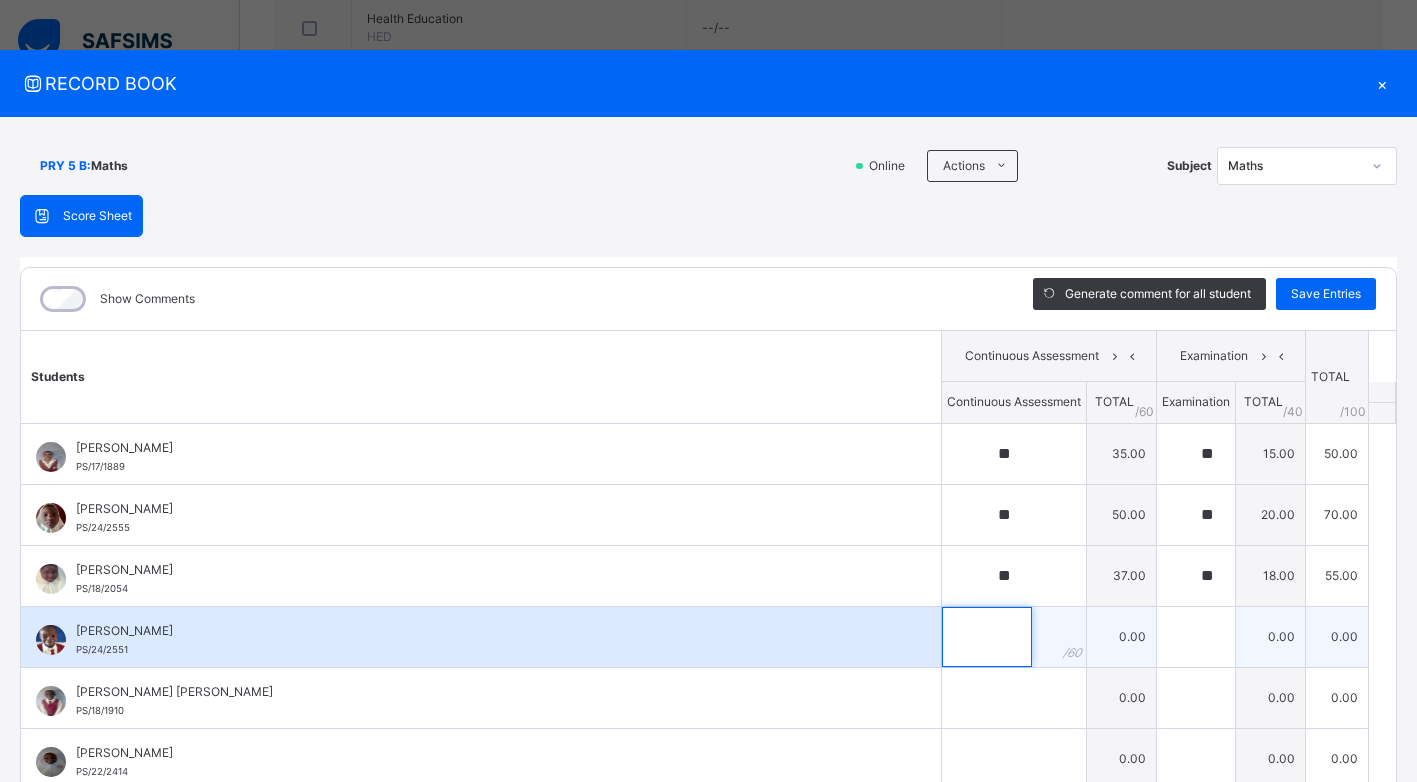 click at bounding box center (987, 637) 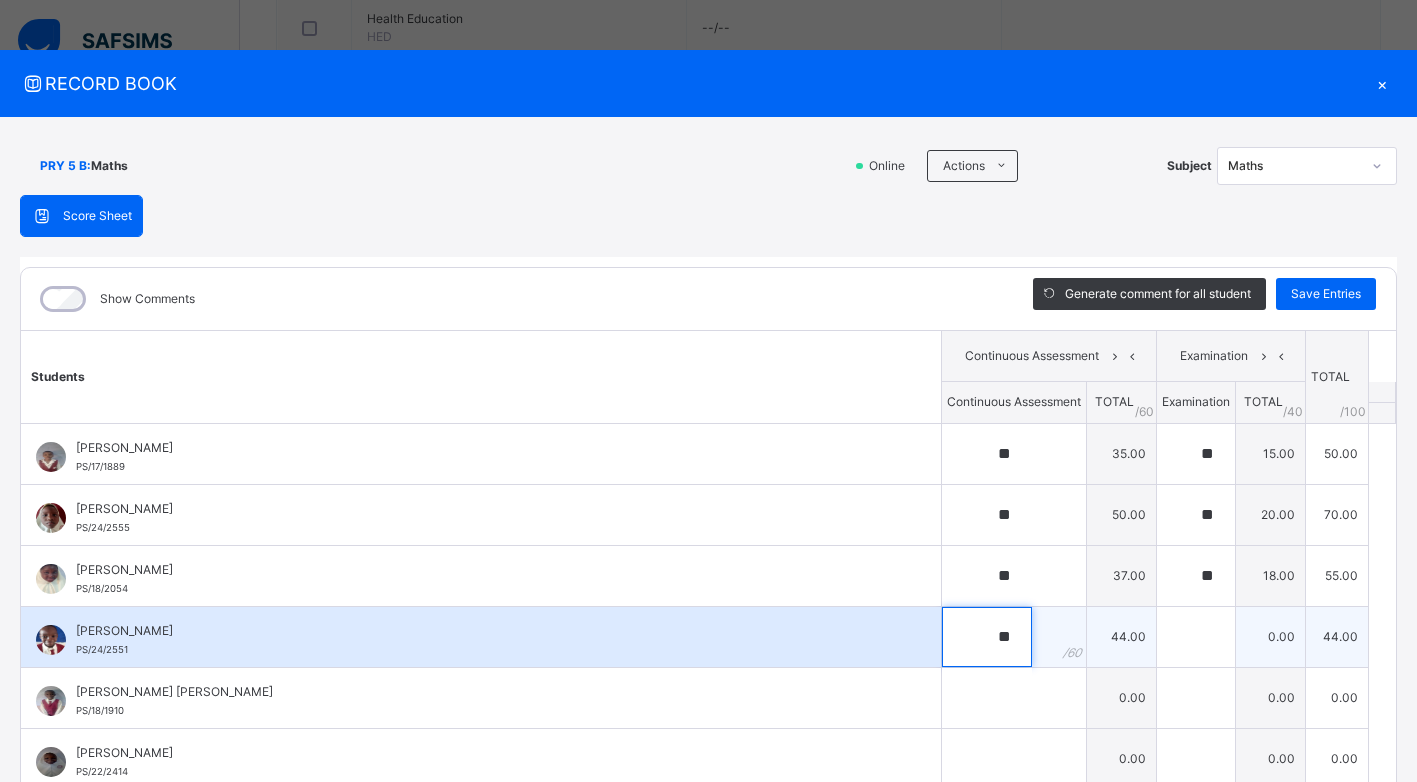 type on "**" 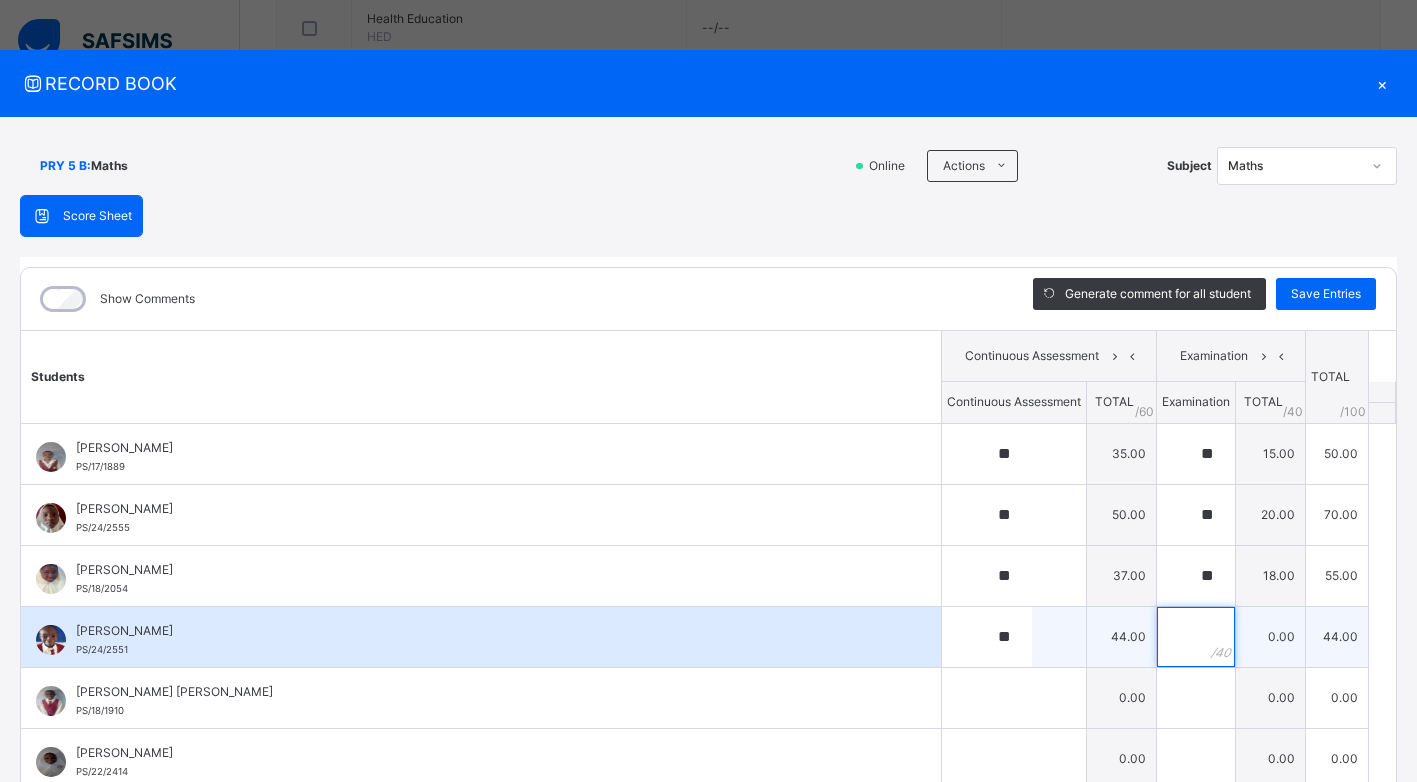 click at bounding box center [1196, 637] 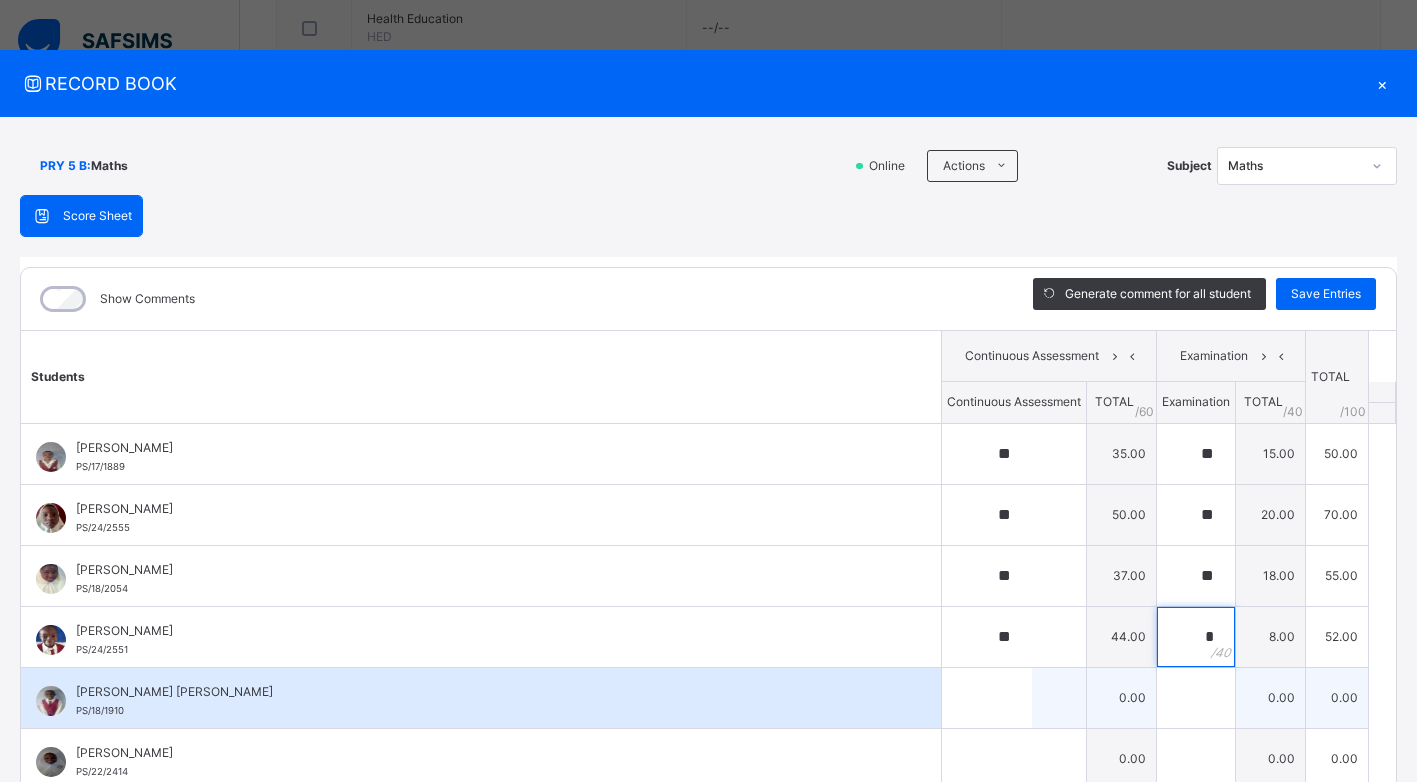type on "*" 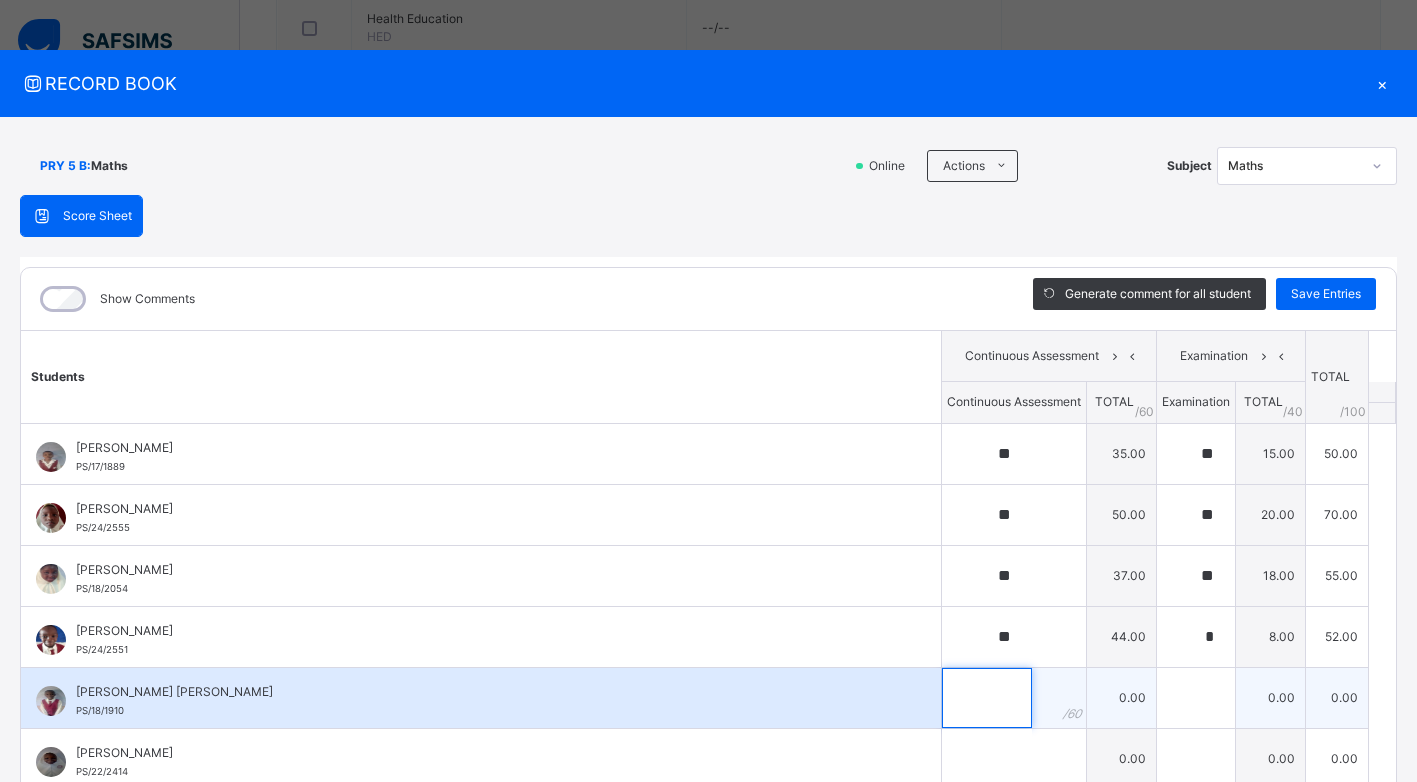click at bounding box center [987, 698] 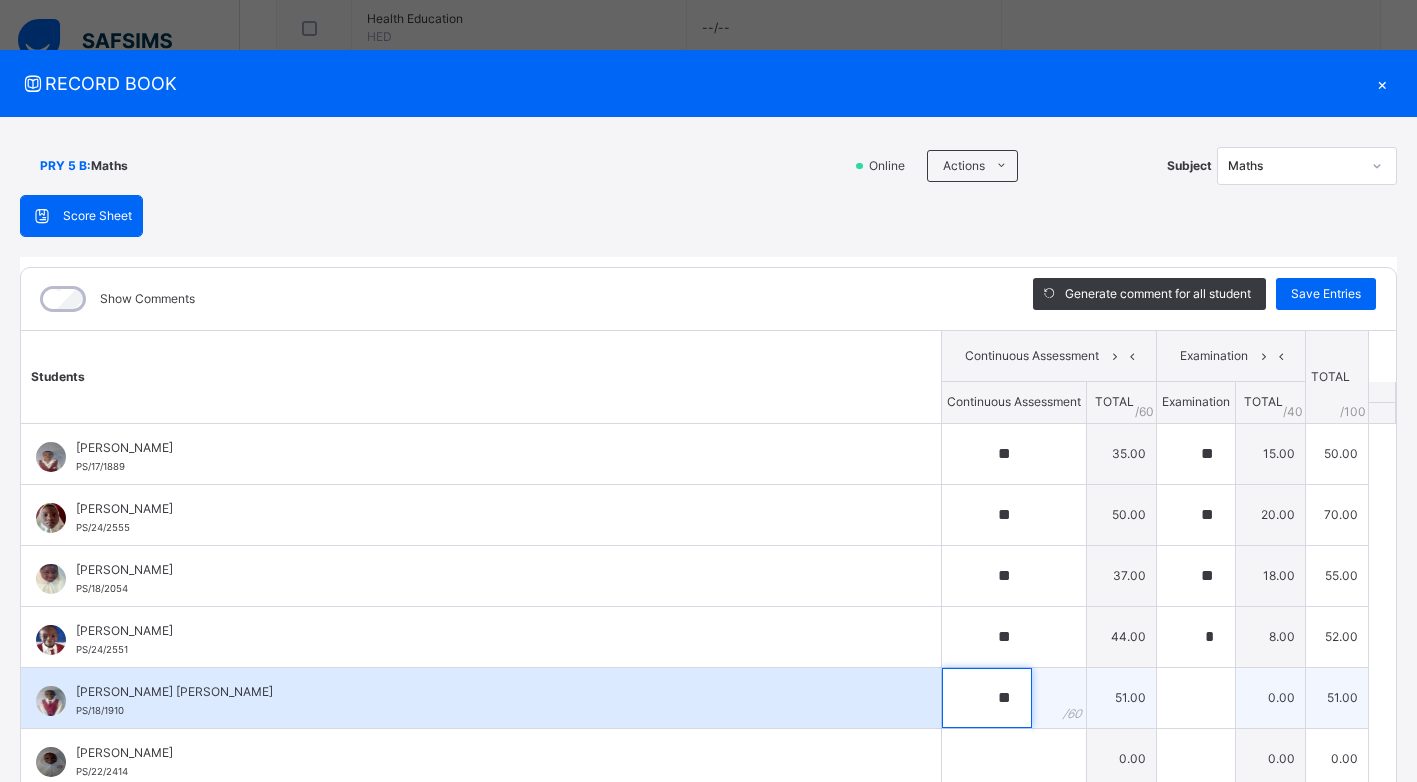 type on "**" 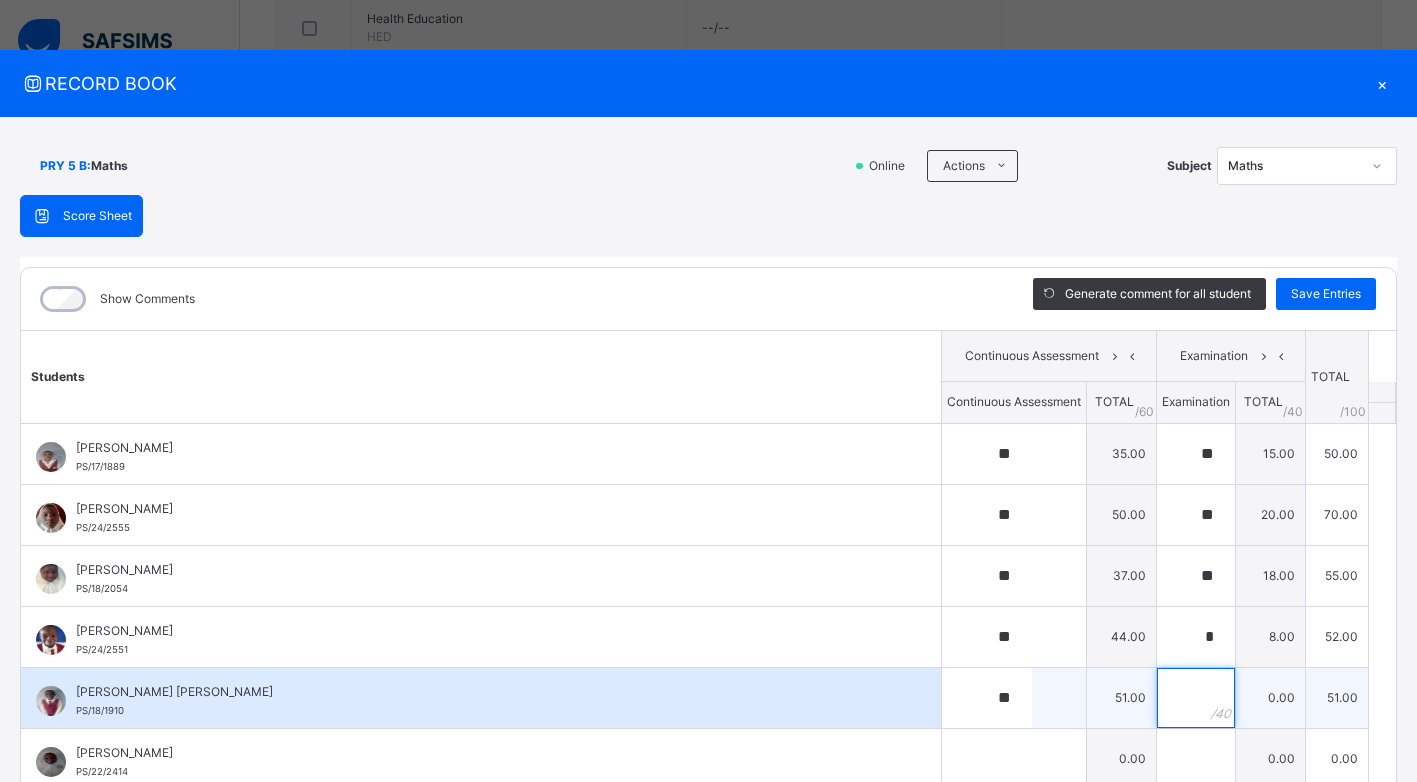 click at bounding box center (1196, 698) 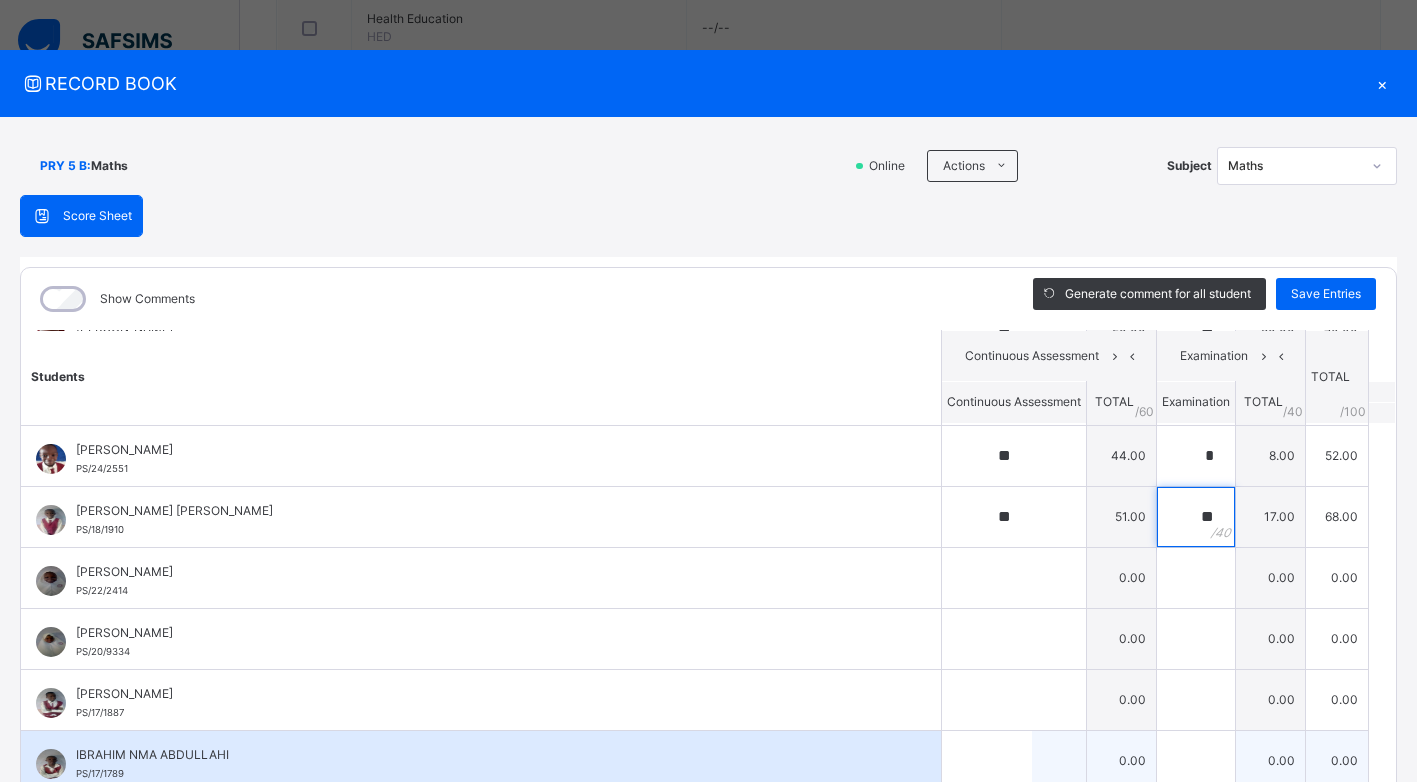 scroll, scrollTop: 200, scrollLeft: 0, axis: vertical 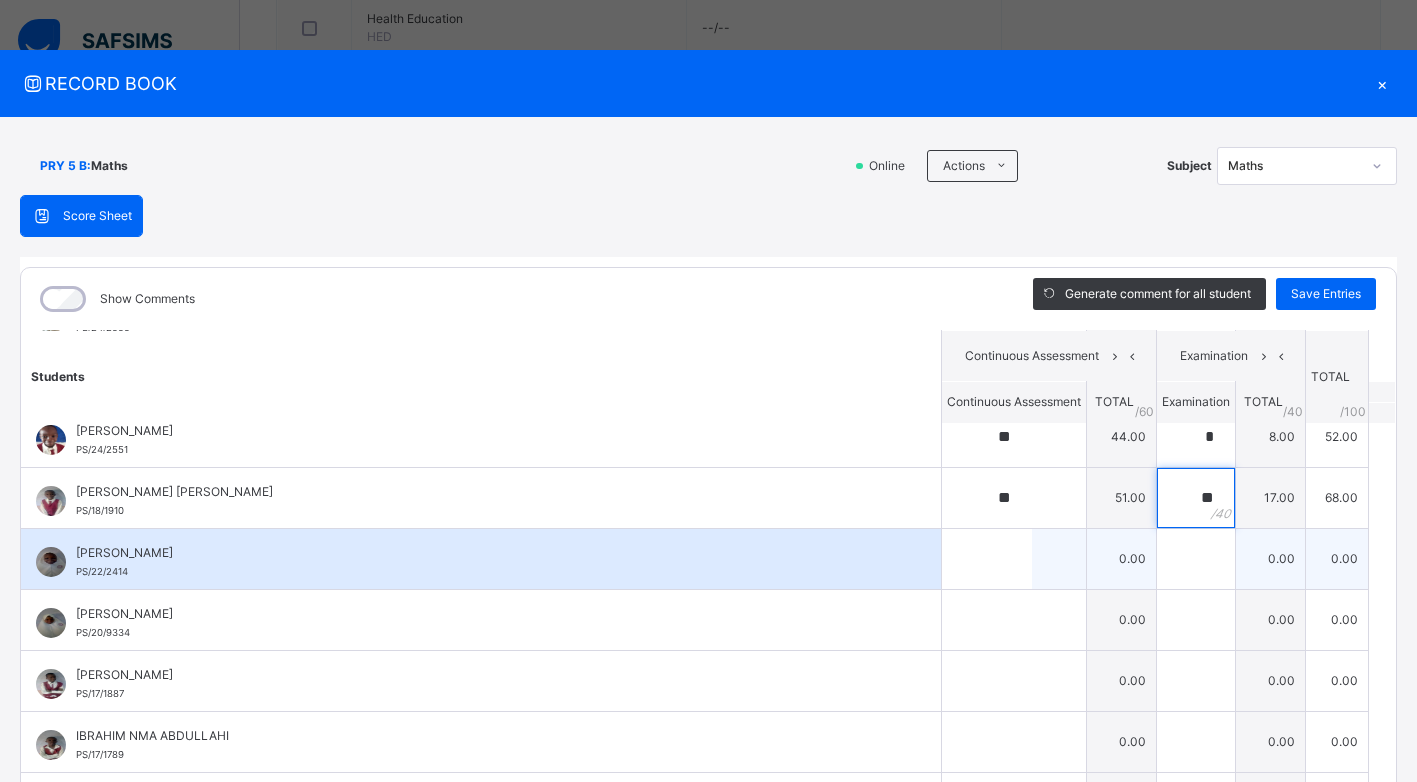 type on "**" 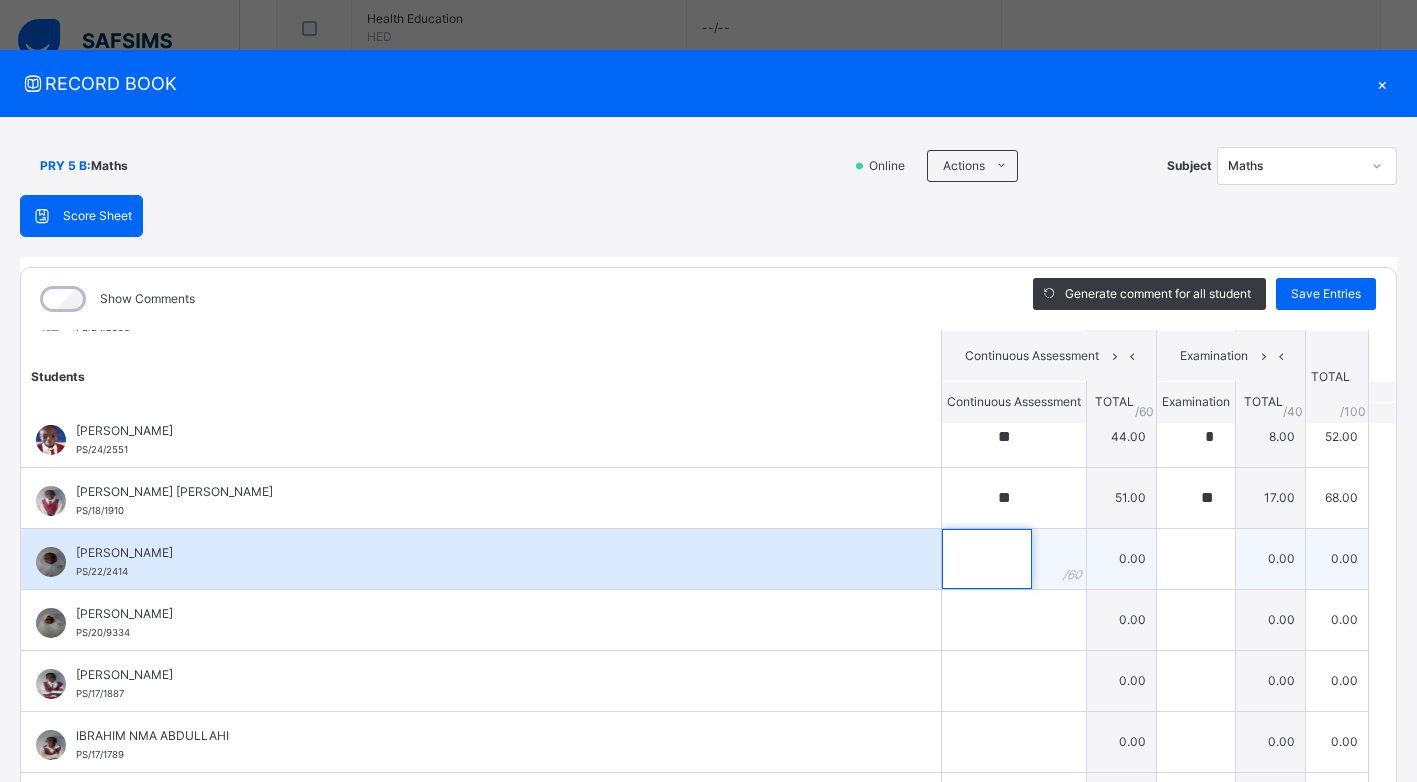 click at bounding box center (987, 559) 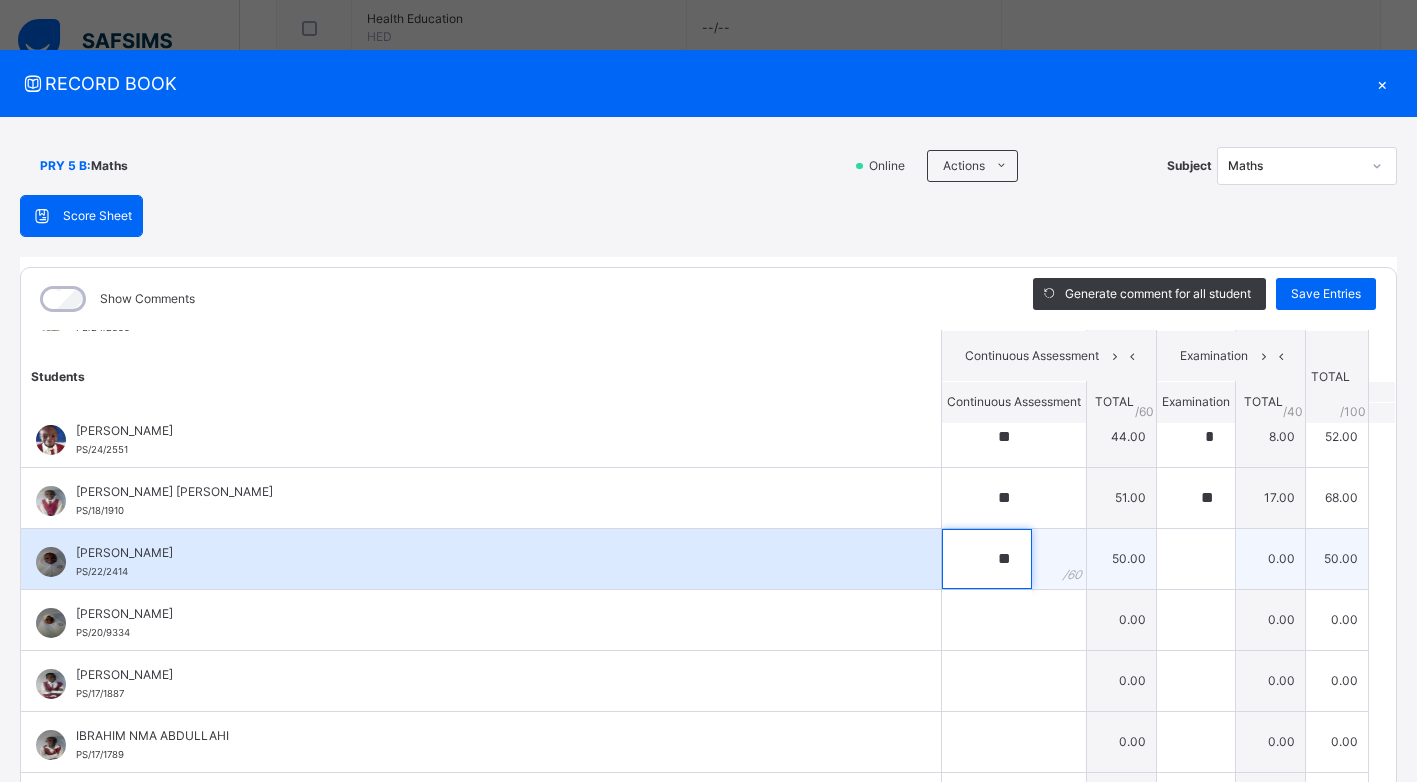 type on "**" 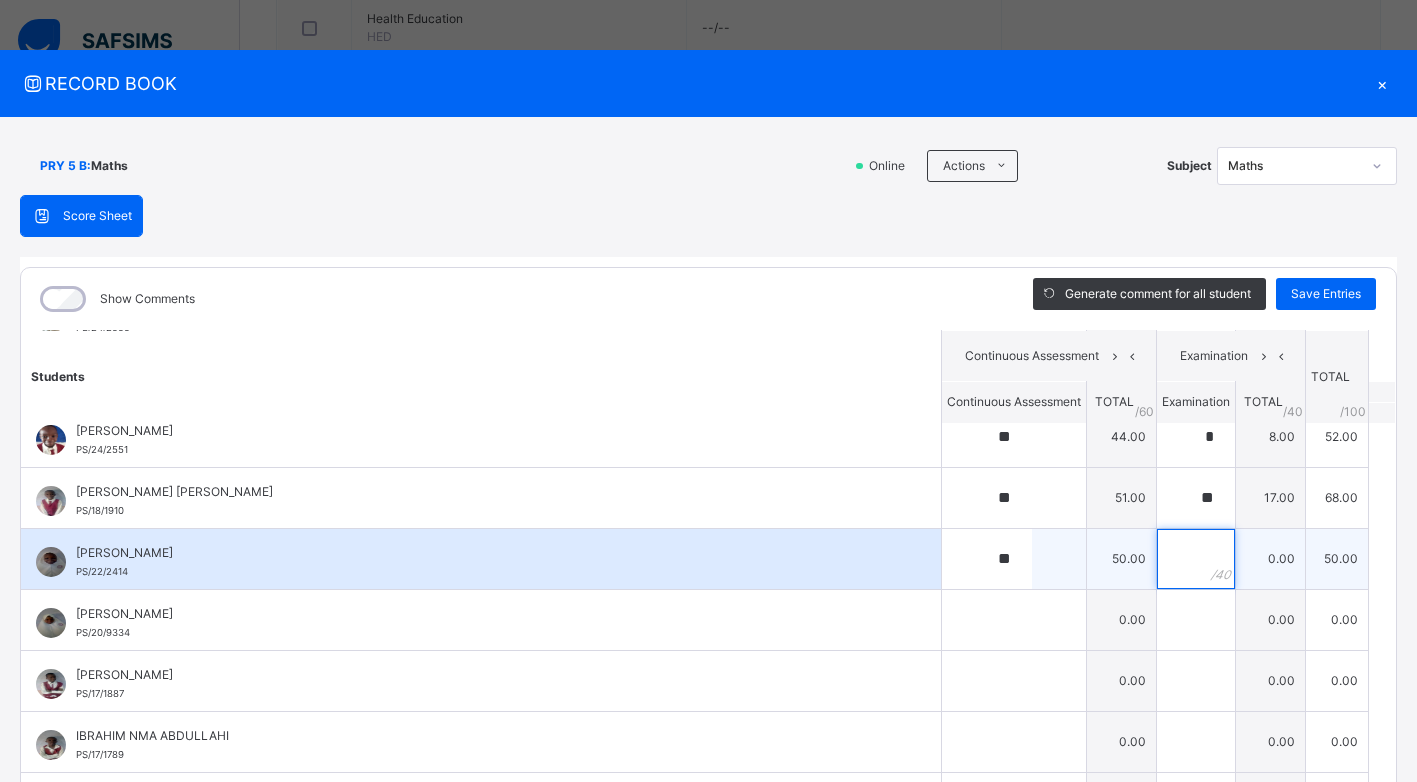 click at bounding box center (1196, 559) 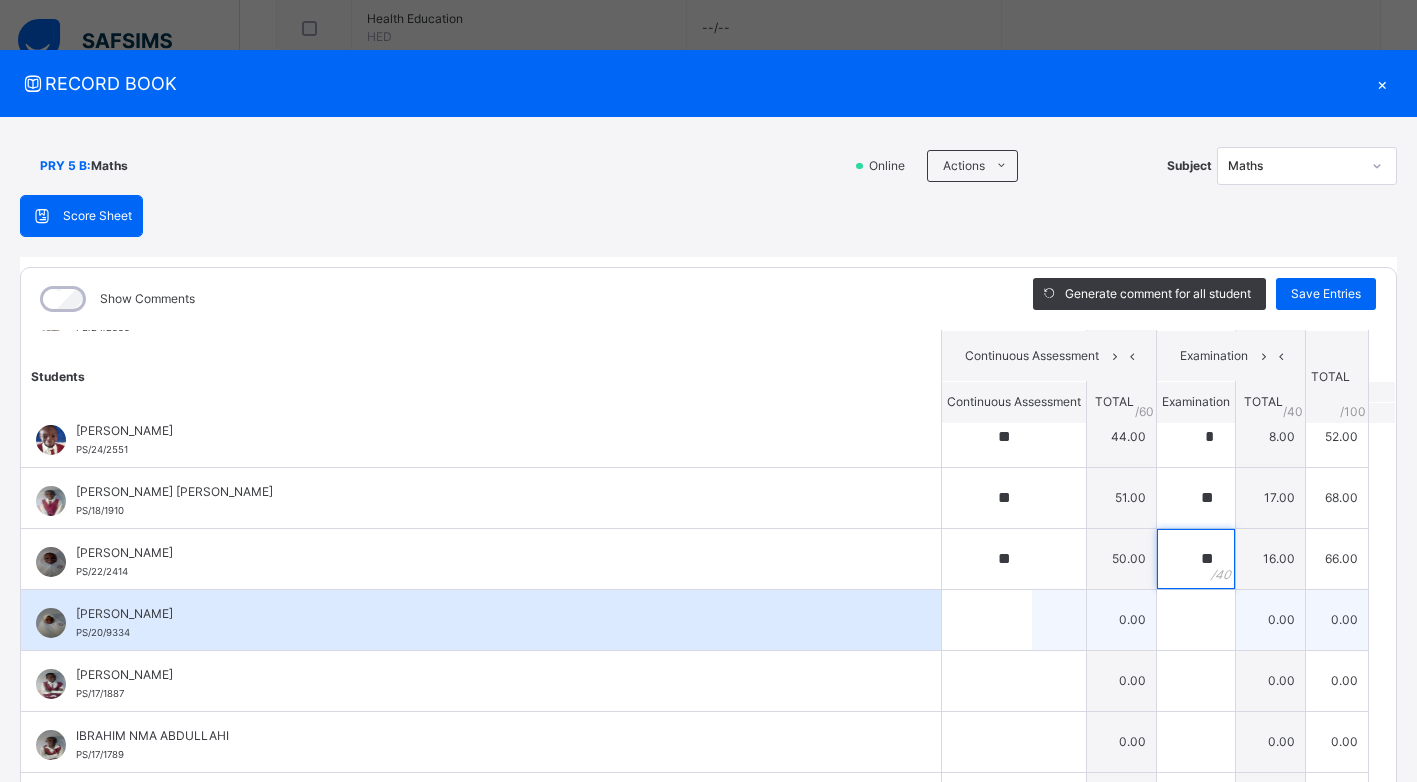 type on "**" 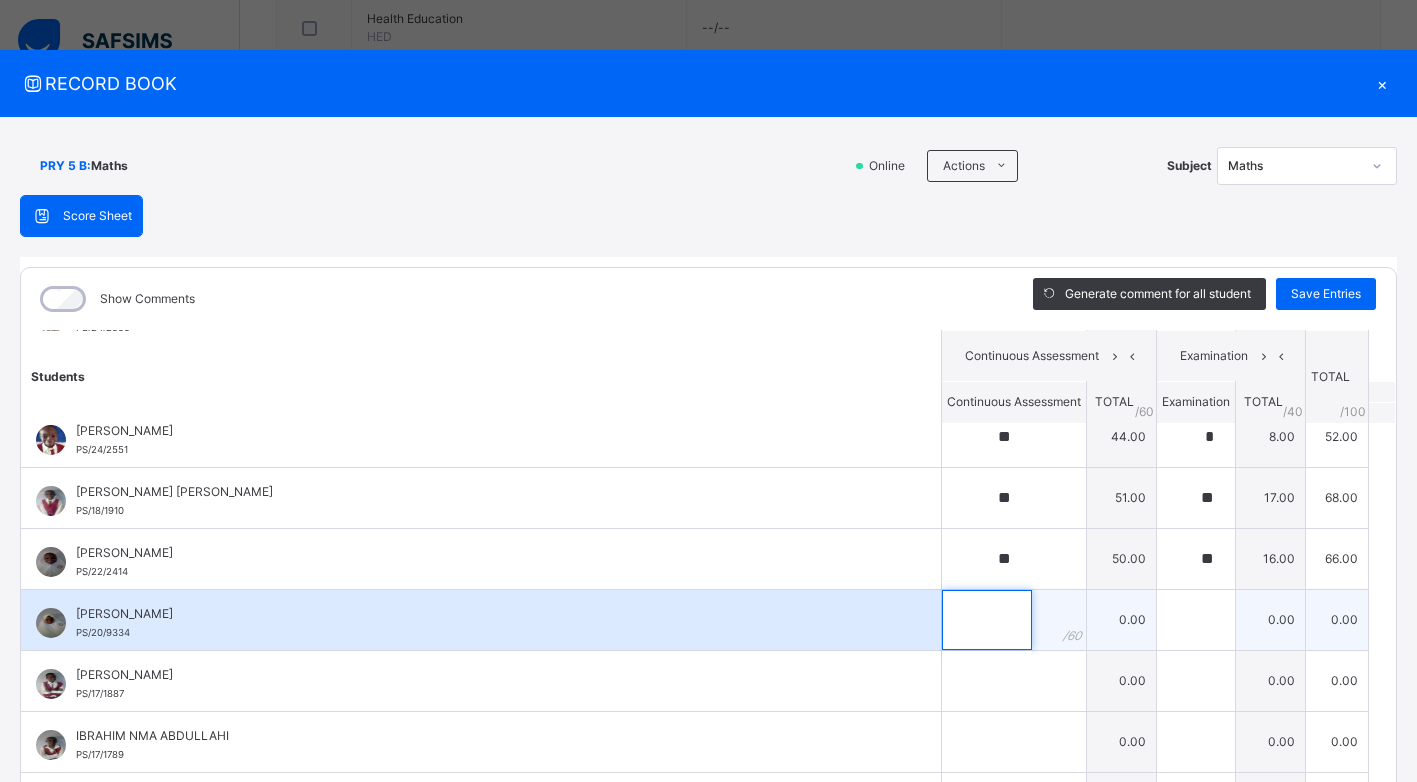 drag, startPoint x: 997, startPoint y: 617, endPoint x: 984, endPoint y: 634, distance: 21.400934 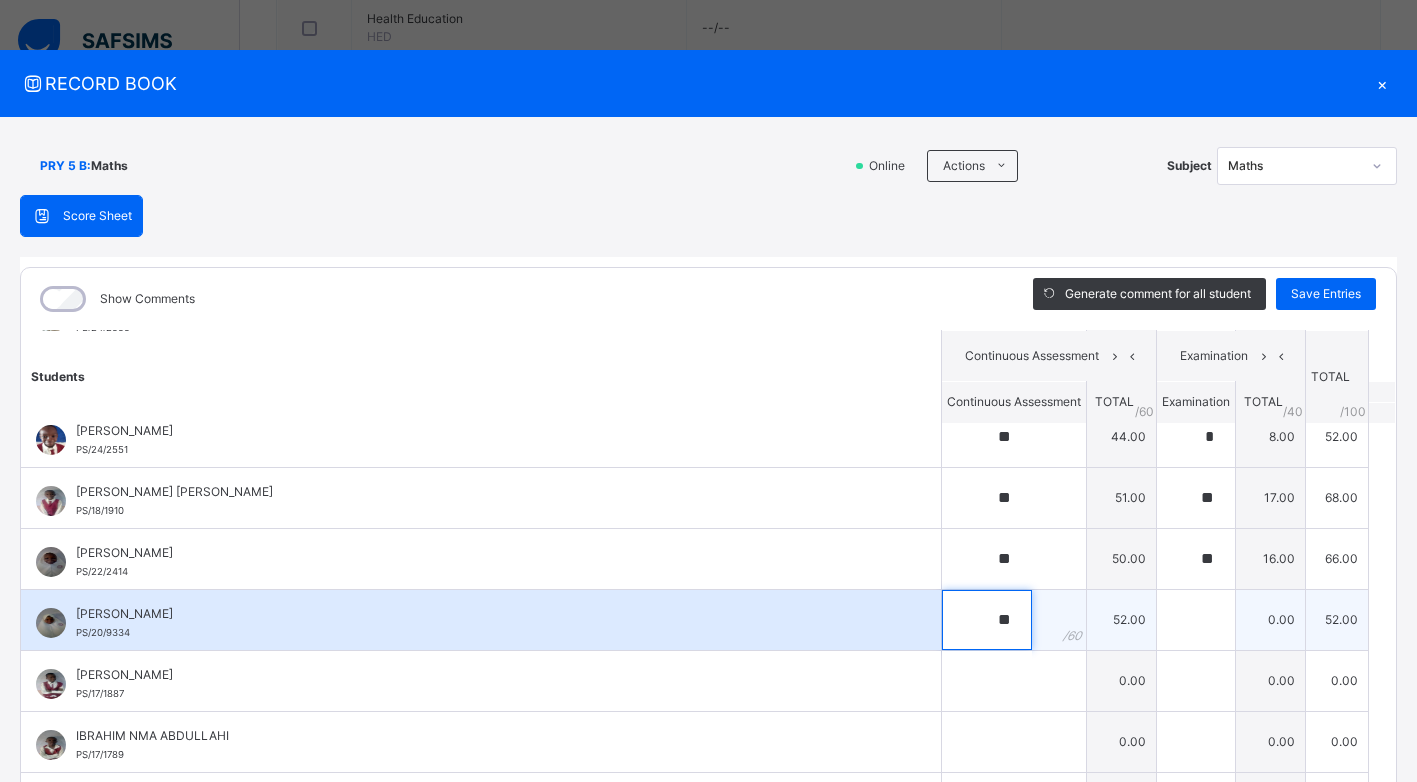 type on "**" 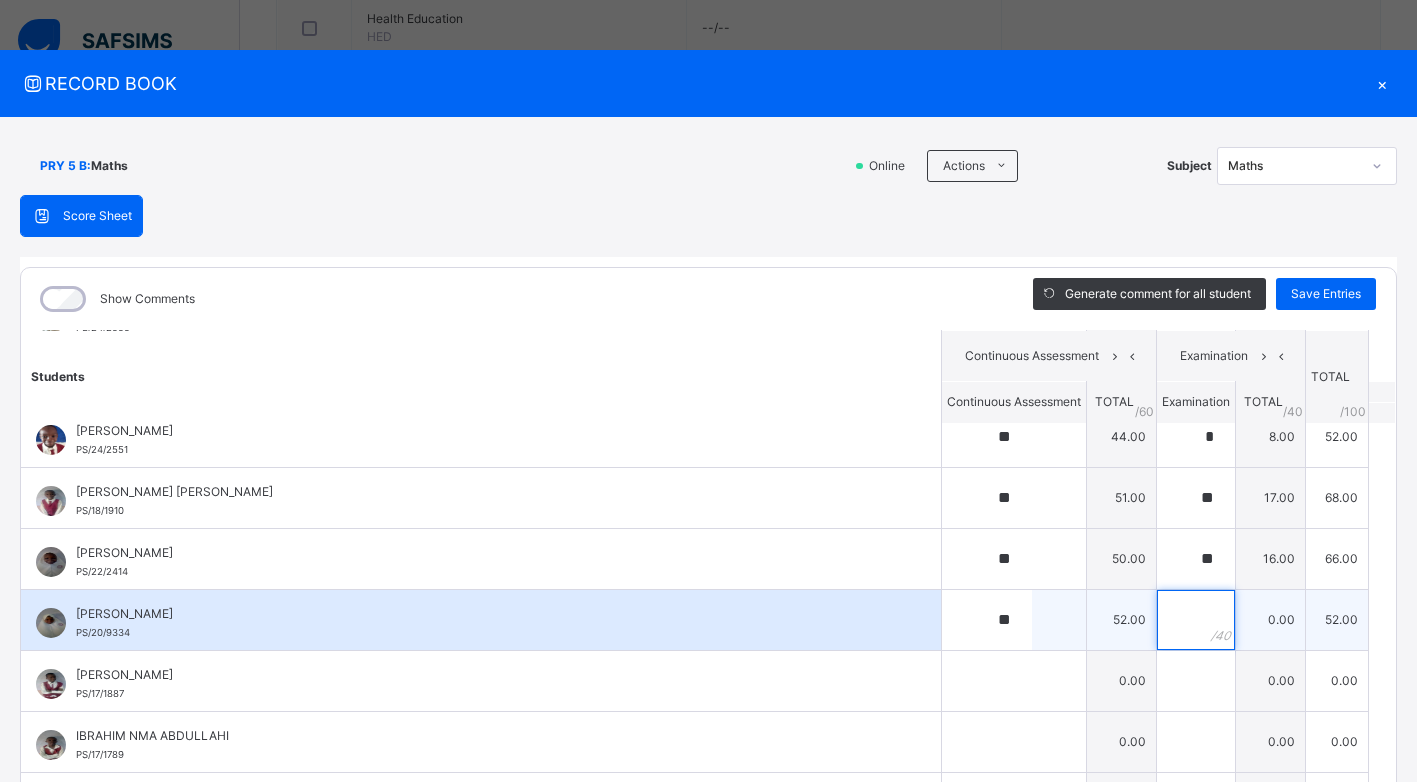 click at bounding box center [1196, 620] 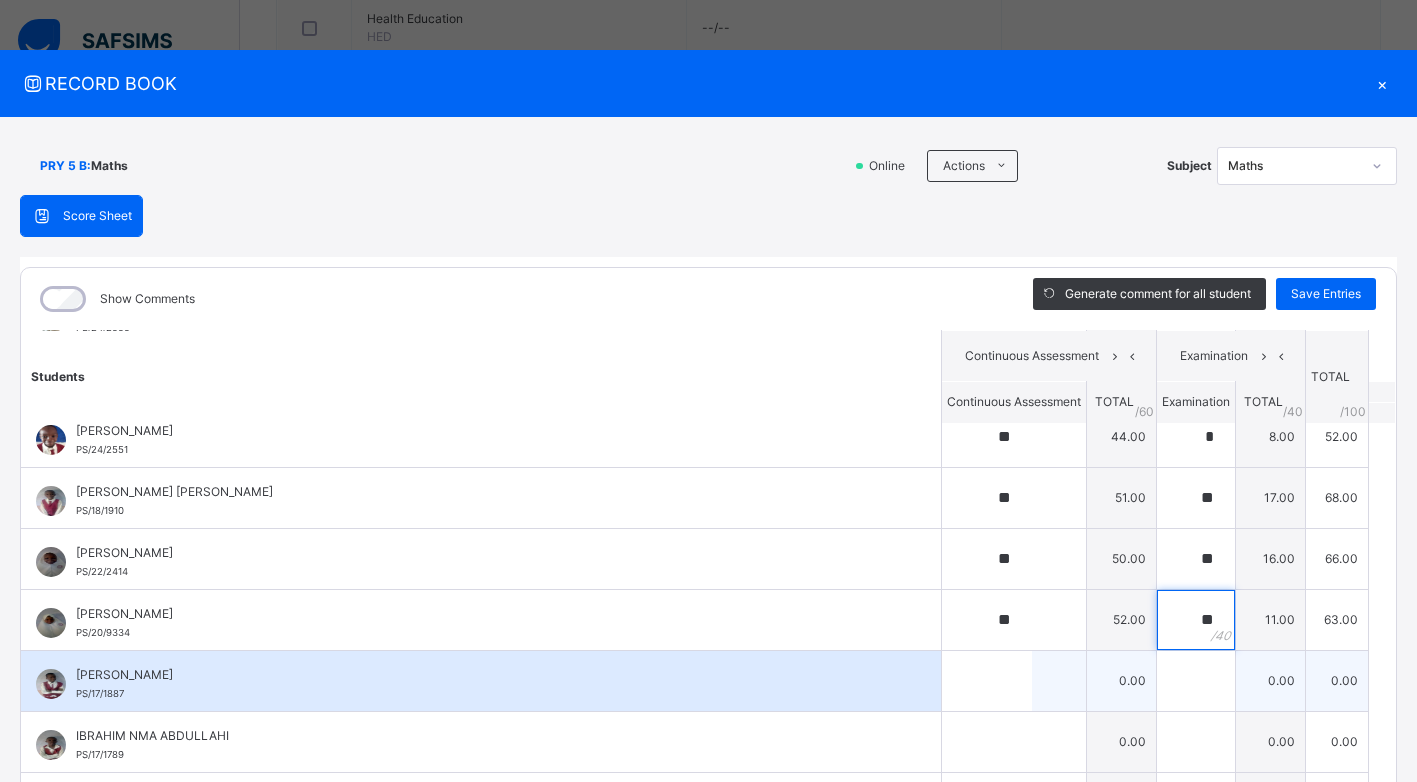 type on "**" 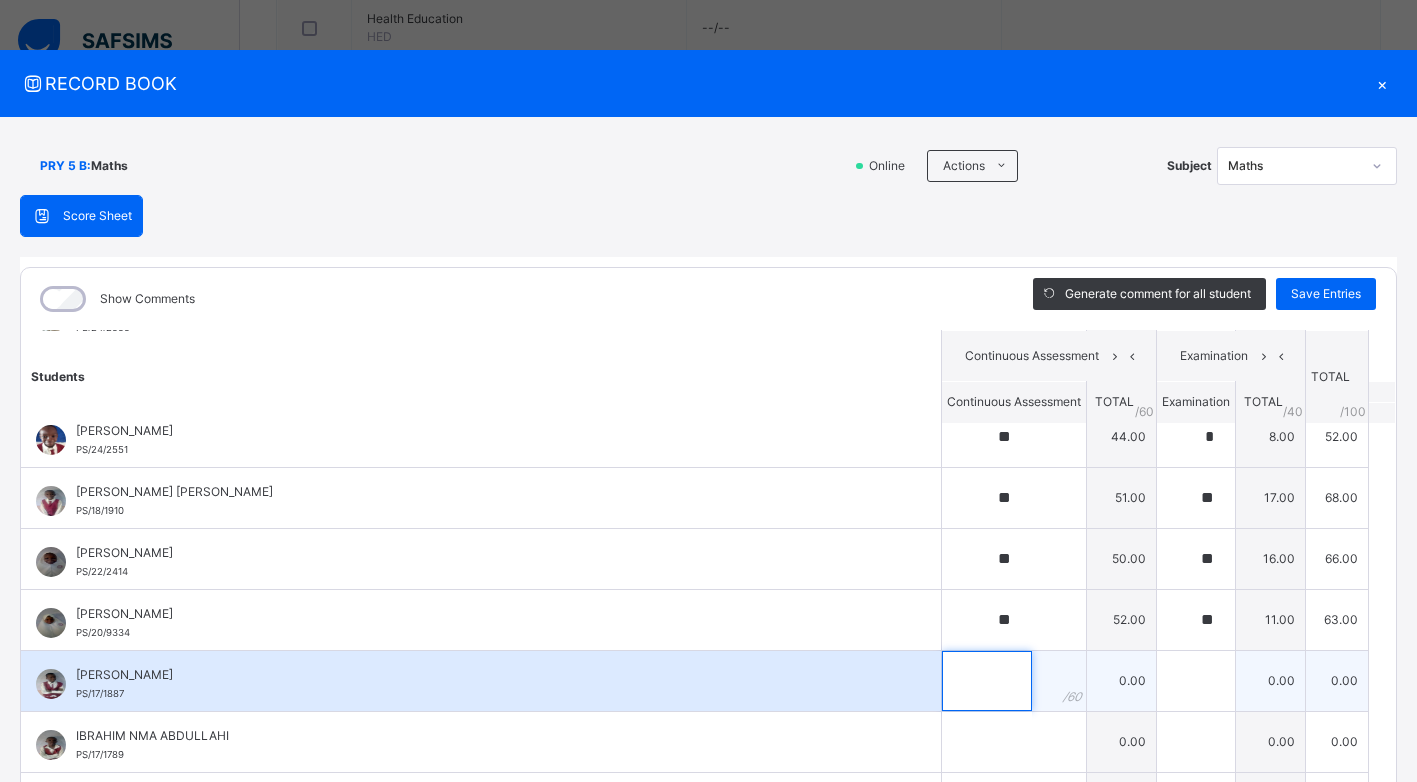 click at bounding box center (987, 681) 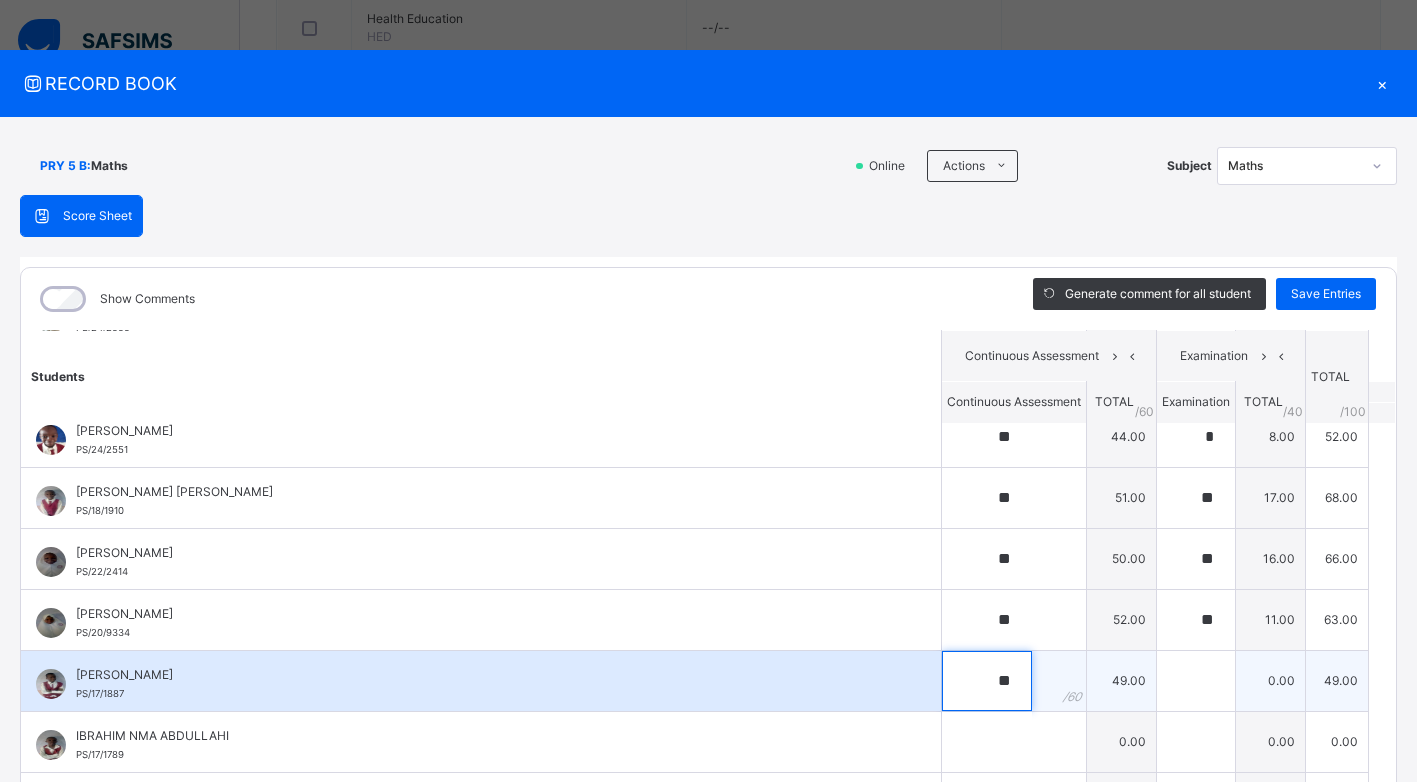 type on "**" 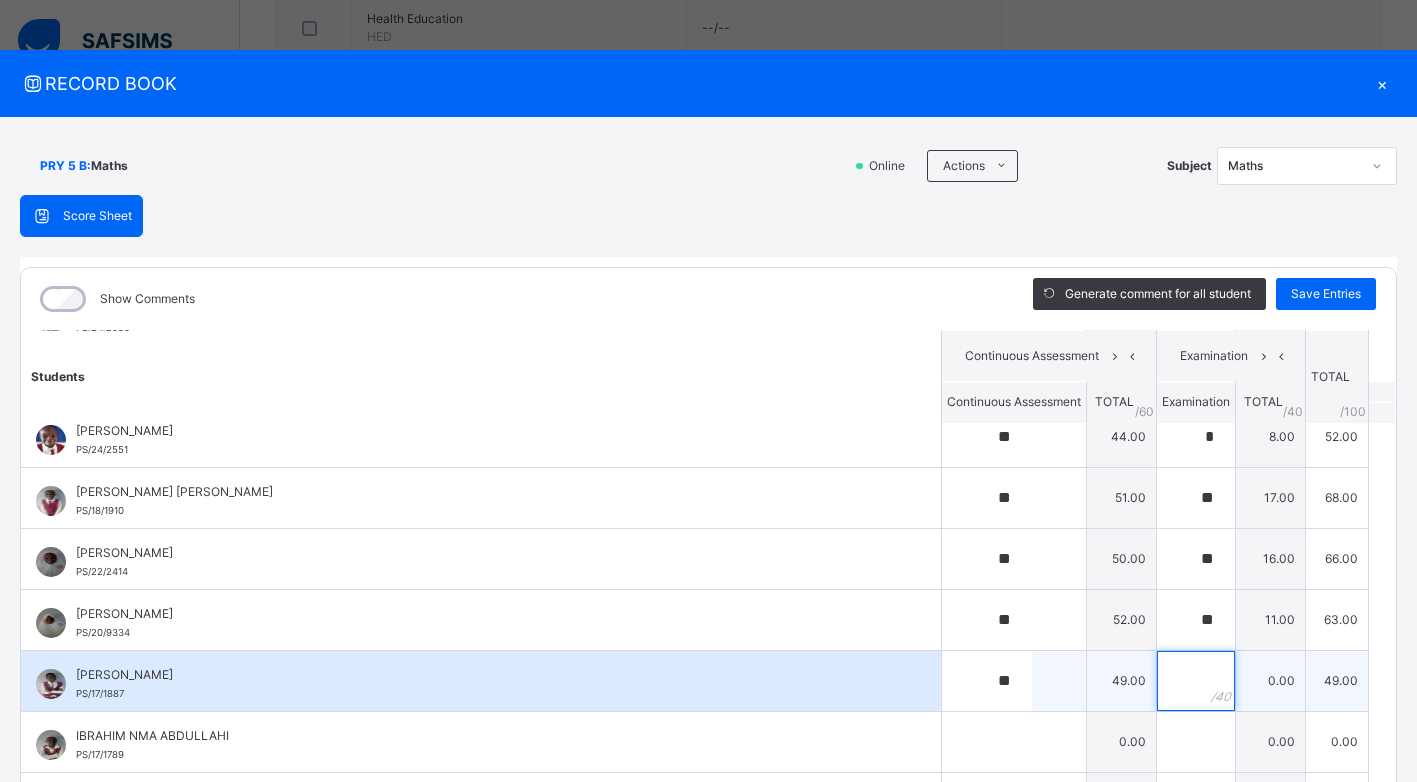 click at bounding box center (1196, 681) 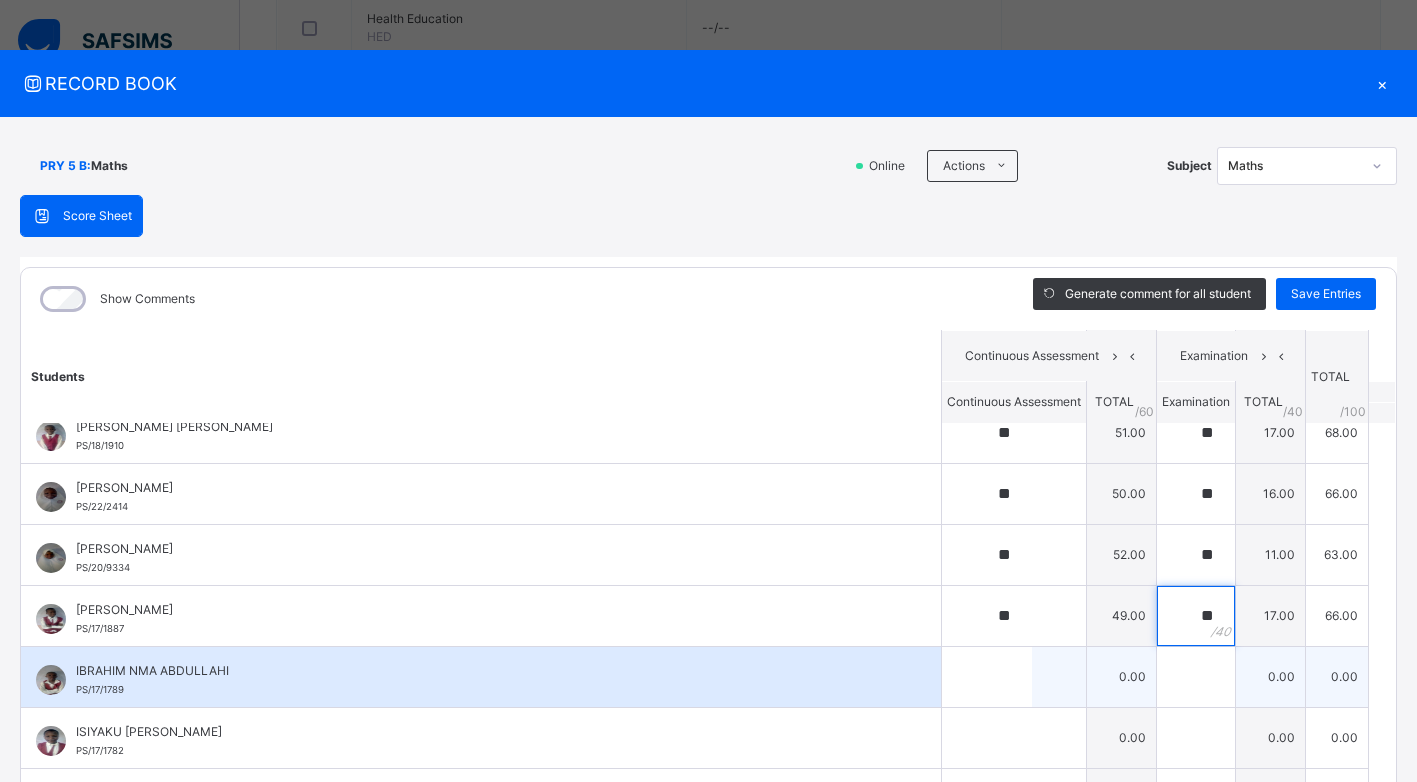 scroll, scrollTop: 400, scrollLeft: 0, axis: vertical 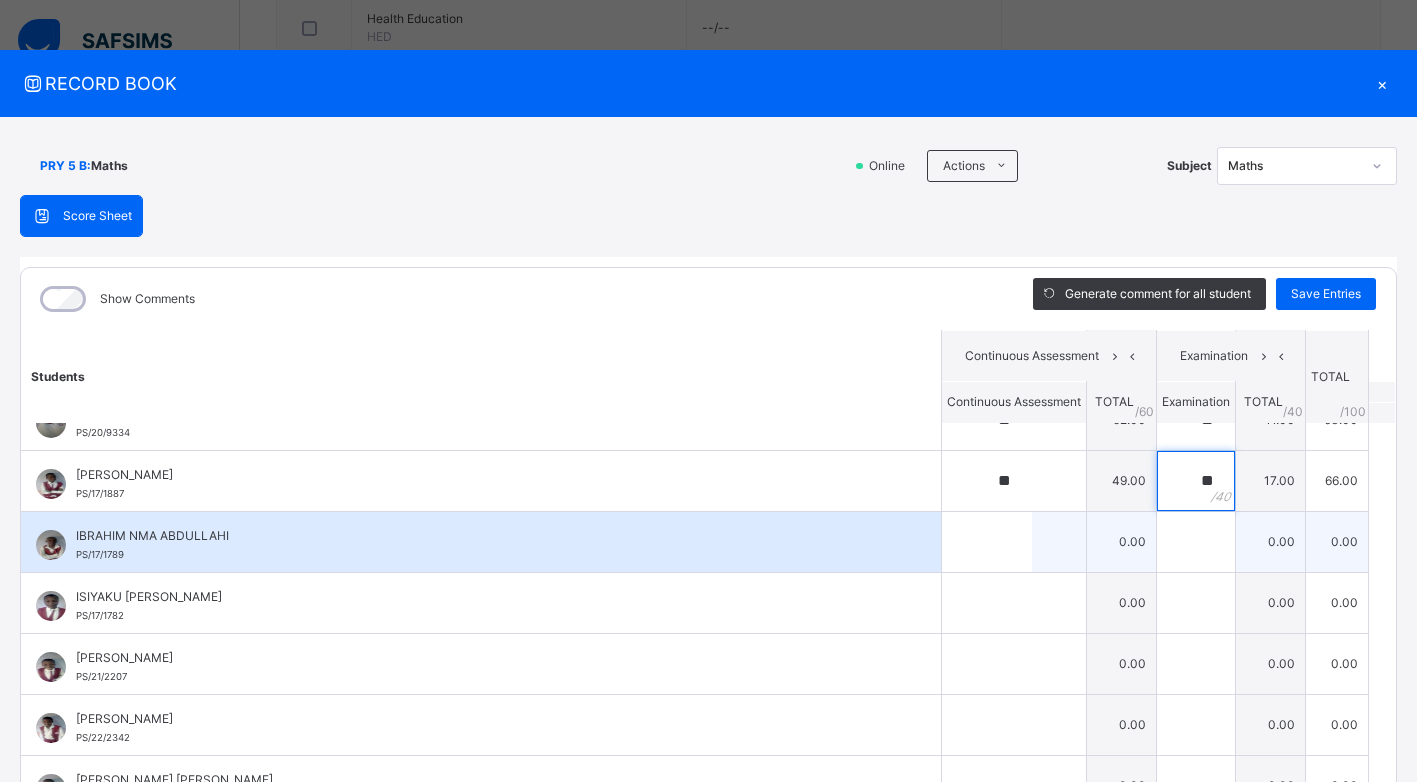 type on "**" 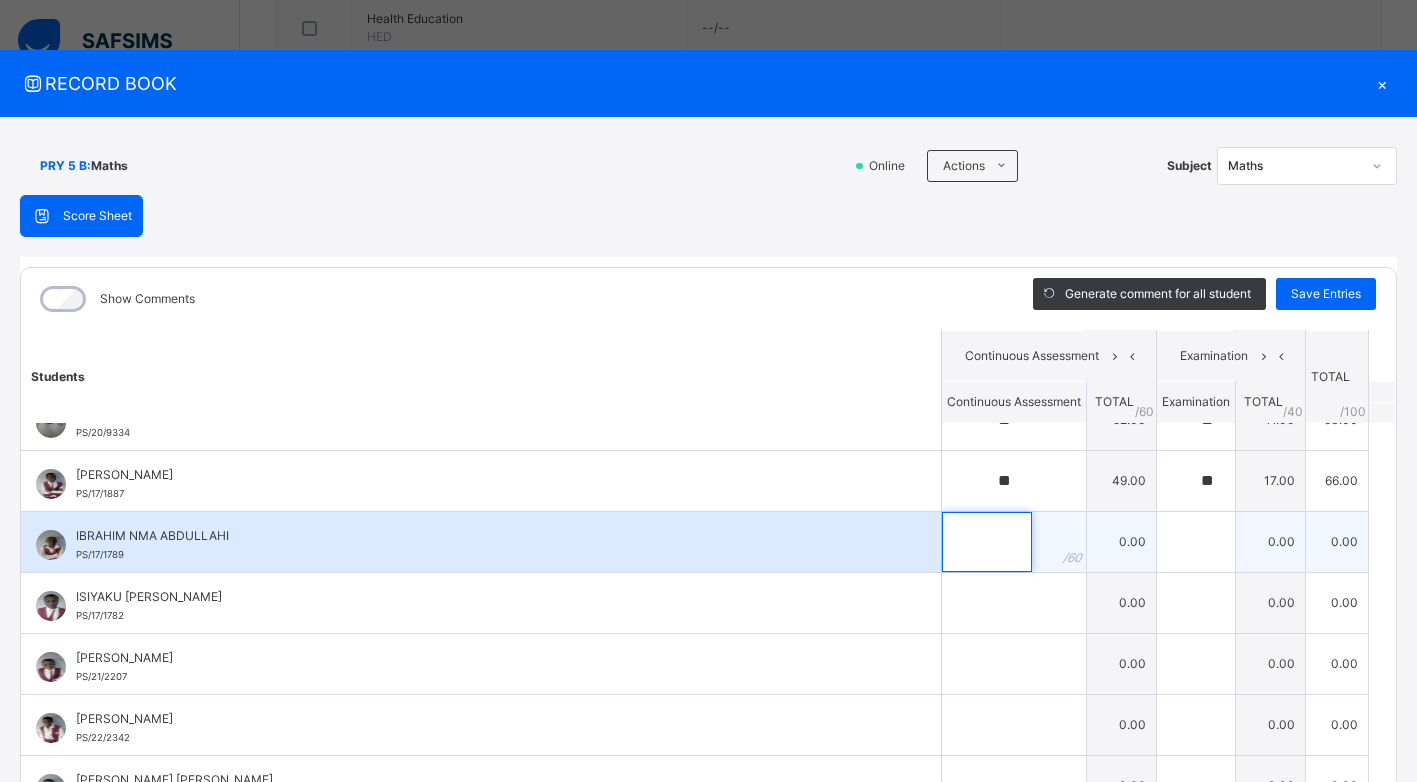 click at bounding box center [987, 542] 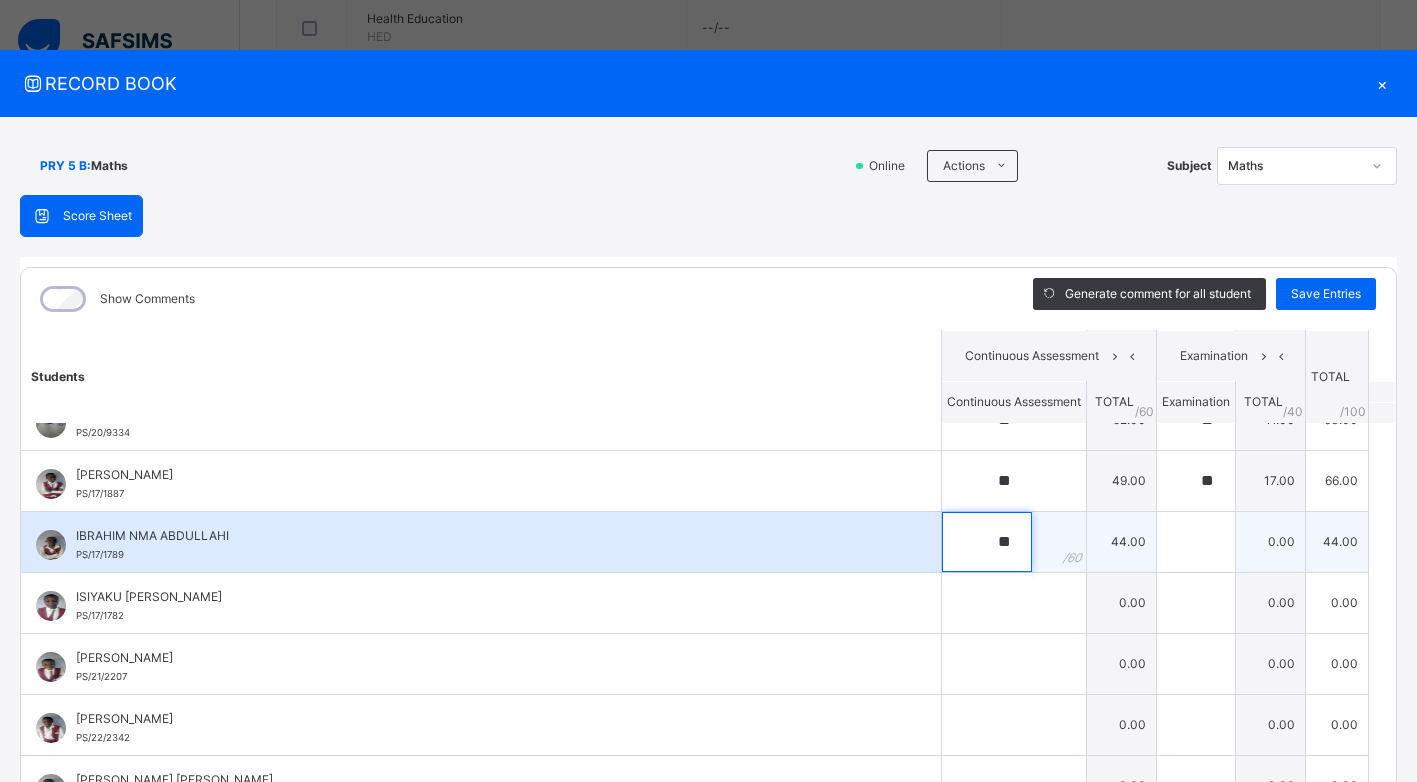 type on "**" 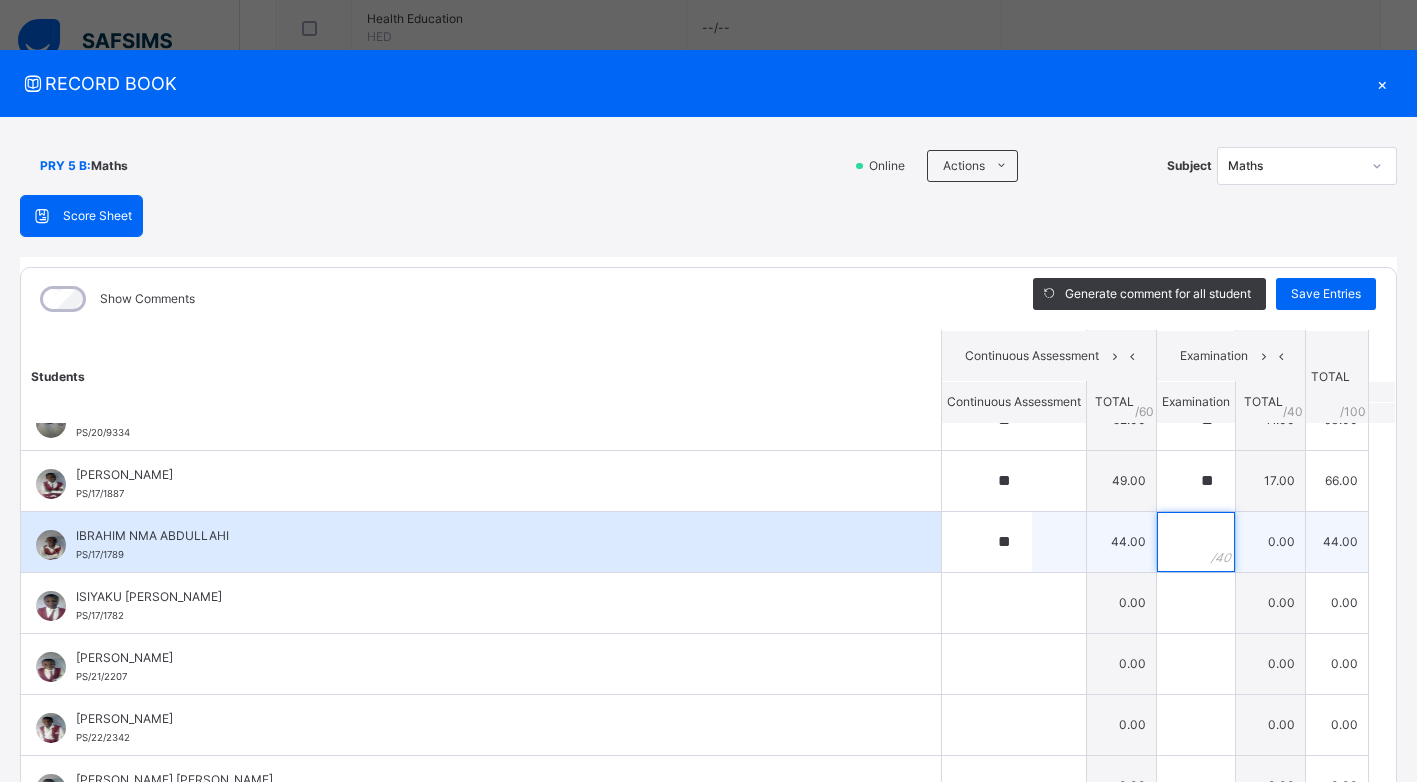 click at bounding box center (1196, 542) 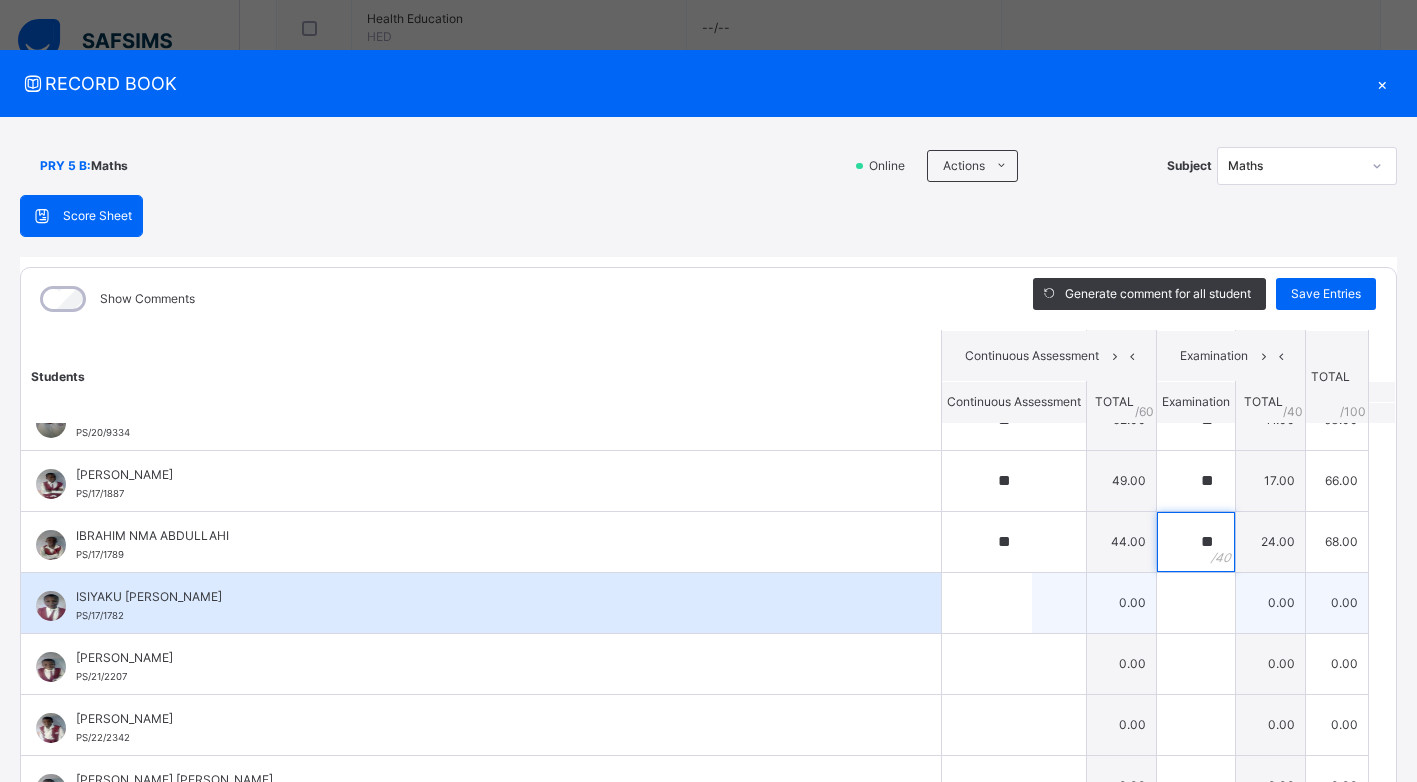 type on "**" 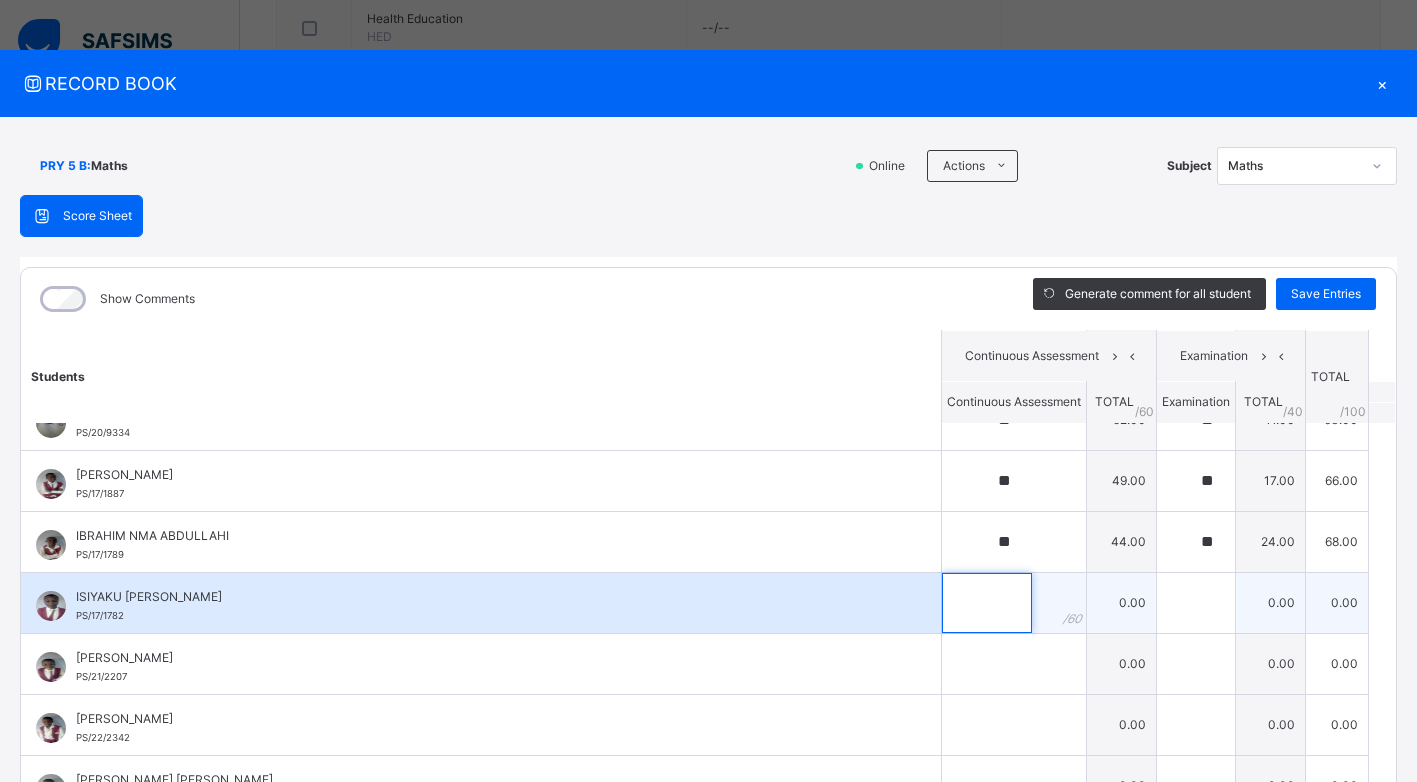 click at bounding box center (987, 603) 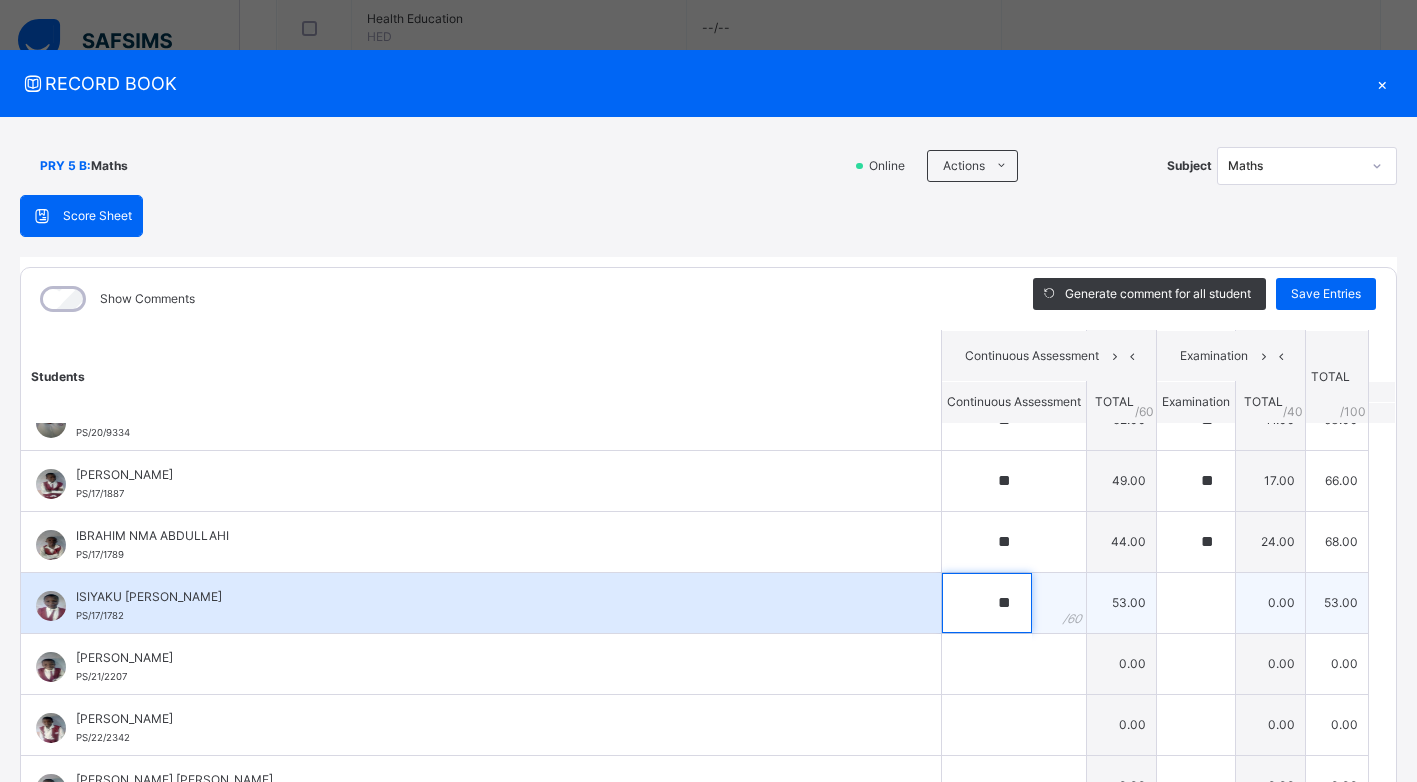 type on "**" 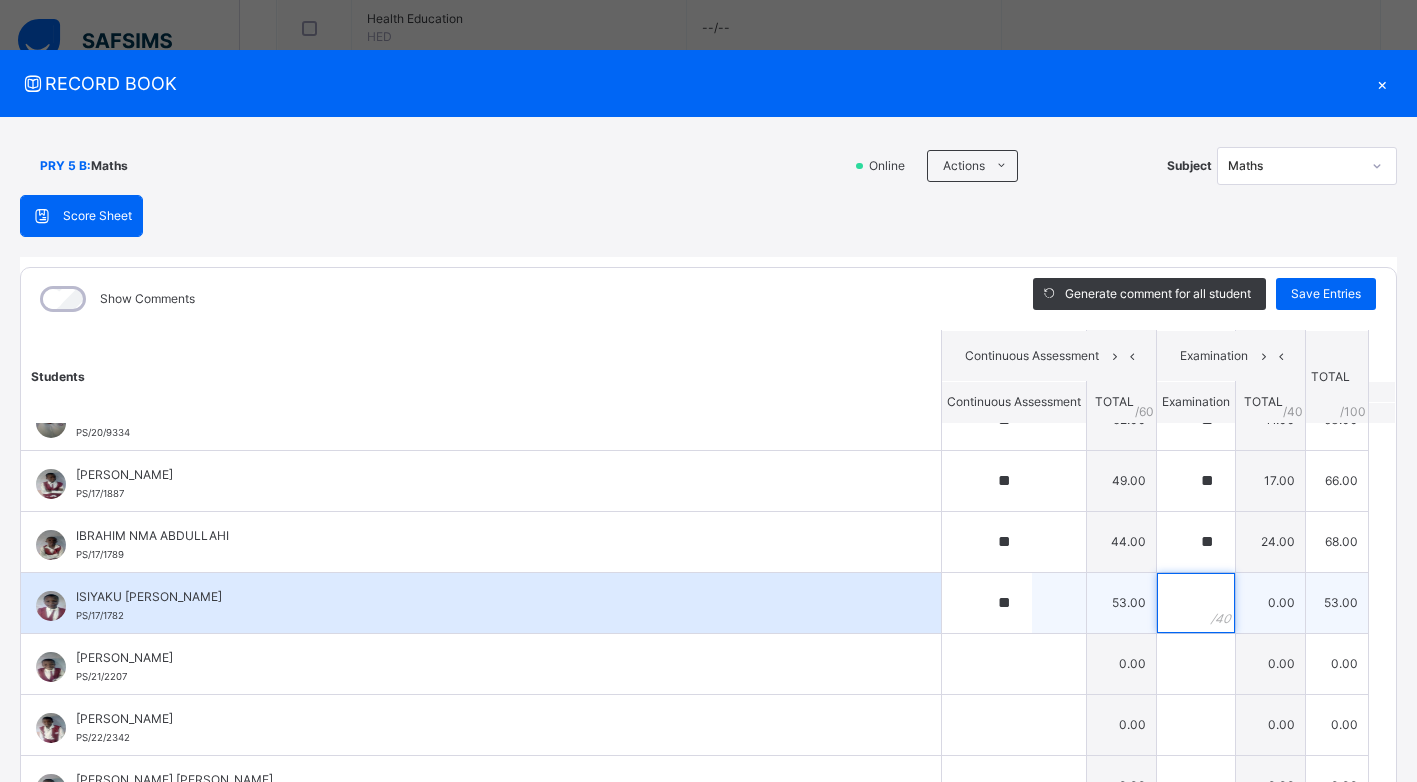 click at bounding box center [1196, 603] 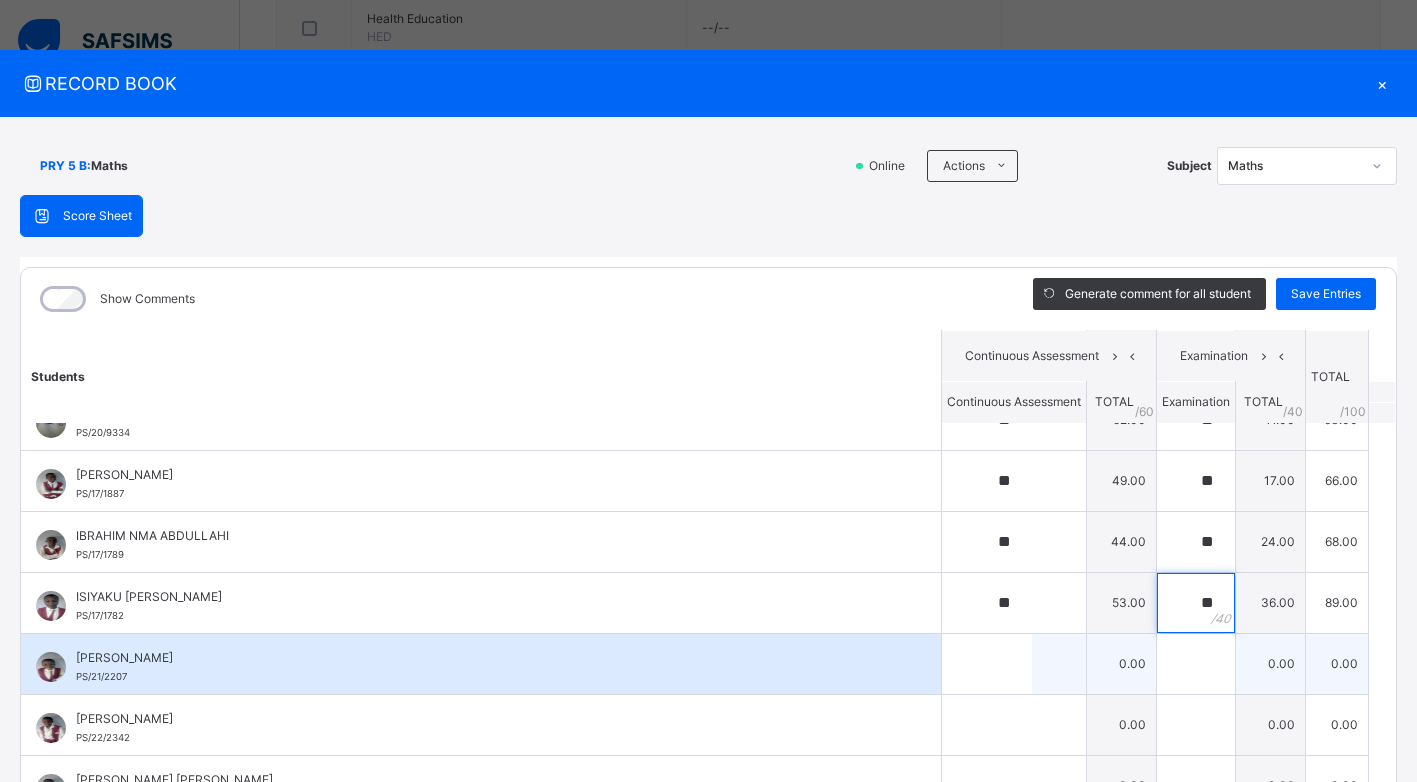 type on "**" 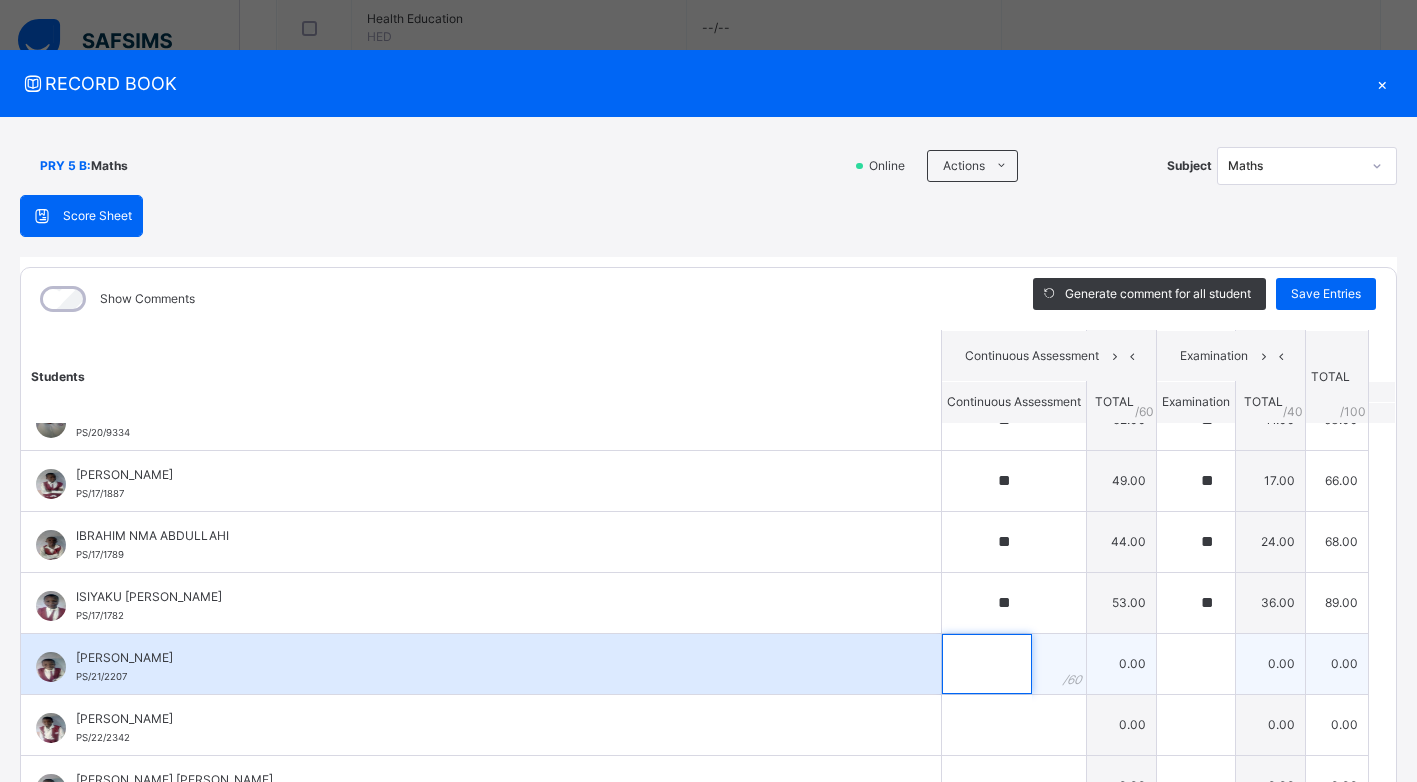click at bounding box center [987, 664] 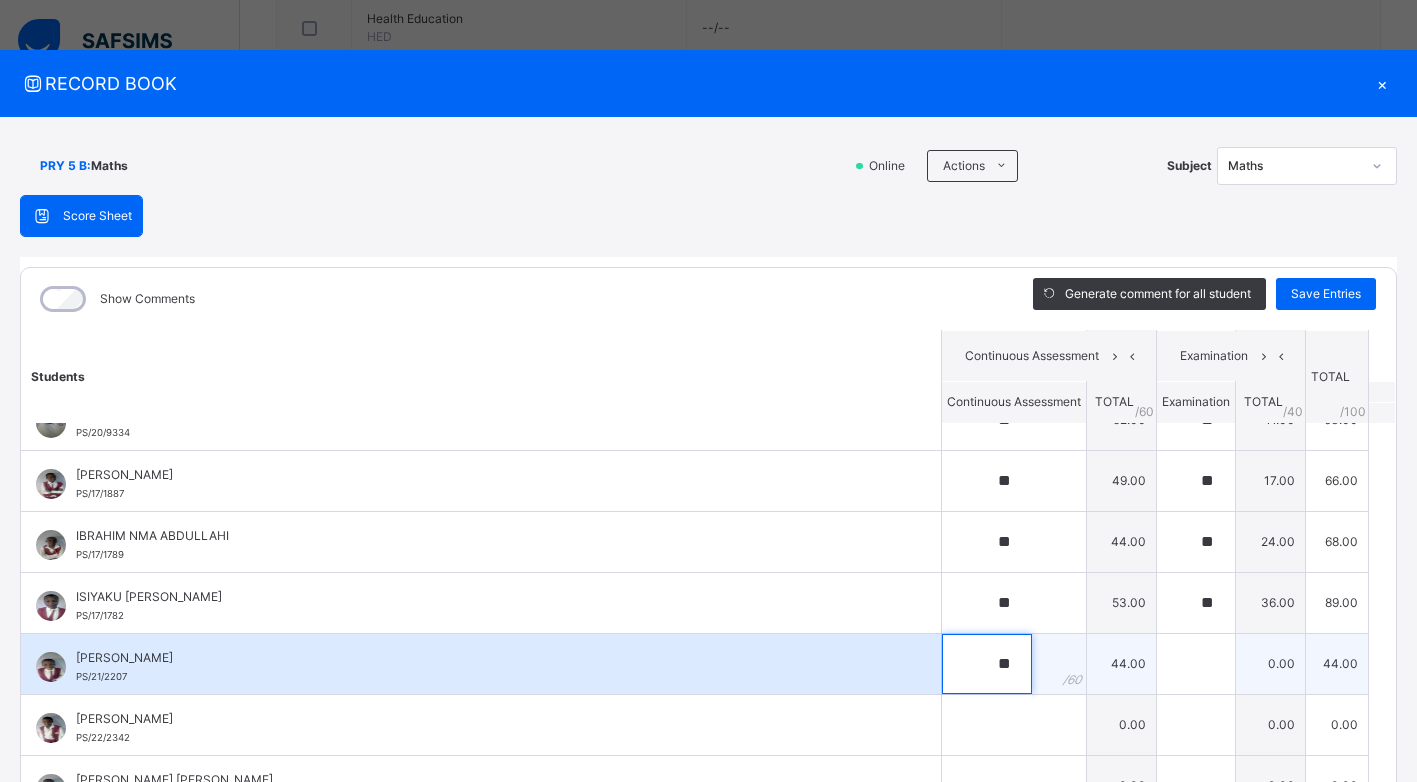 type on "**" 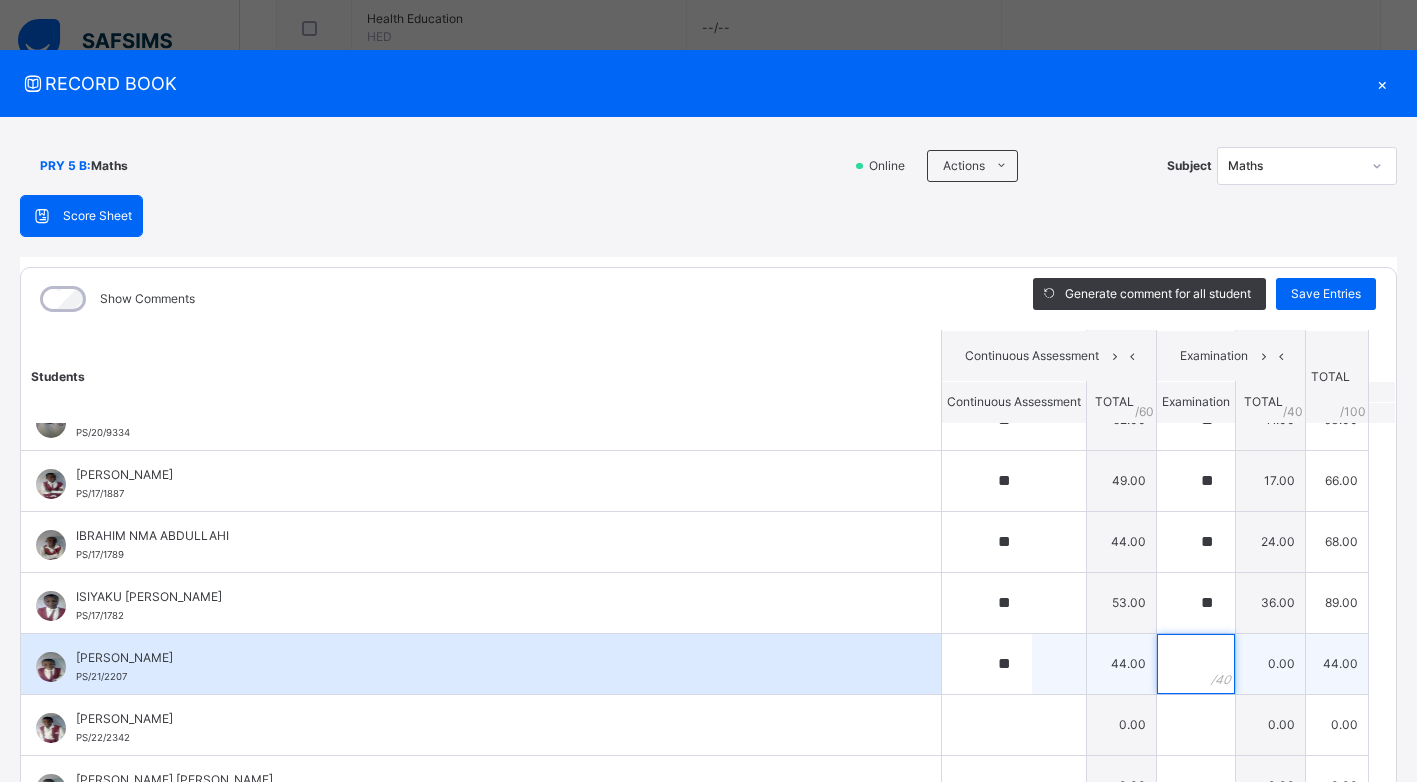 click at bounding box center (1196, 664) 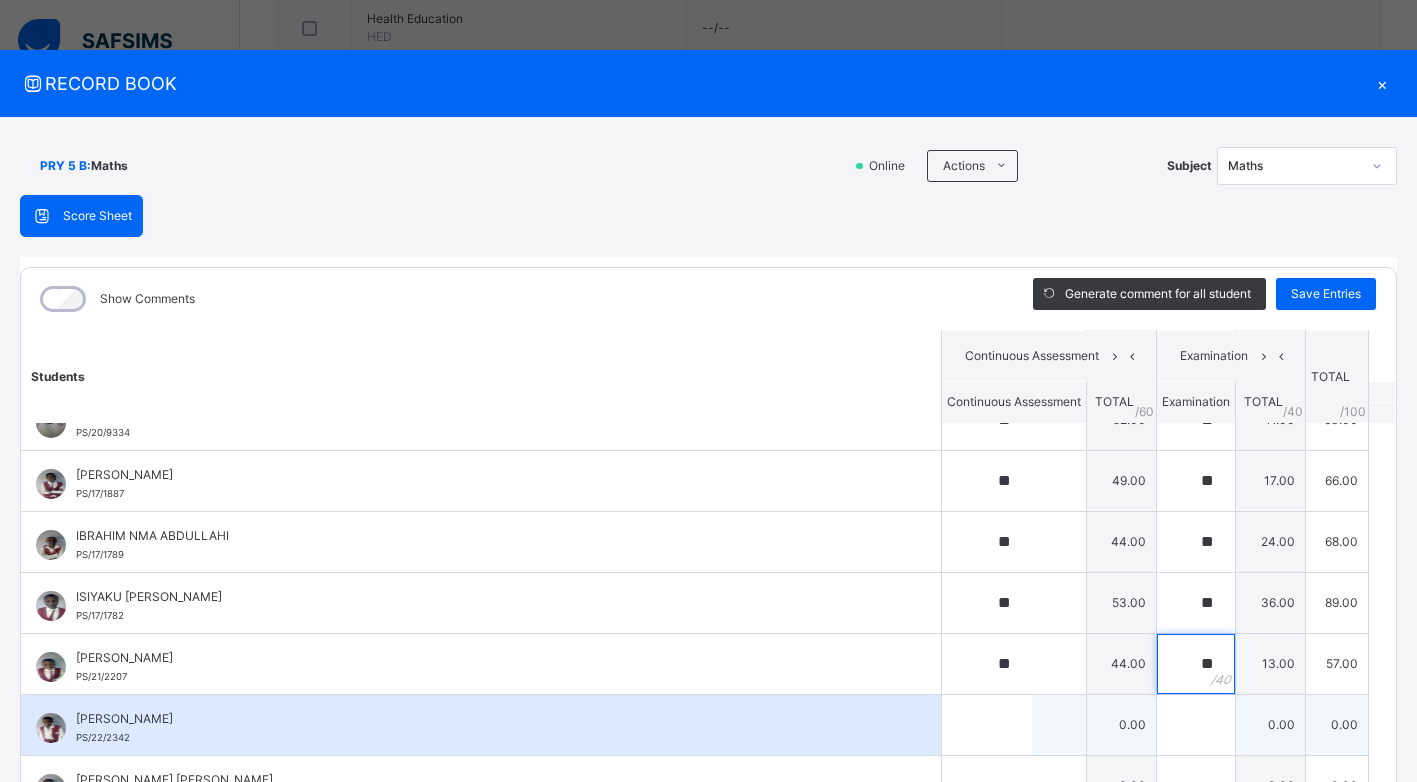type on "**" 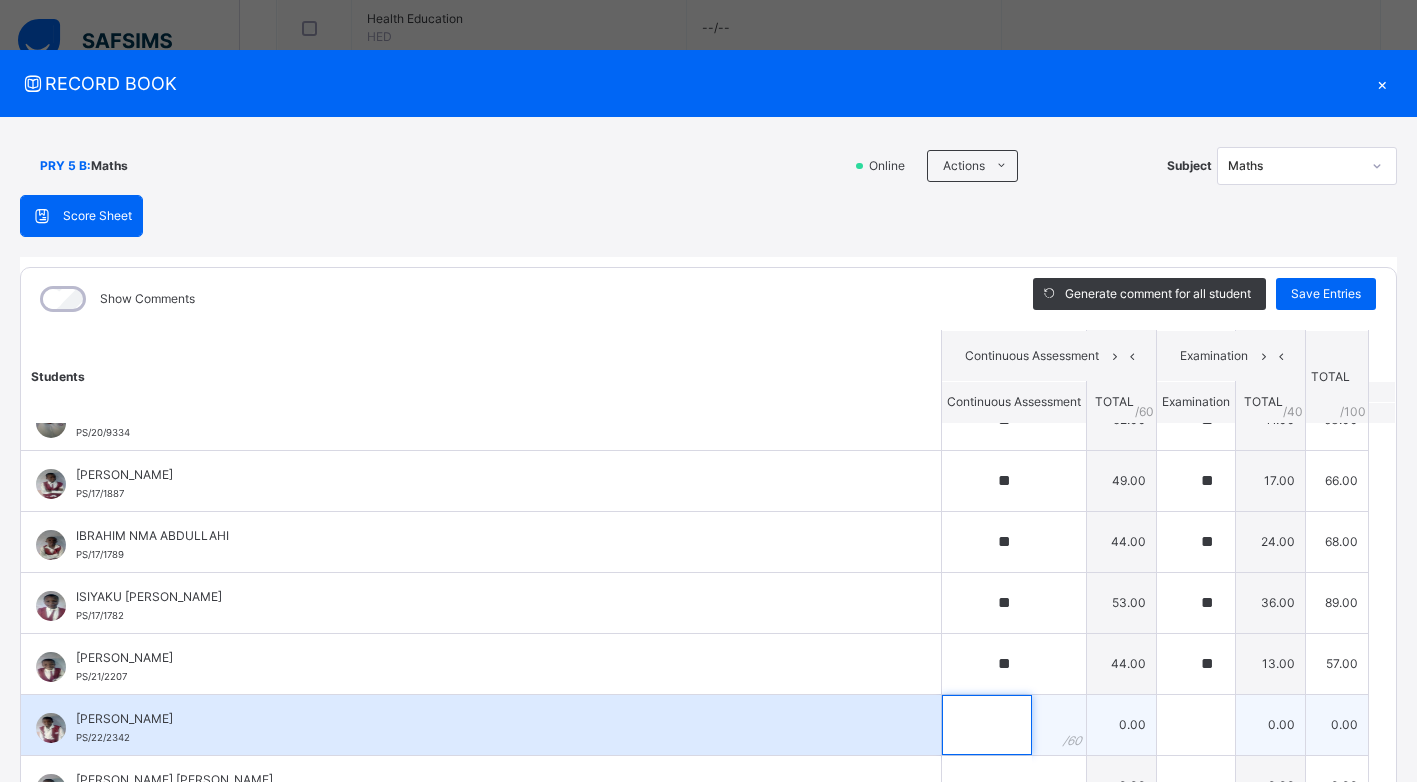 click at bounding box center [987, 725] 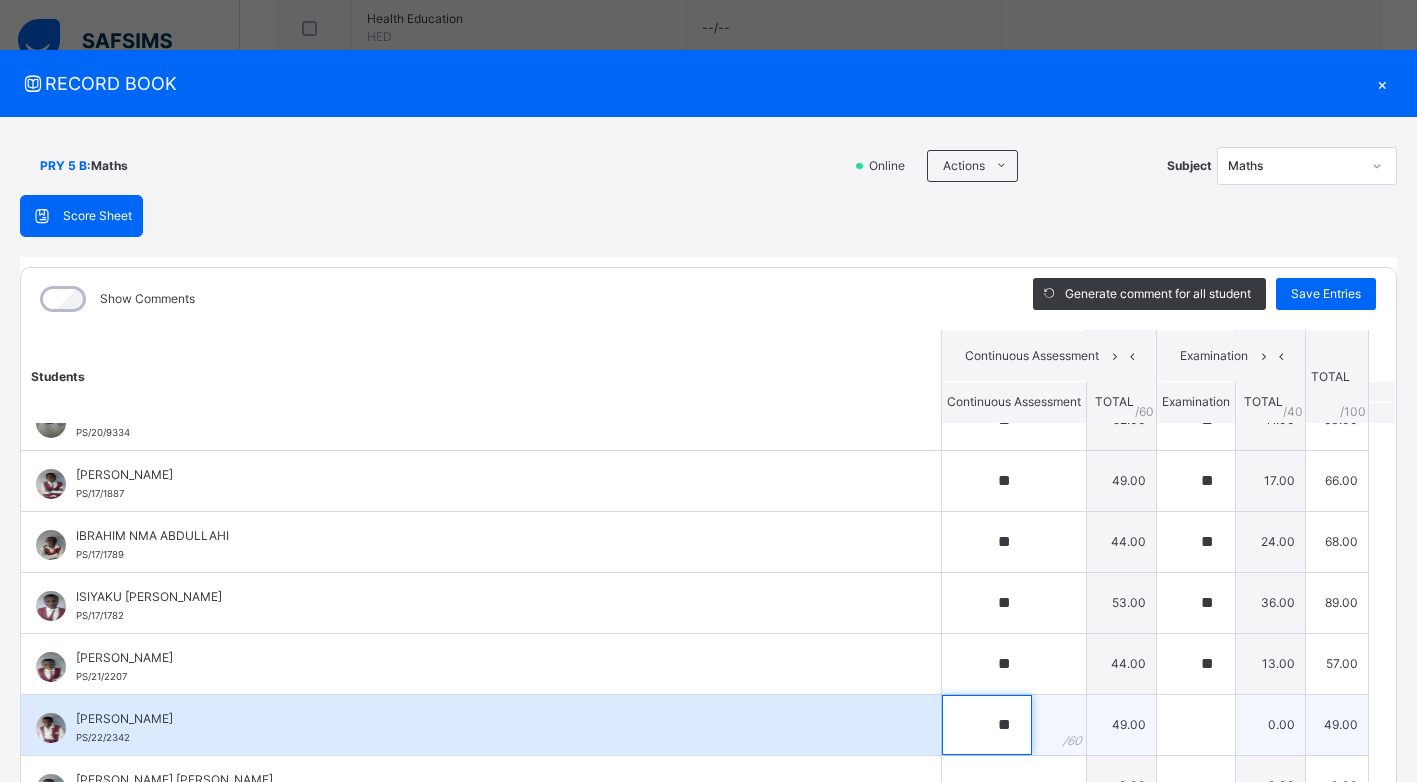 type on "**" 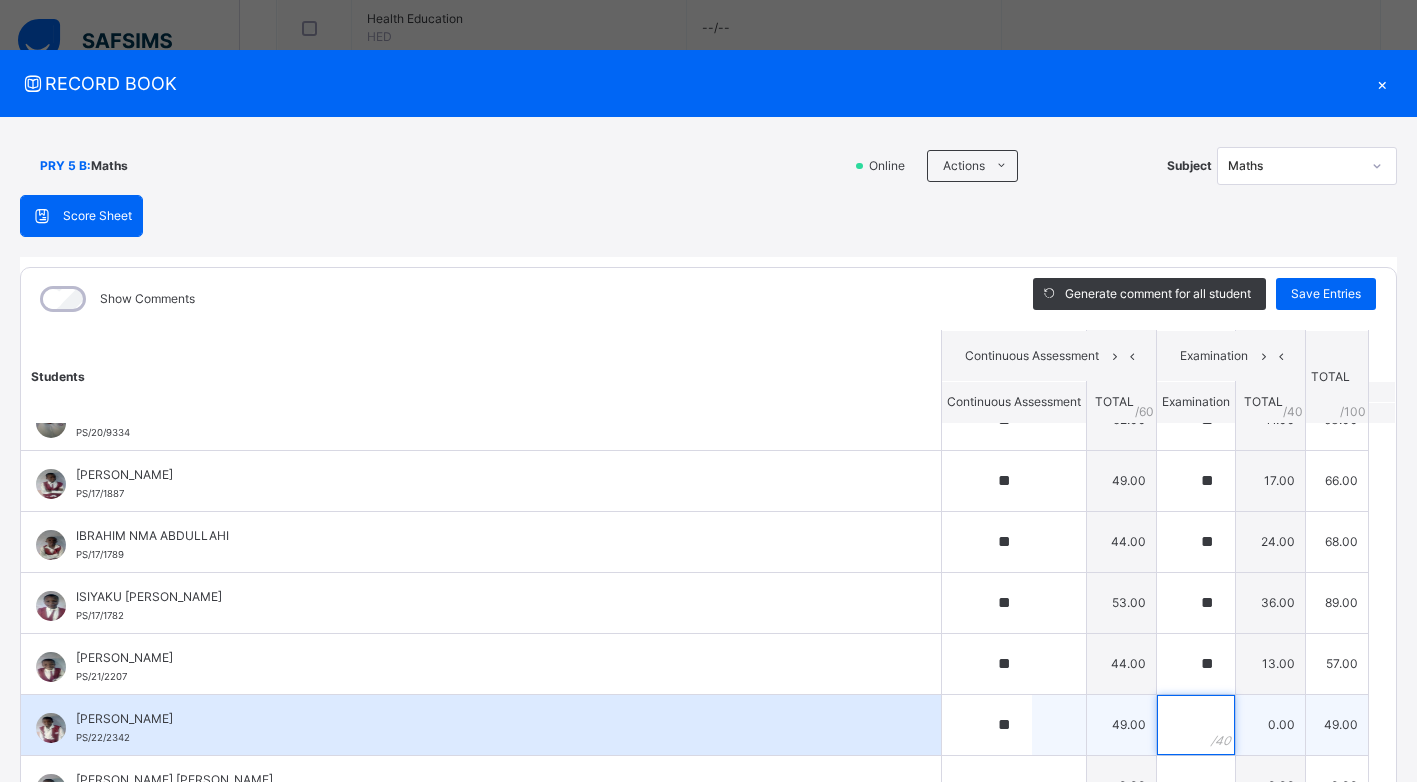 click at bounding box center [1196, 725] 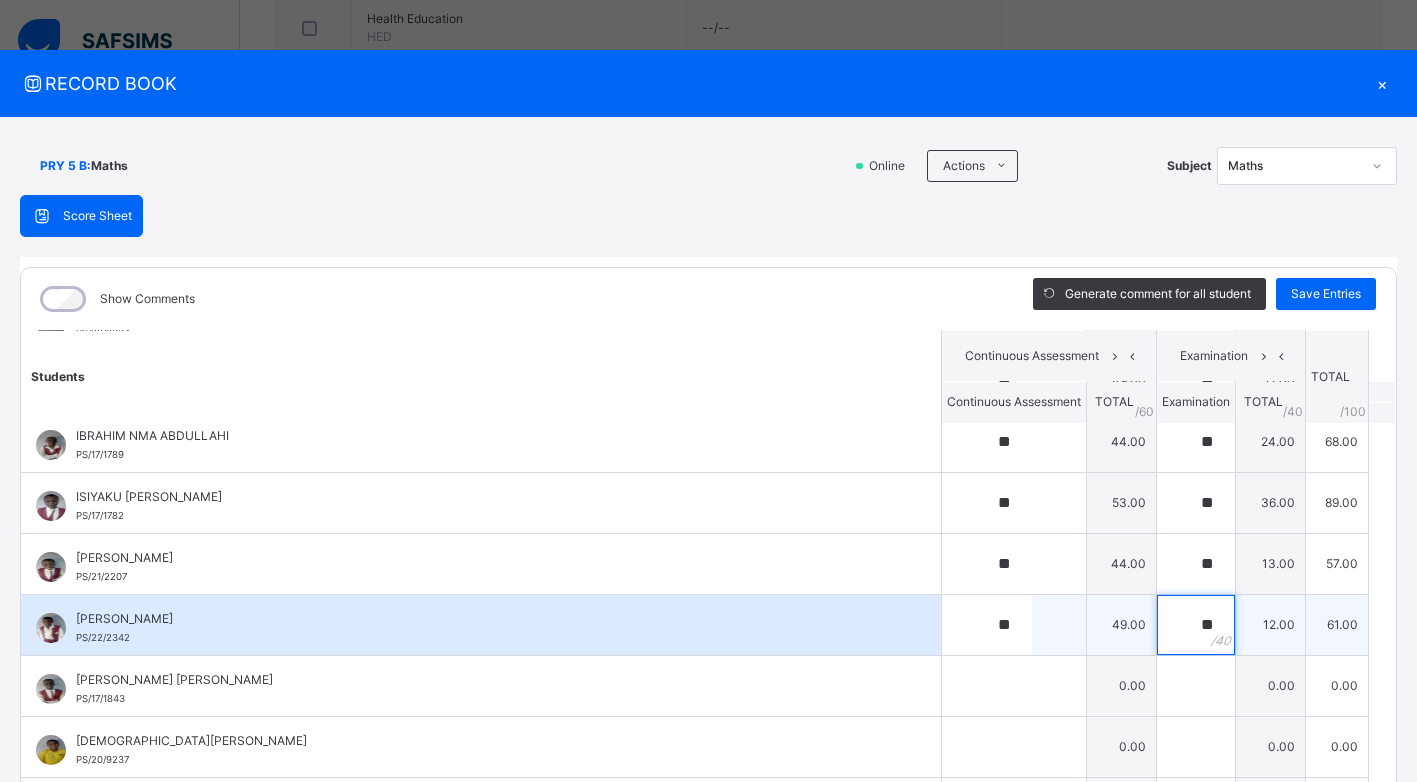 scroll, scrollTop: 600, scrollLeft: 0, axis: vertical 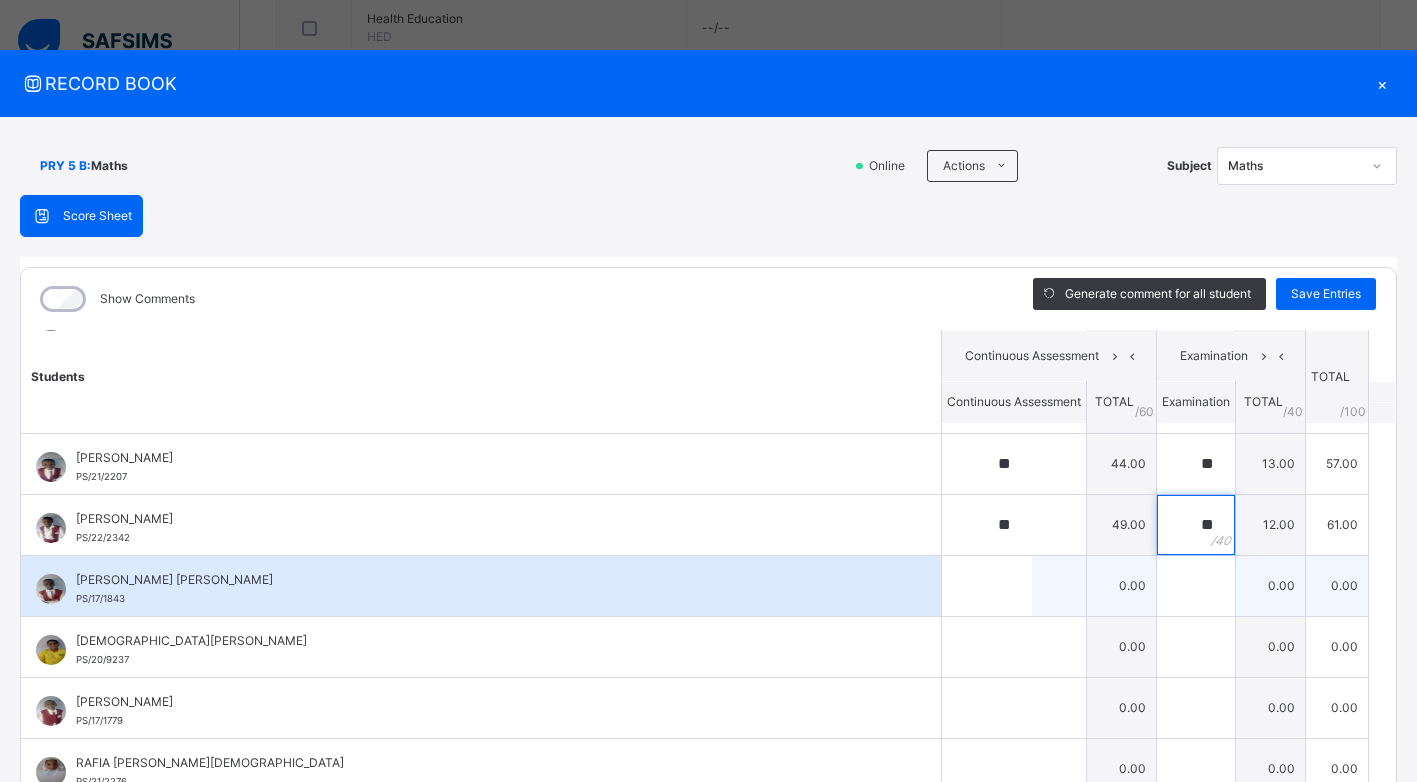 type on "**" 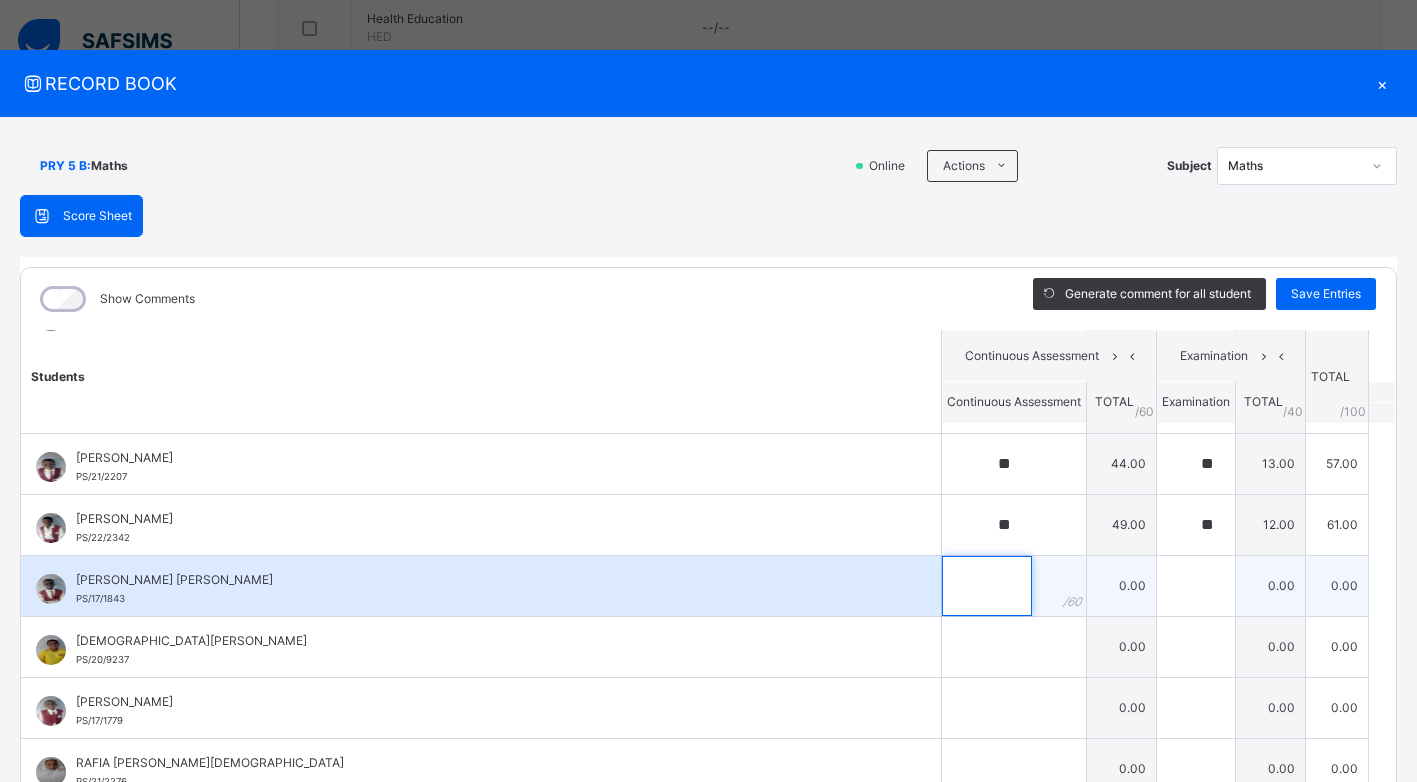 click at bounding box center [987, 586] 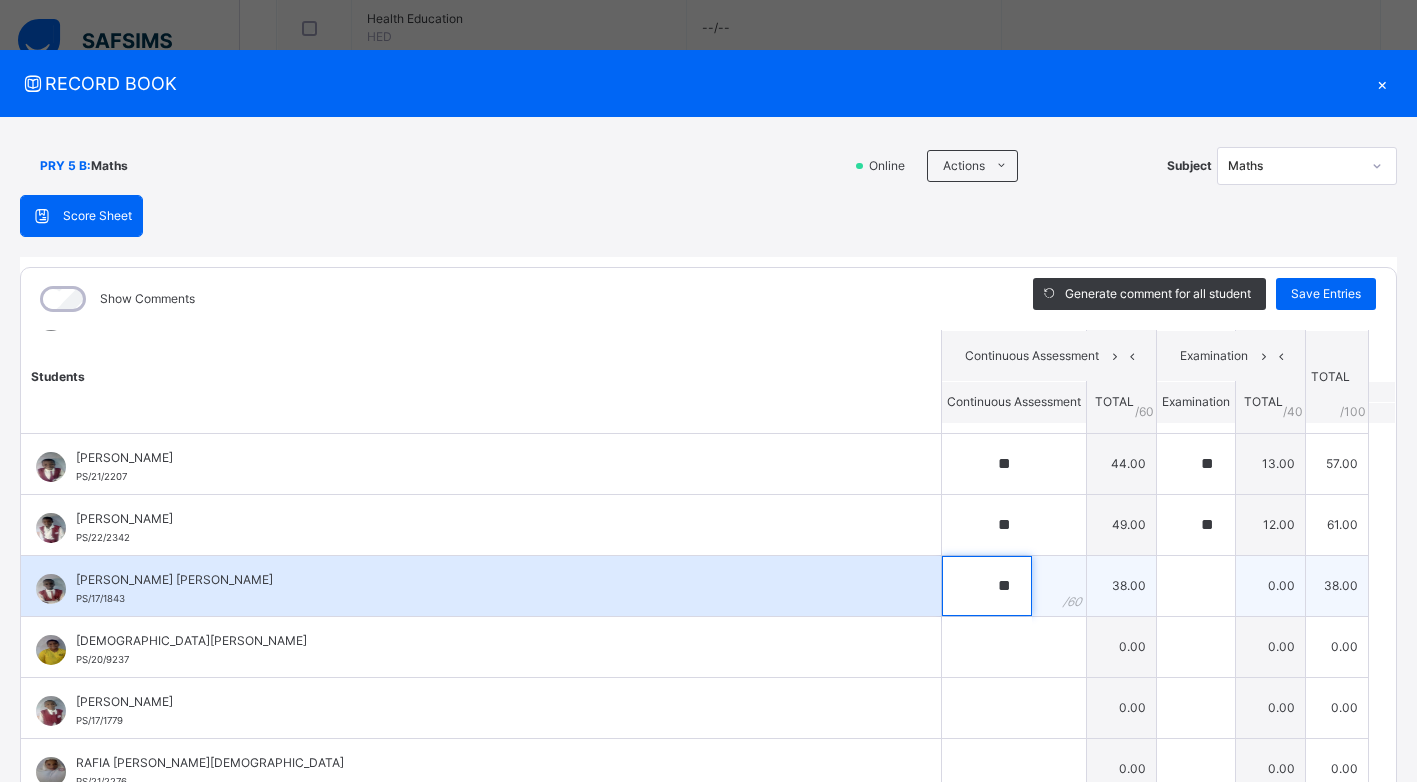 type on "**" 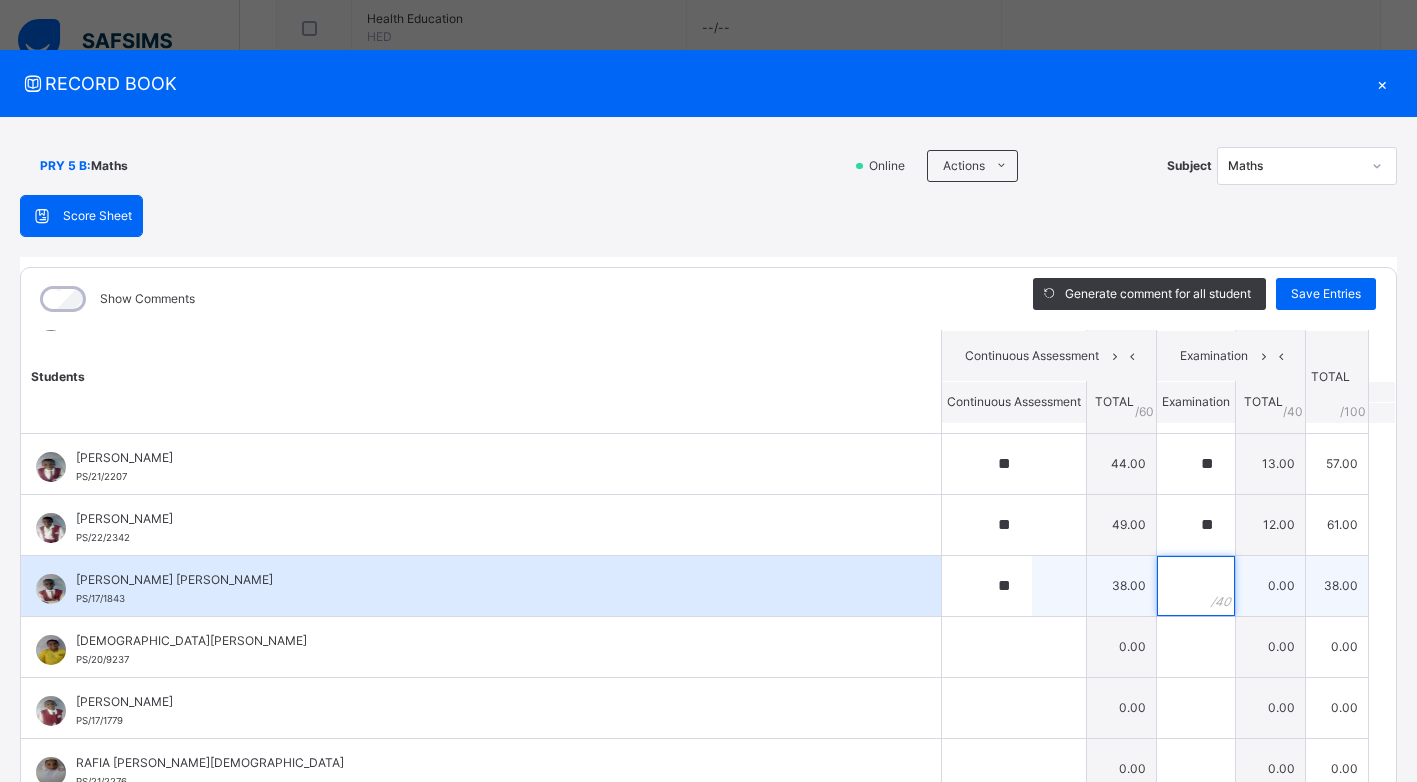 click at bounding box center (1196, 586) 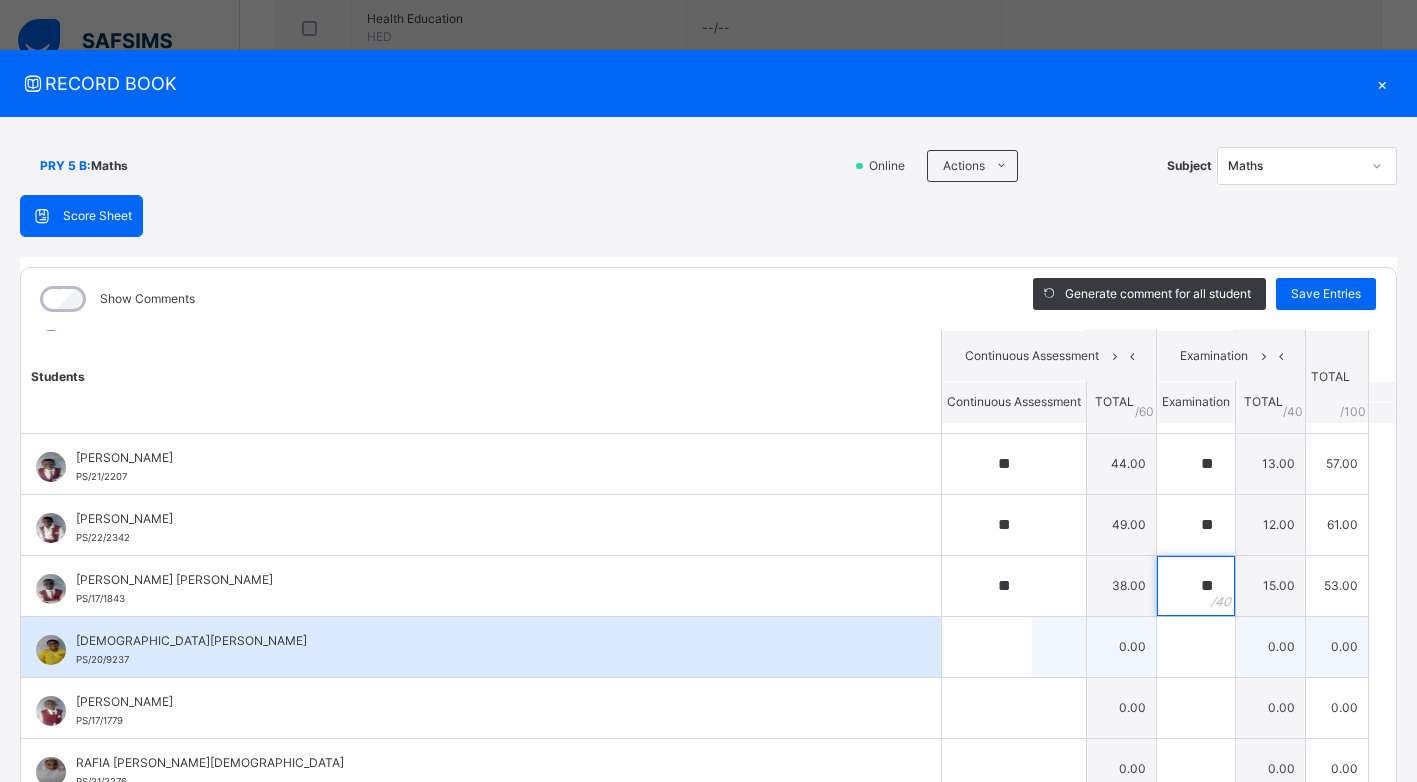 type on "**" 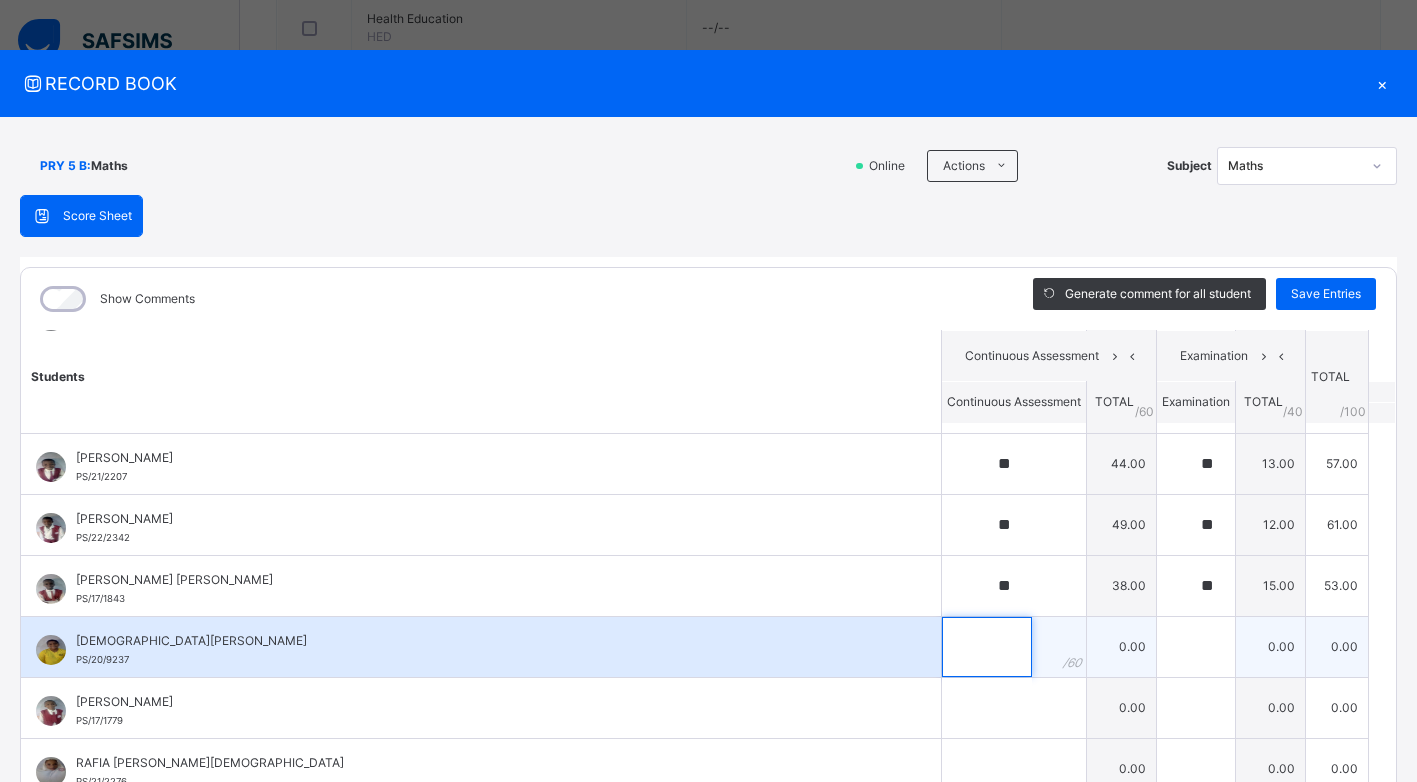 click at bounding box center (987, 647) 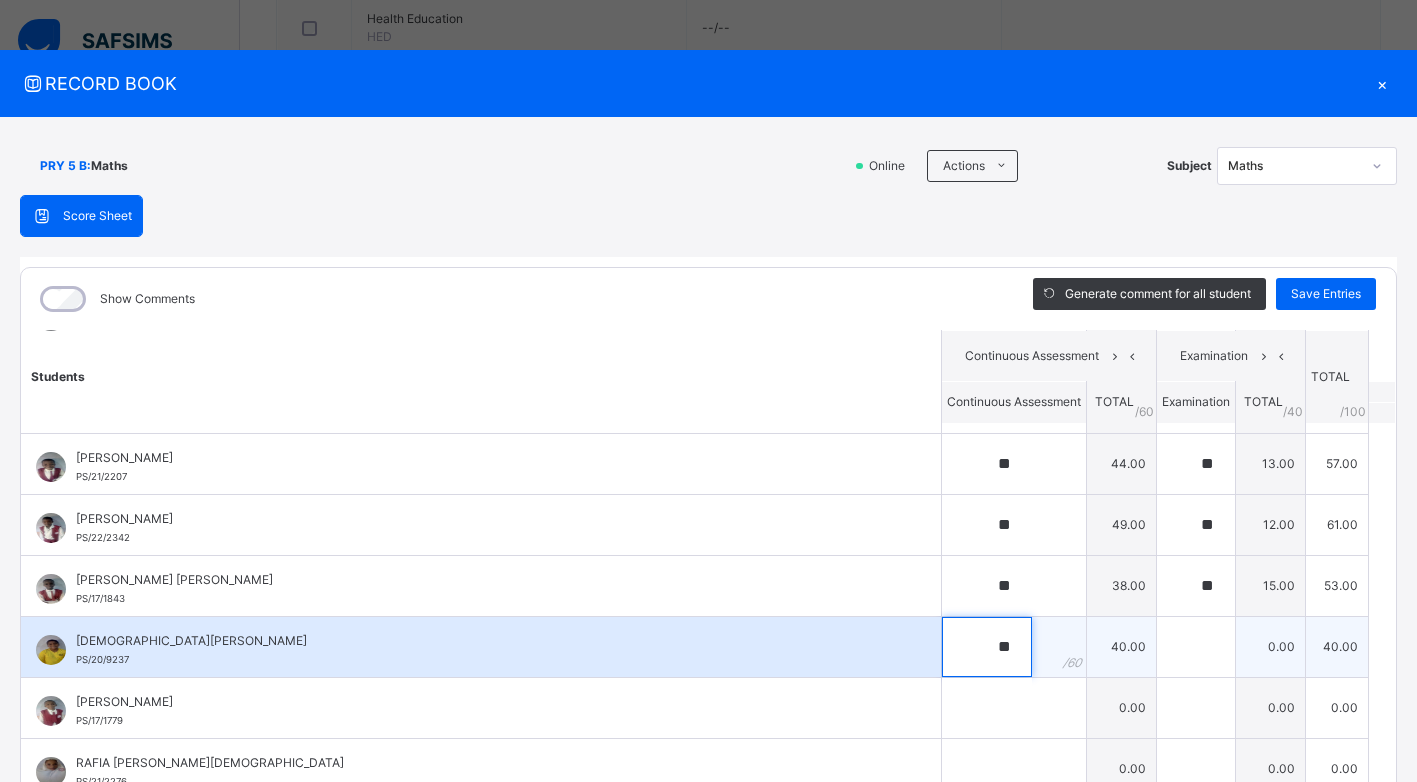 type on "**" 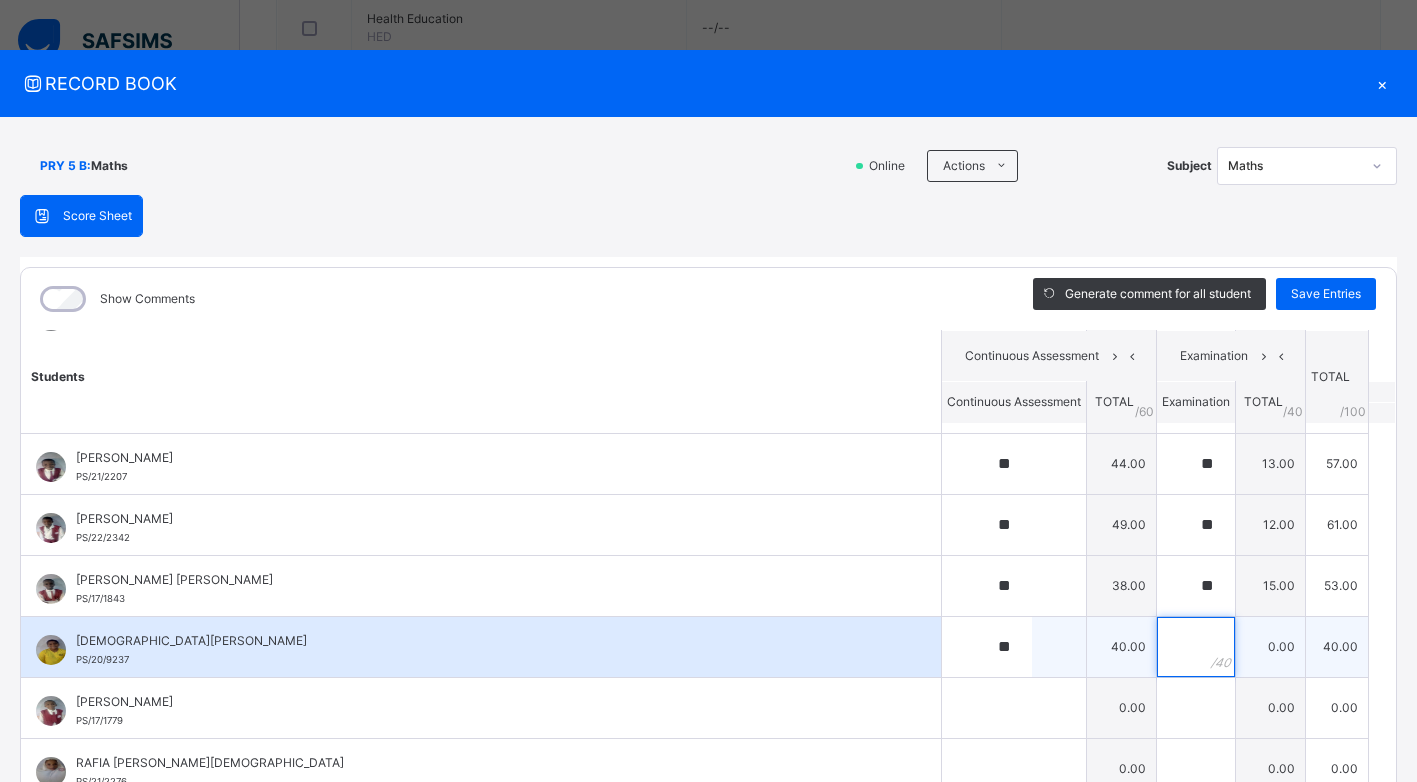 click at bounding box center [1196, 647] 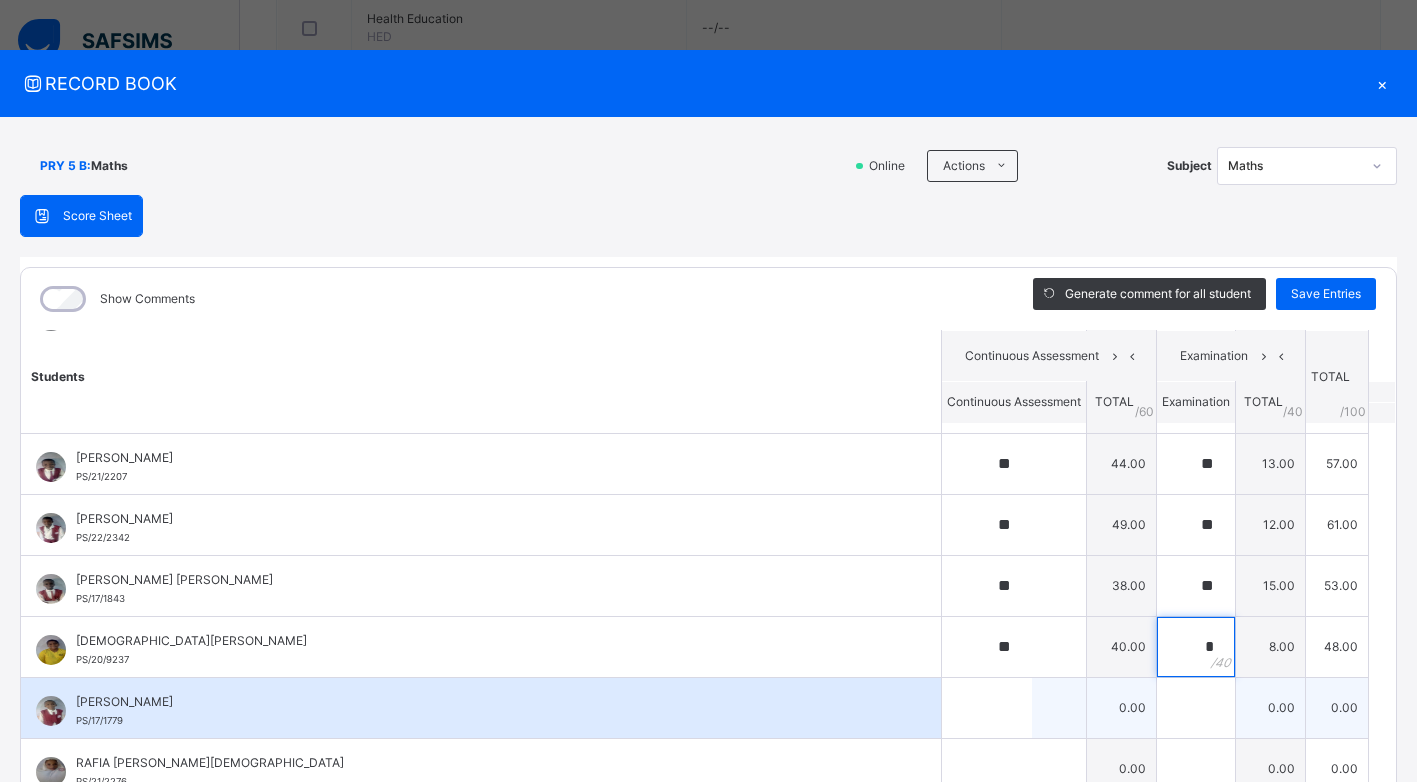 type on "*" 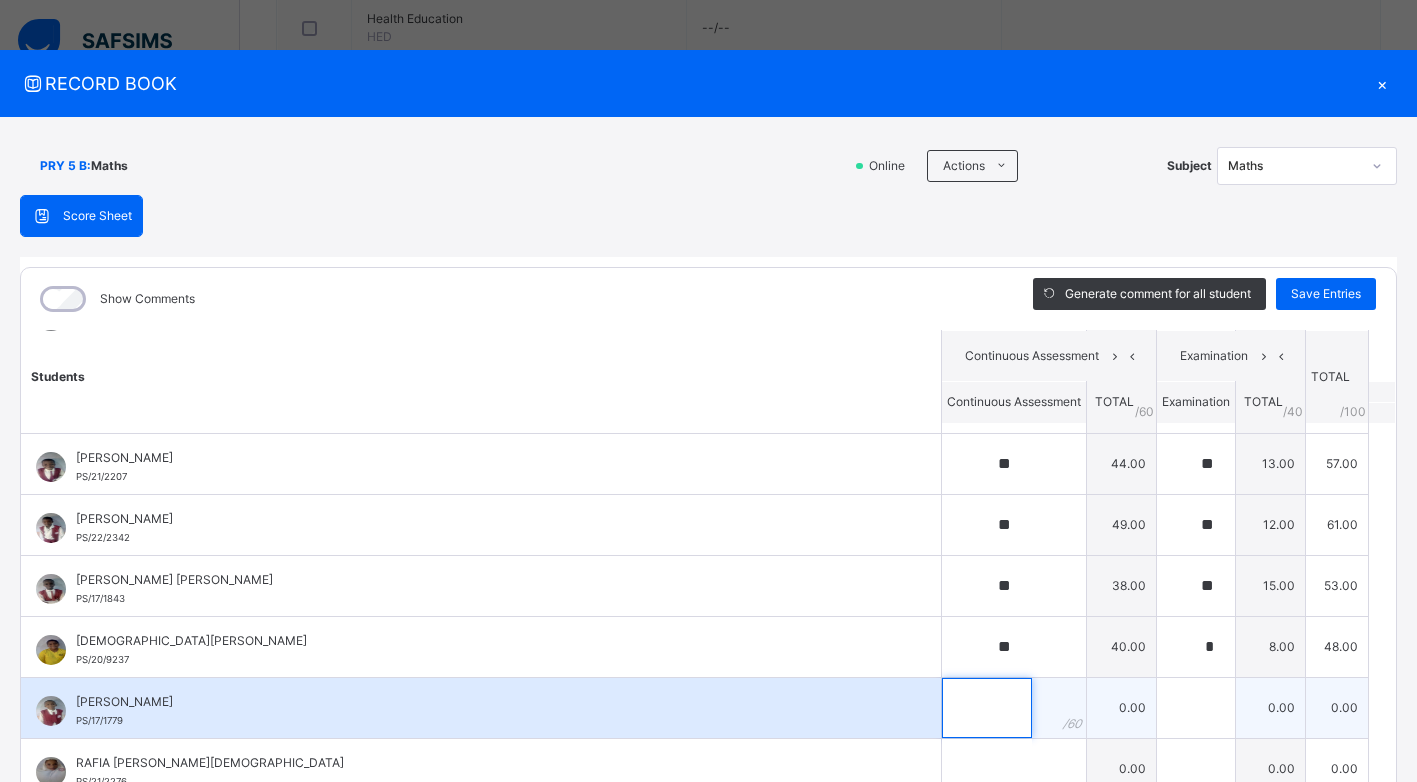 click at bounding box center (987, 708) 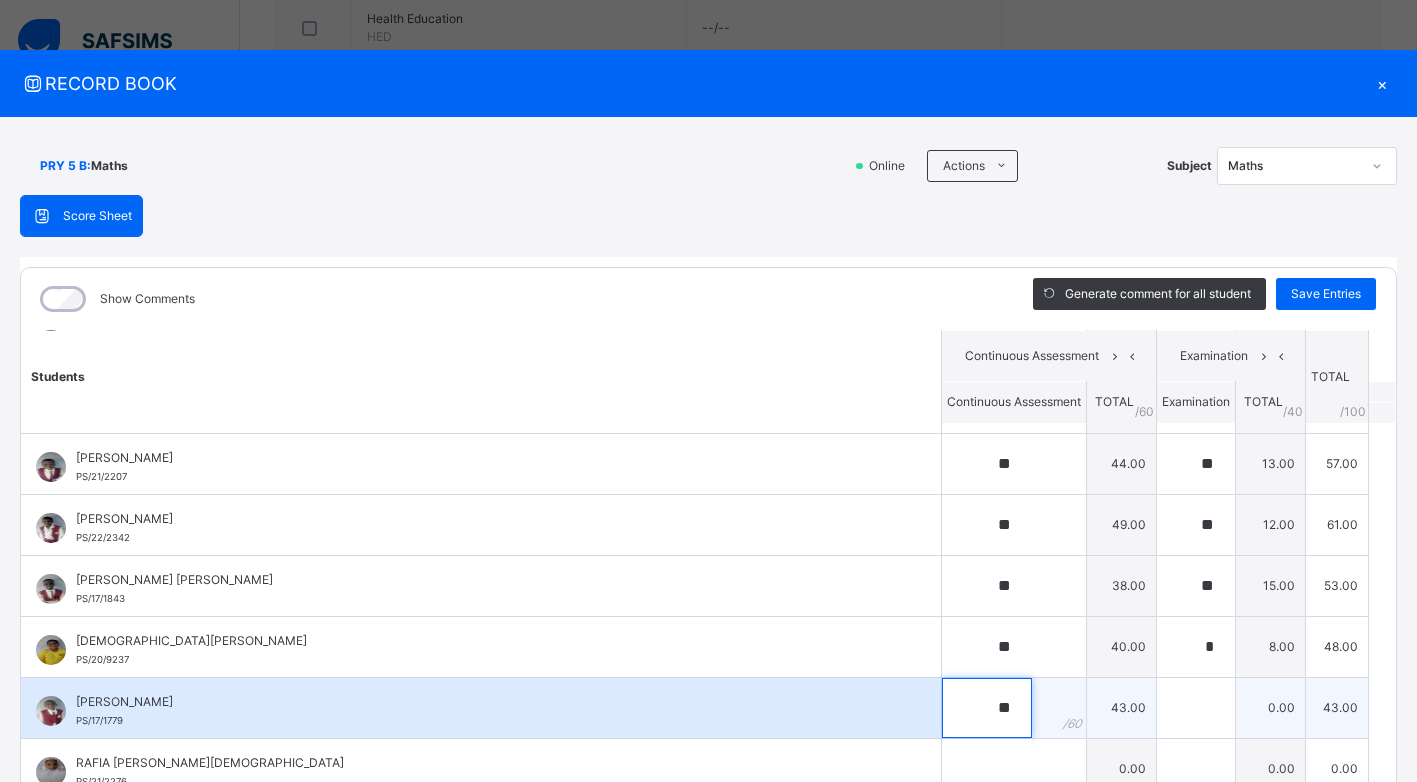 type on "**" 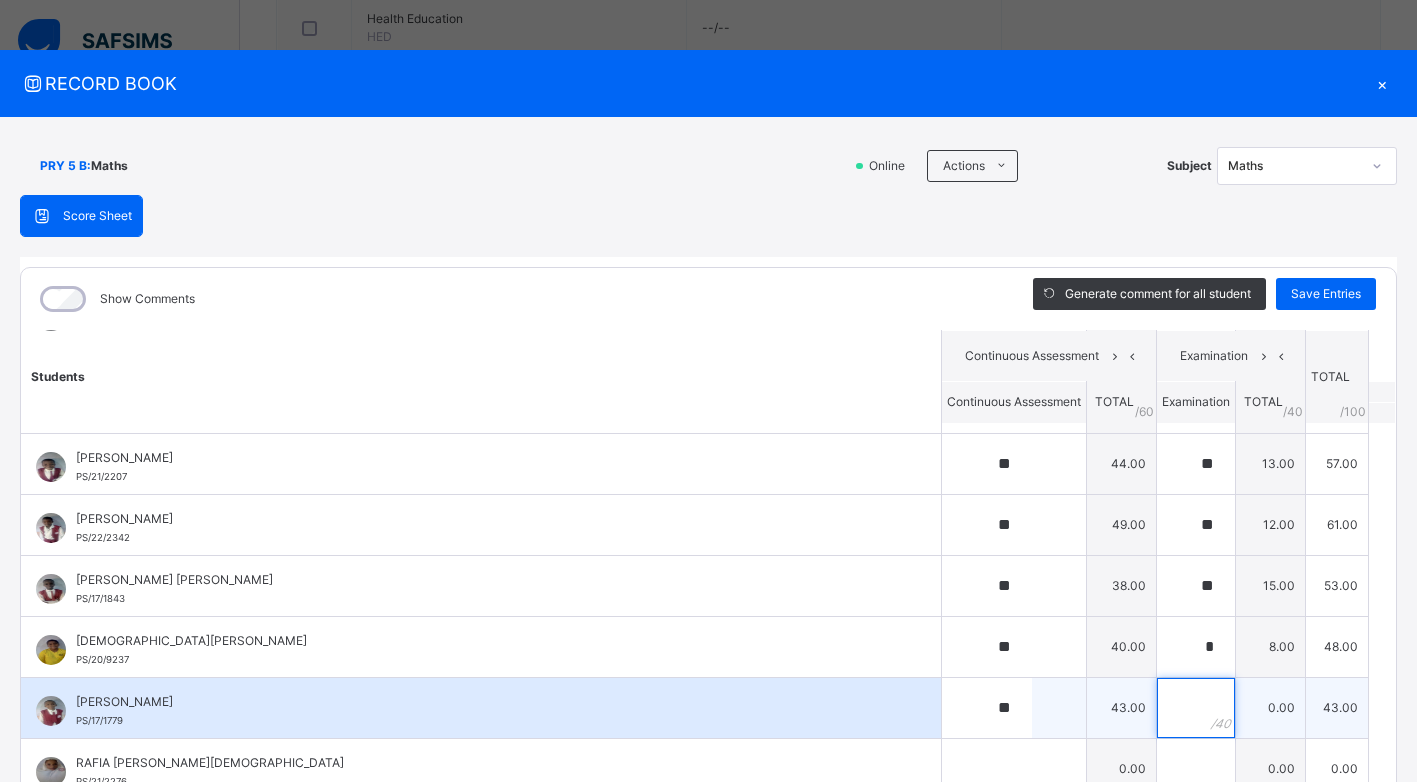 click at bounding box center [1196, 708] 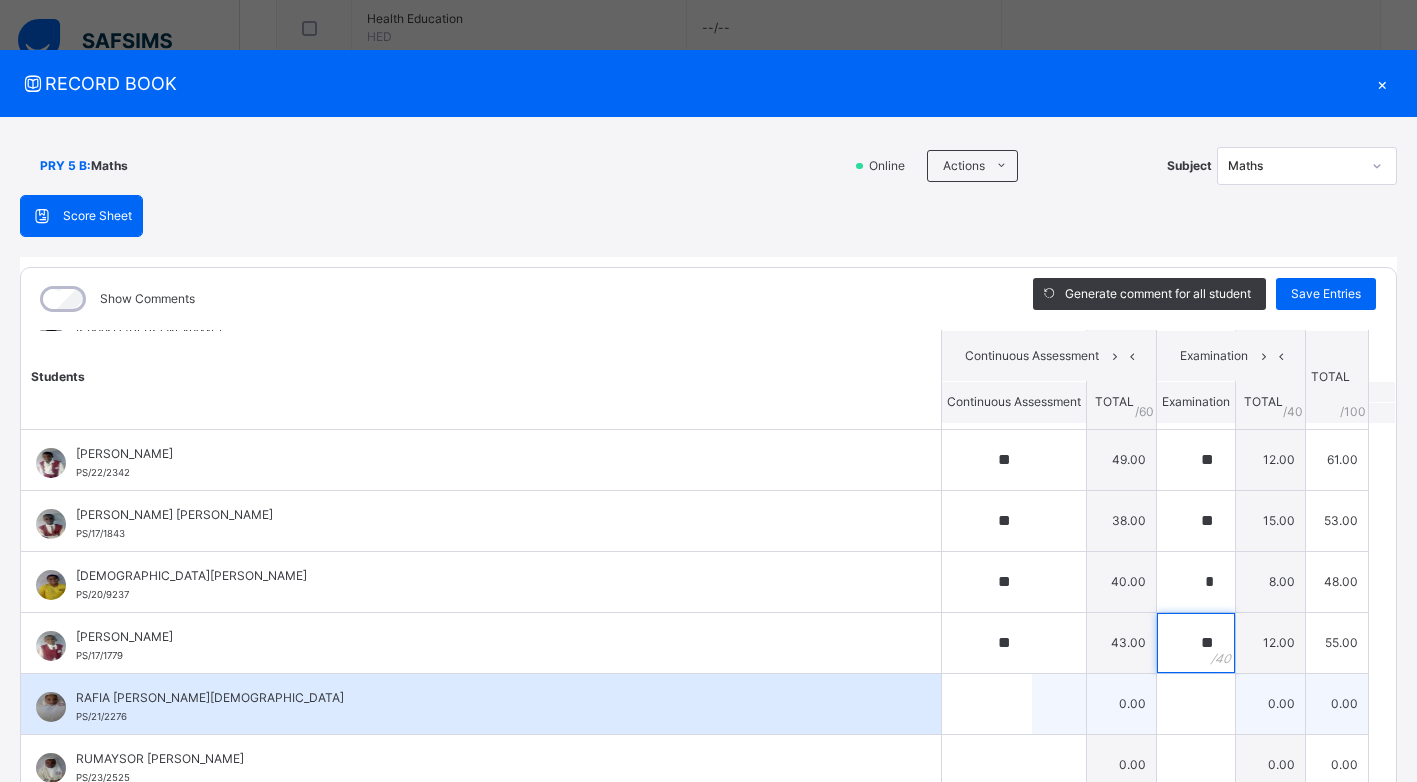 scroll, scrollTop: 753, scrollLeft: 0, axis: vertical 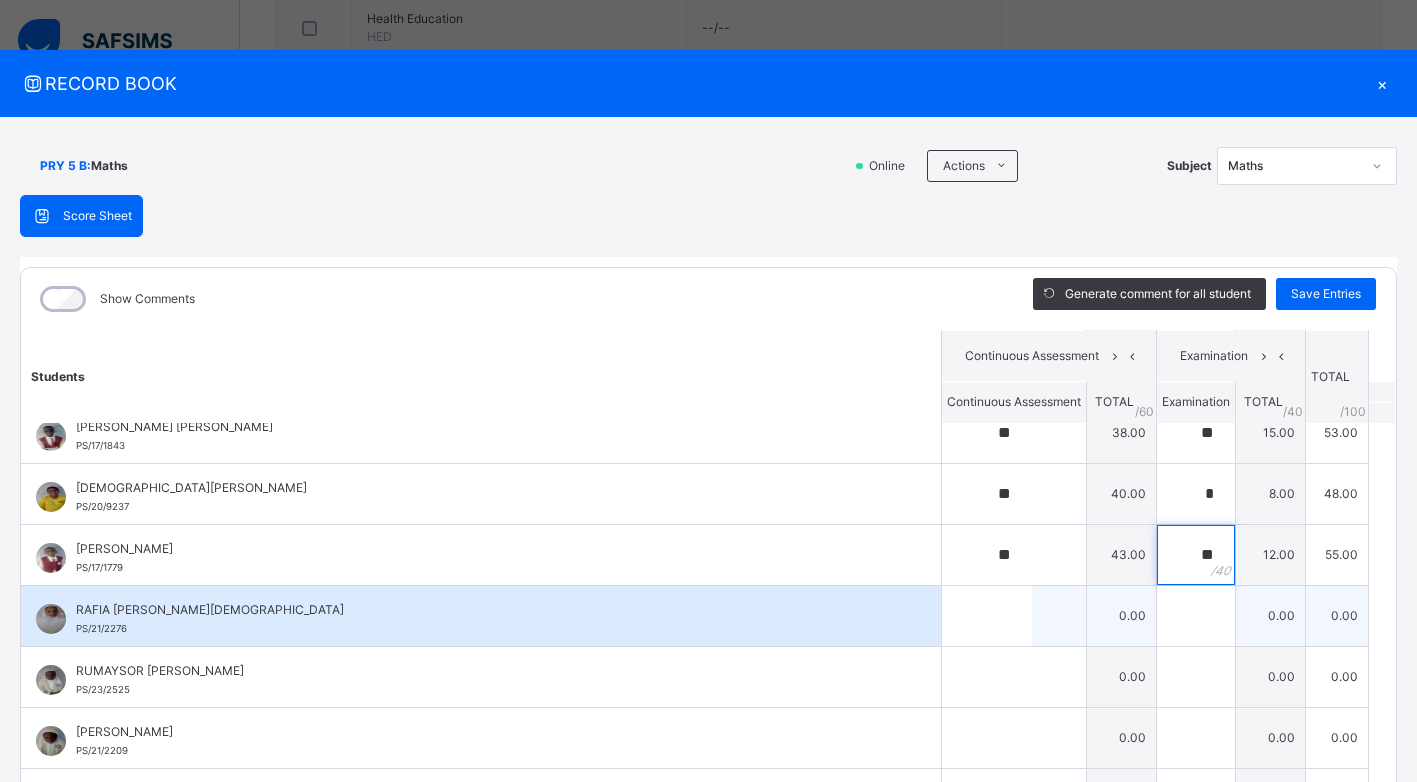type on "**" 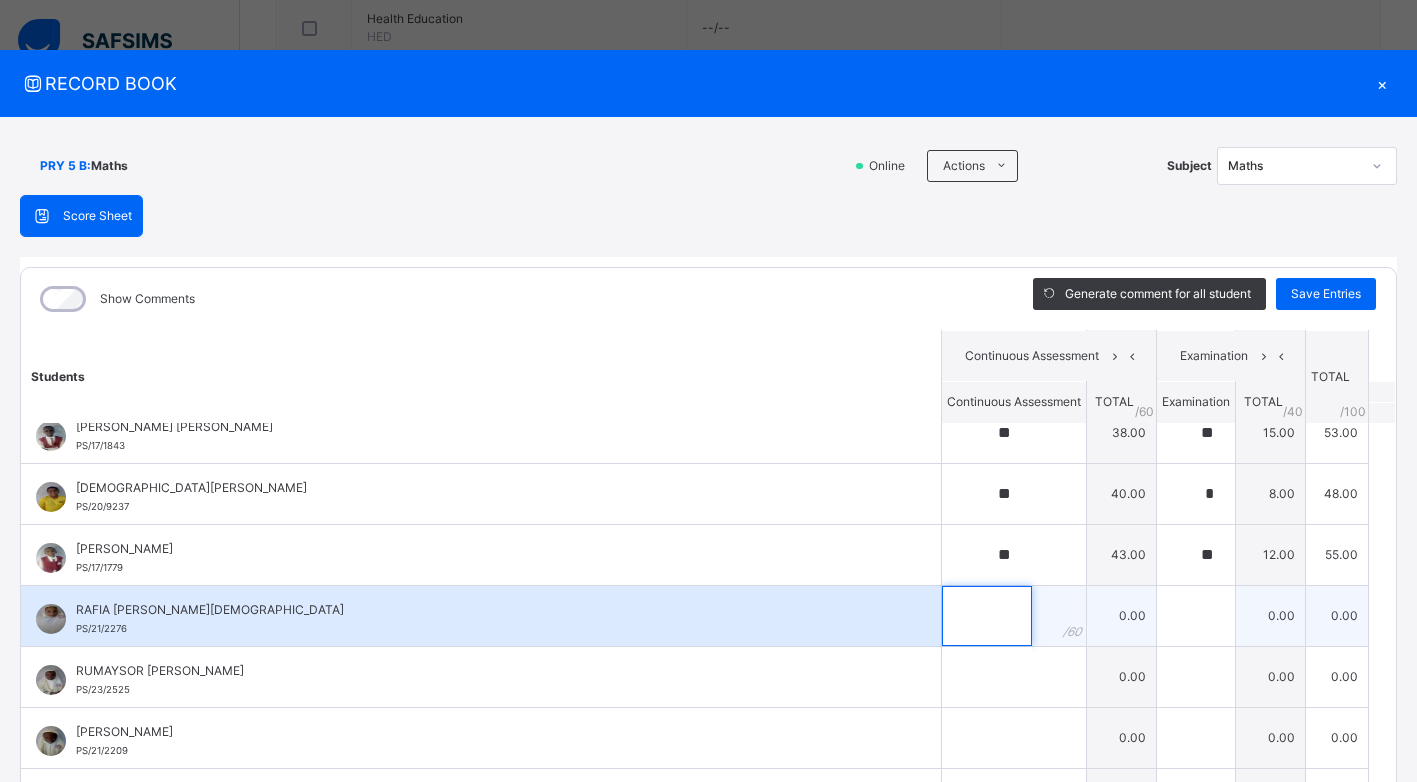 click at bounding box center (987, 616) 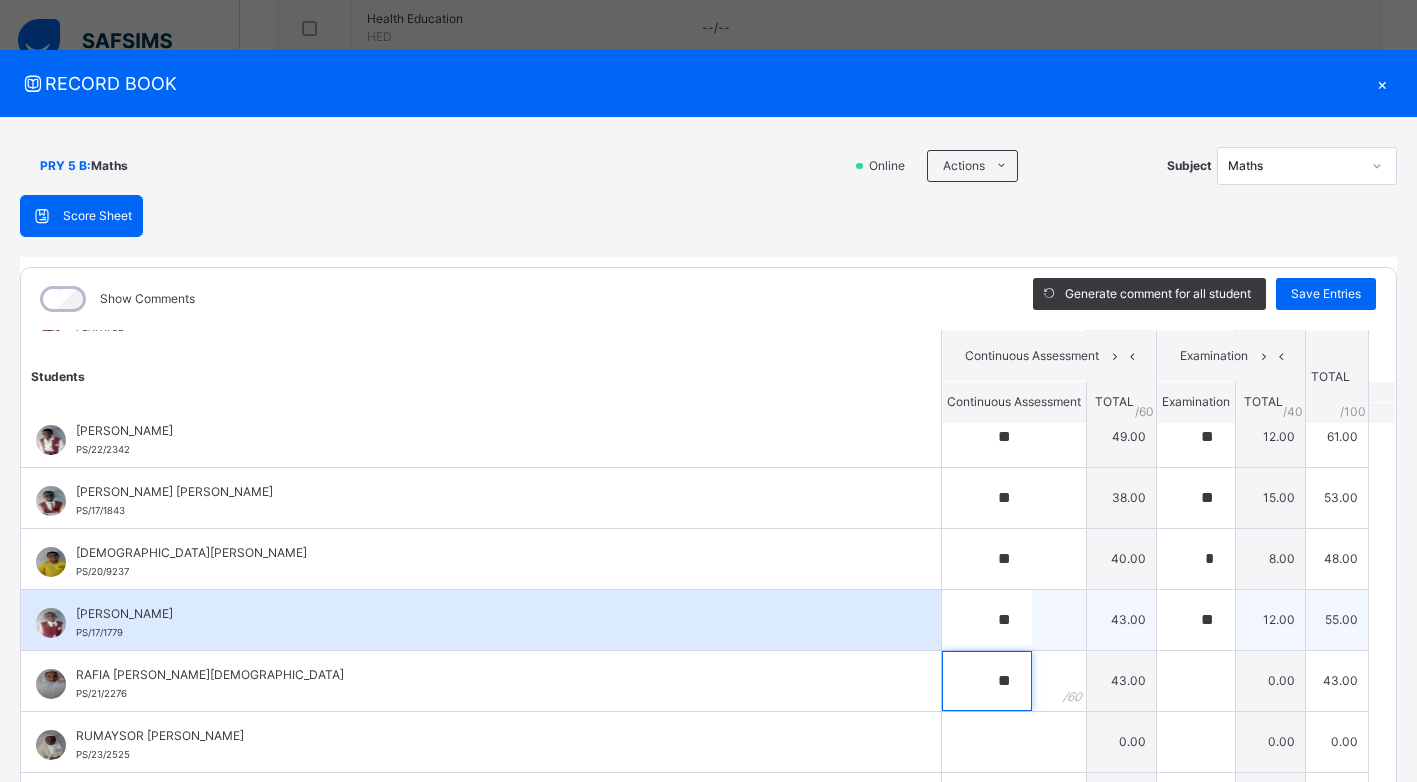 scroll, scrollTop: 653, scrollLeft: 0, axis: vertical 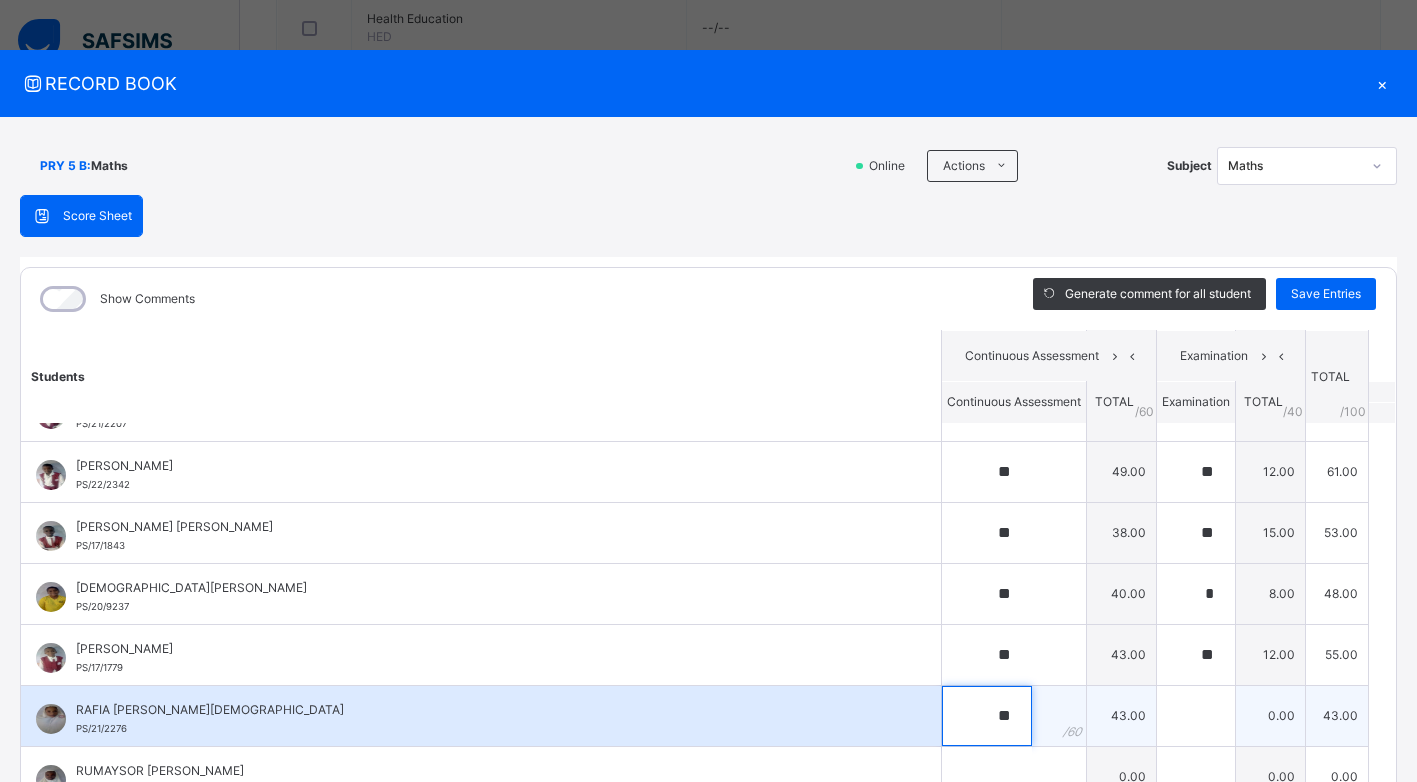 type on "**" 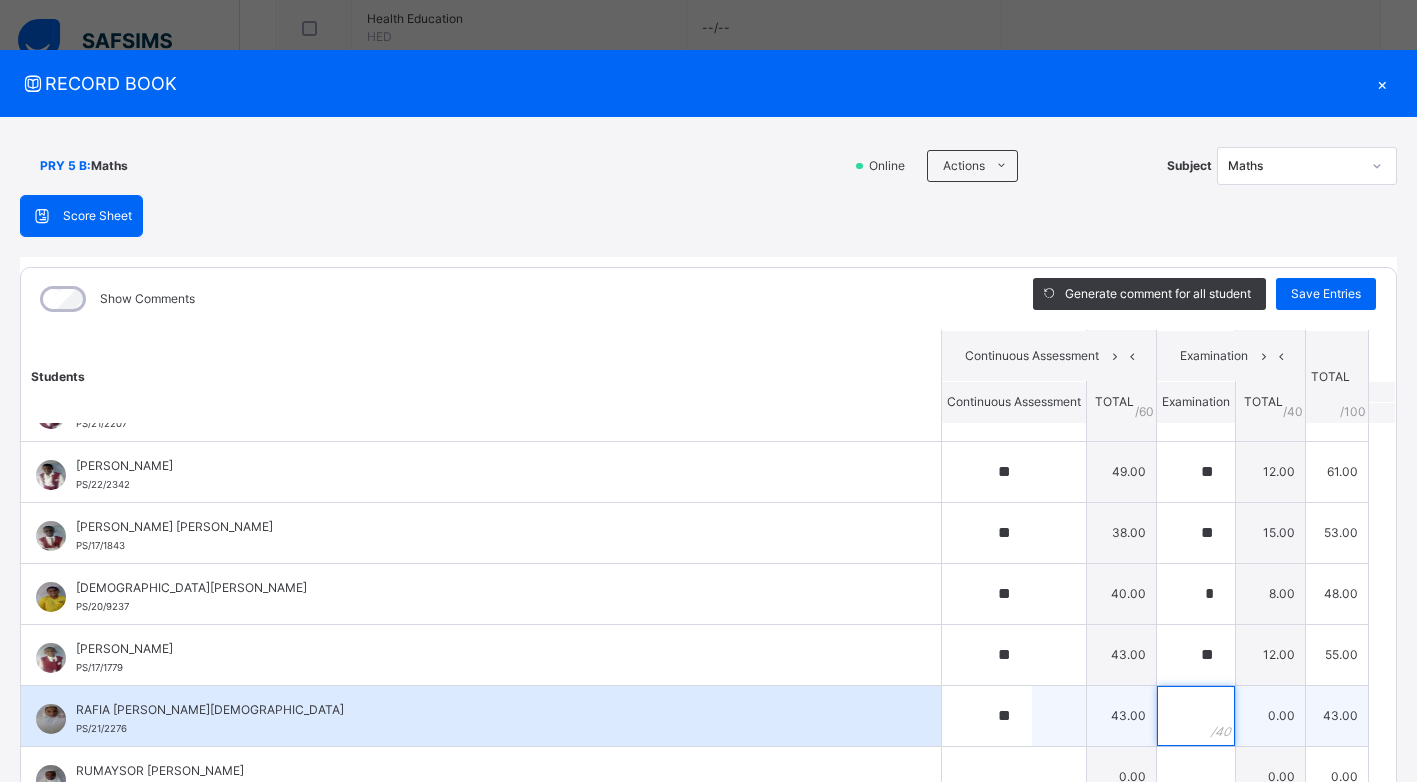 click at bounding box center [1196, 716] 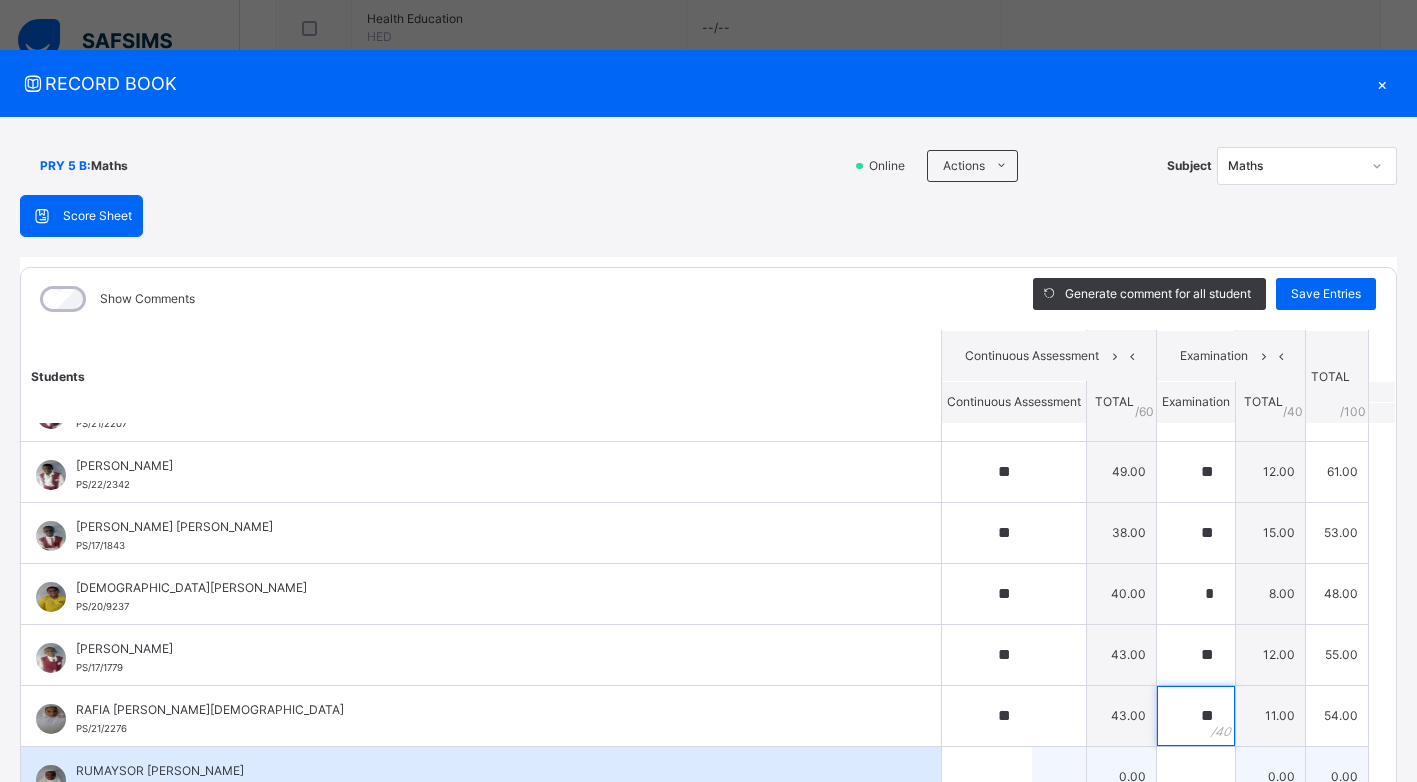 scroll, scrollTop: 753, scrollLeft: 0, axis: vertical 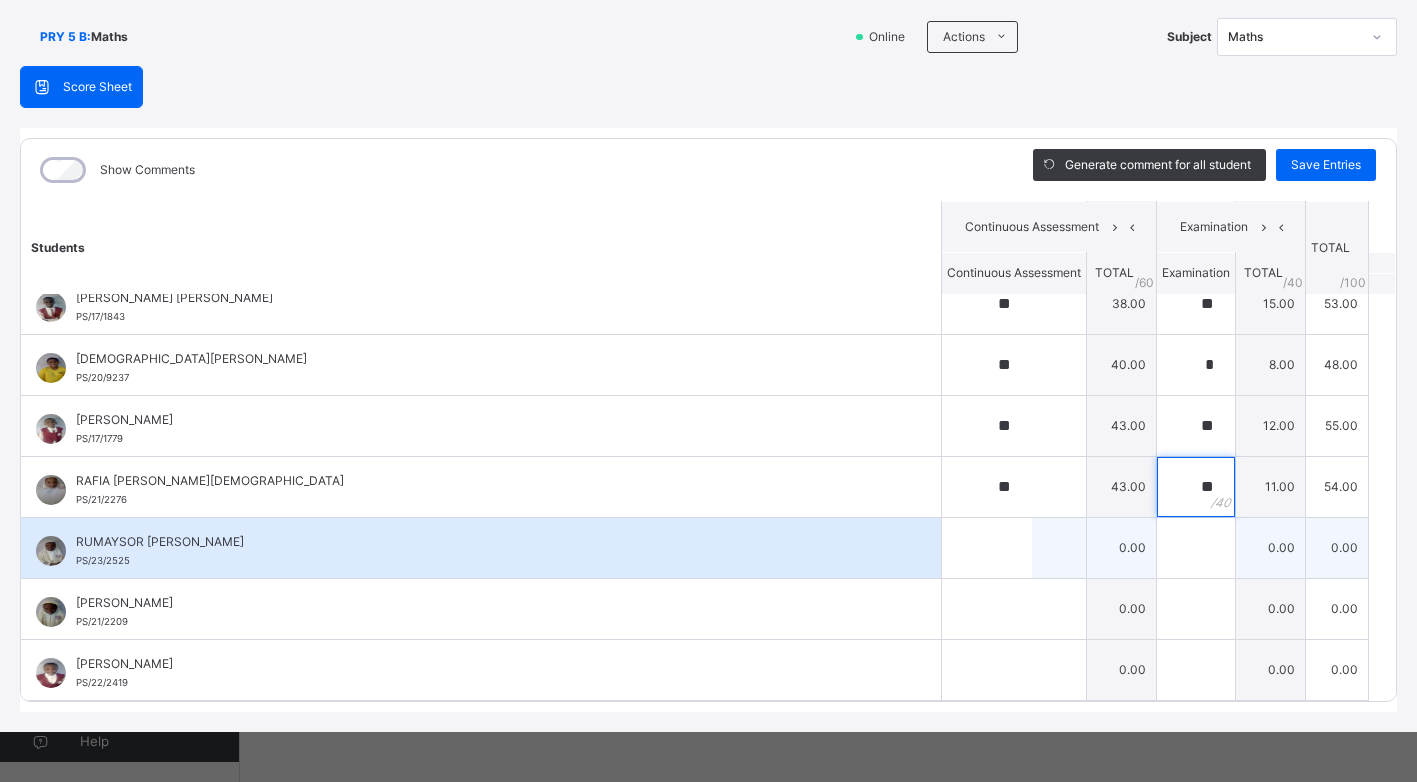 type on "**" 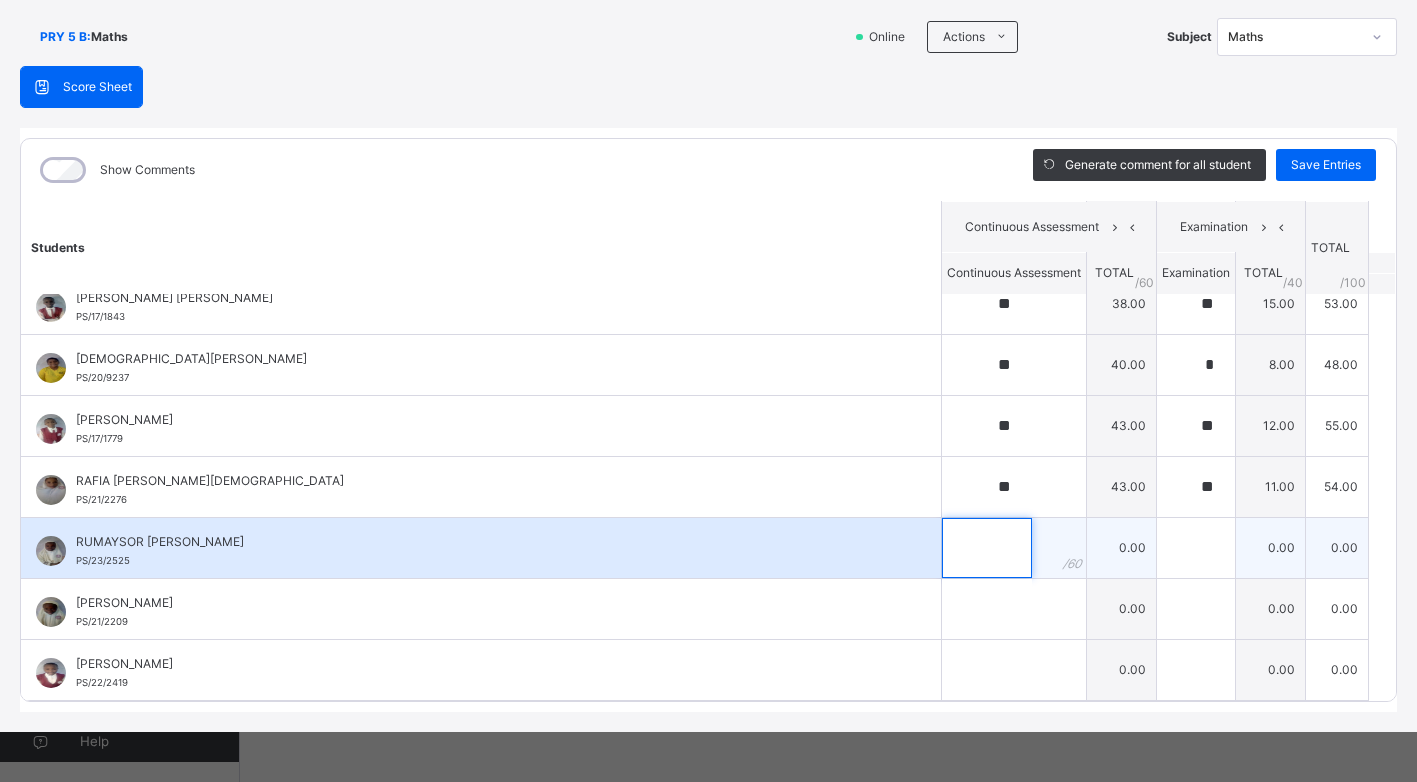 click at bounding box center (987, 548) 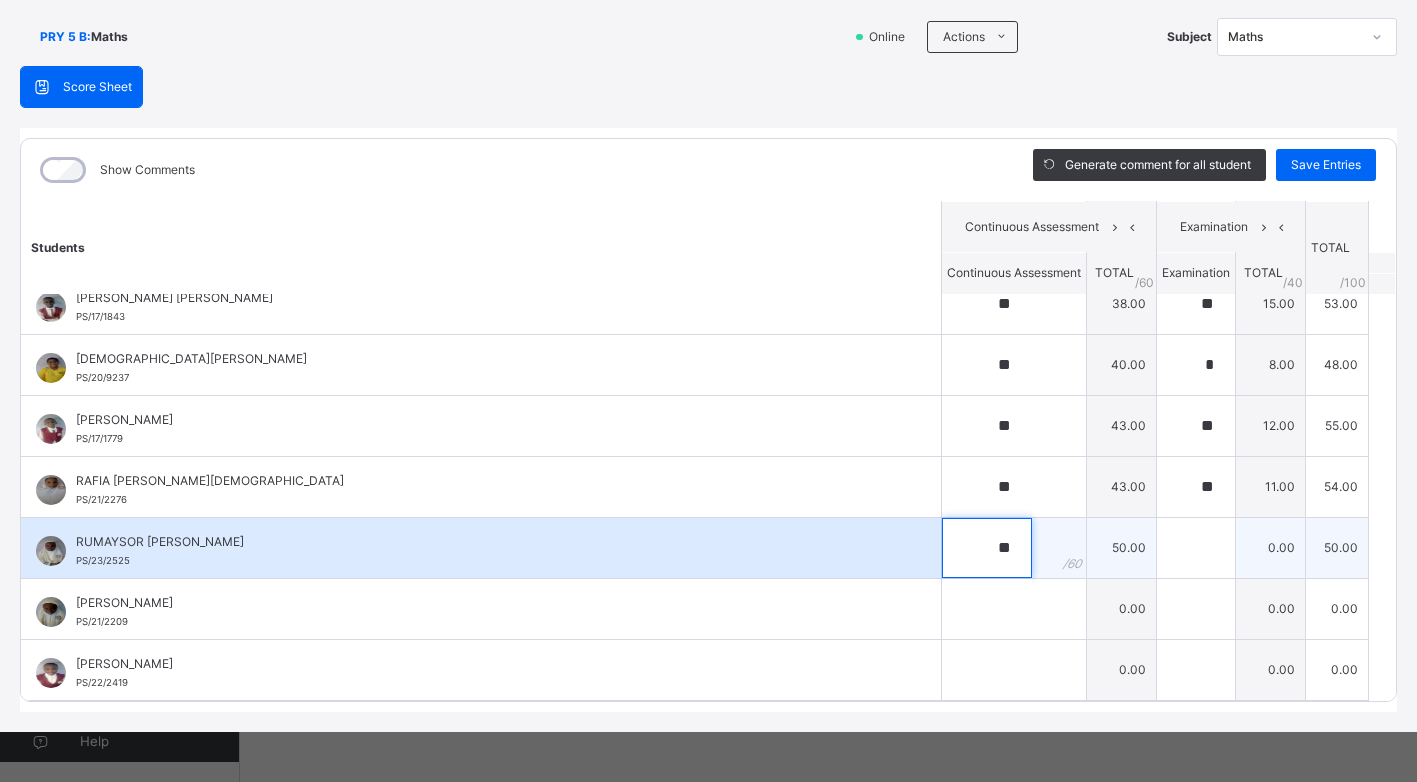 type on "**" 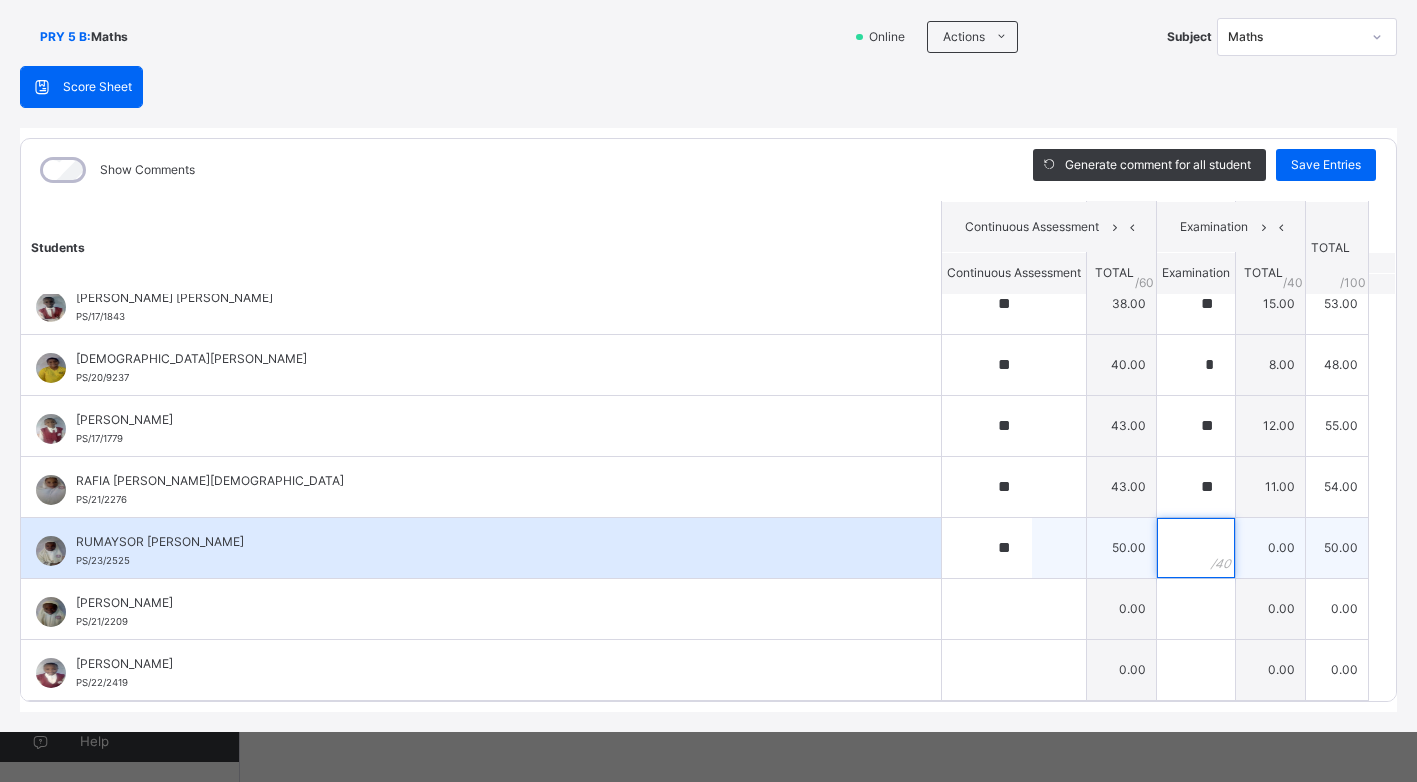 click at bounding box center (1196, 548) 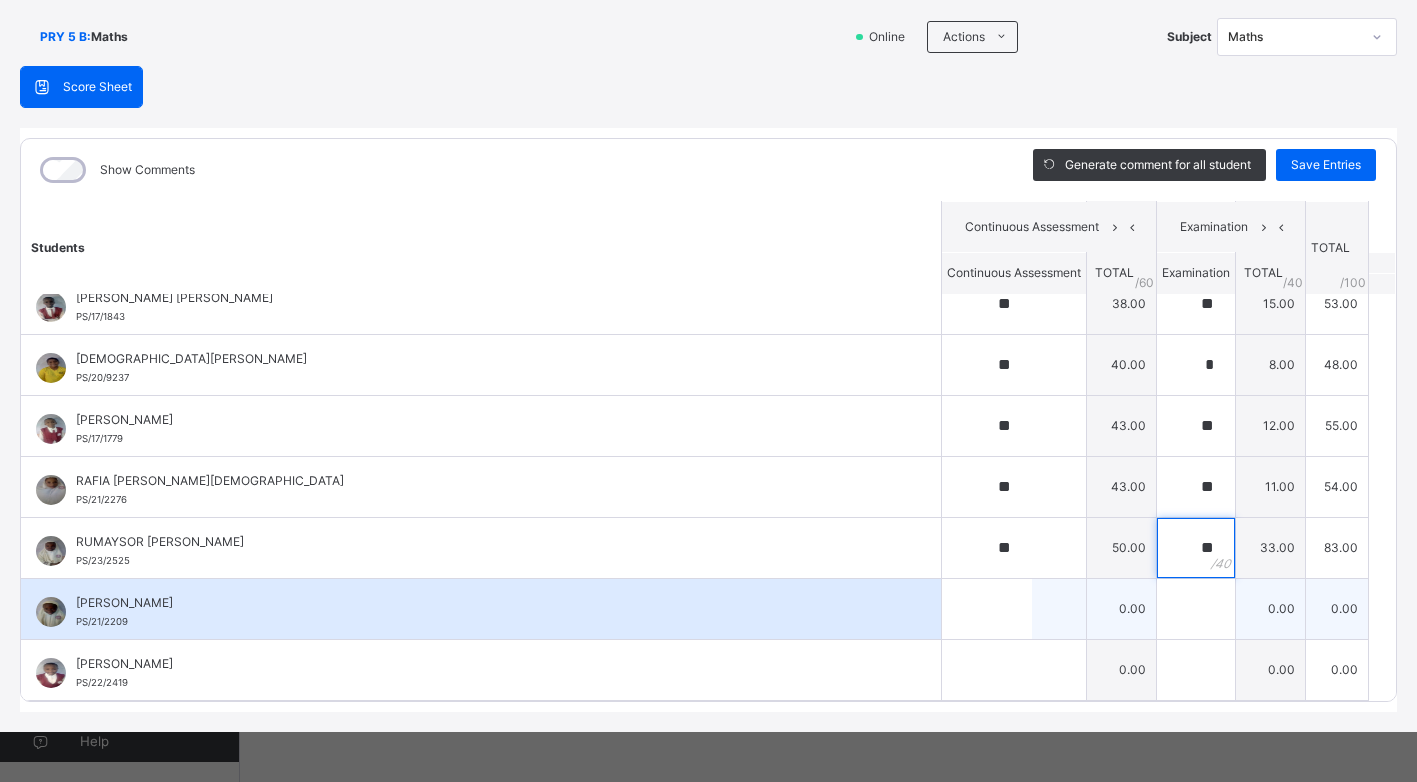 type on "**" 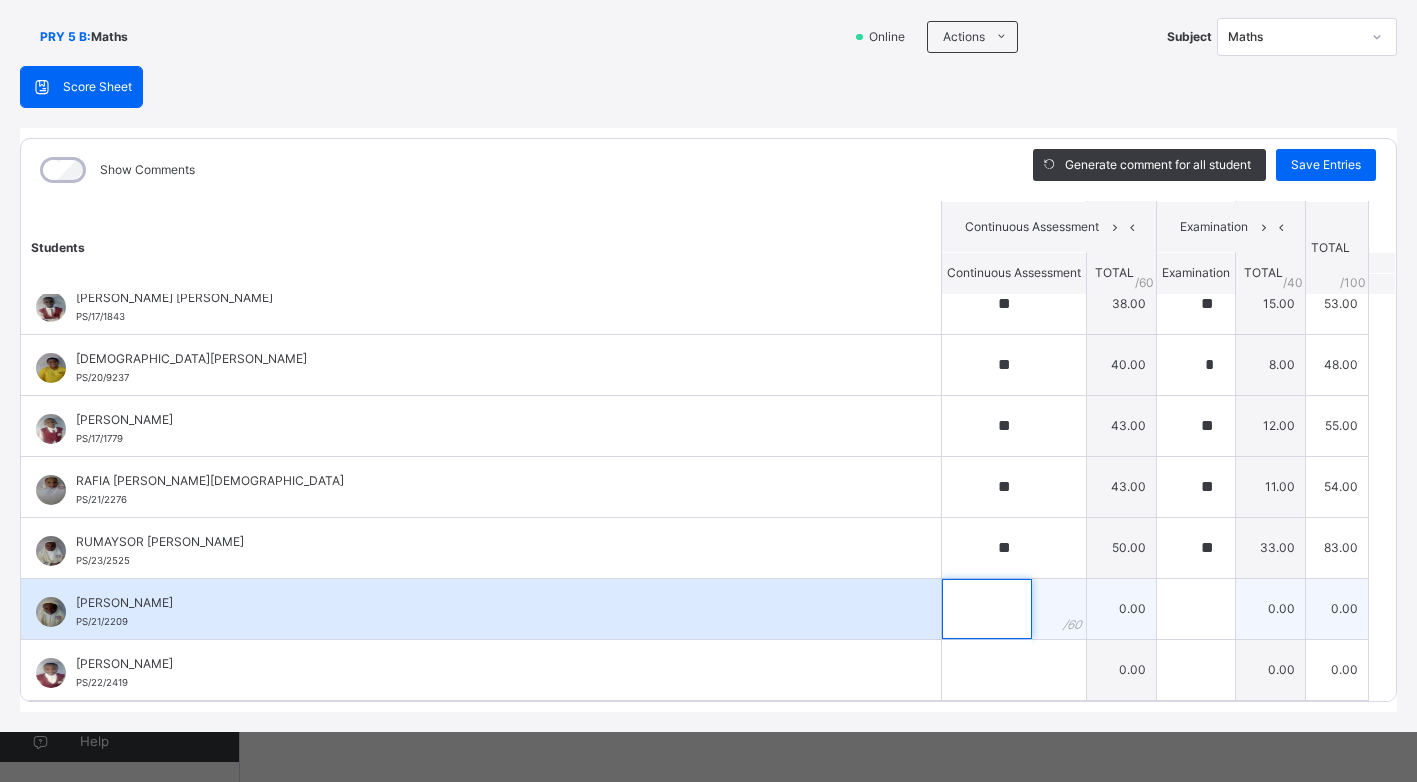 click at bounding box center (987, 609) 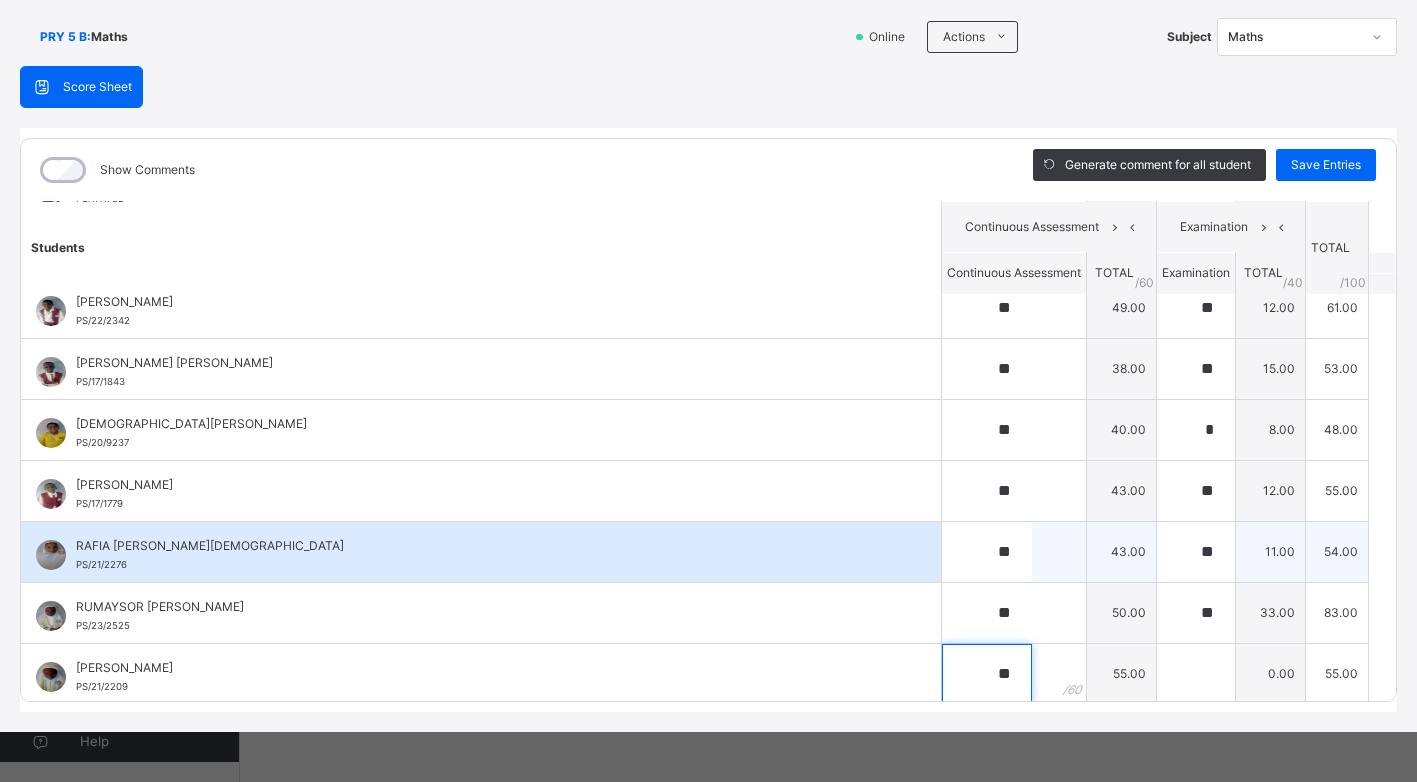 scroll, scrollTop: 653, scrollLeft: 0, axis: vertical 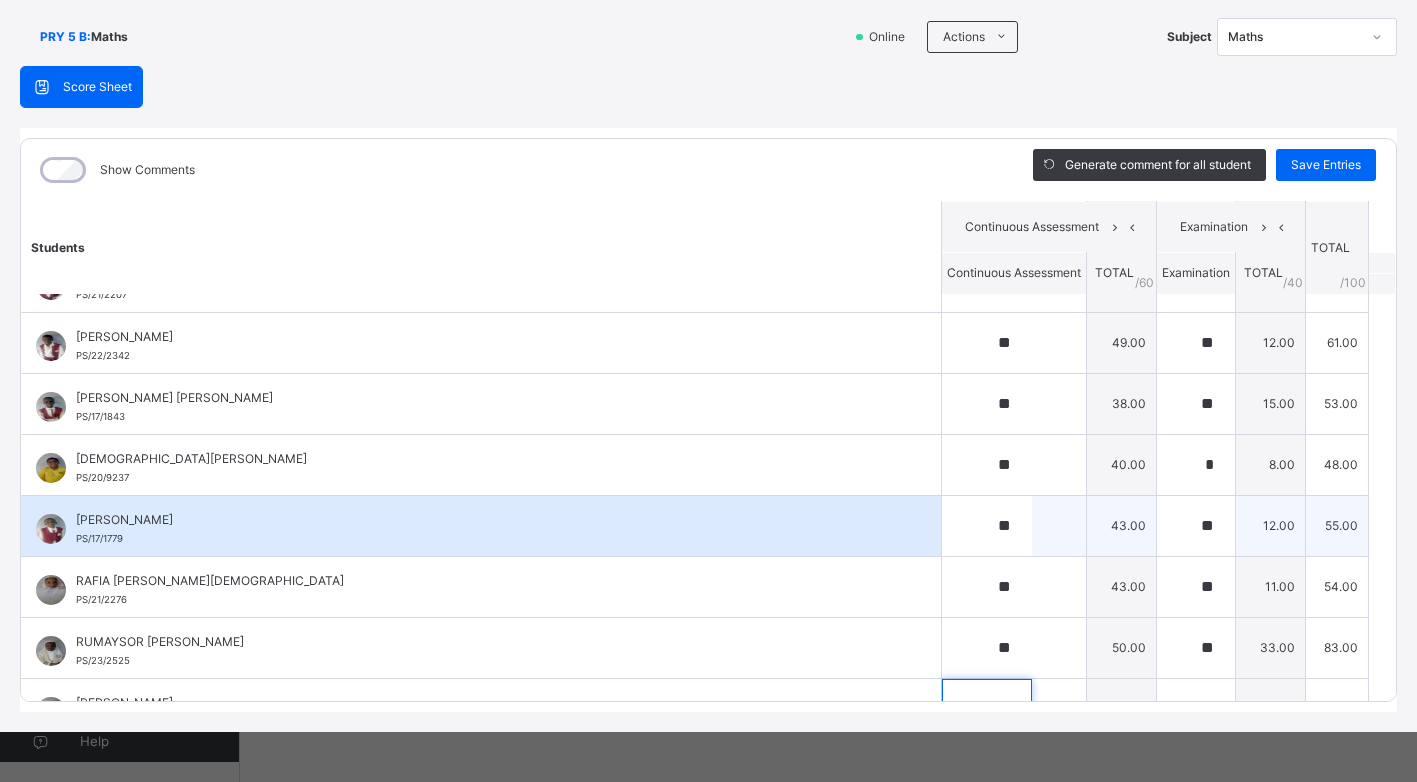 type on "**" 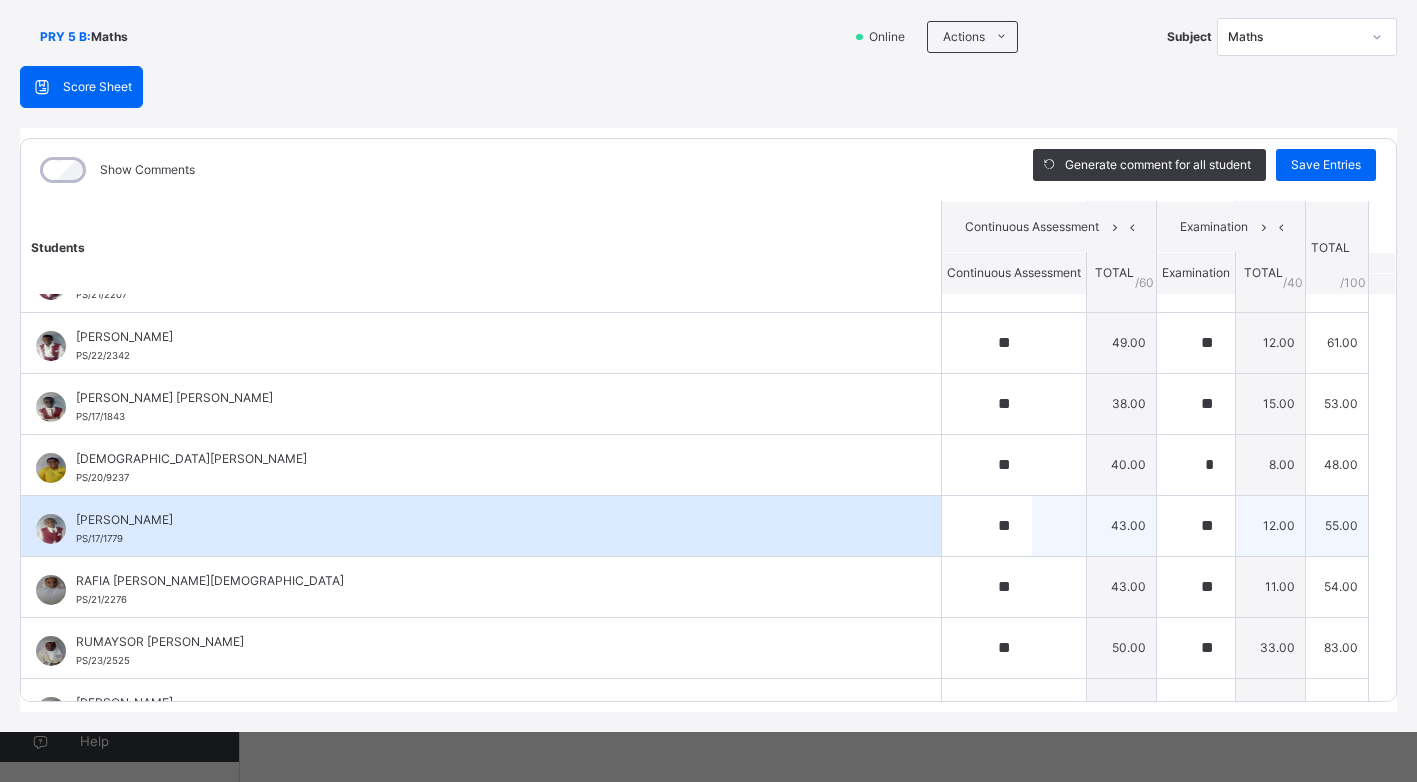 drag, startPoint x: 1273, startPoint y: 510, endPoint x: 1258, endPoint y: 513, distance: 15.297058 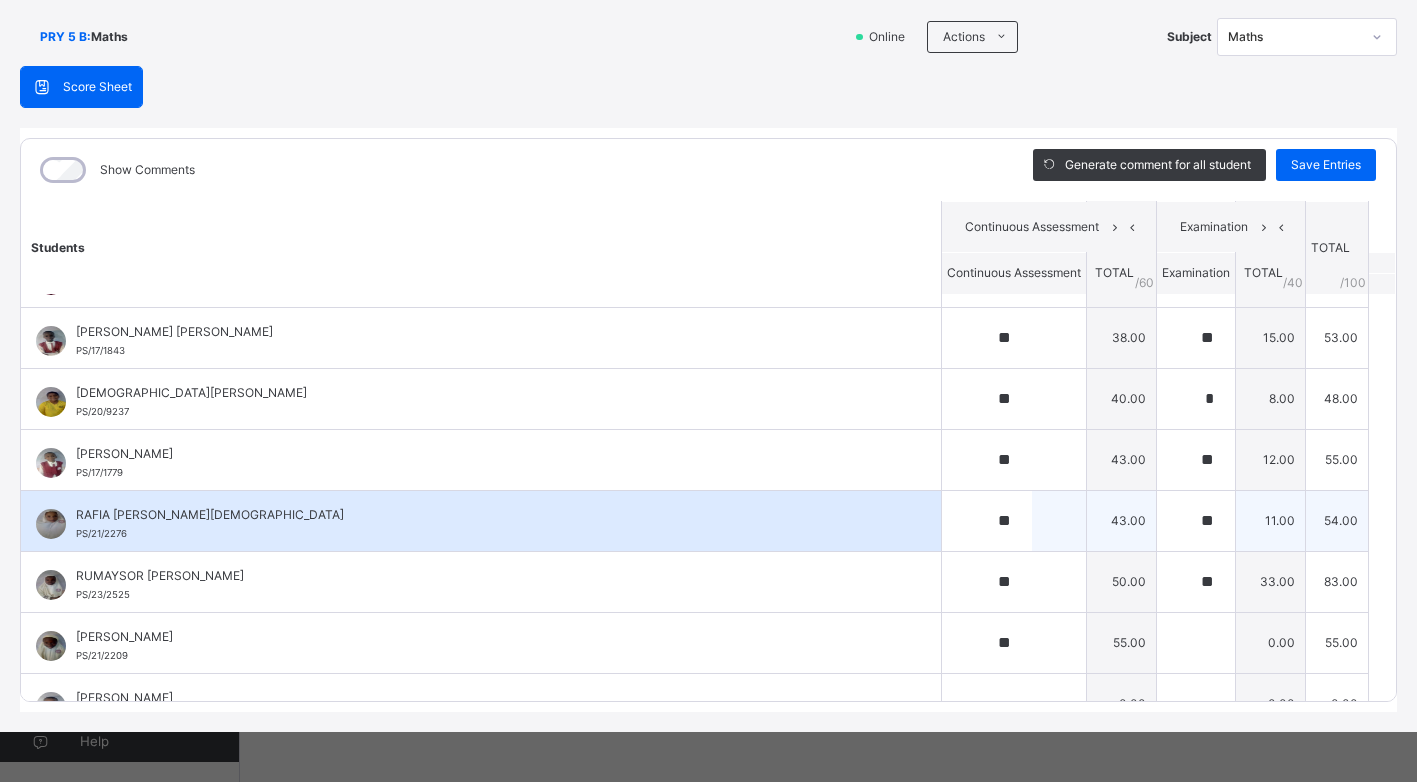 scroll, scrollTop: 753, scrollLeft: 0, axis: vertical 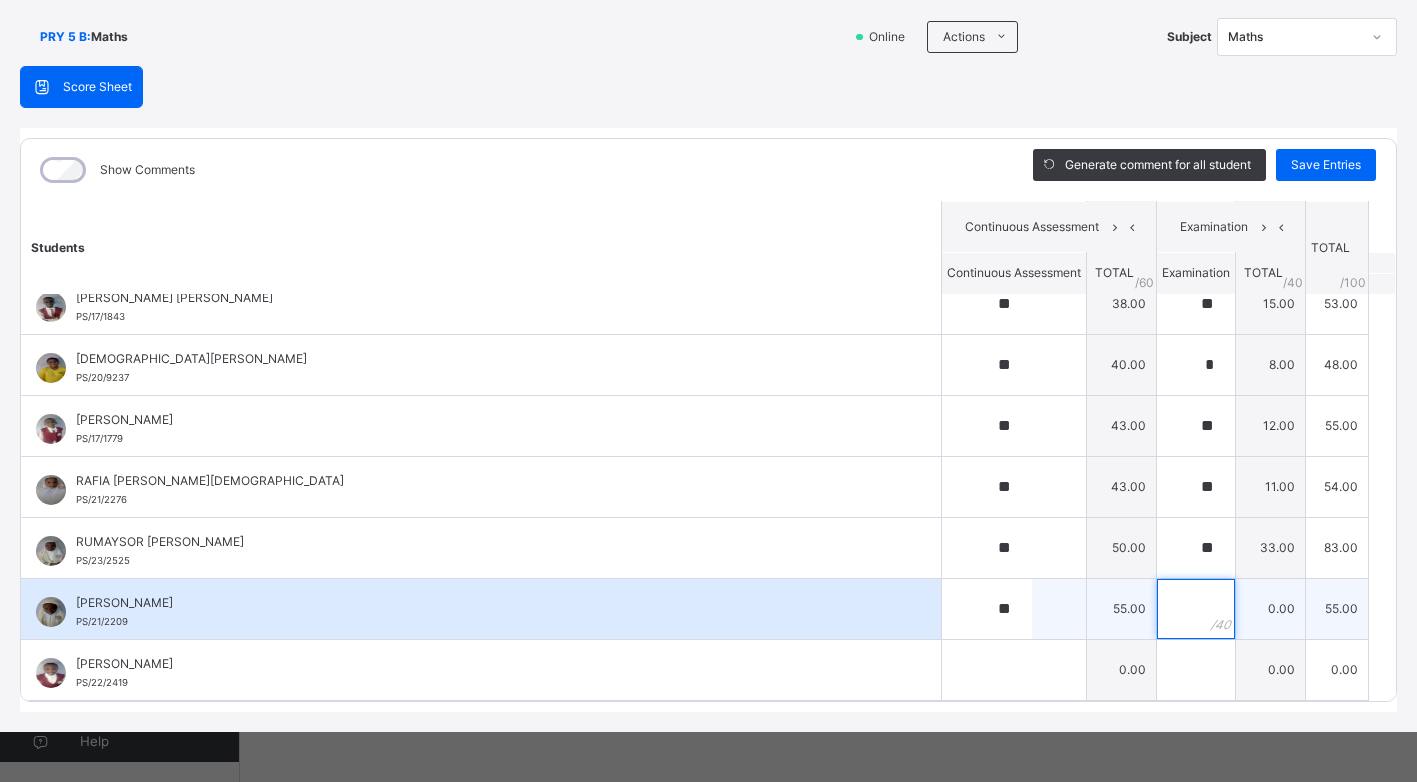 click at bounding box center (1196, 609) 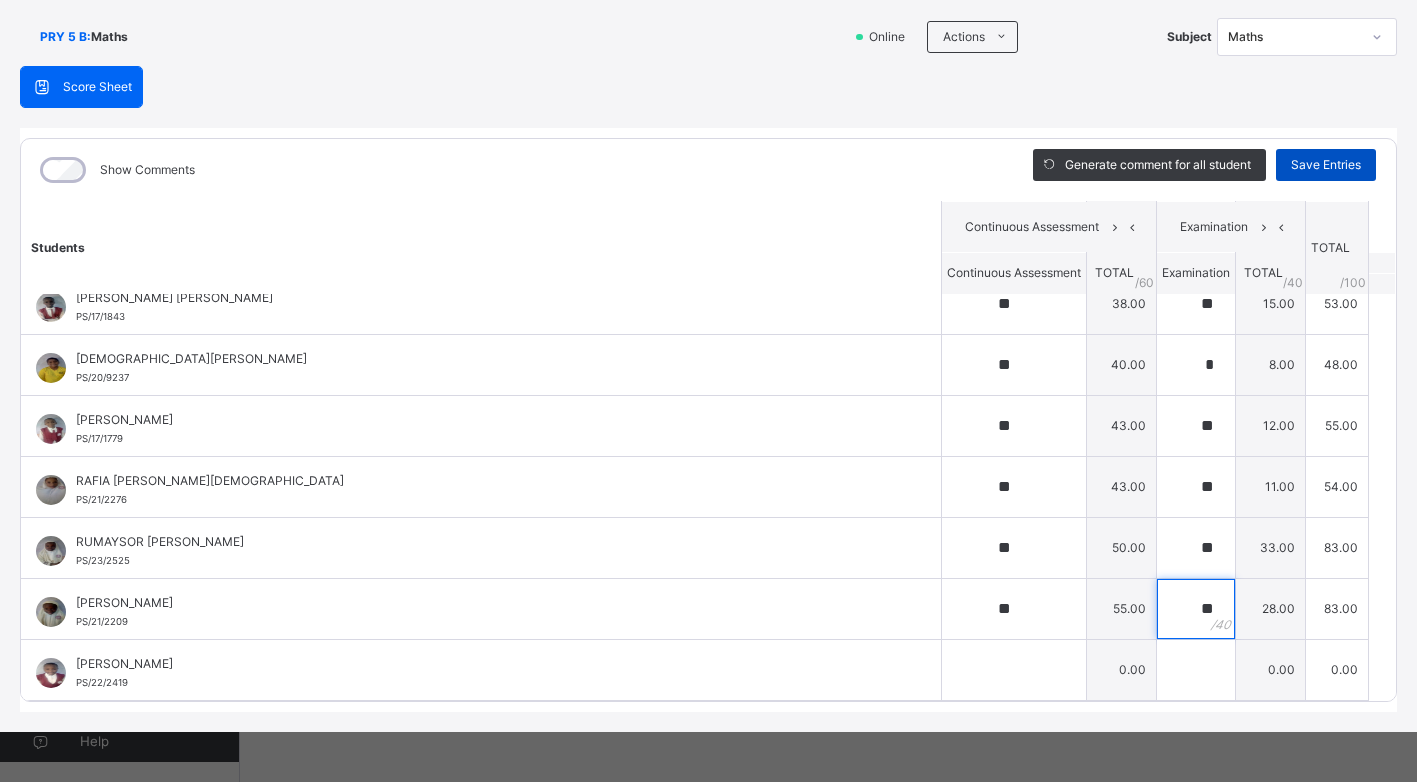 type on "**" 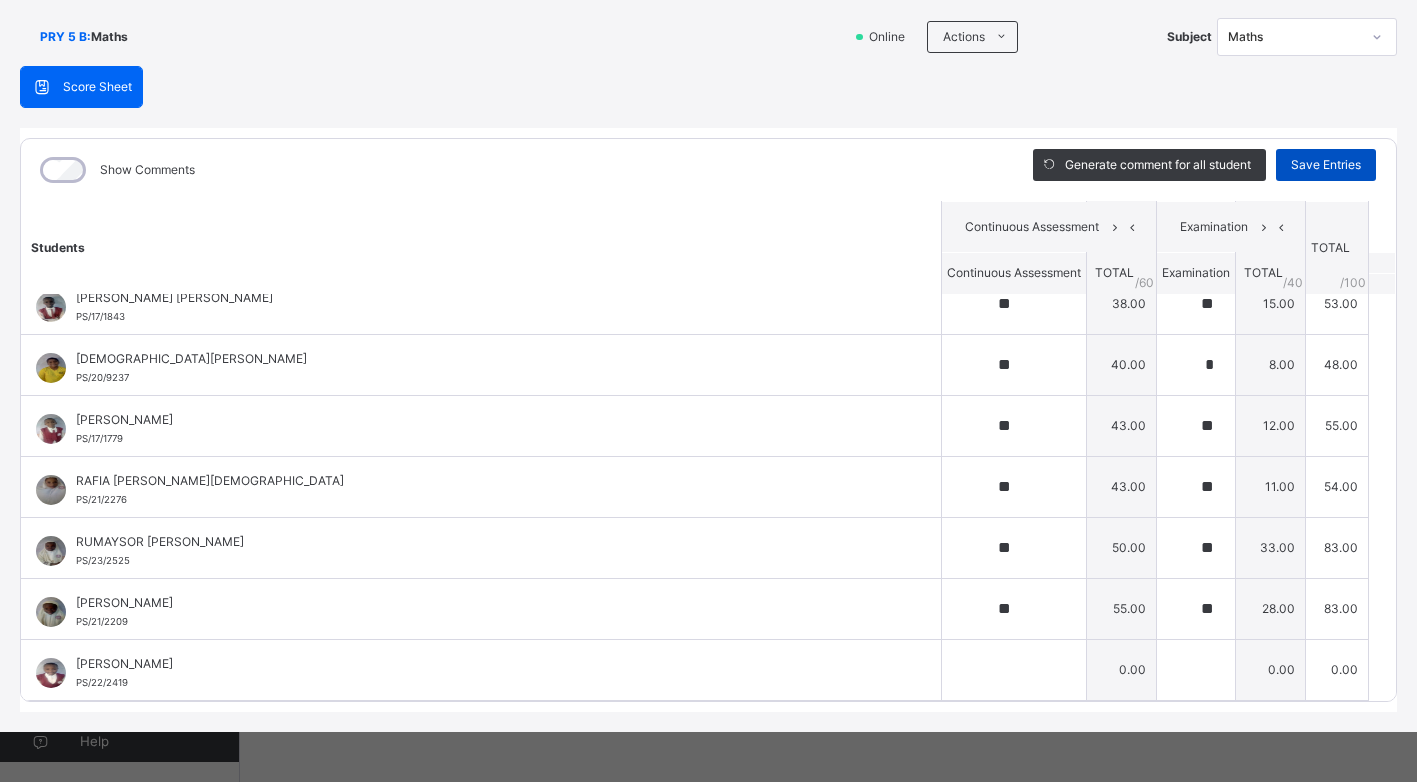 click on "Save Entries" at bounding box center (1326, 165) 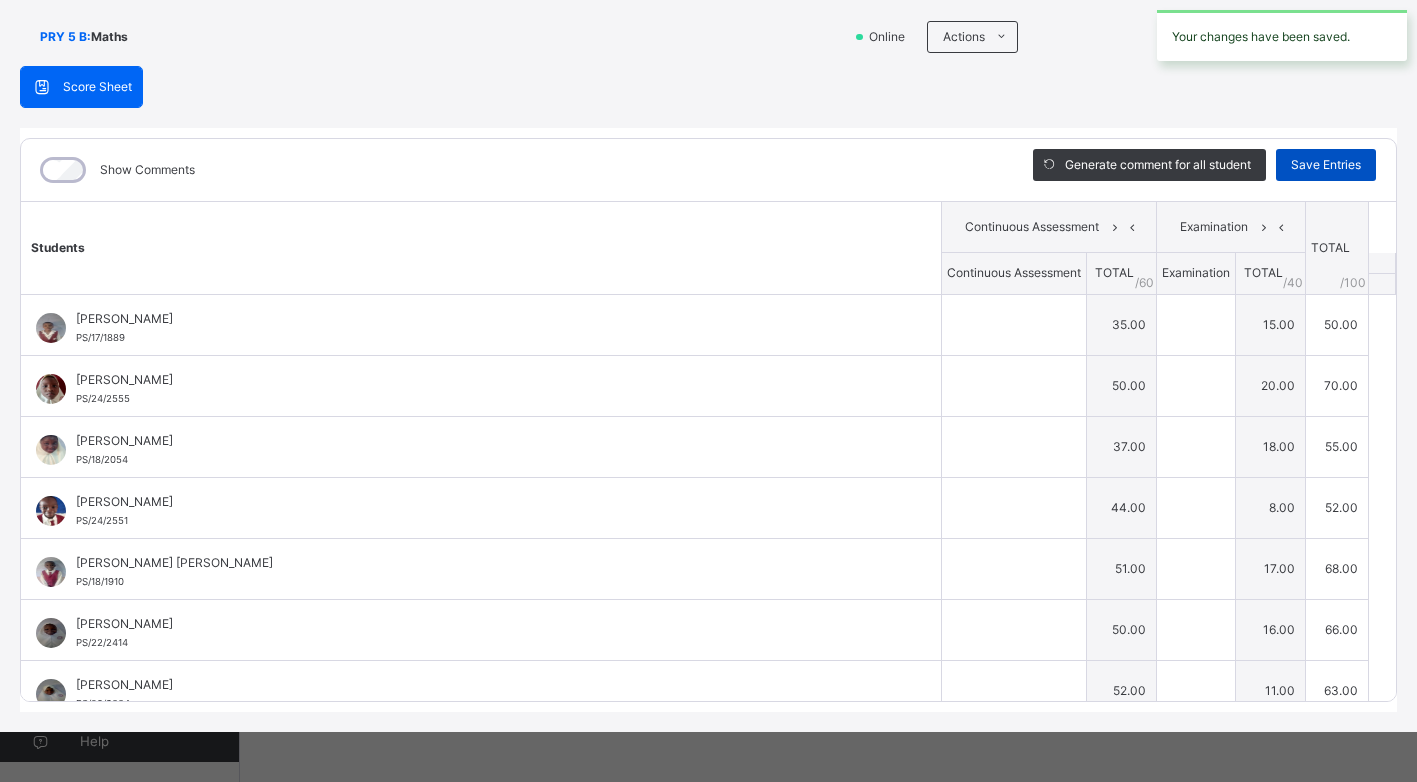 type on "**" 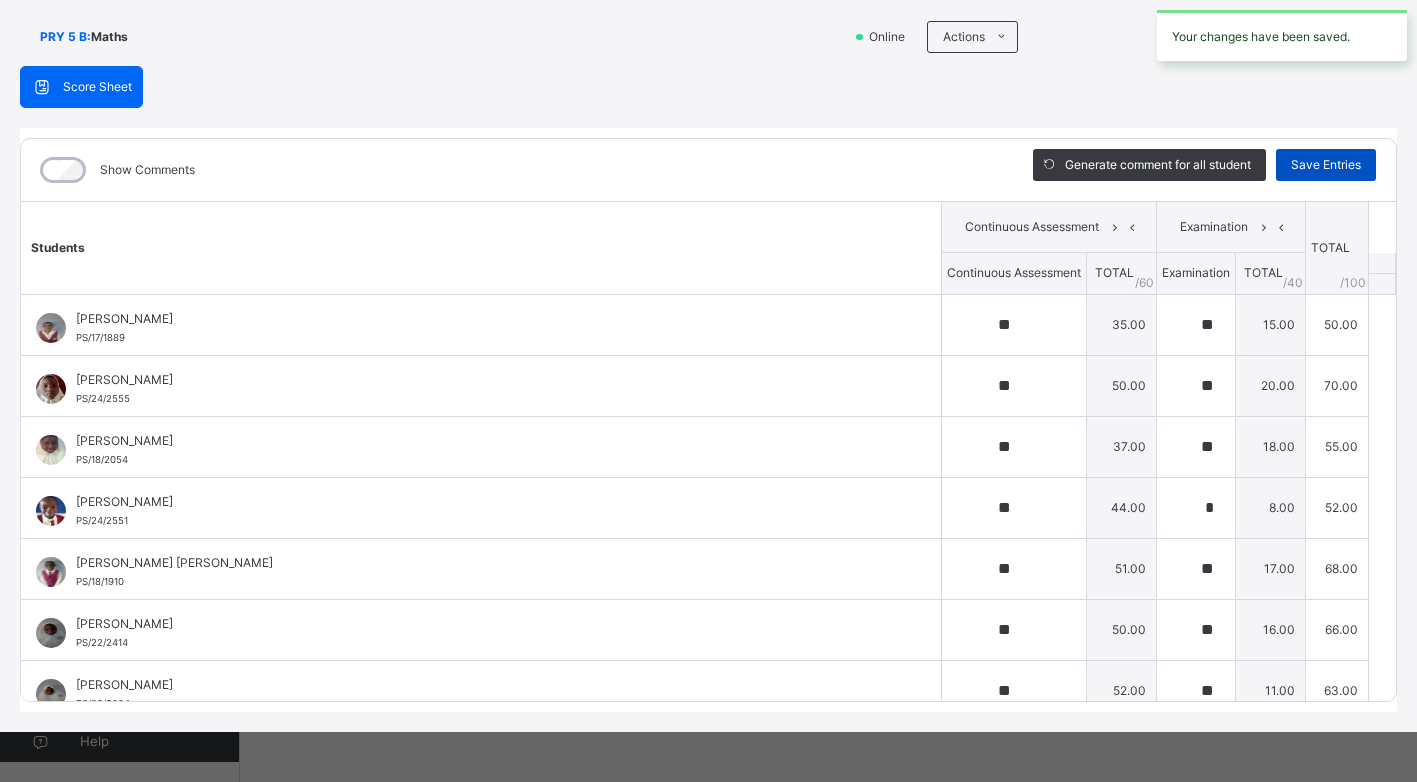 type on "**" 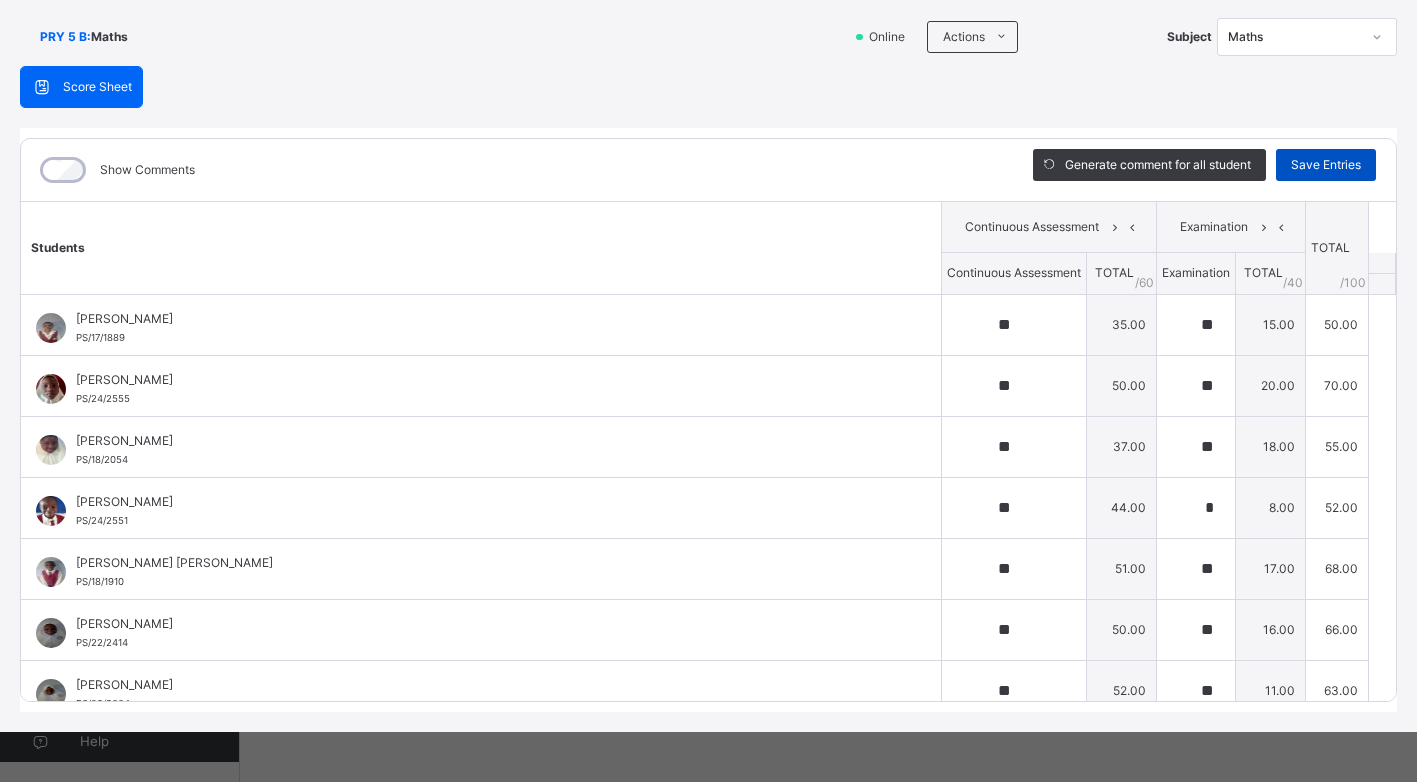click on "Save Entries" at bounding box center [1326, 165] 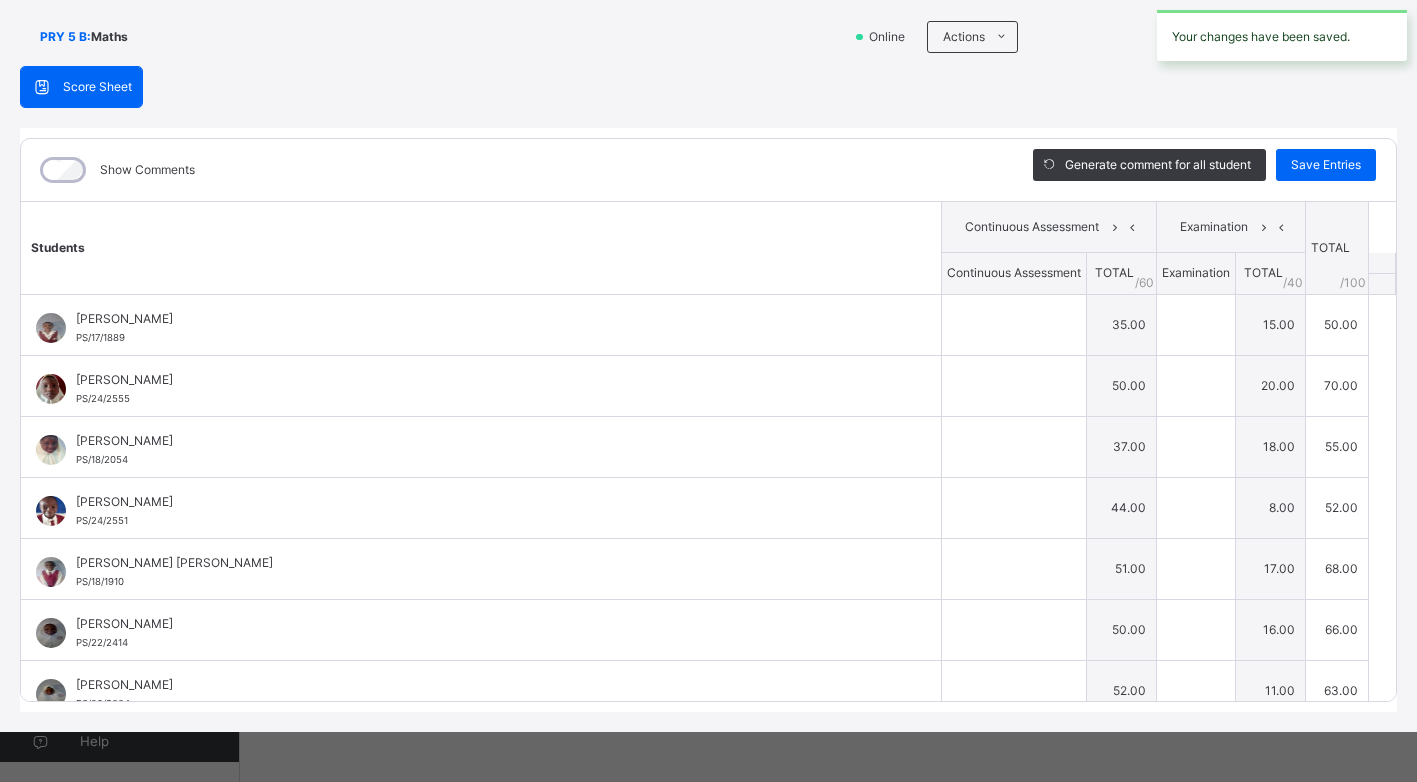 type on "**" 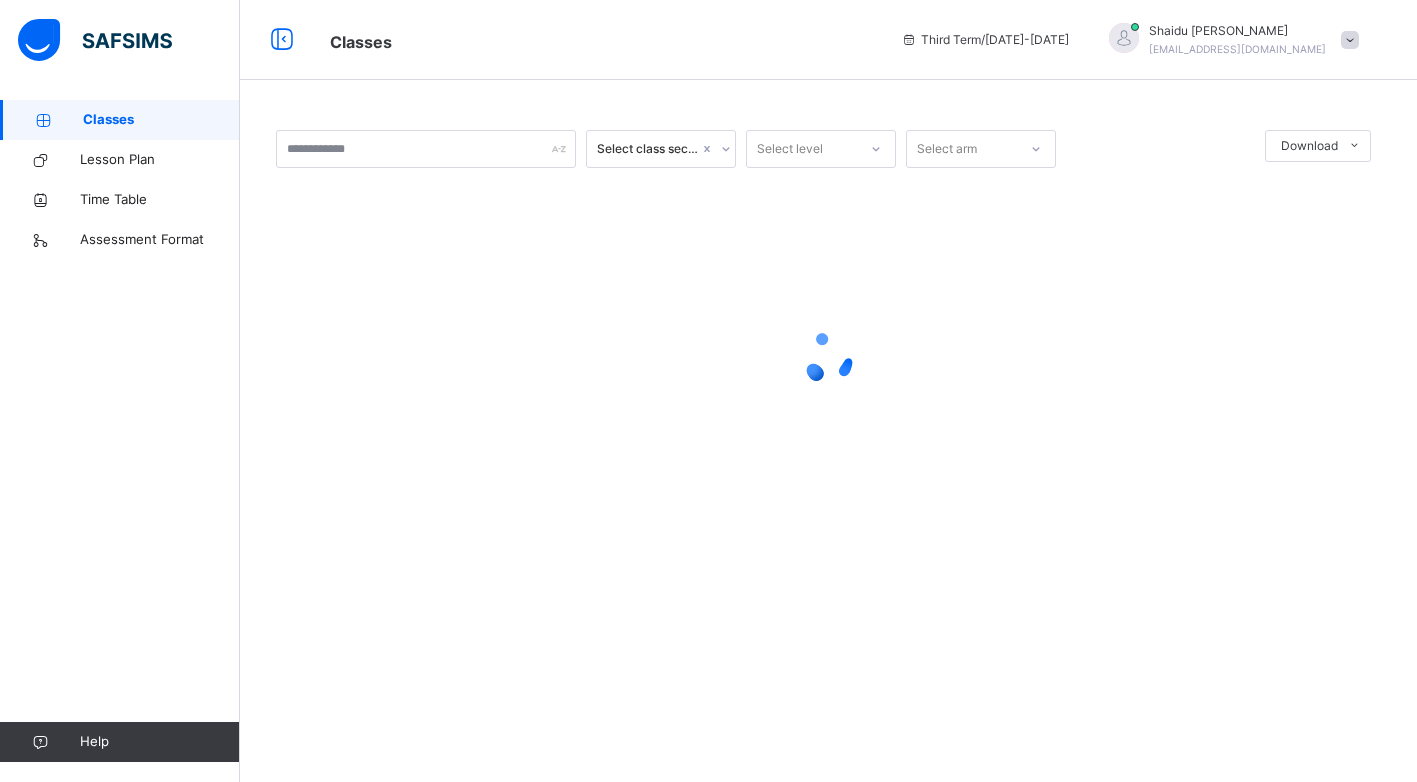 scroll, scrollTop: 0, scrollLeft: 0, axis: both 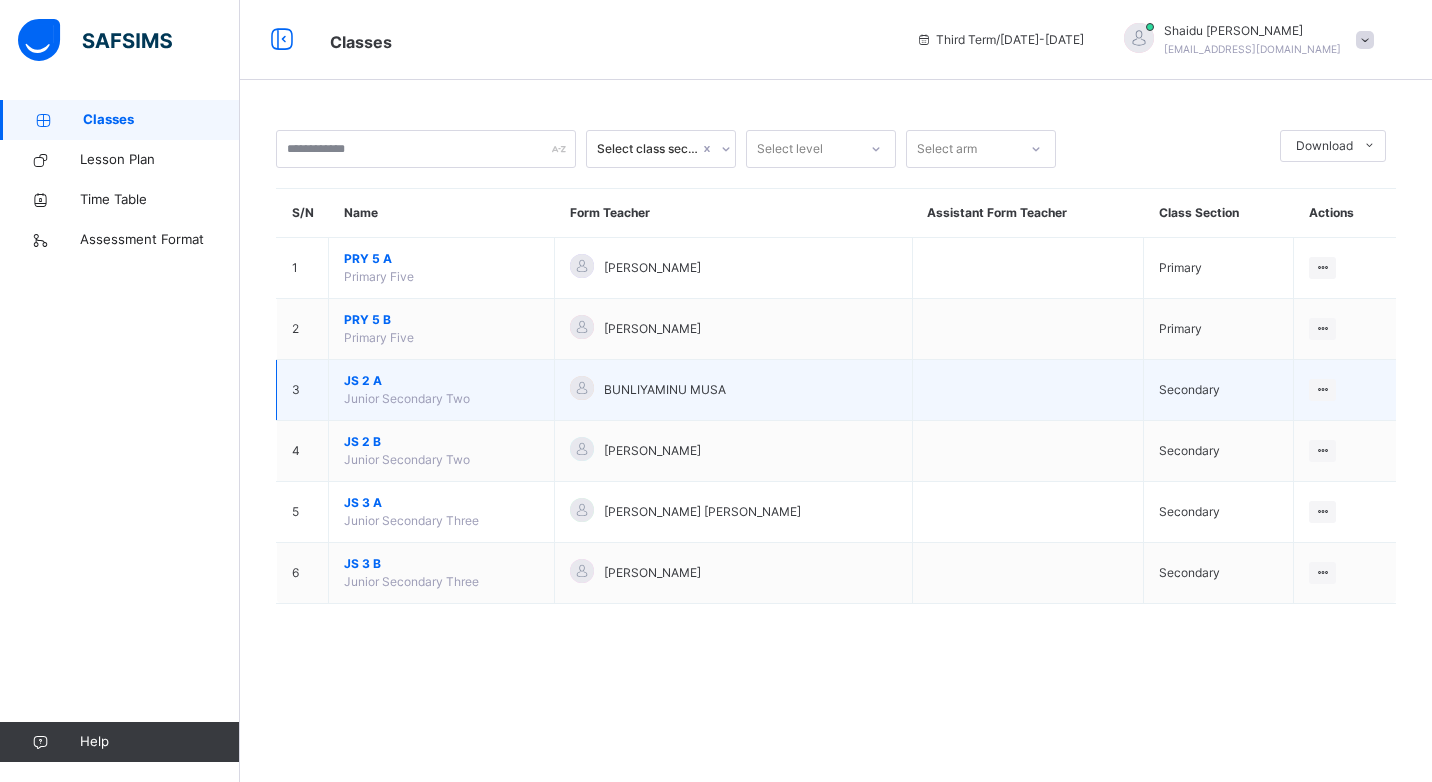 click on "JS 2   A" at bounding box center [441, 381] 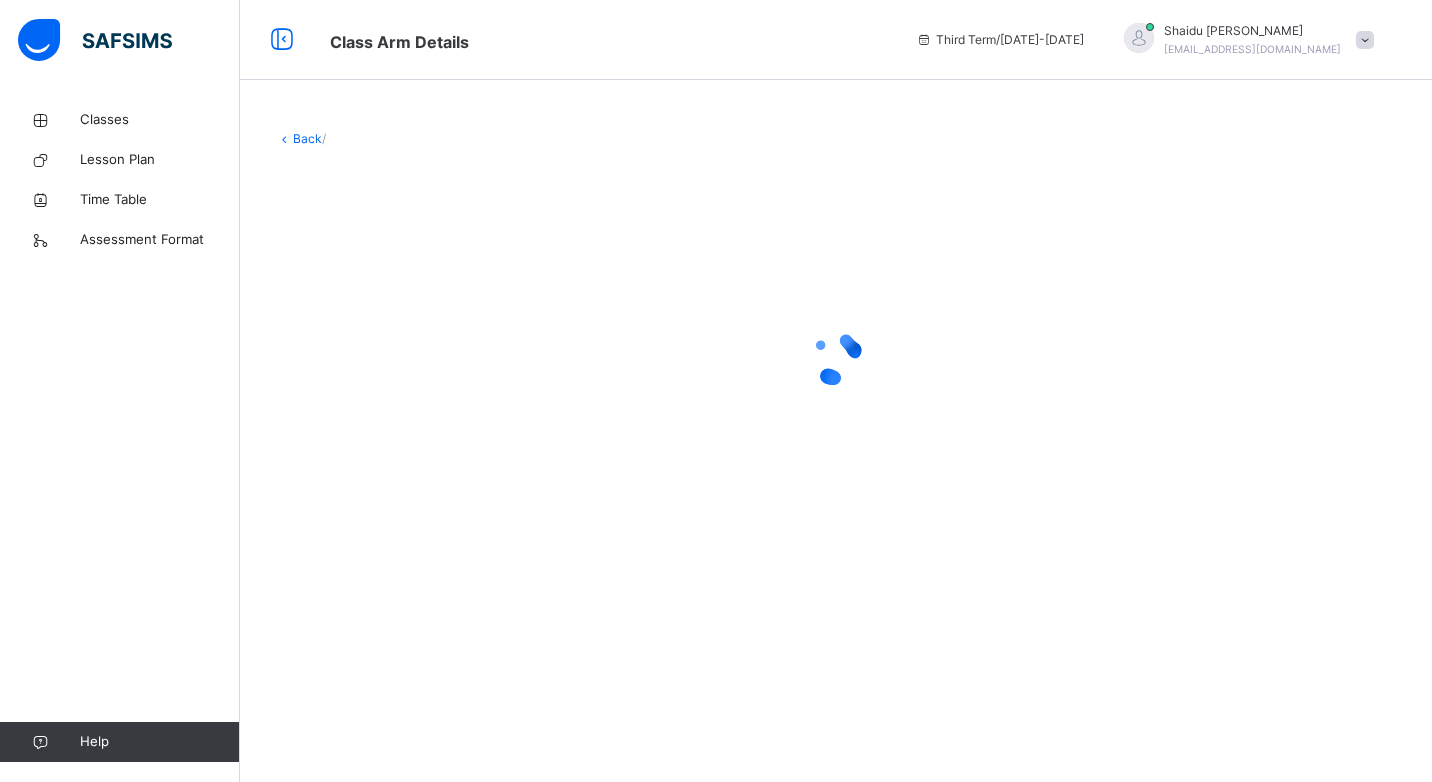 click at bounding box center (836, 358) 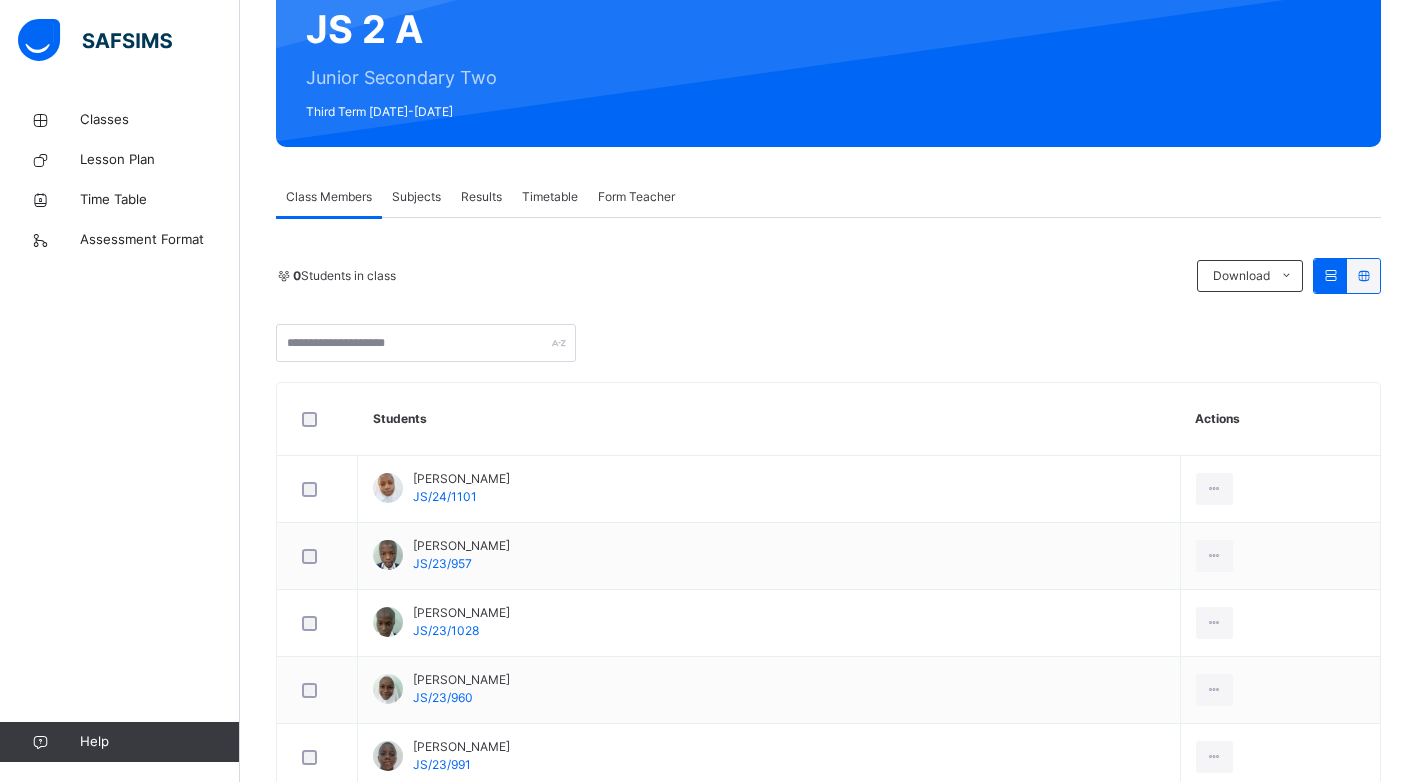 scroll, scrollTop: 200, scrollLeft: 0, axis: vertical 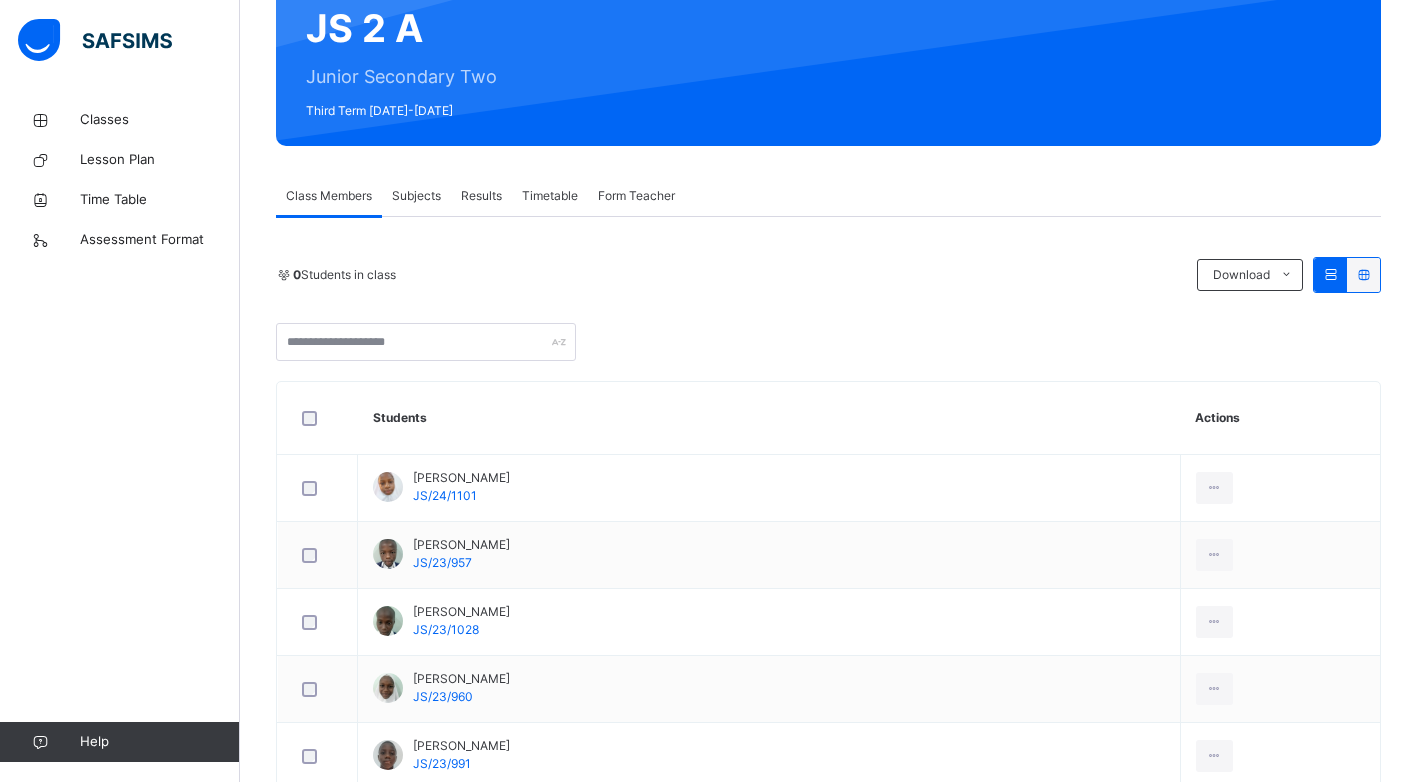 click on "Subjects" at bounding box center (416, 196) 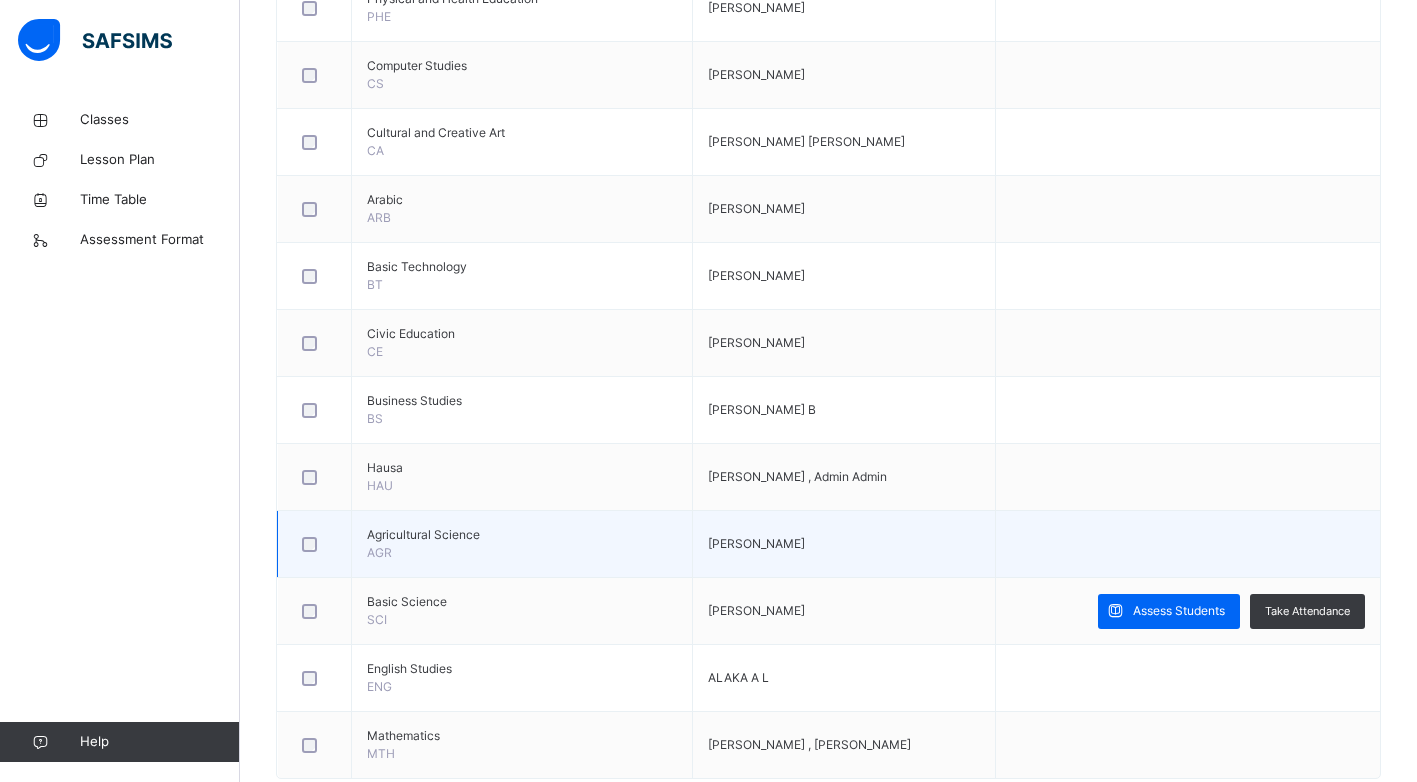 scroll, scrollTop: 1047, scrollLeft: 0, axis: vertical 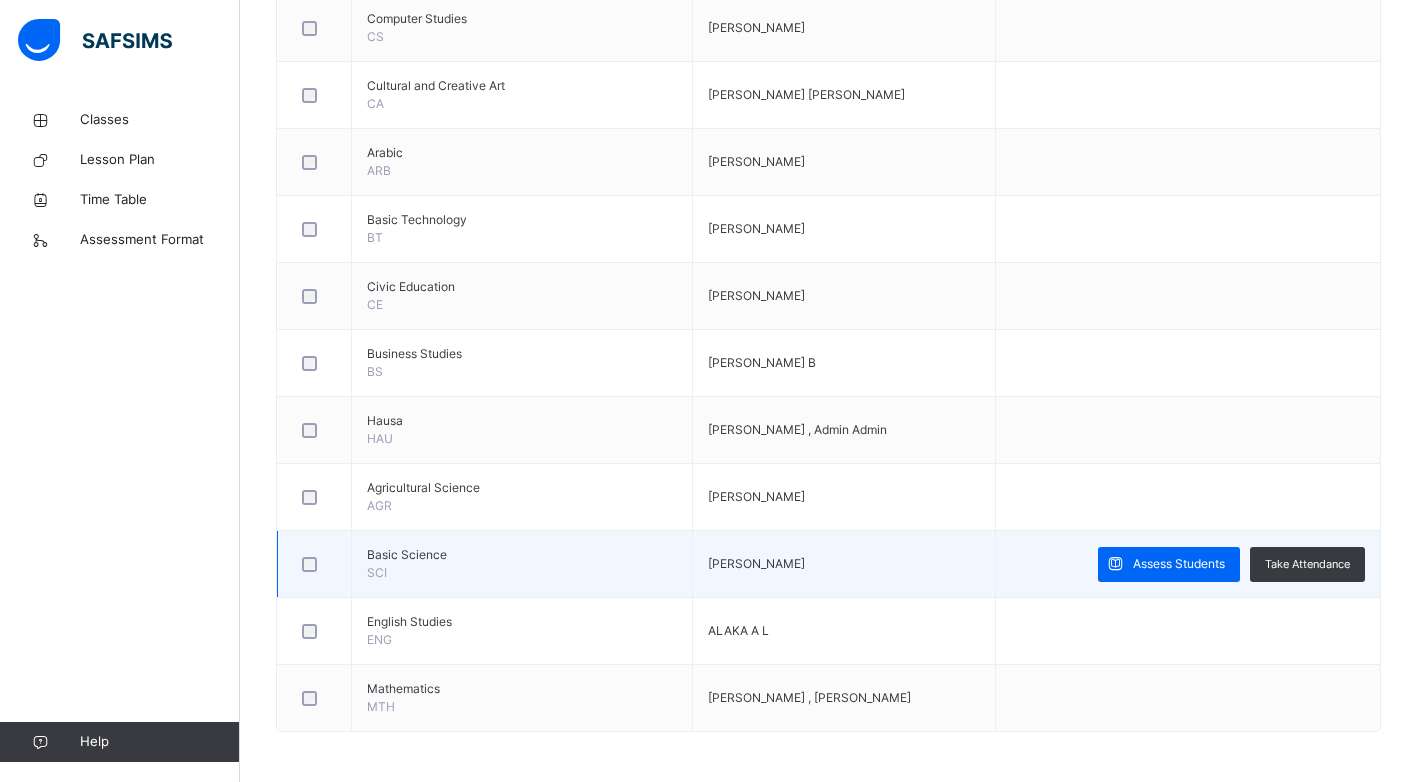 click on "Basic Science" at bounding box center (522, 555) 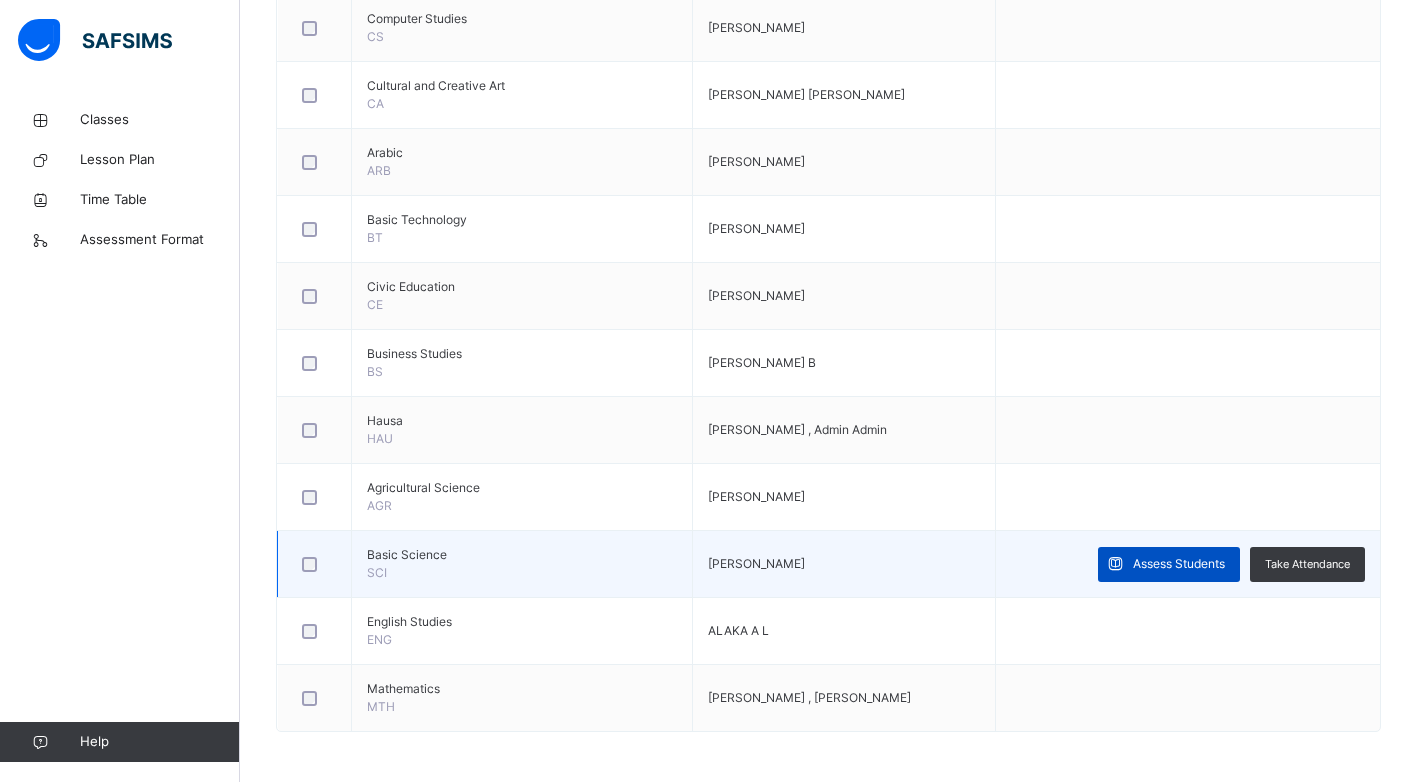 click on "Assess Students" at bounding box center [1179, 564] 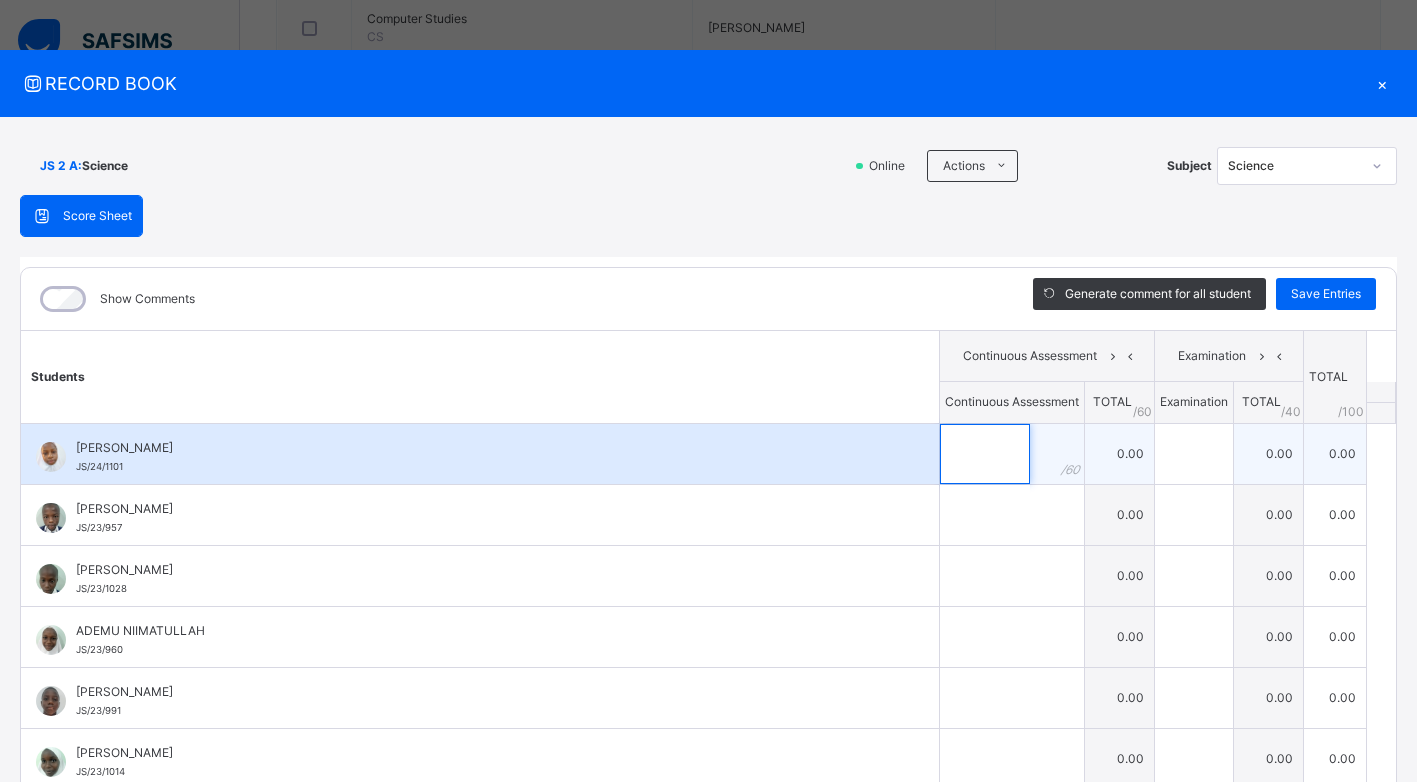 click at bounding box center [985, 454] 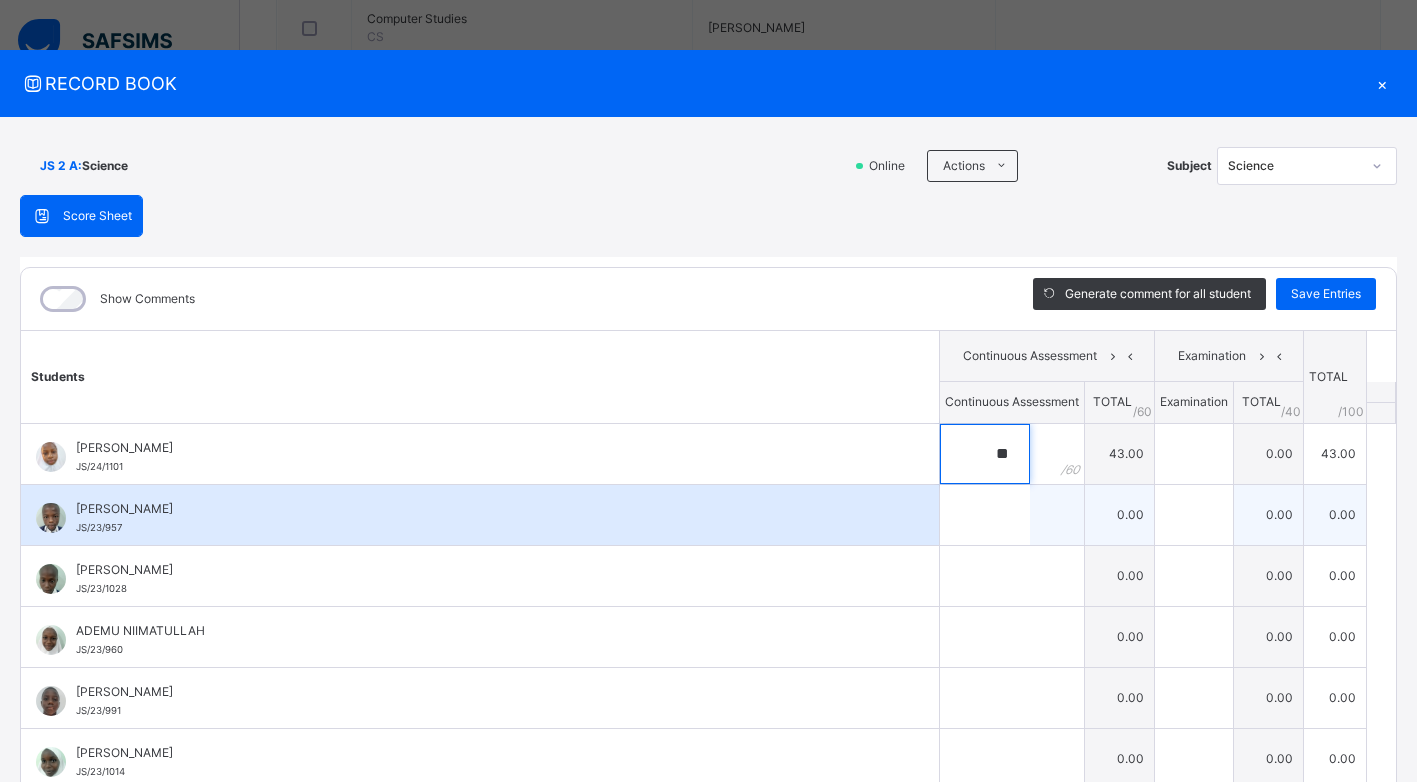 type on "**" 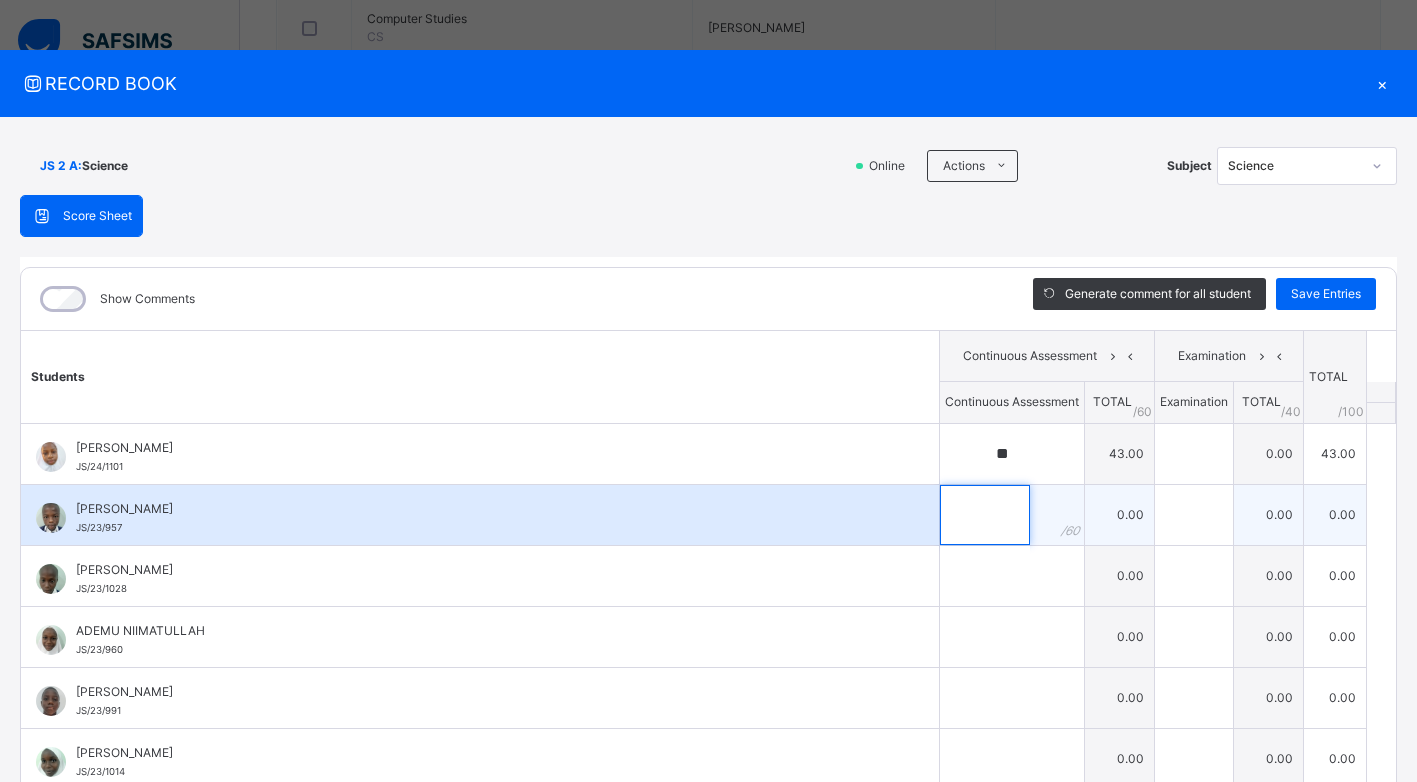 click at bounding box center [985, 515] 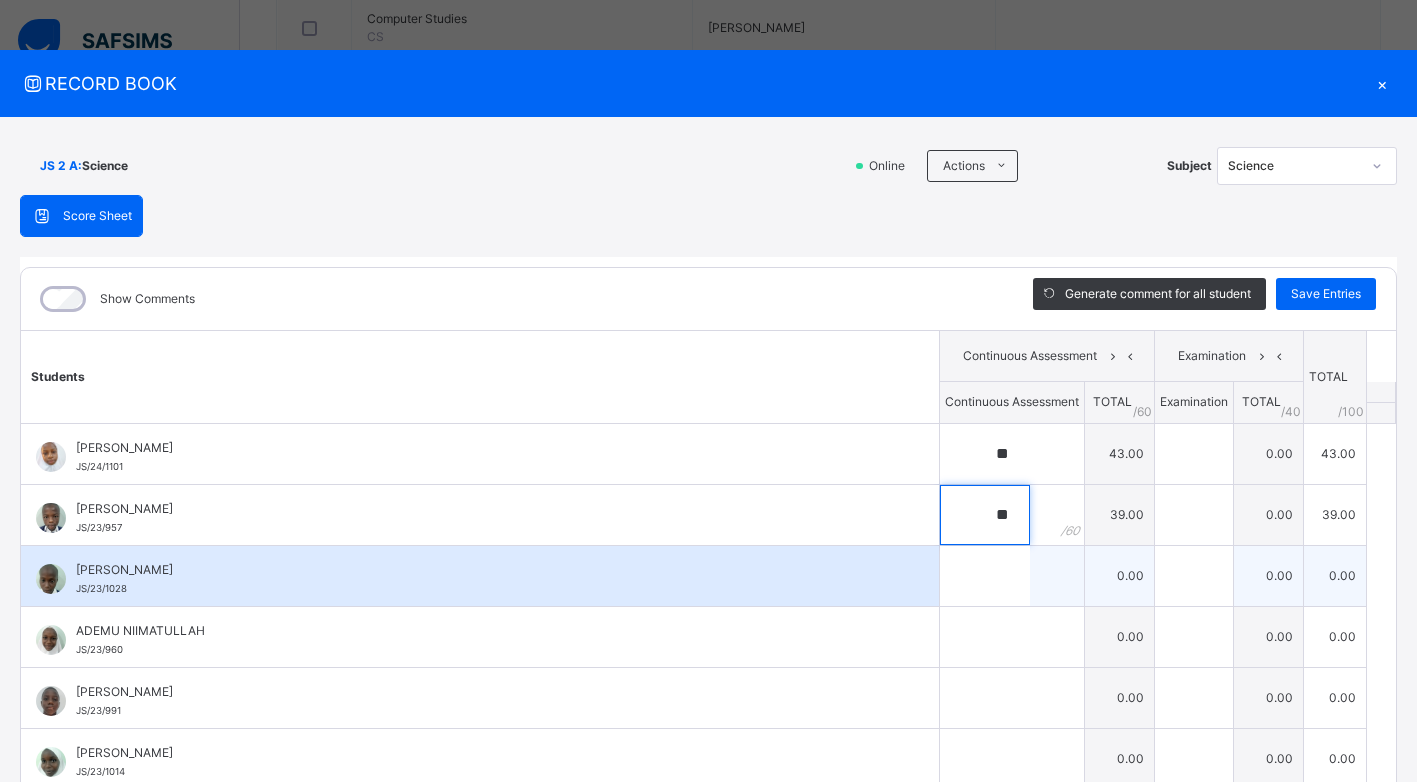 type on "**" 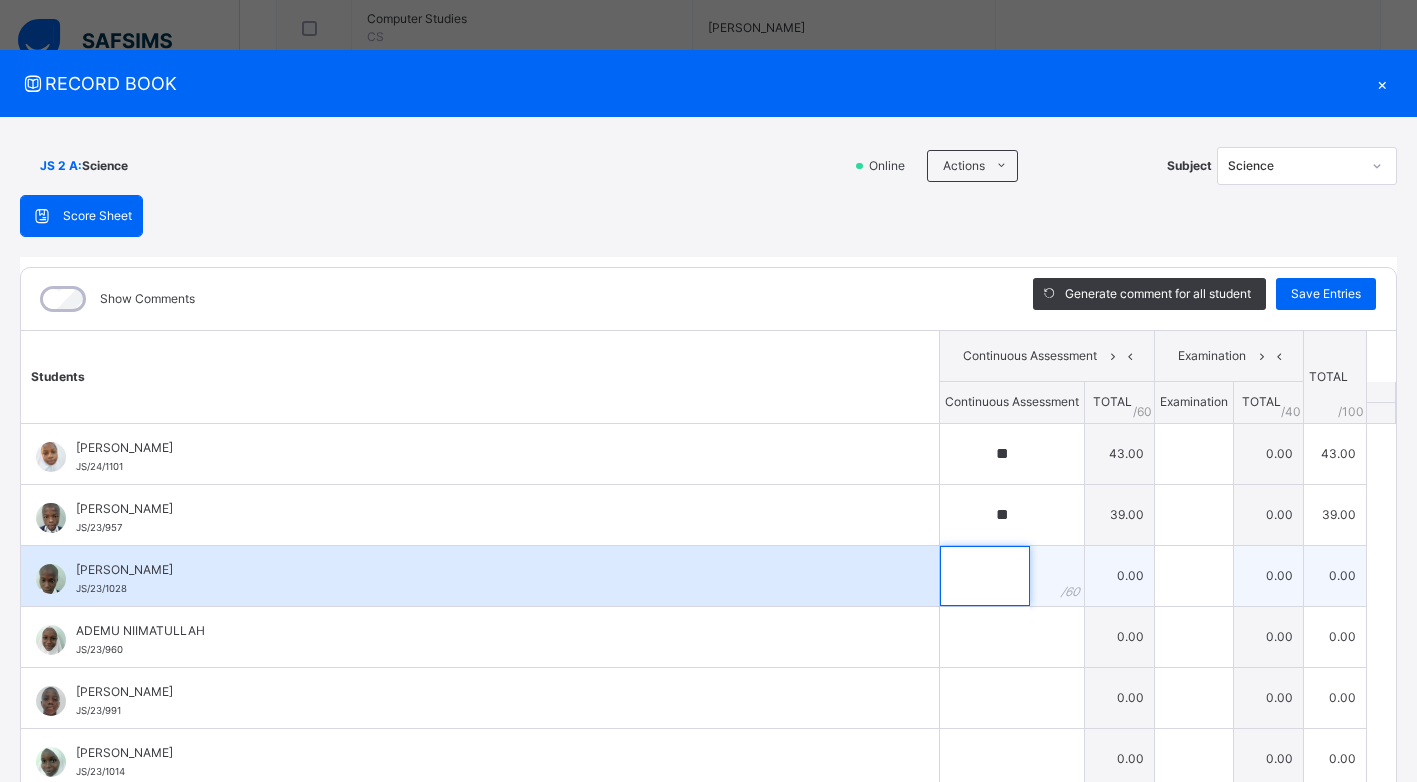 click at bounding box center [985, 576] 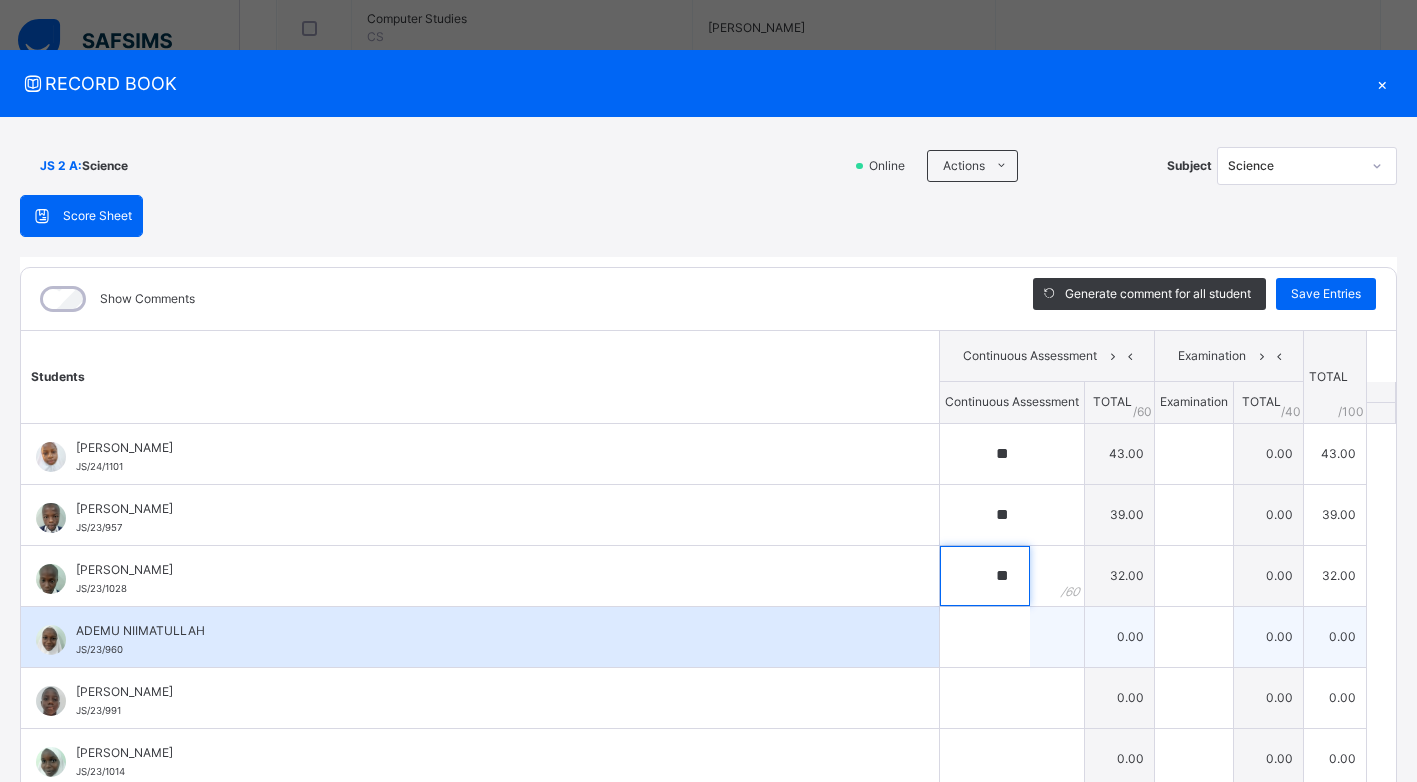 type on "**" 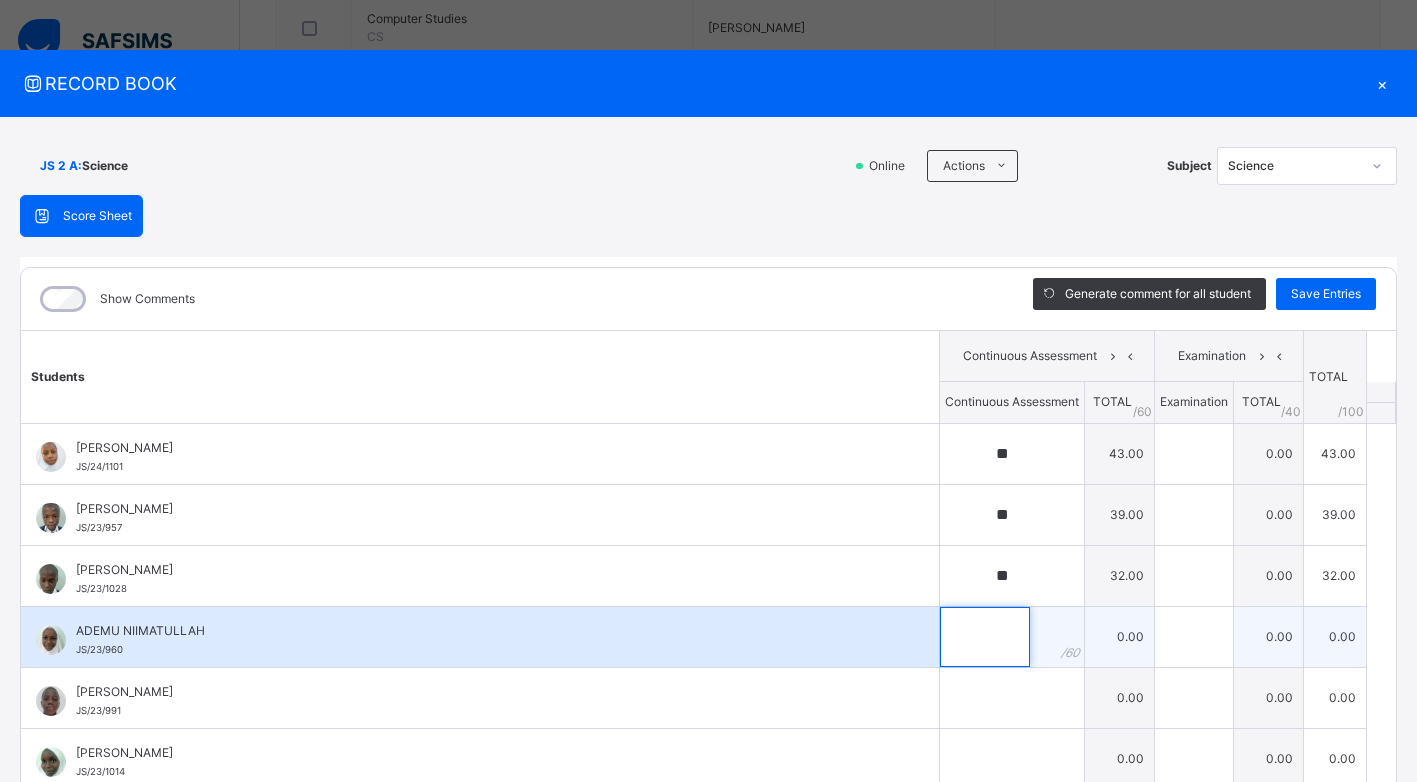 drag, startPoint x: 959, startPoint y: 636, endPoint x: 947, endPoint y: 629, distance: 13.892444 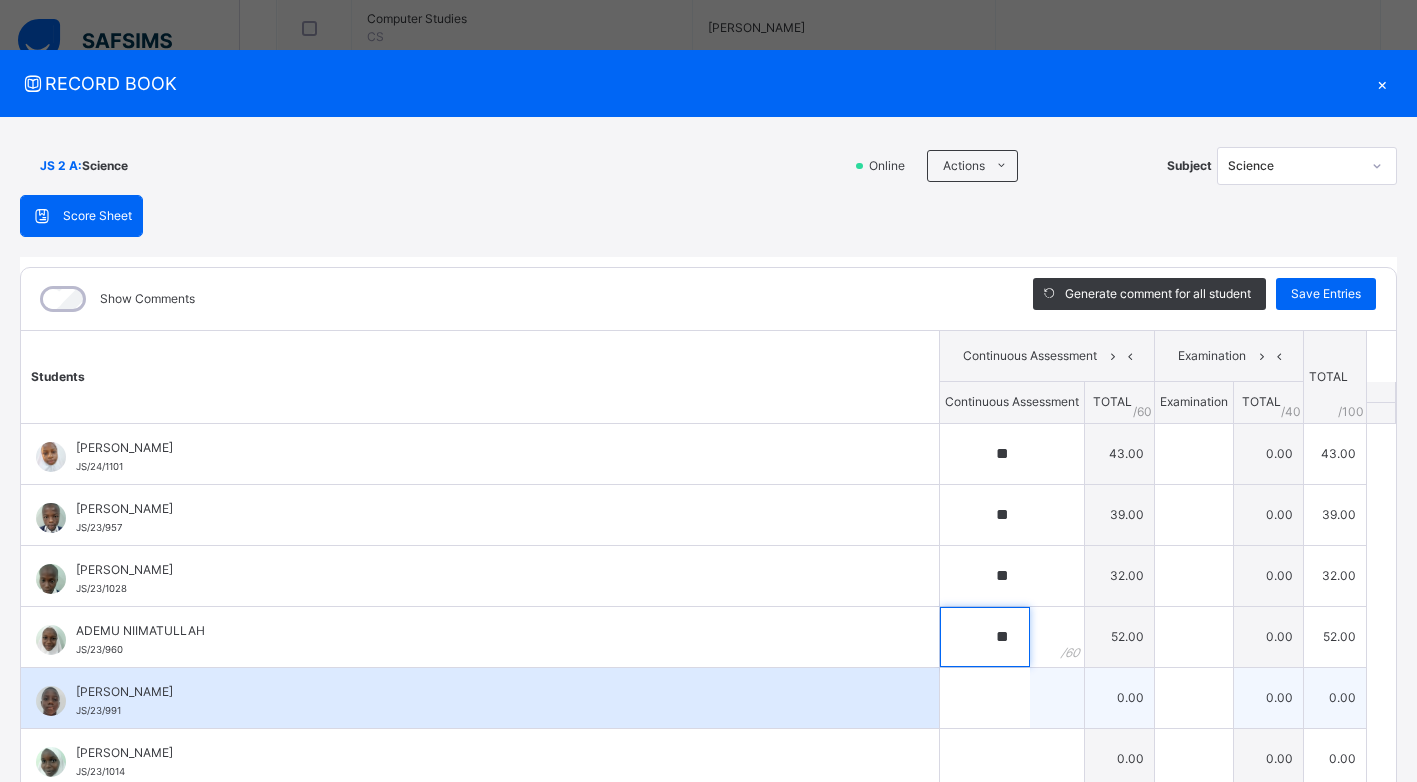 type on "**" 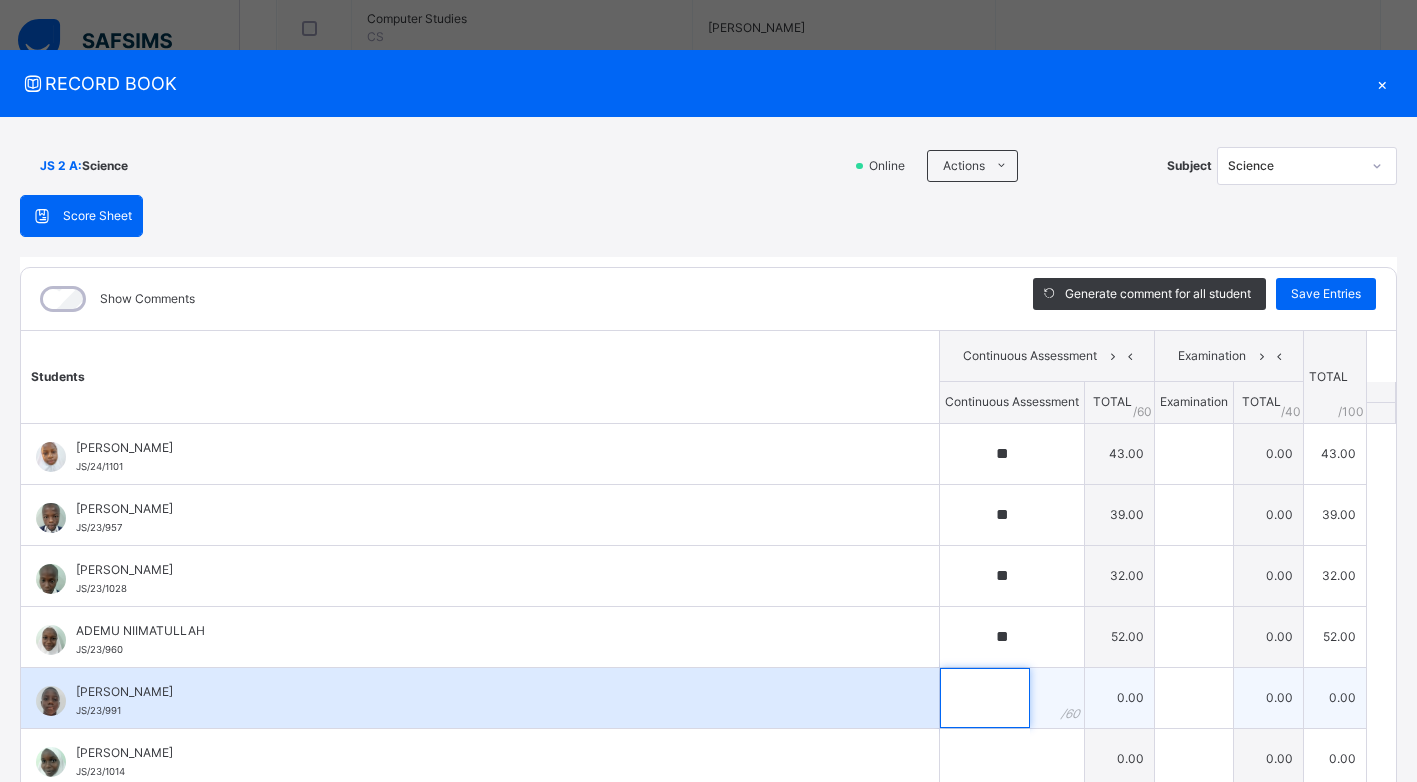 click at bounding box center [985, 698] 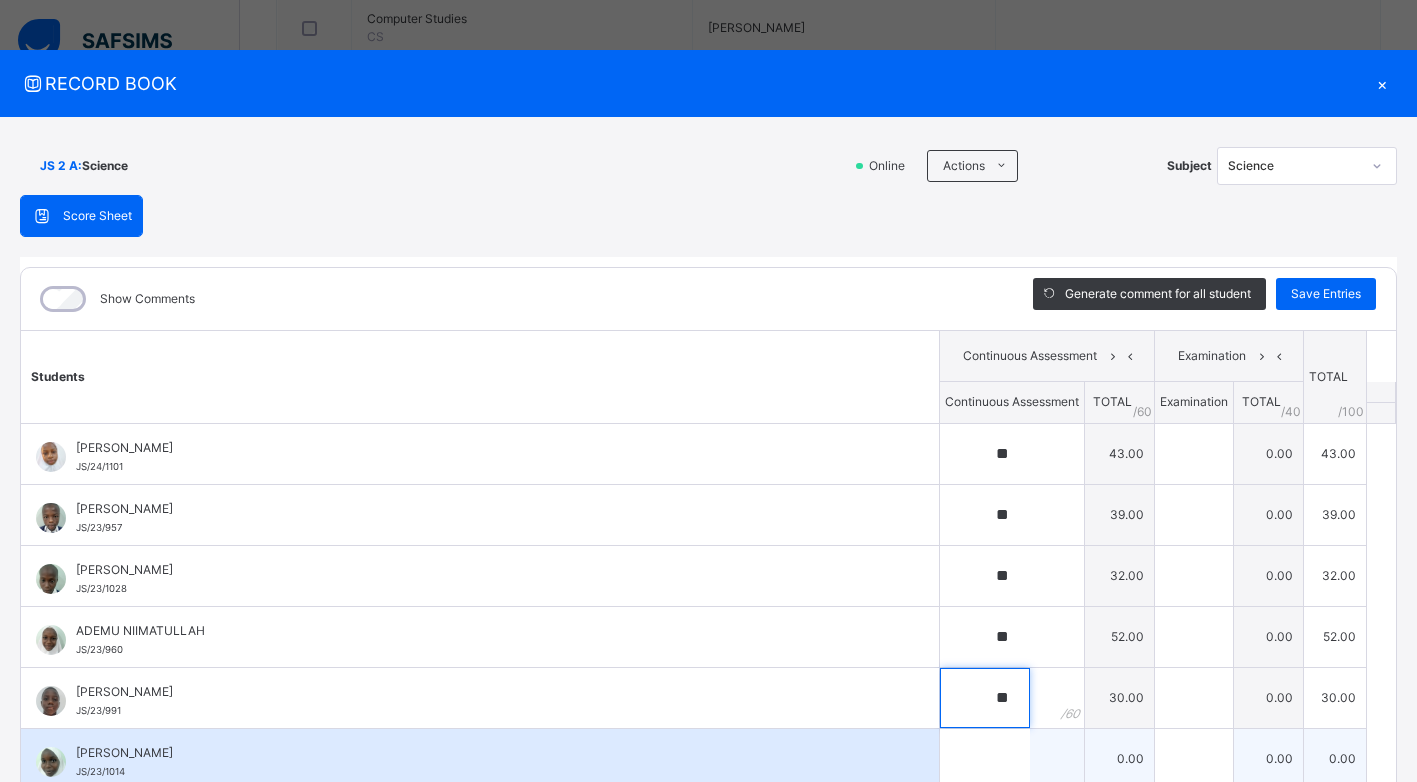 type on "**" 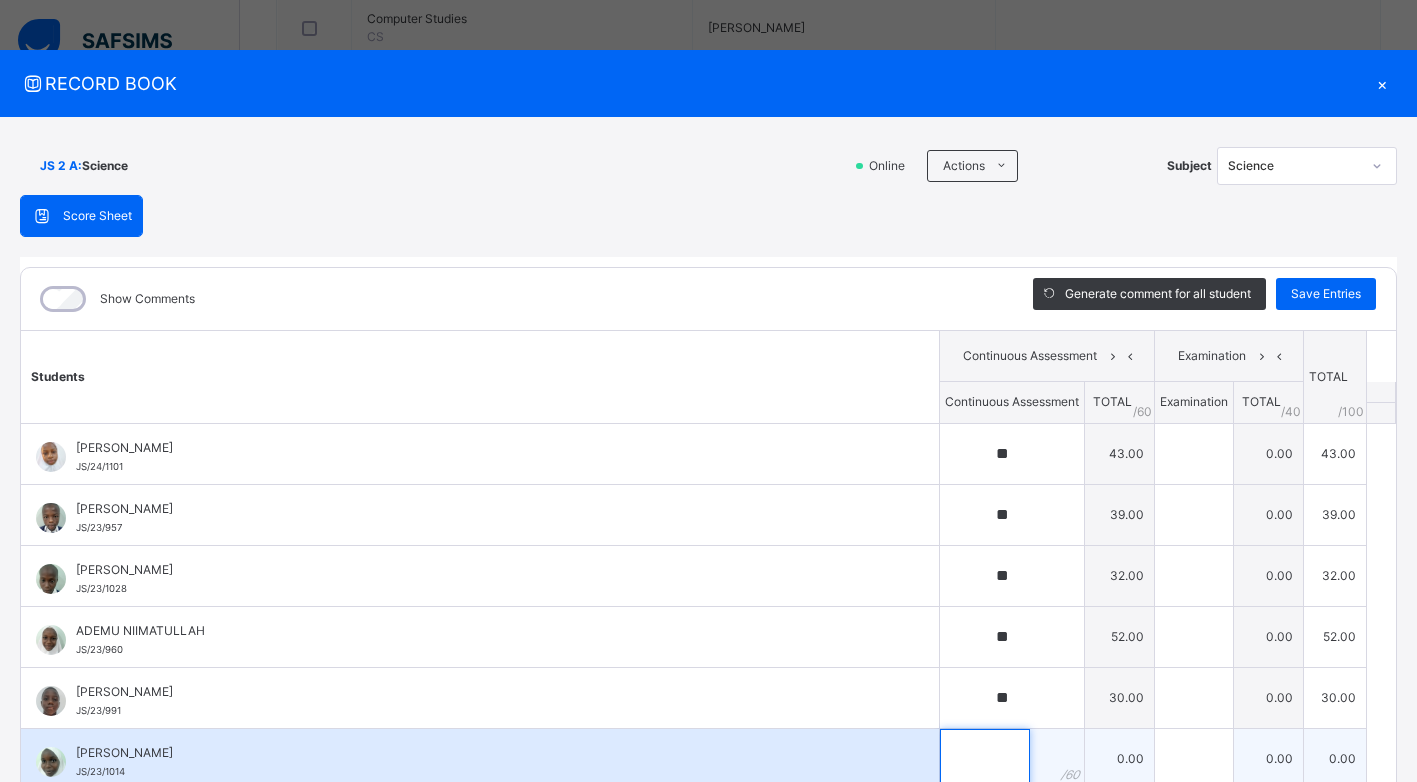 click at bounding box center (985, 759) 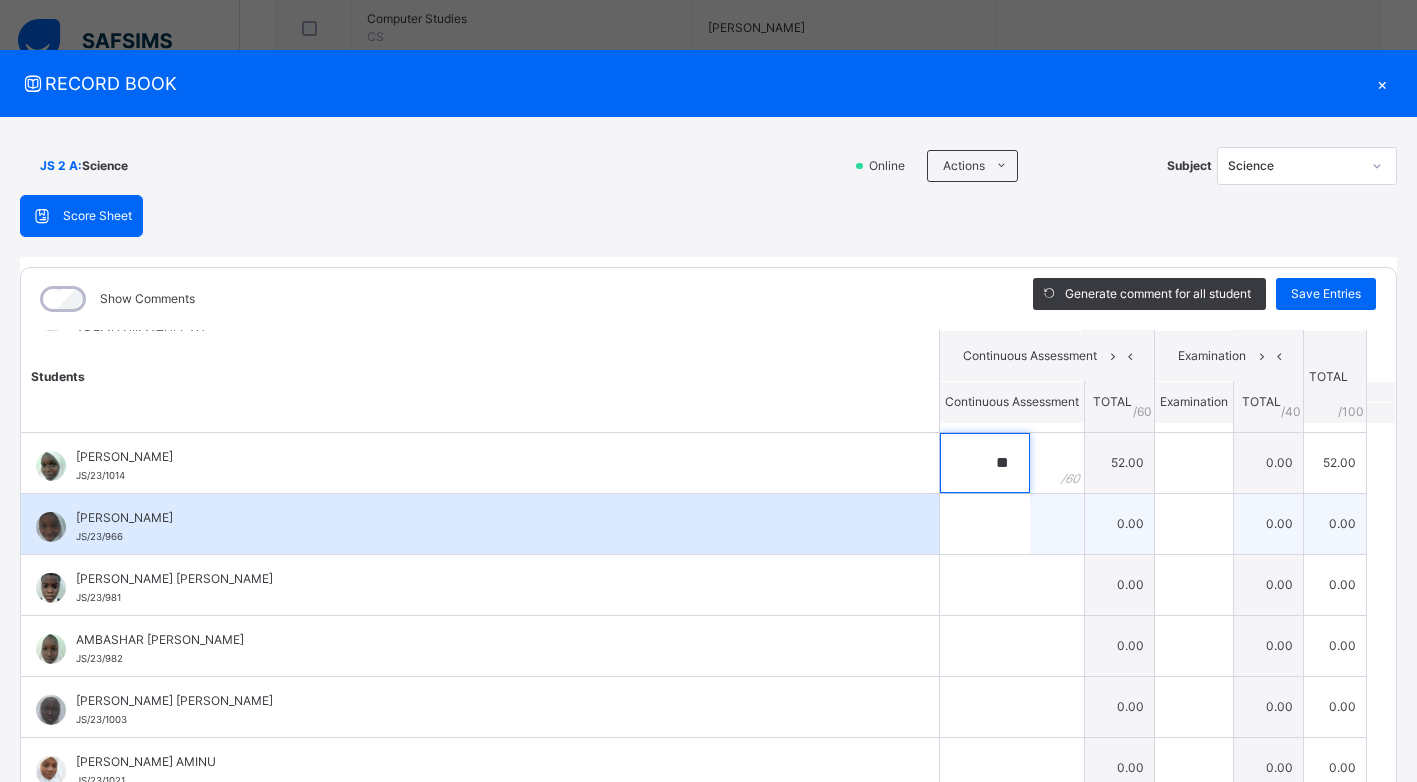scroll, scrollTop: 300, scrollLeft: 0, axis: vertical 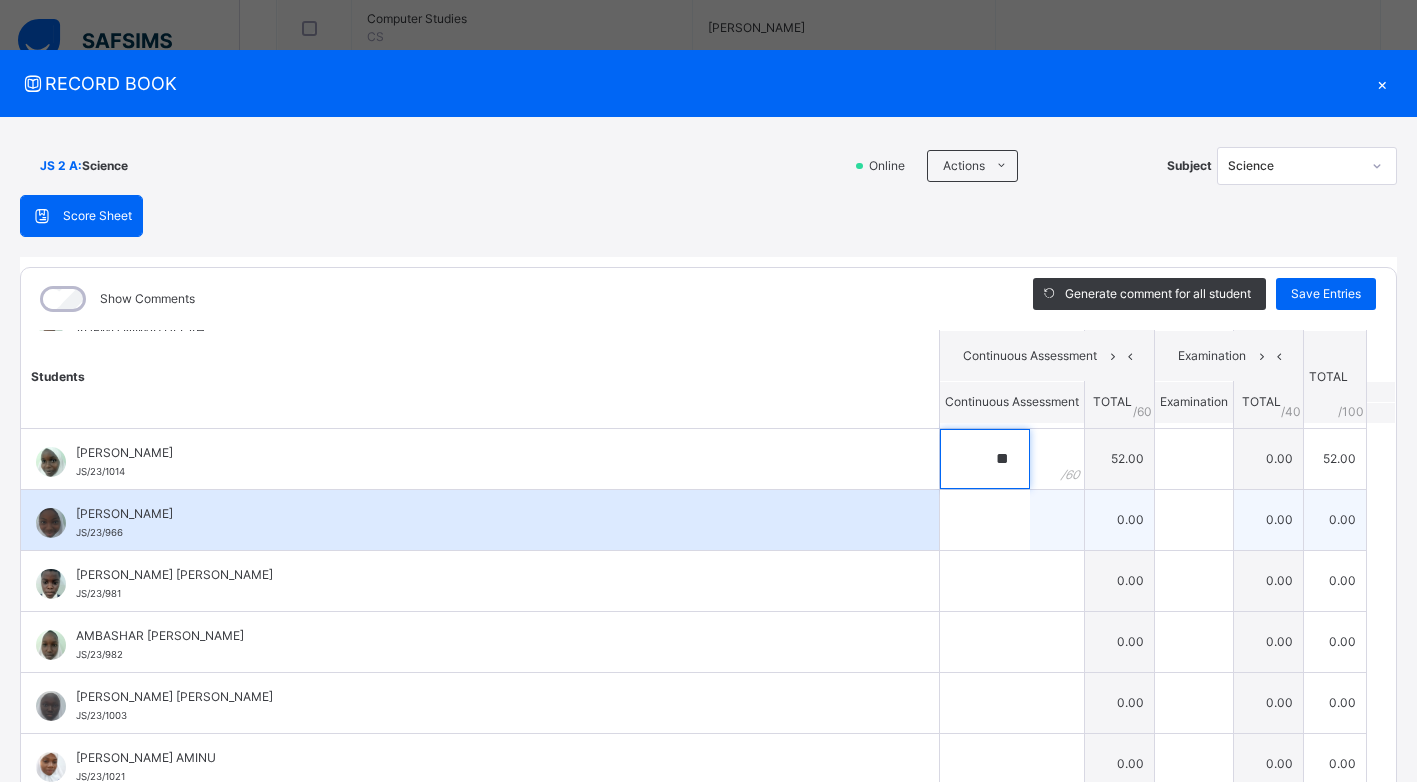 type 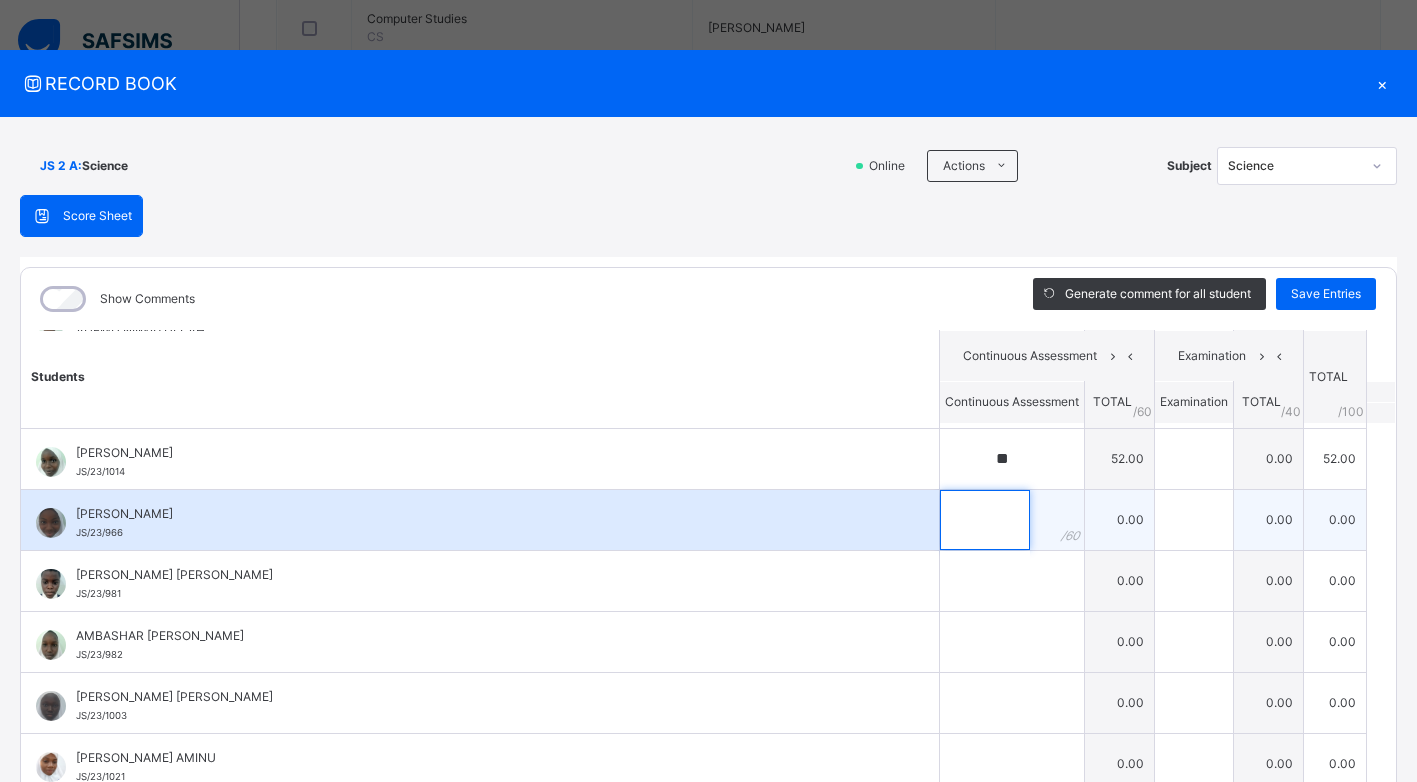 click at bounding box center (985, 520) 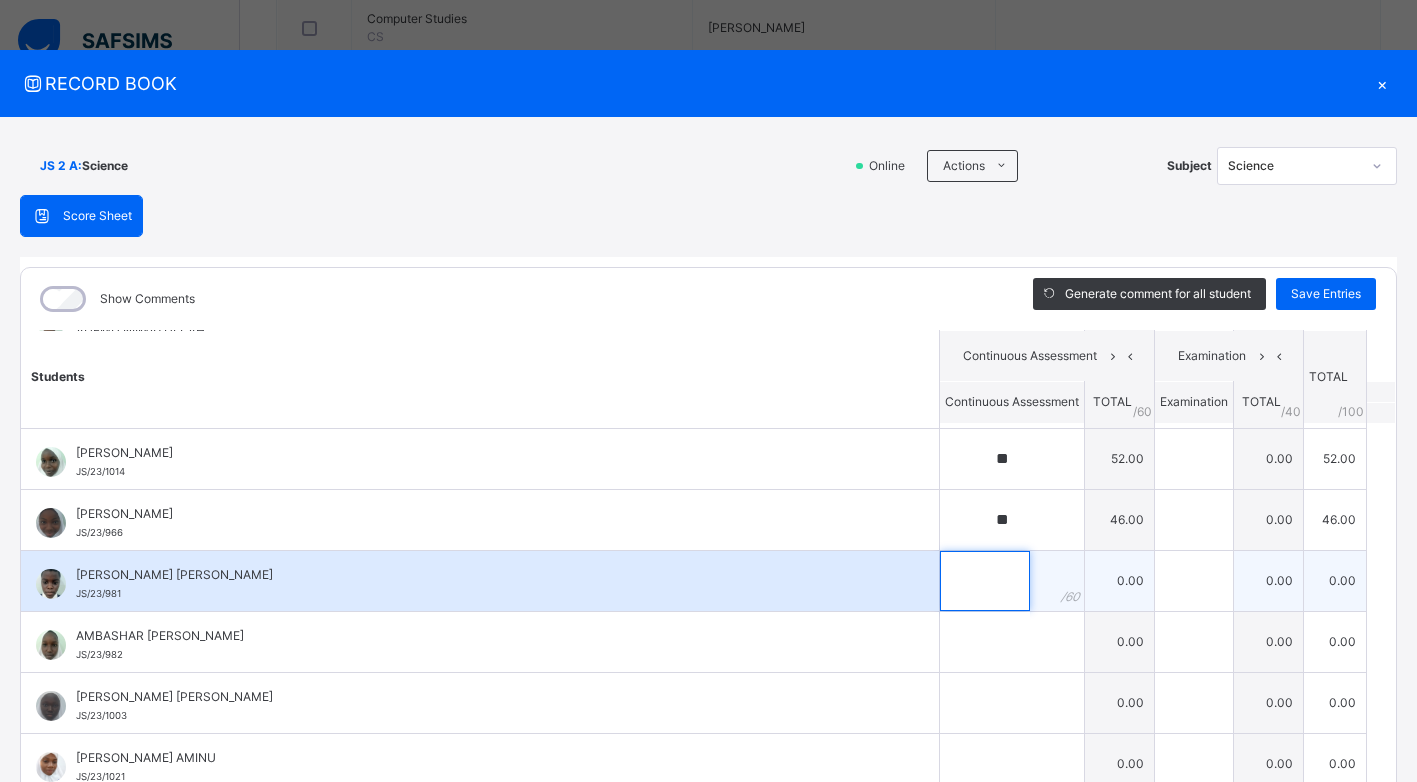 click at bounding box center (985, 581) 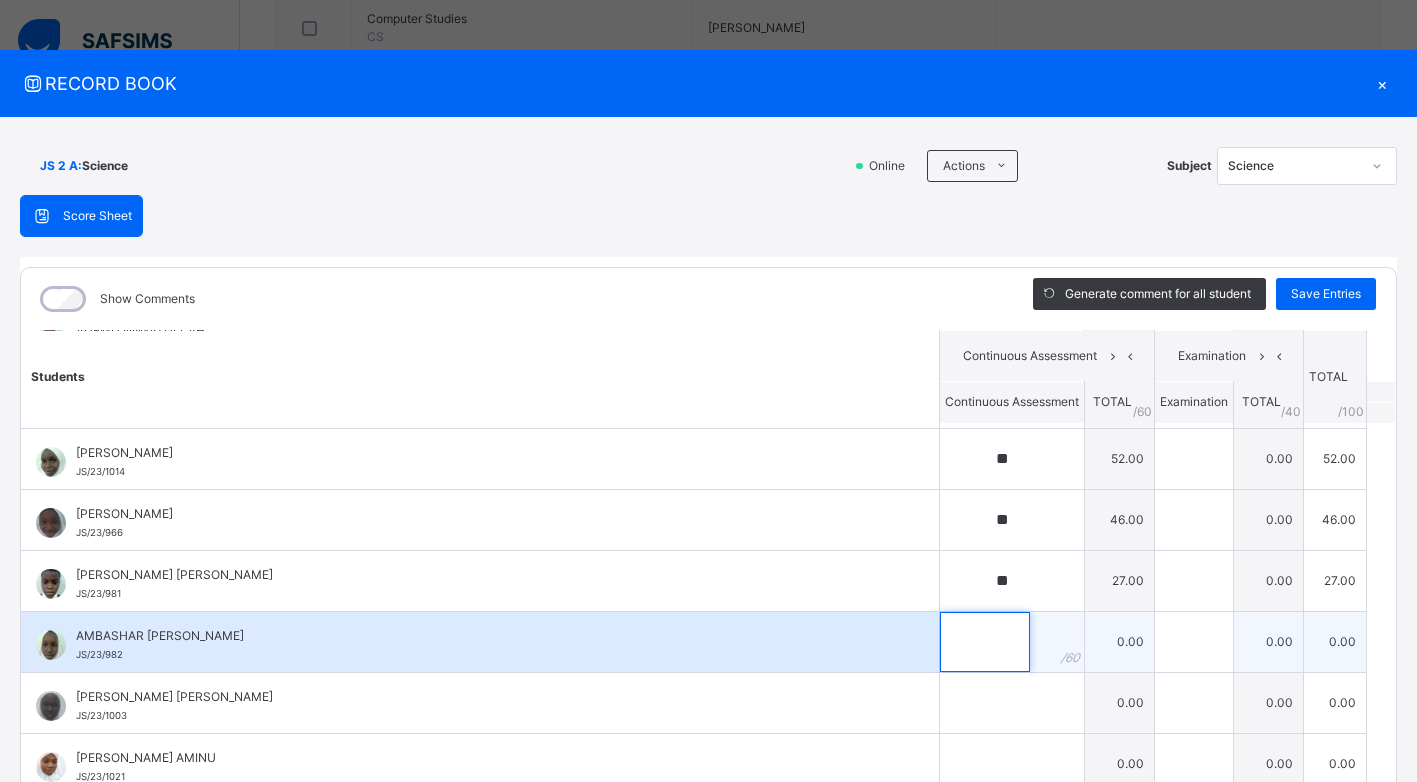 click at bounding box center (985, 642) 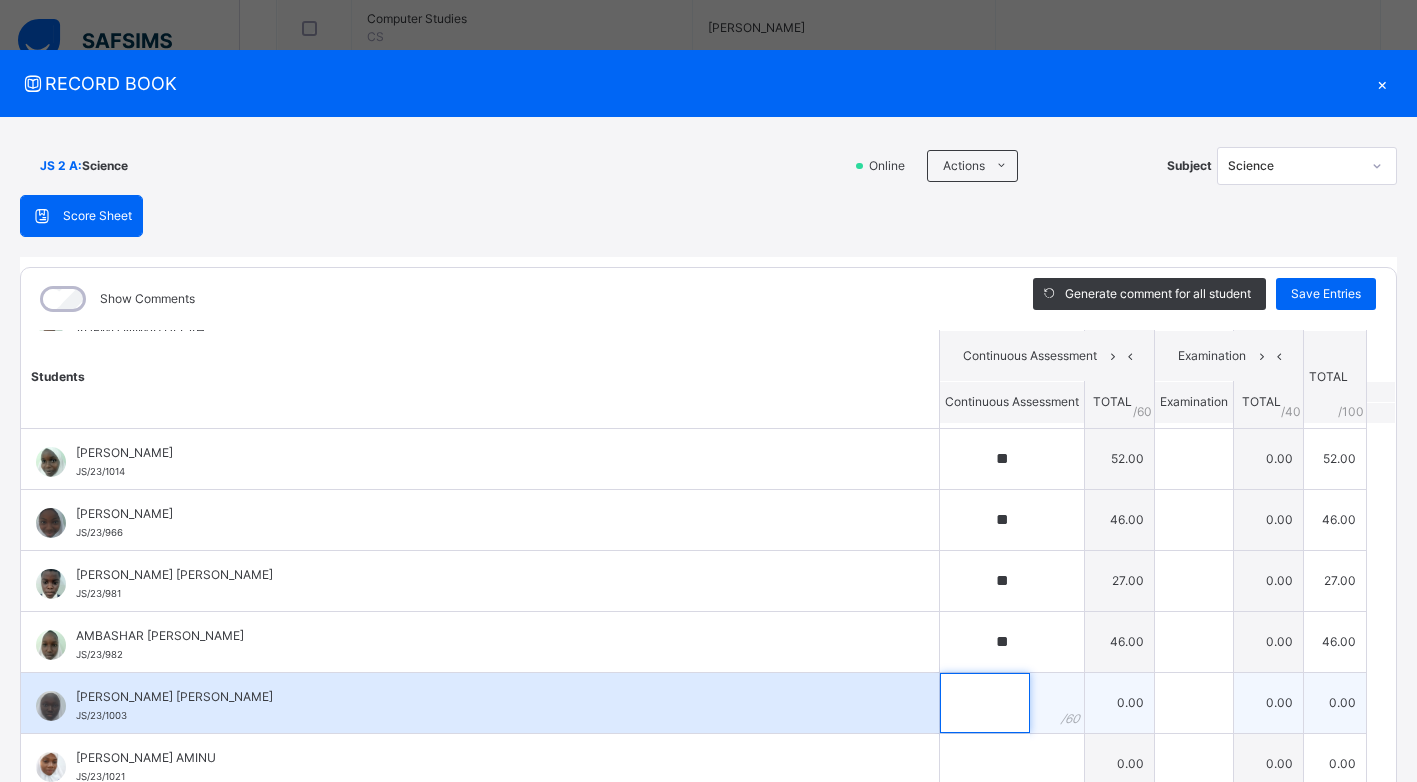click at bounding box center [985, 703] 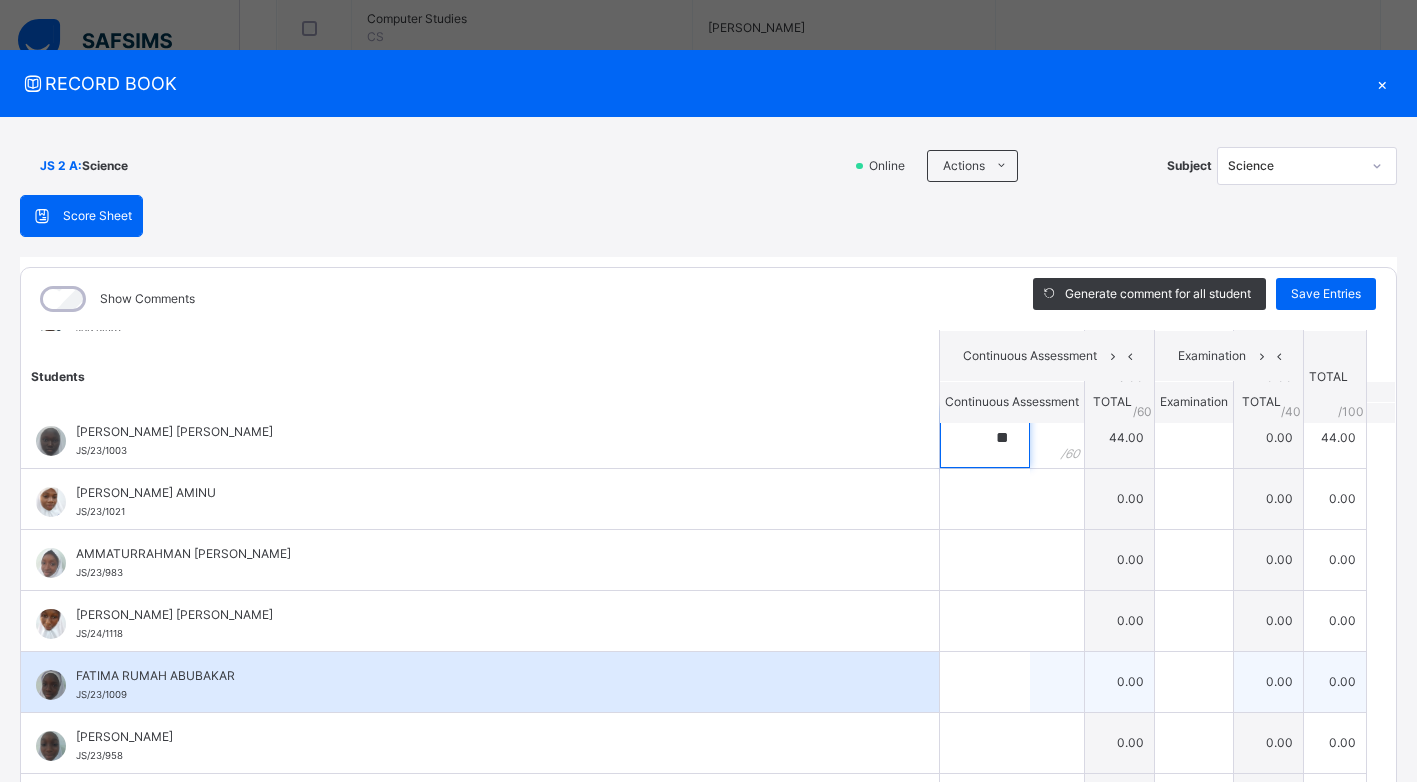 scroll, scrollTop: 600, scrollLeft: 0, axis: vertical 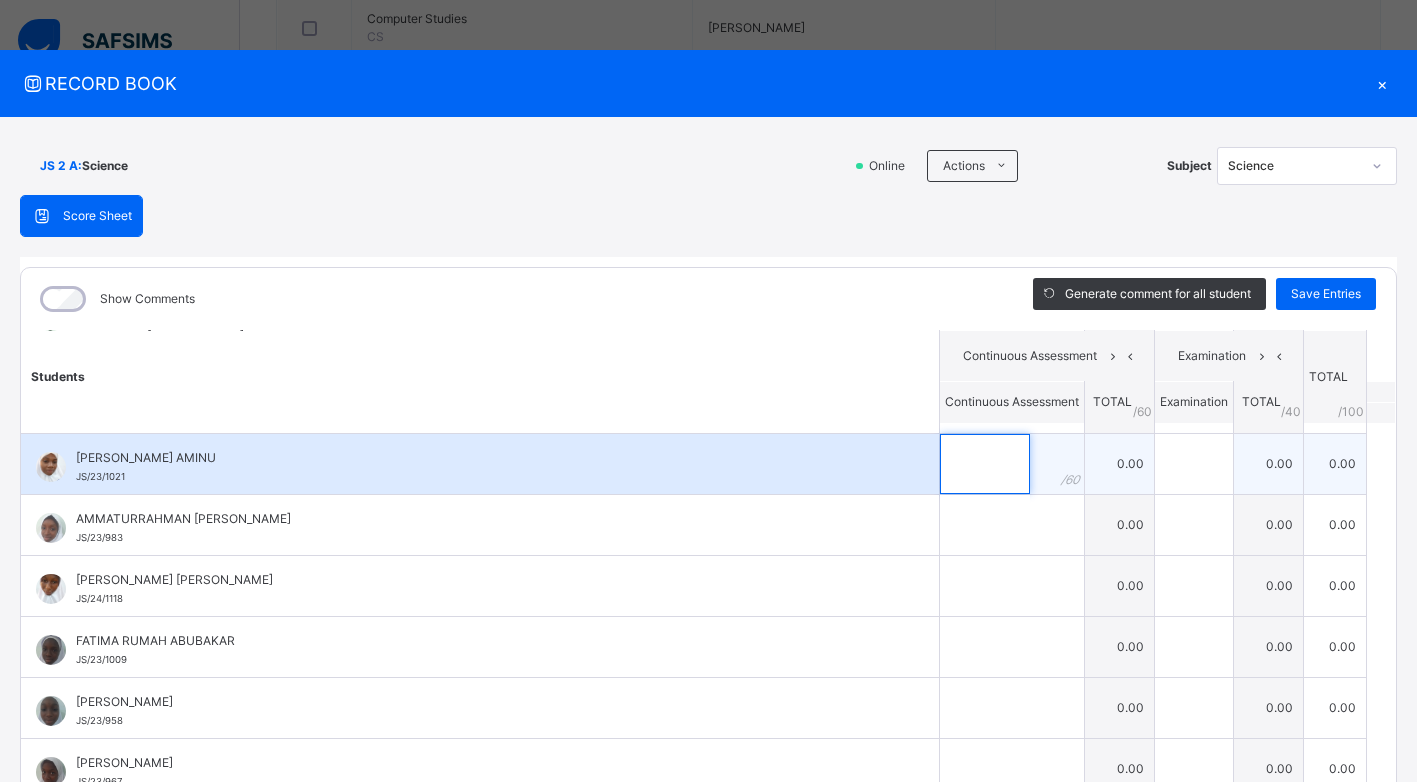 click at bounding box center (985, 464) 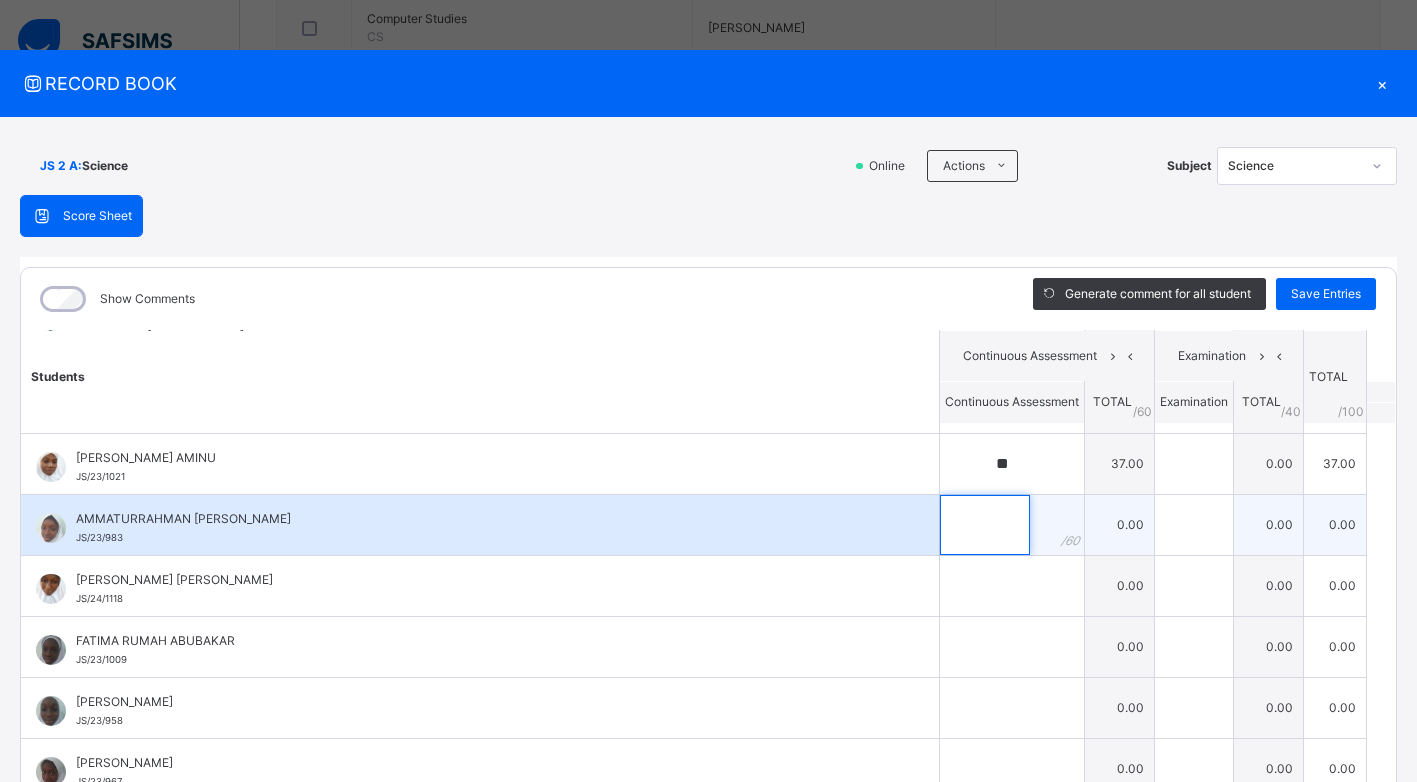 click at bounding box center (985, 525) 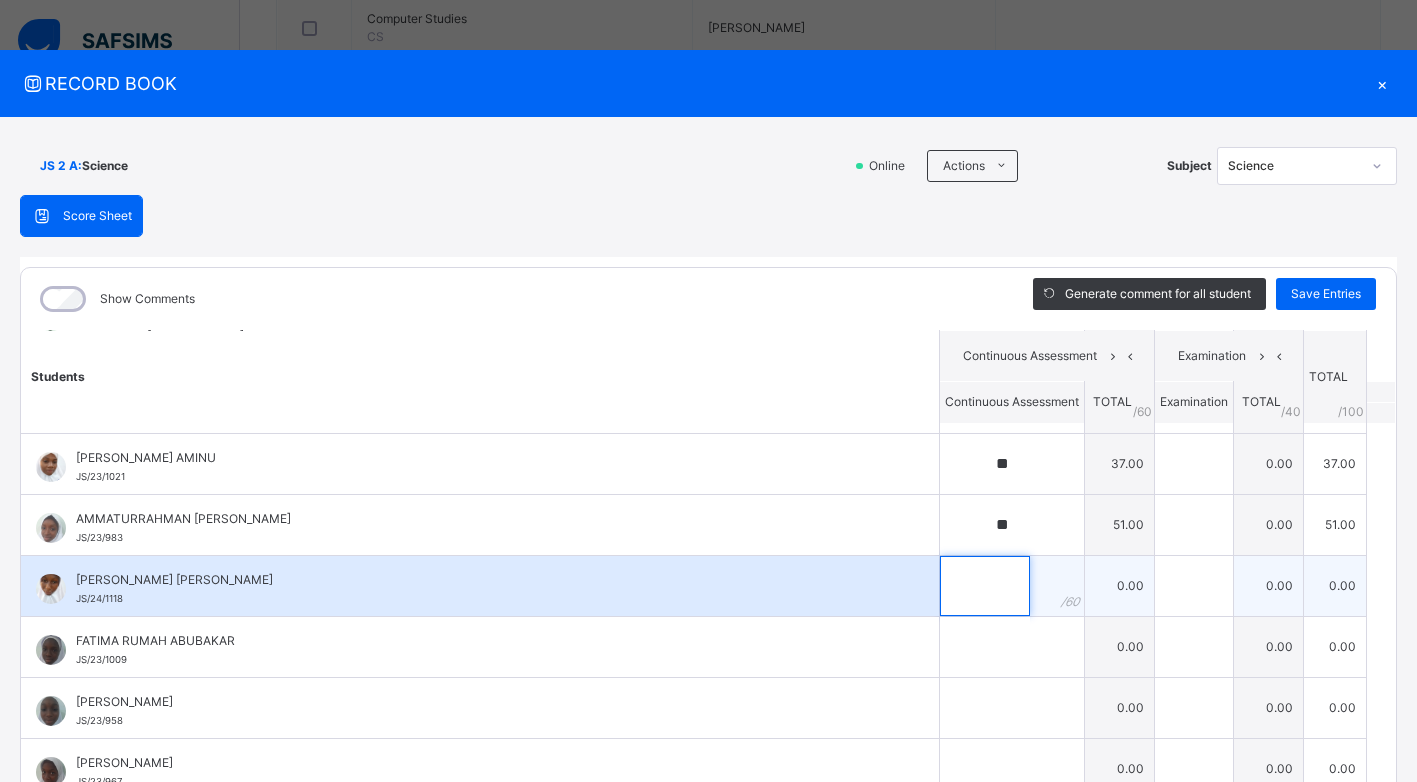 click at bounding box center [985, 586] 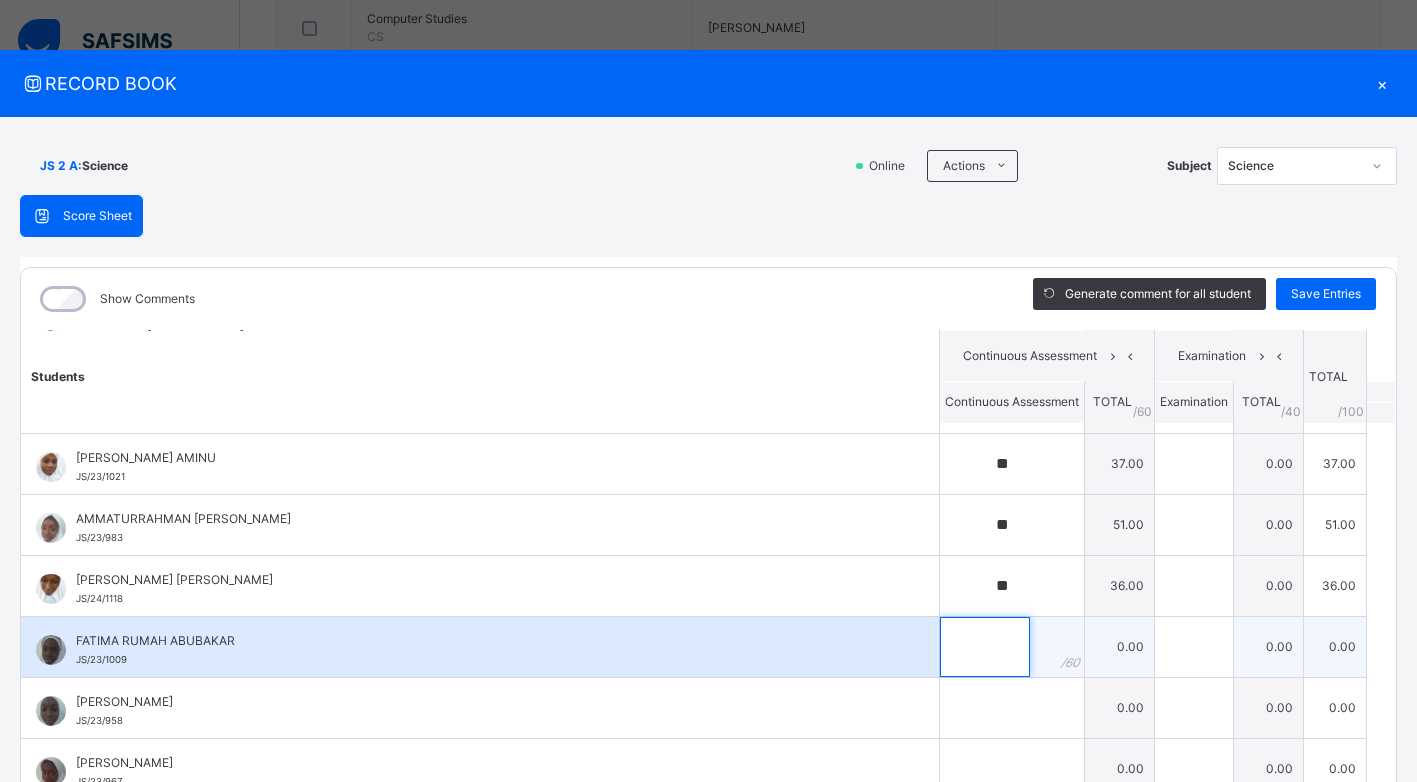 click at bounding box center [985, 647] 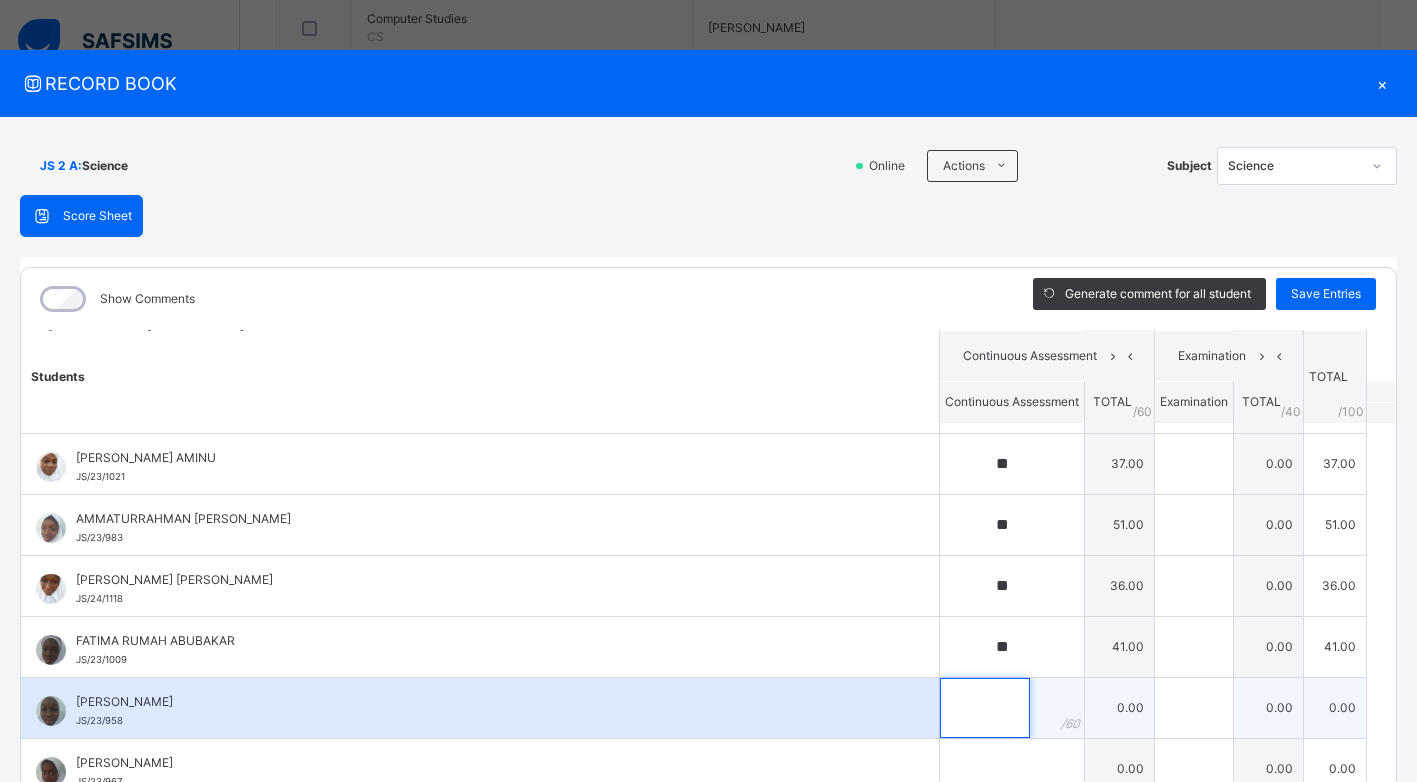 click at bounding box center (985, 708) 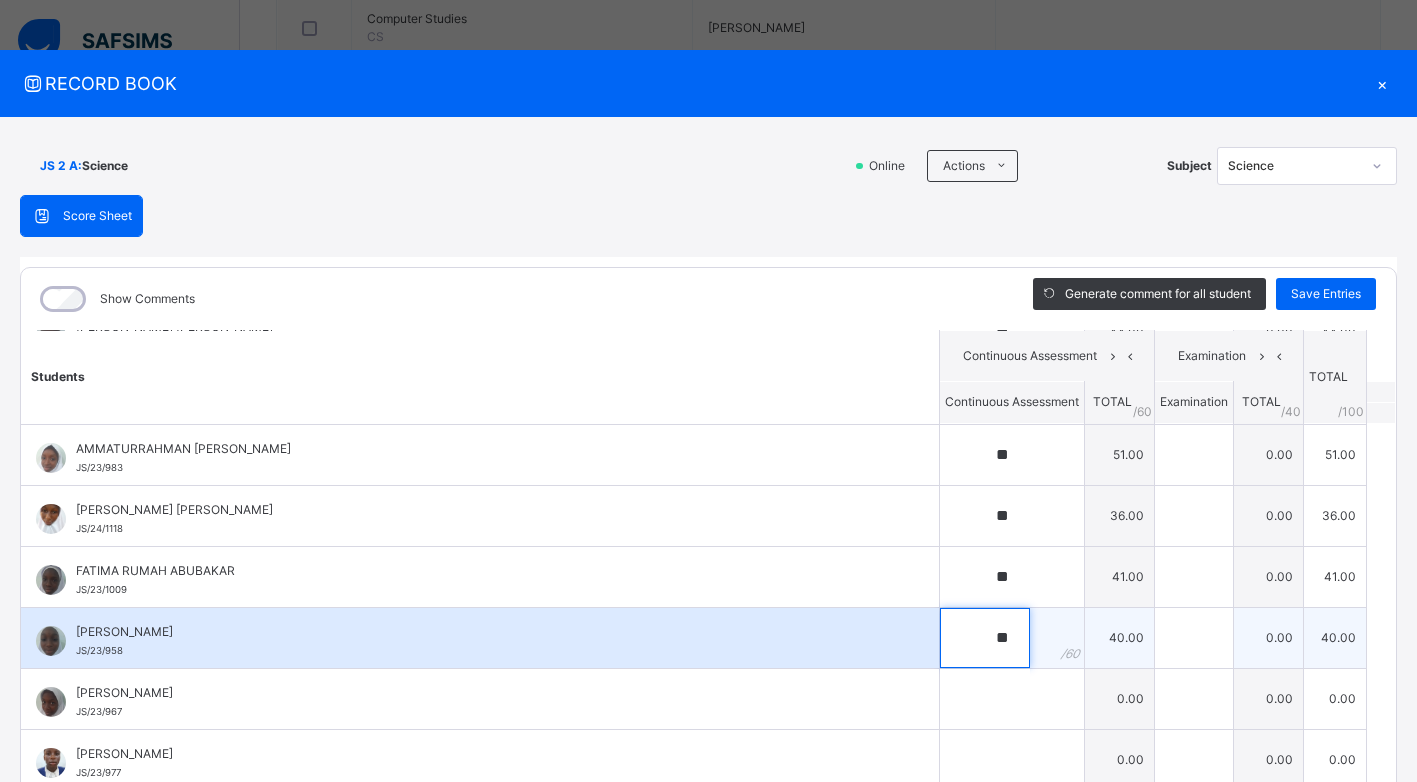 scroll, scrollTop: 800, scrollLeft: 0, axis: vertical 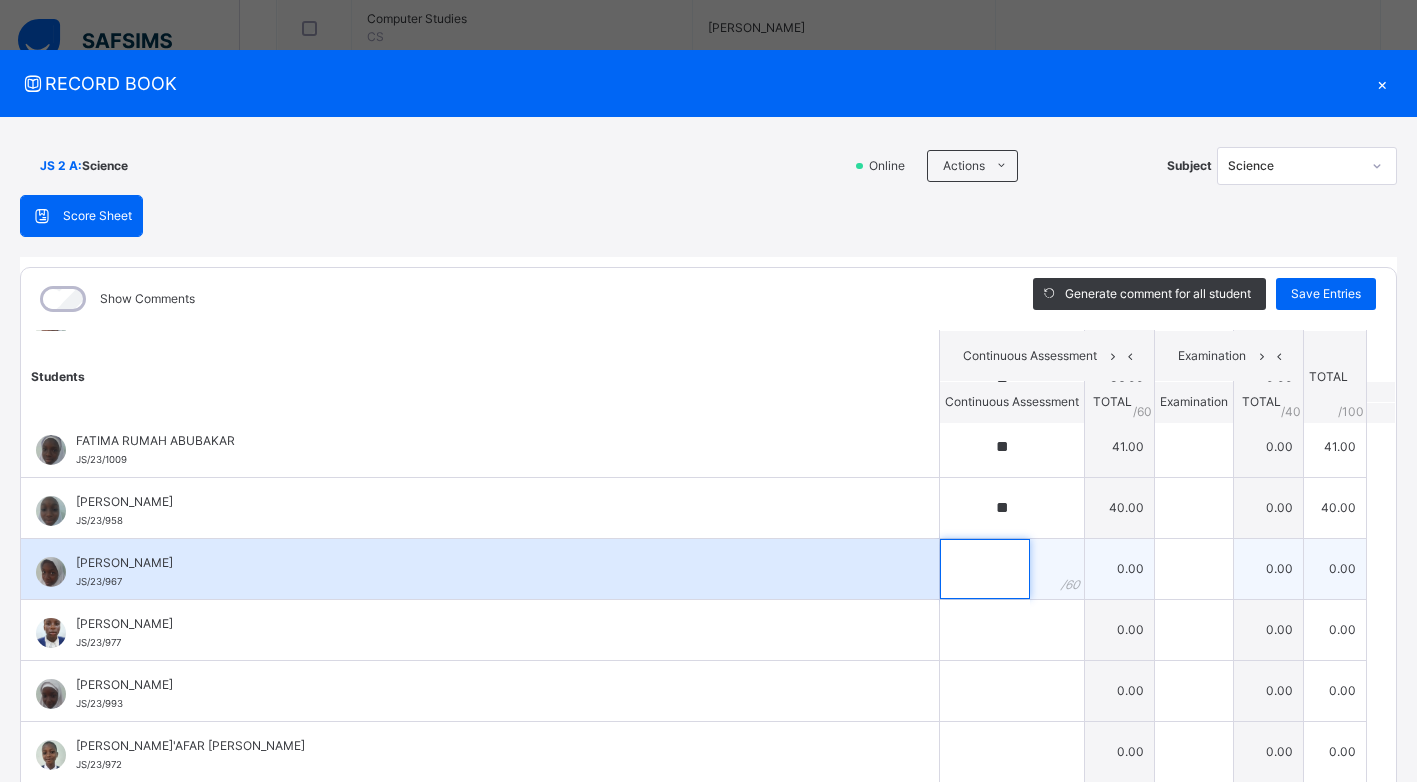 click at bounding box center (985, 569) 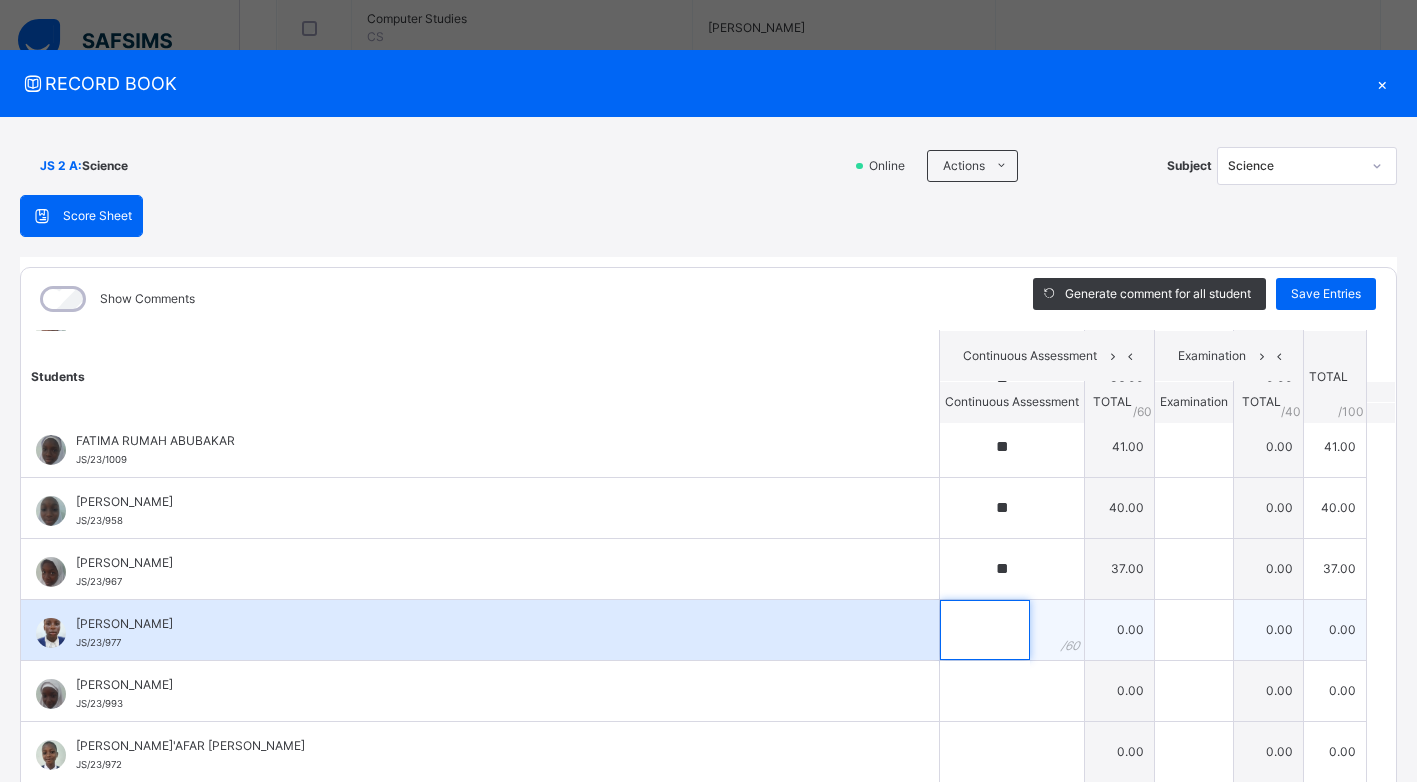 drag, startPoint x: 945, startPoint y: 608, endPoint x: 941, endPoint y: 623, distance: 15.524175 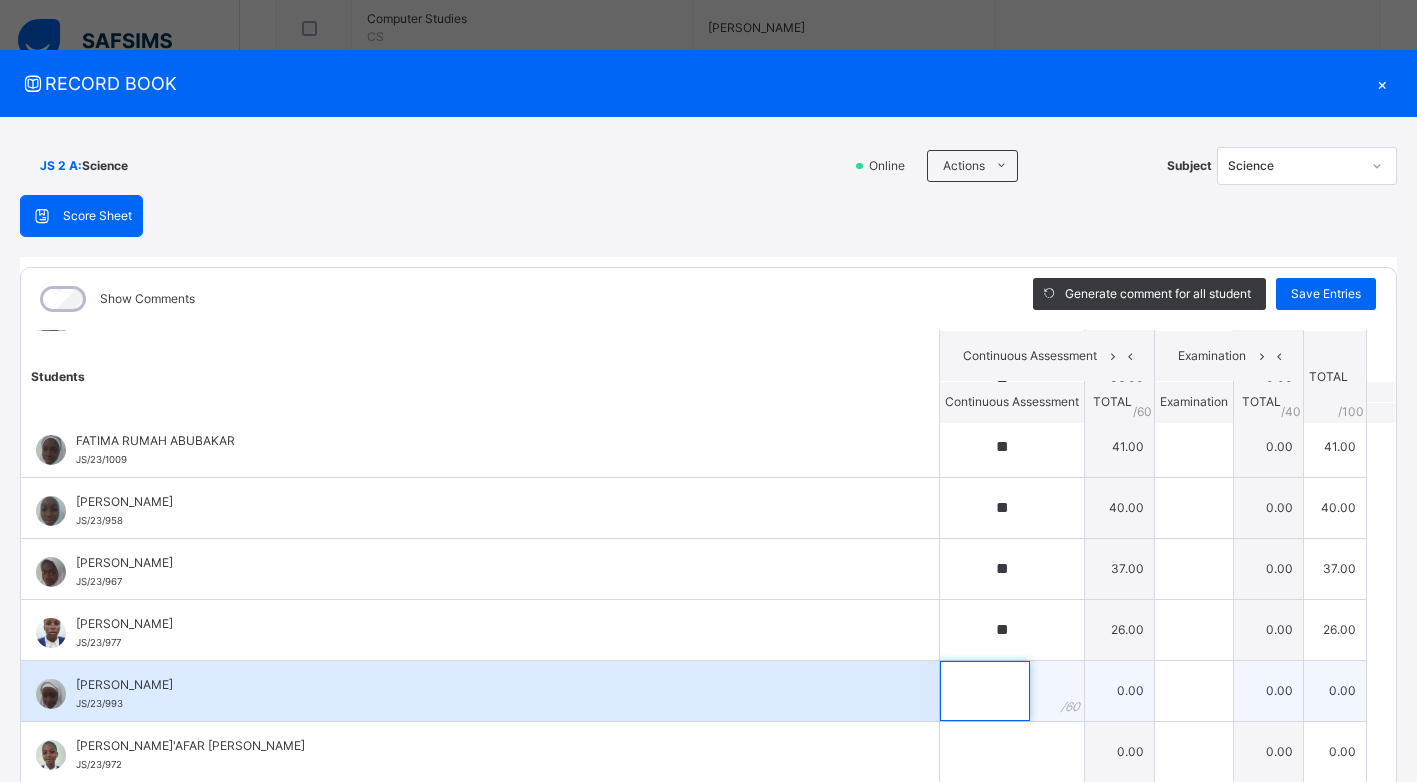 click at bounding box center (985, 691) 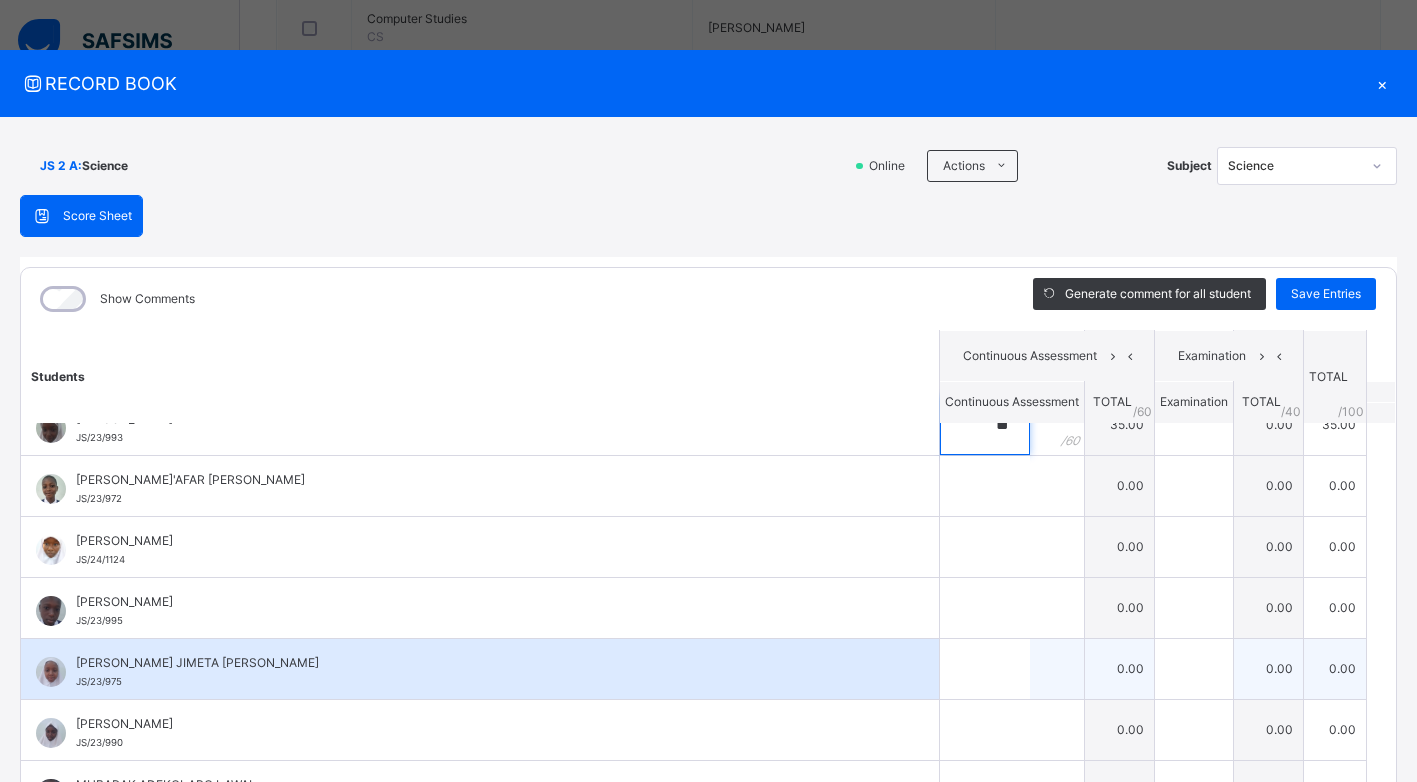 scroll, scrollTop: 1100, scrollLeft: 0, axis: vertical 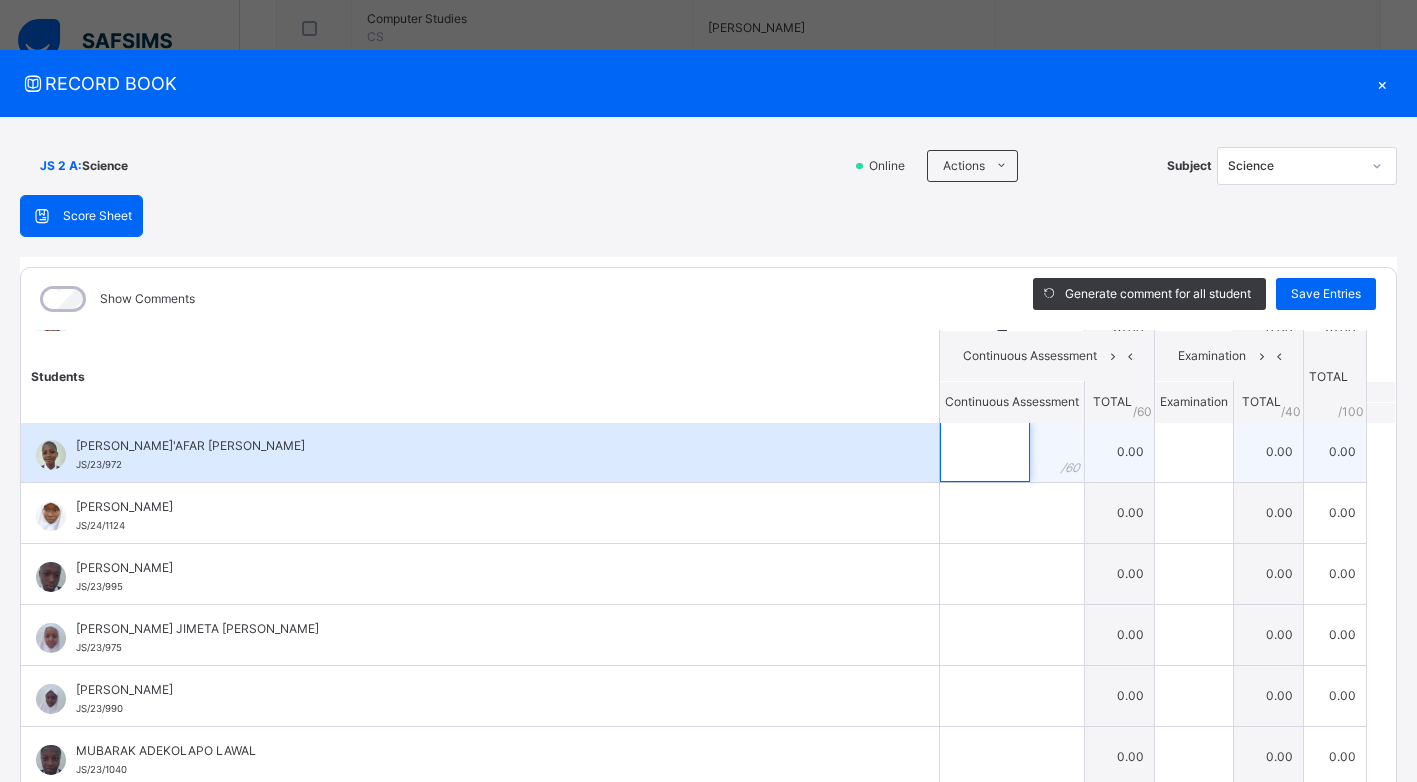 click at bounding box center (985, 452) 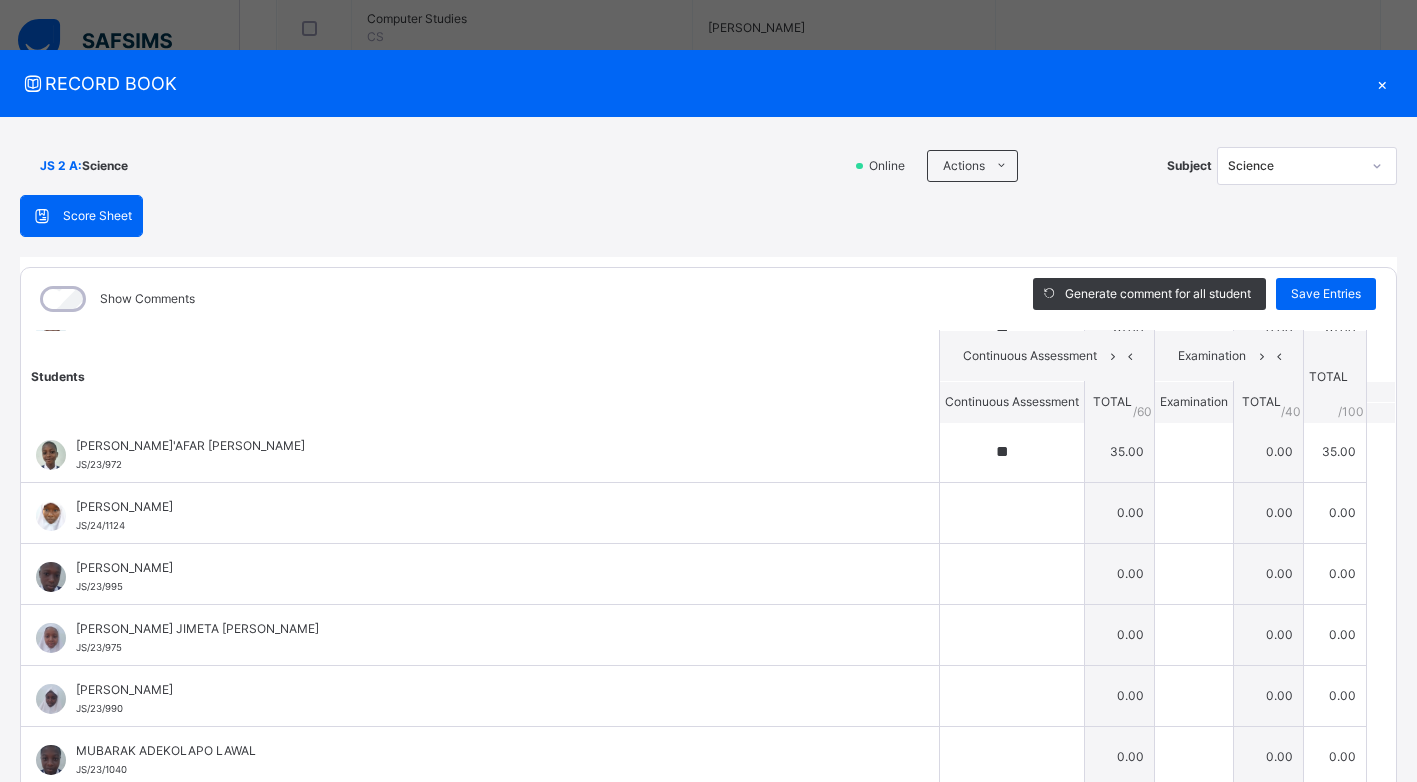 drag, startPoint x: 1027, startPoint y: 586, endPoint x: 1265, endPoint y: 792, distance: 314.76974 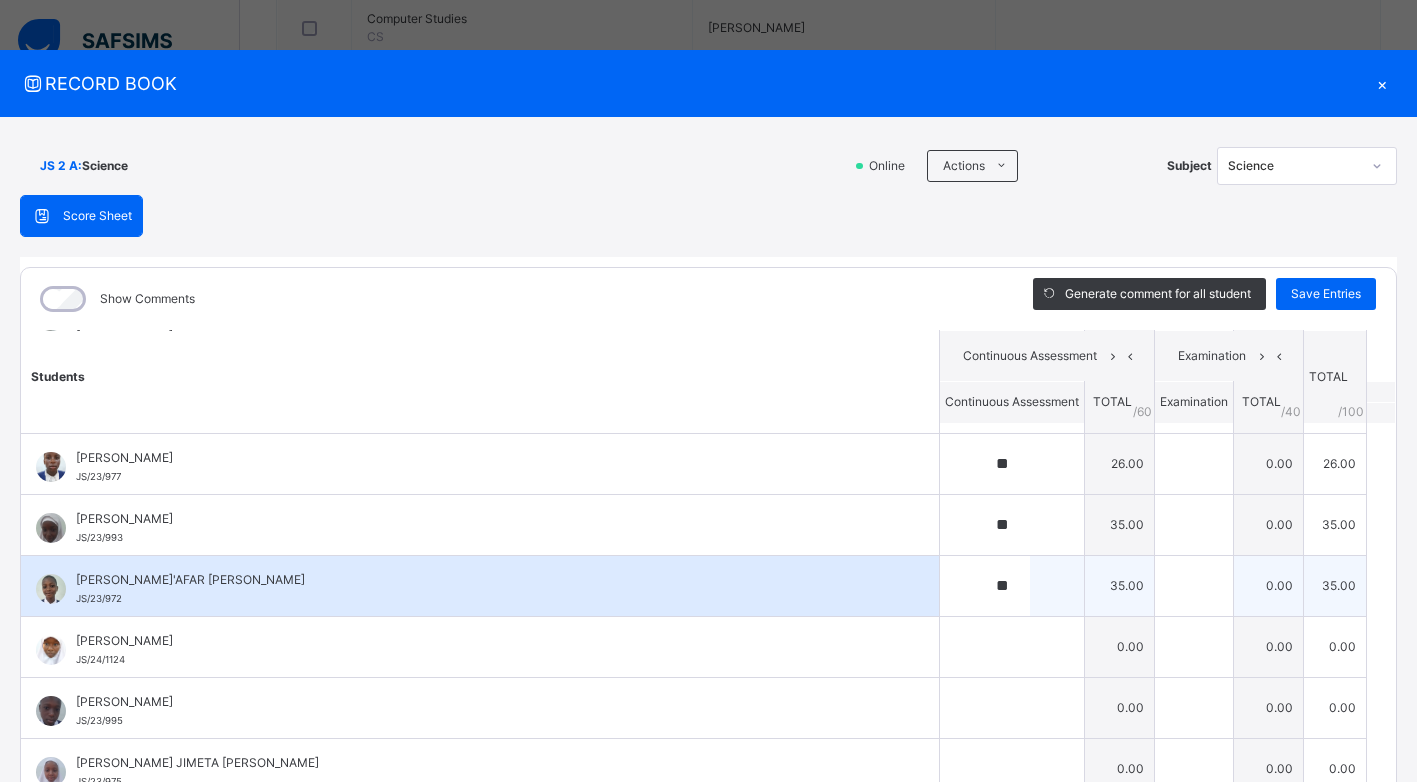 scroll, scrollTop: 1000, scrollLeft: 0, axis: vertical 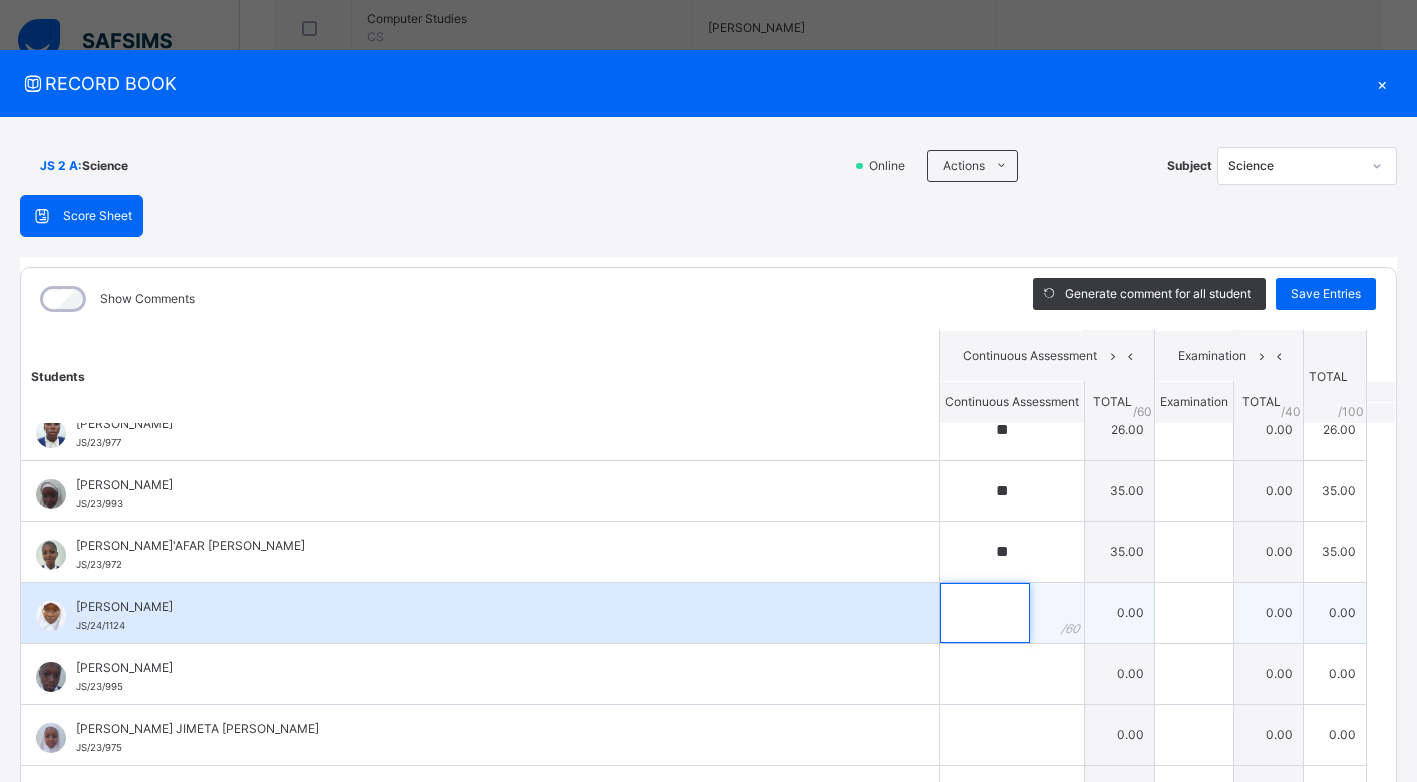 click at bounding box center (985, 613) 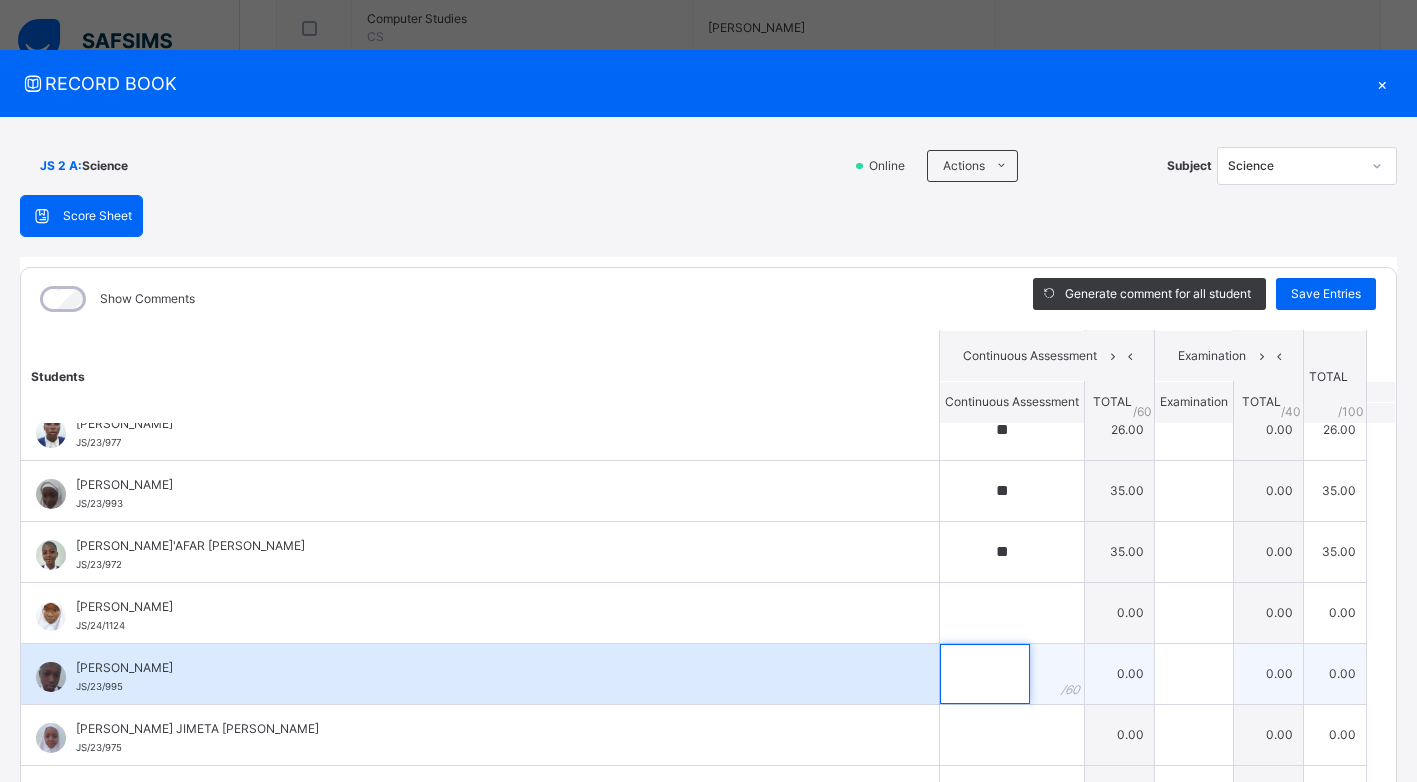 click at bounding box center (985, 674) 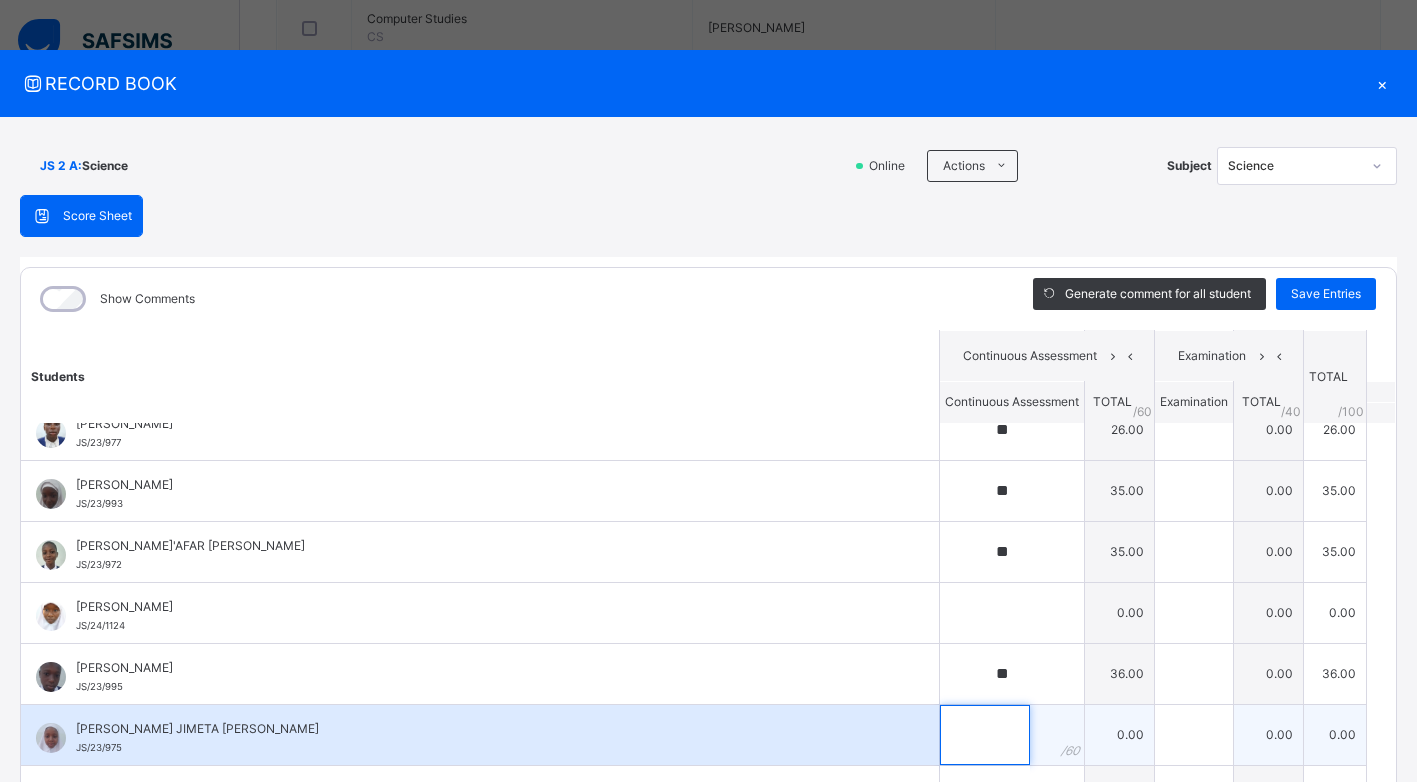 click at bounding box center [985, 735] 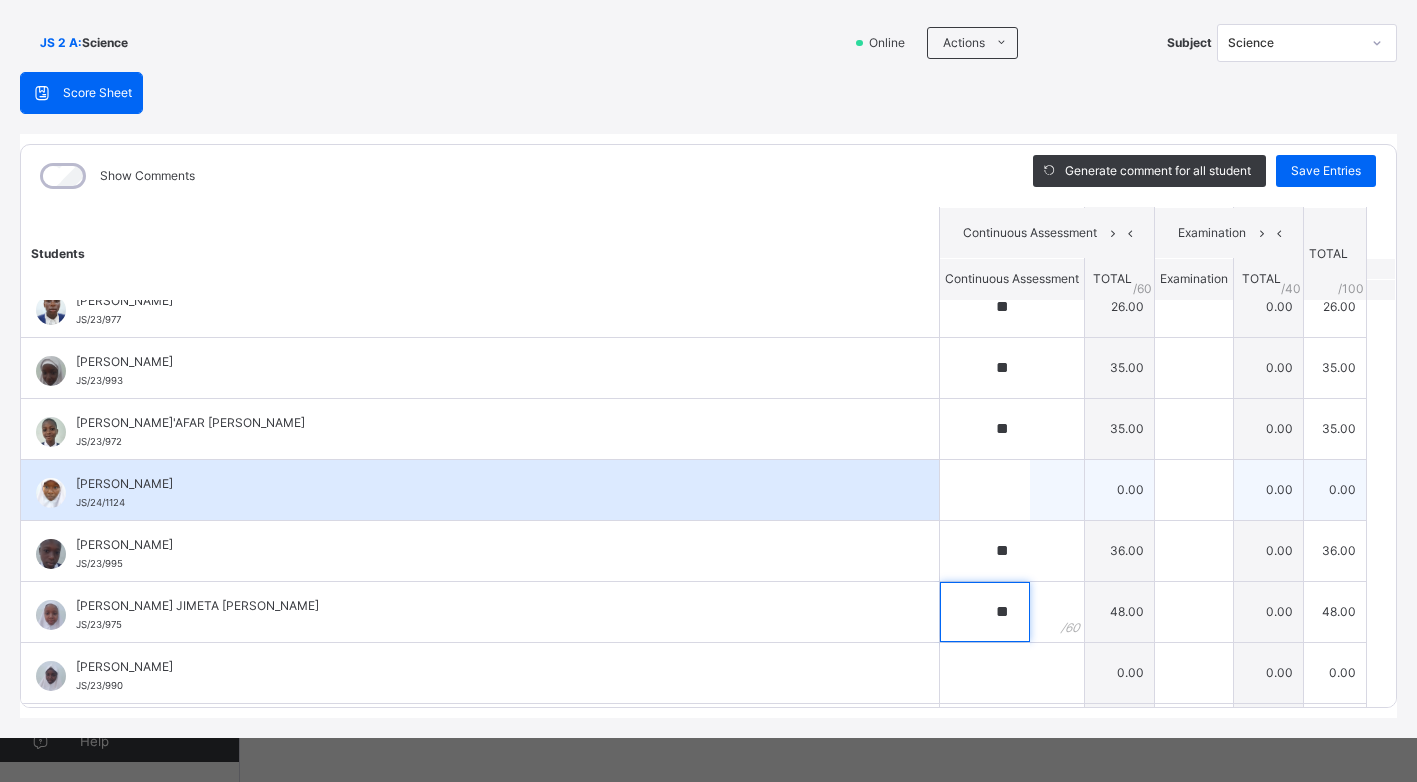 scroll, scrollTop: 129, scrollLeft: 0, axis: vertical 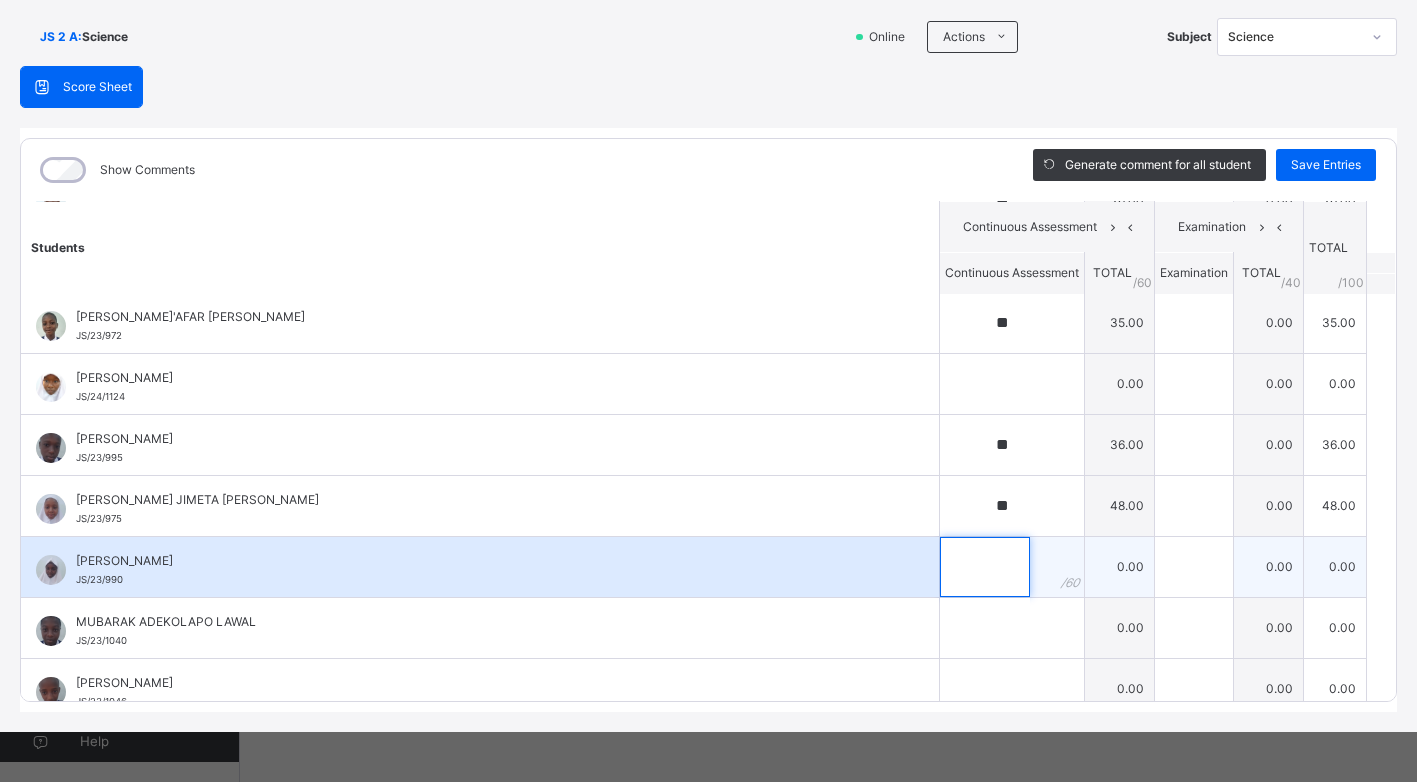 click at bounding box center [985, 567] 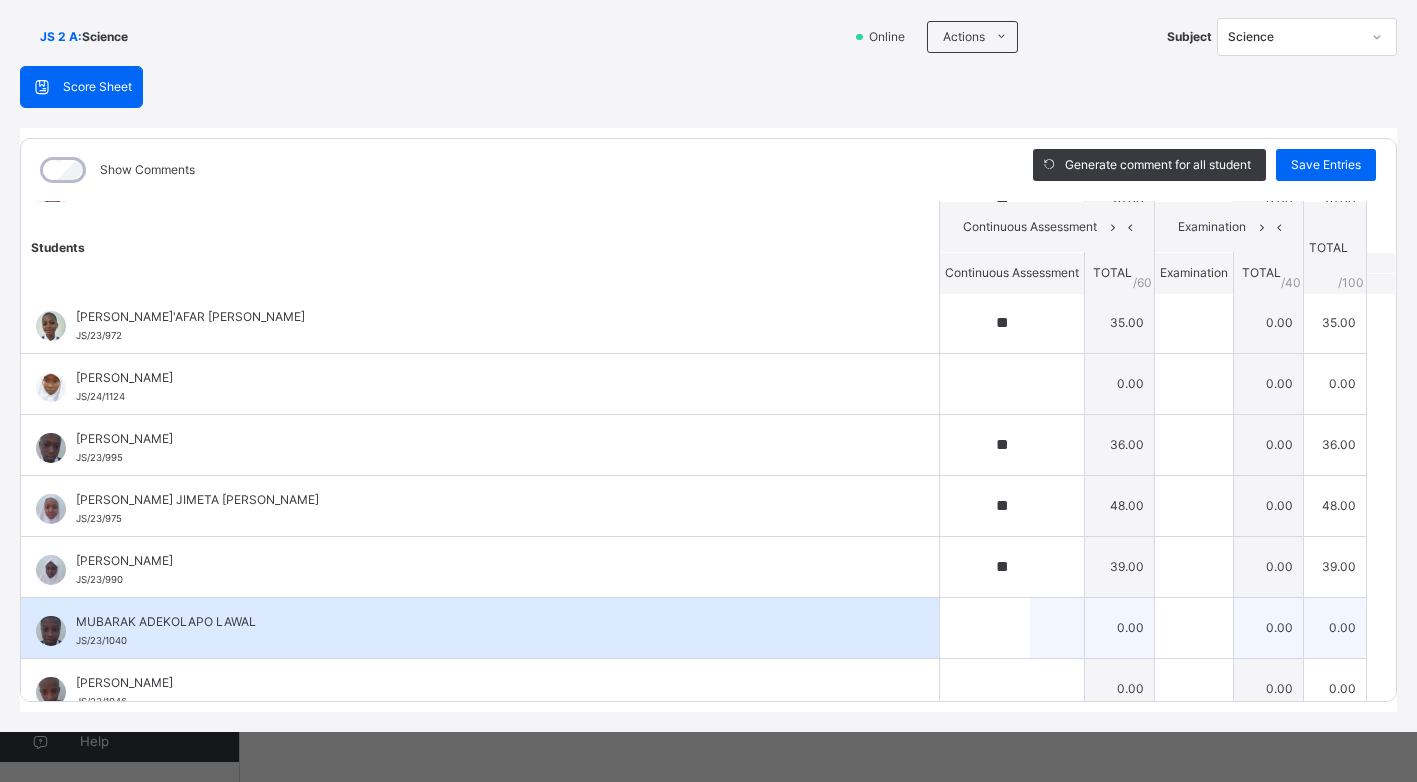 click at bounding box center [1012, 628] 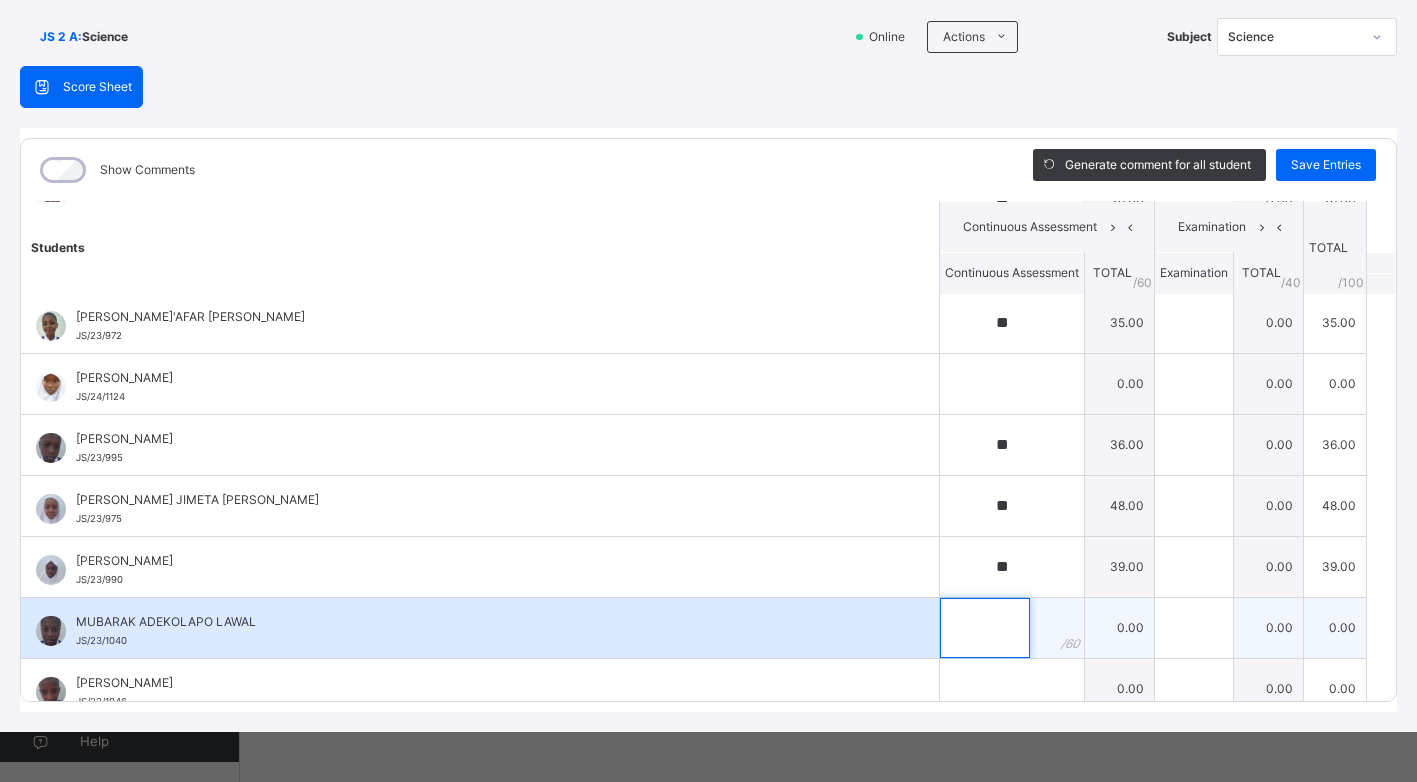 click at bounding box center [985, 628] 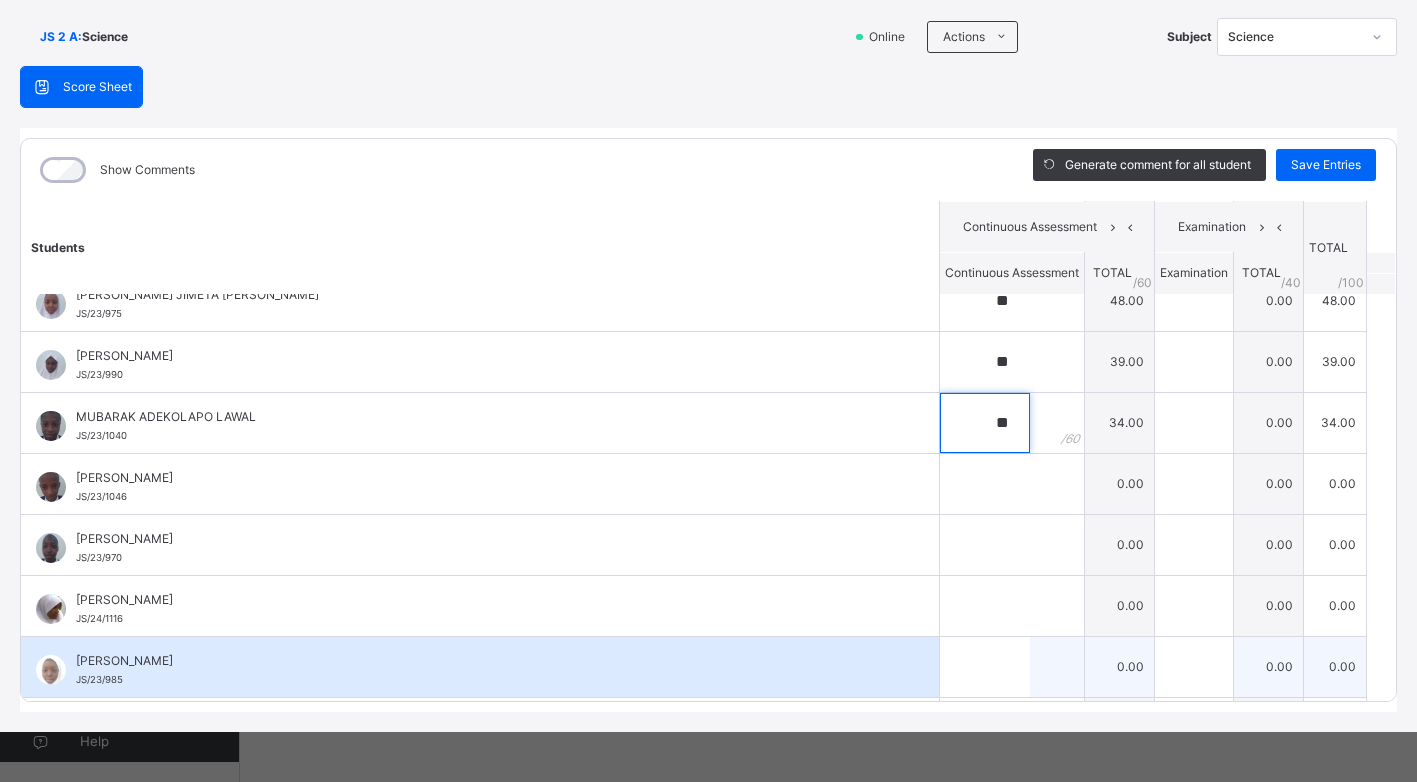 scroll, scrollTop: 1300, scrollLeft: 0, axis: vertical 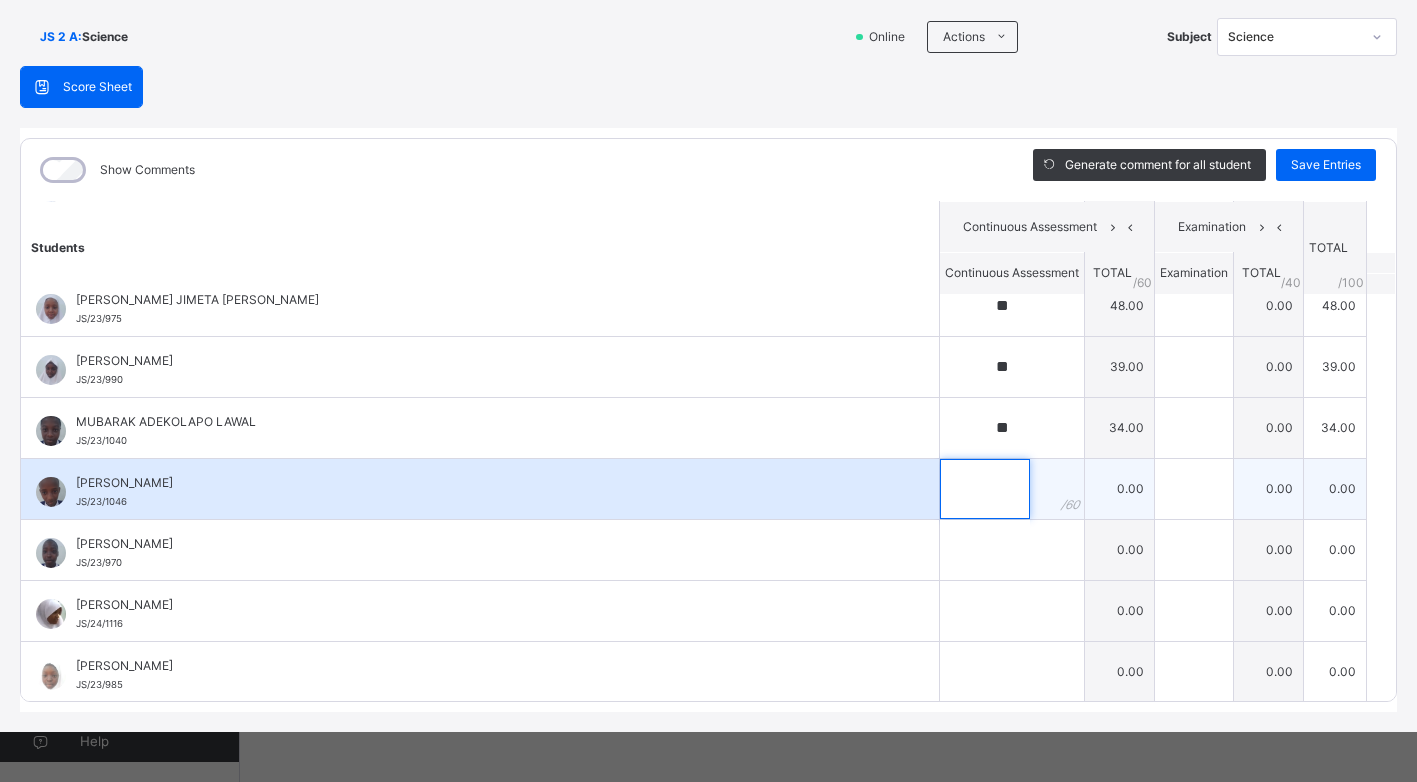 click at bounding box center (985, 489) 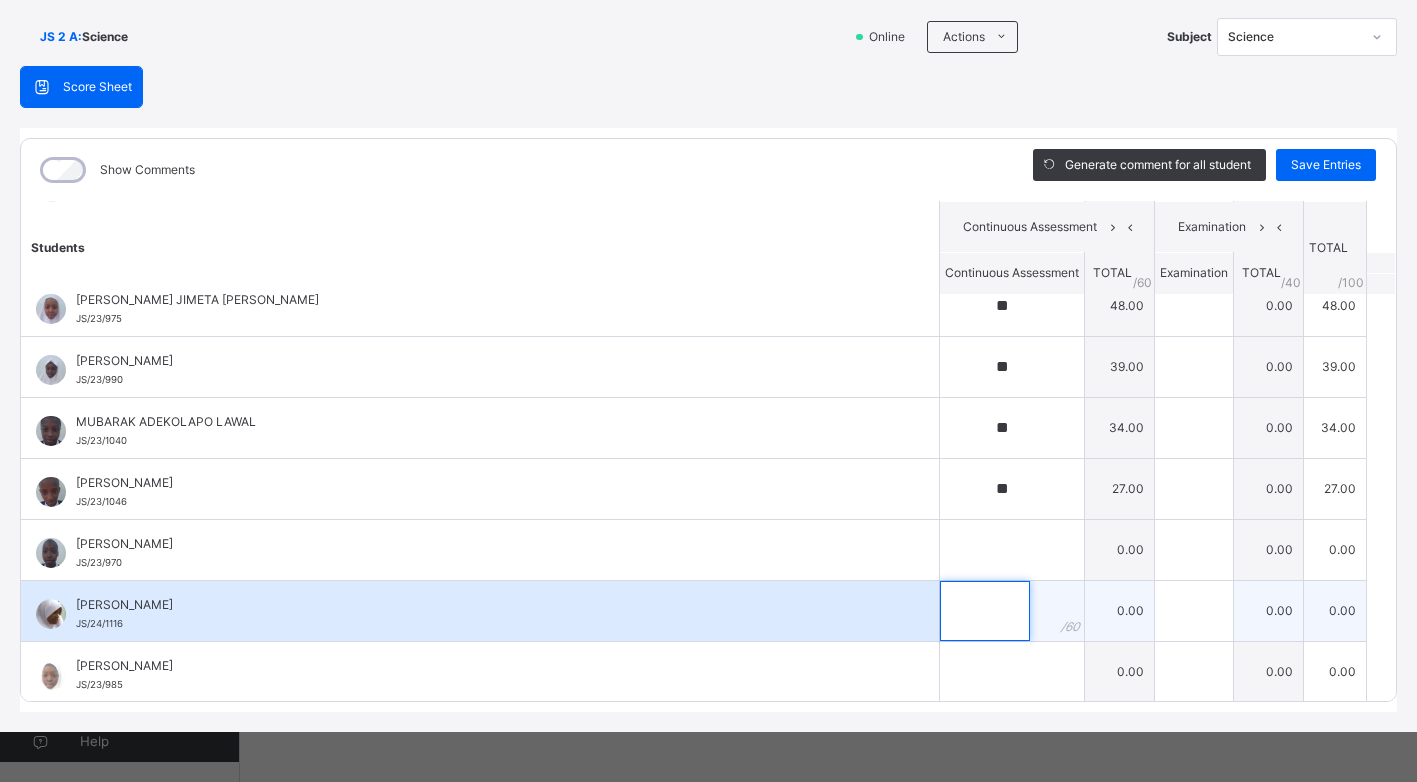 click at bounding box center (985, 611) 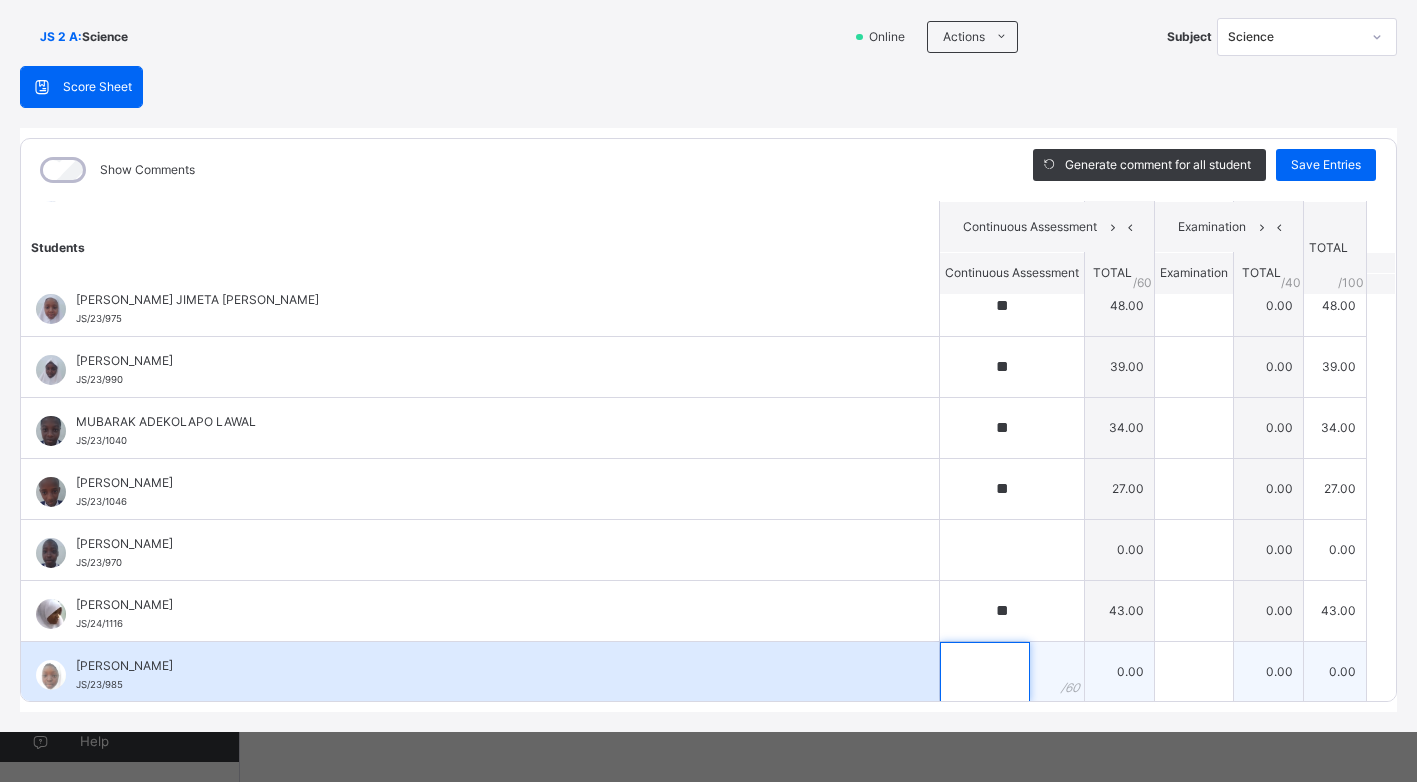 drag, startPoint x: 964, startPoint y: 657, endPoint x: 967, endPoint y: 678, distance: 21.213203 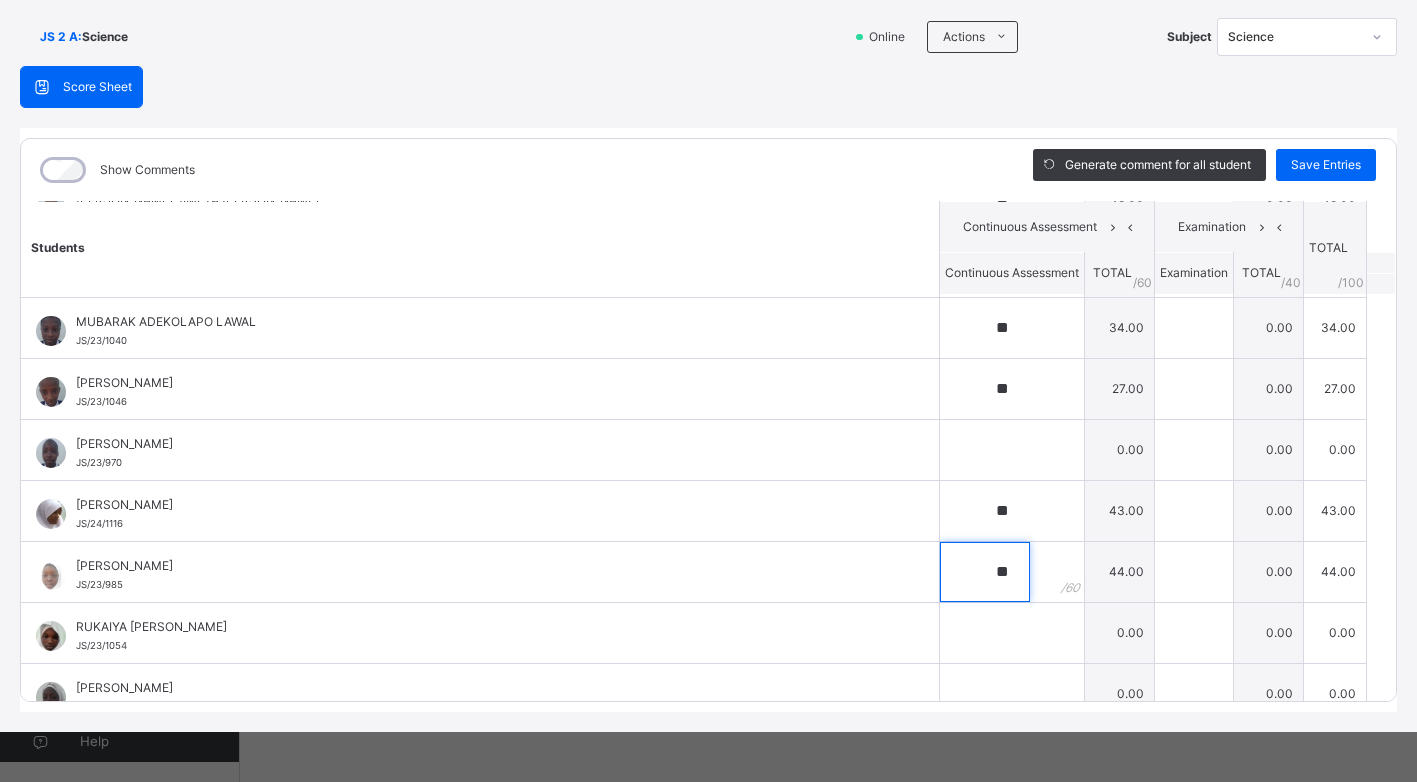 scroll, scrollTop: 1500, scrollLeft: 0, axis: vertical 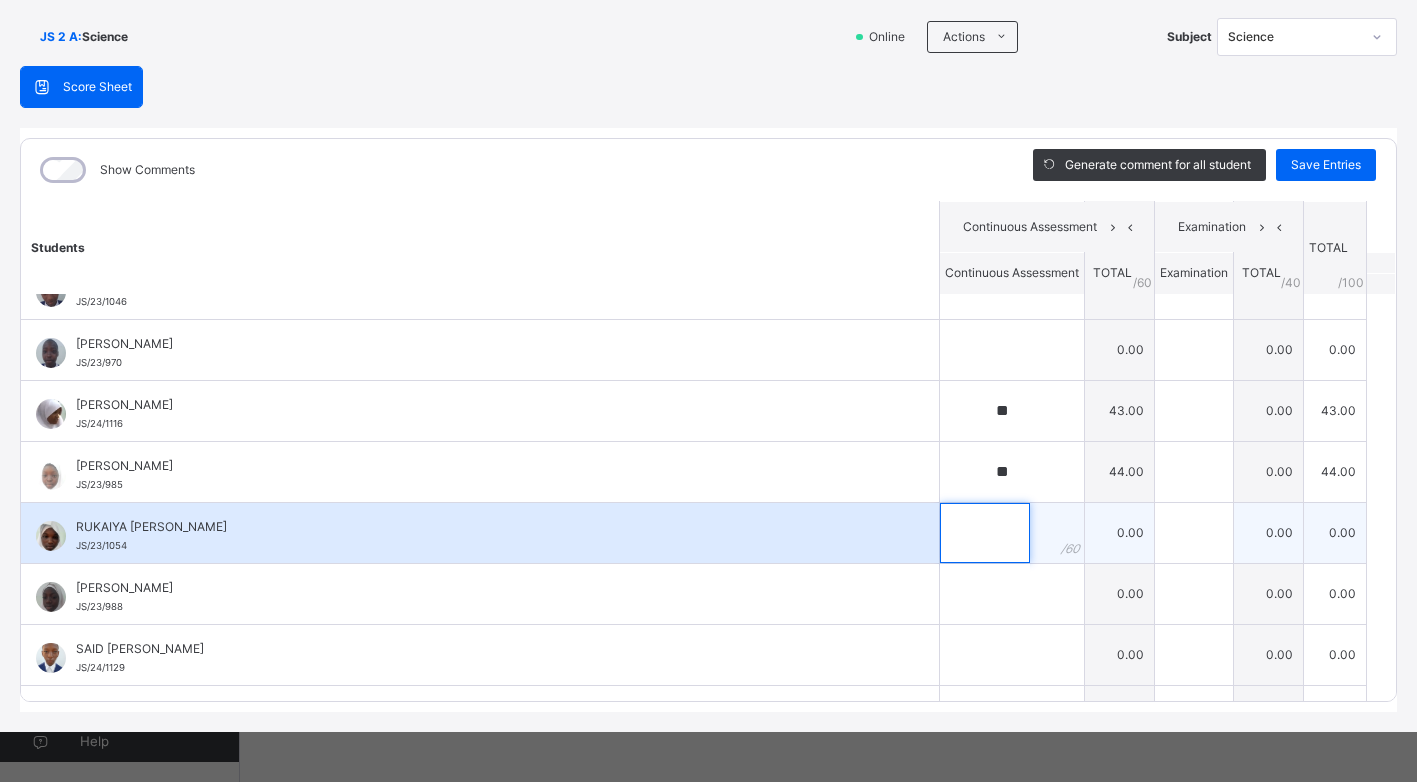 click at bounding box center (985, 533) 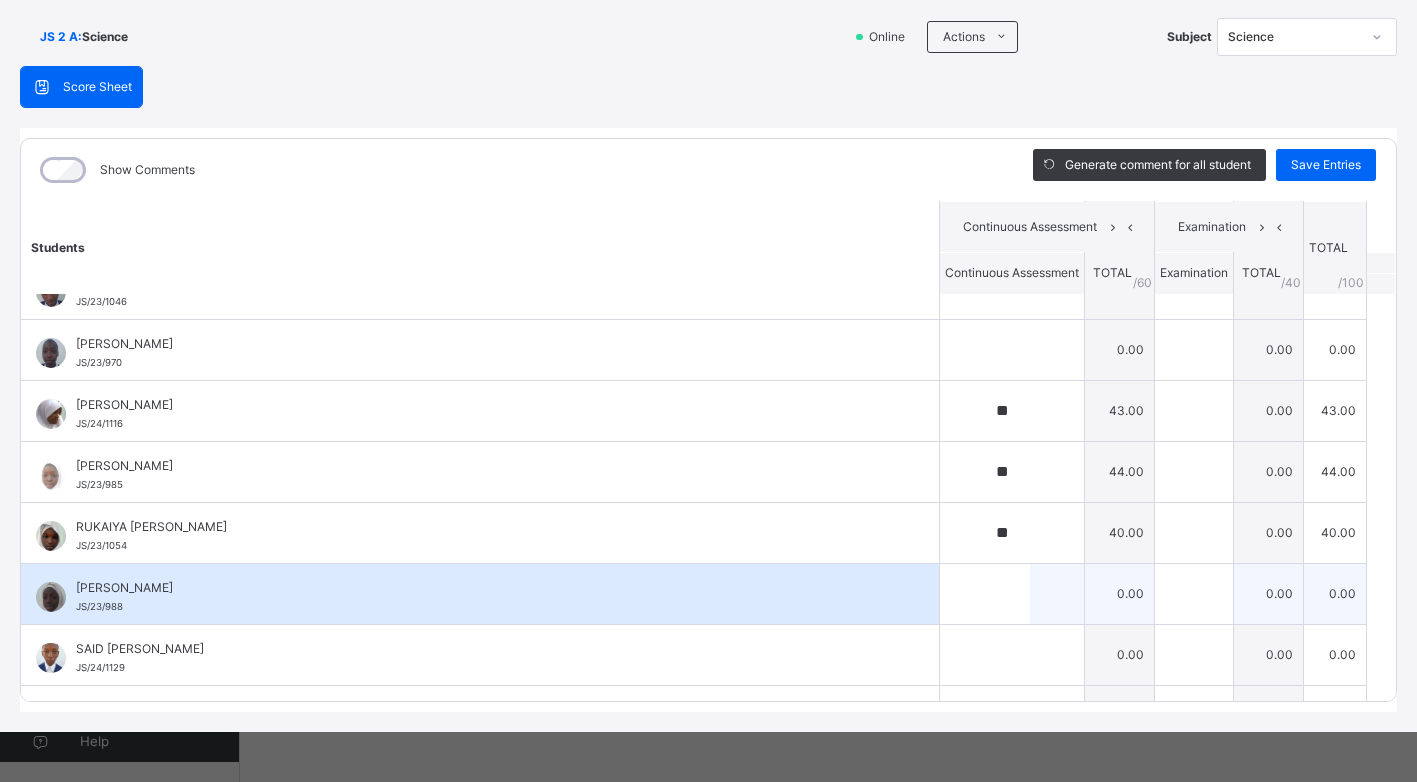 click at bounding box center [1012, 594] 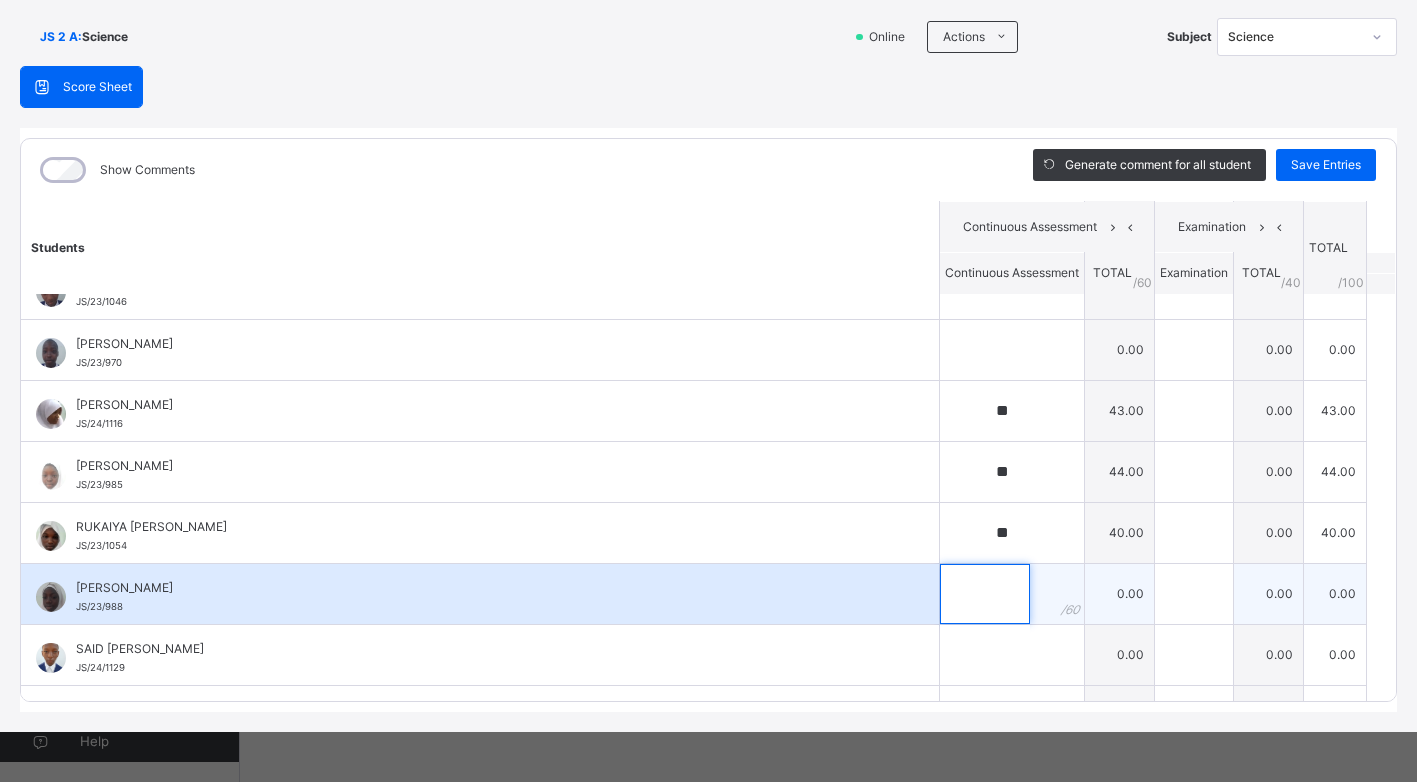 click at bounding box center [985, 594] 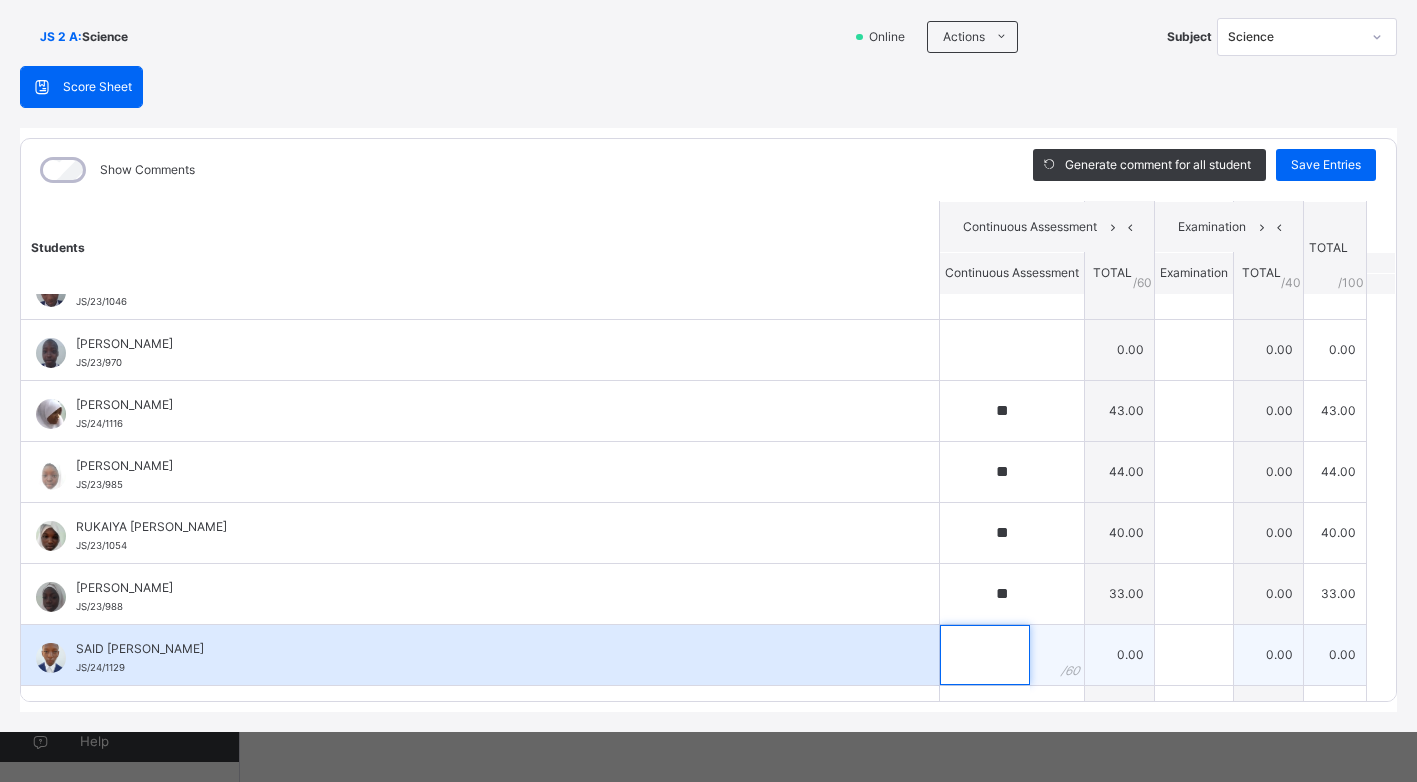 click at bounding box center (985, 655) 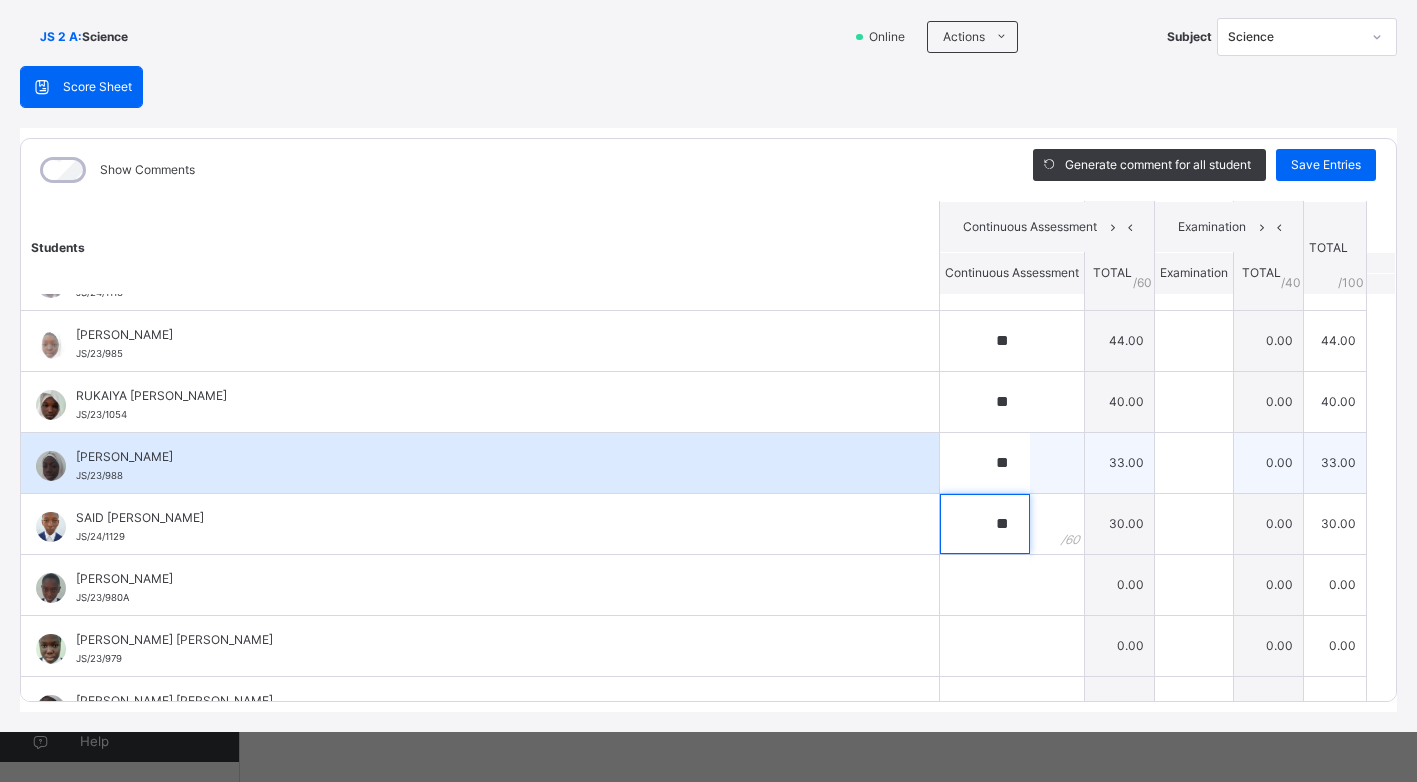 scroll, scrollTop: 1668, scrollLeft: 0, axis: vertical 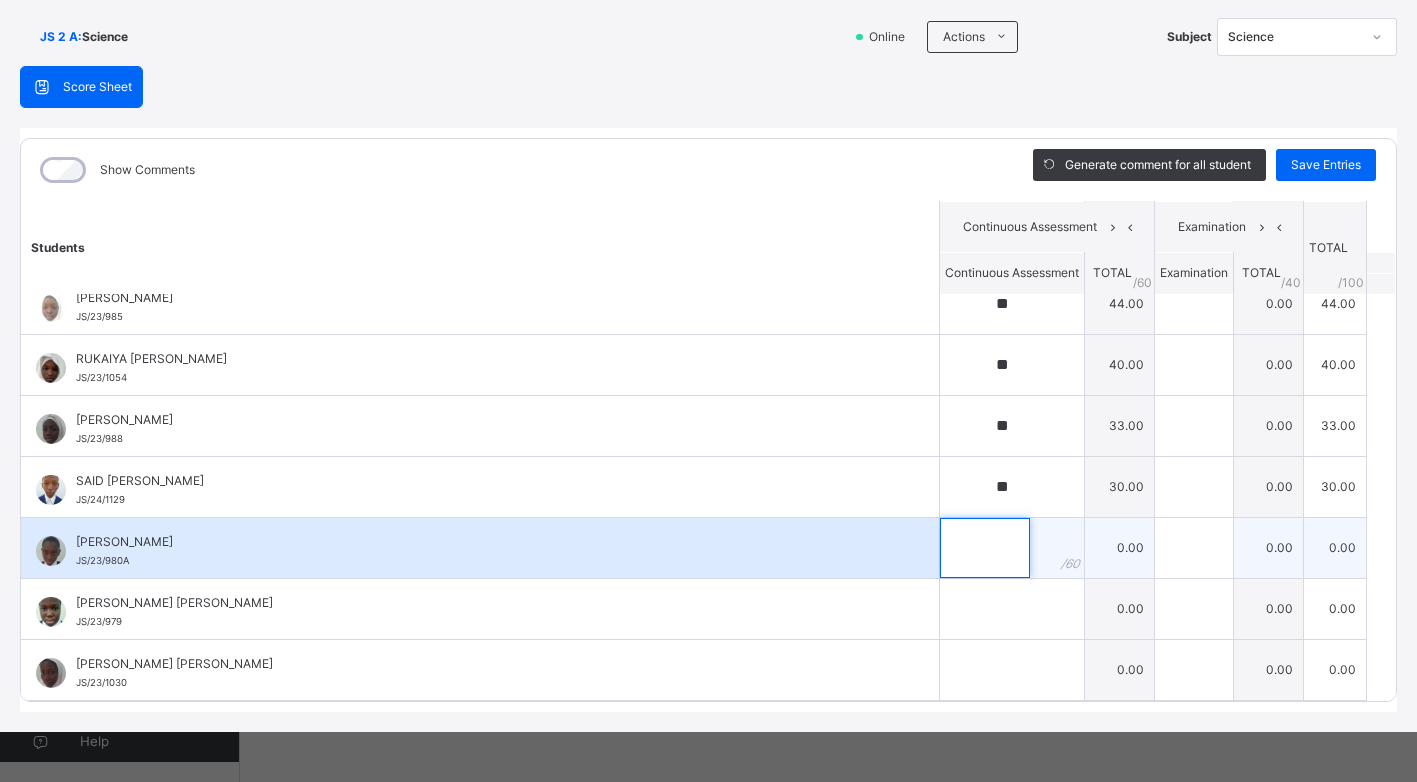 click at bounding box center [985, 548] 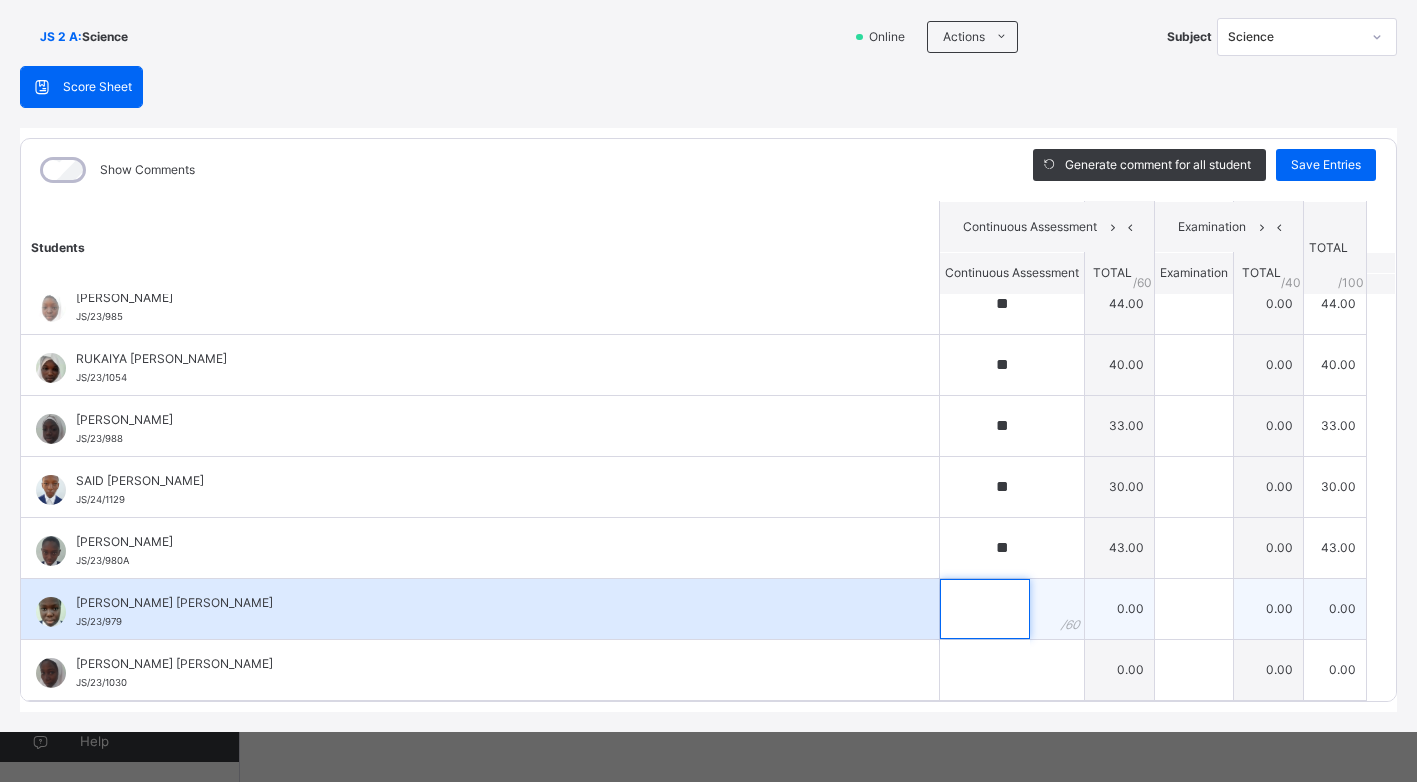 click at bounding box center (985, 609) 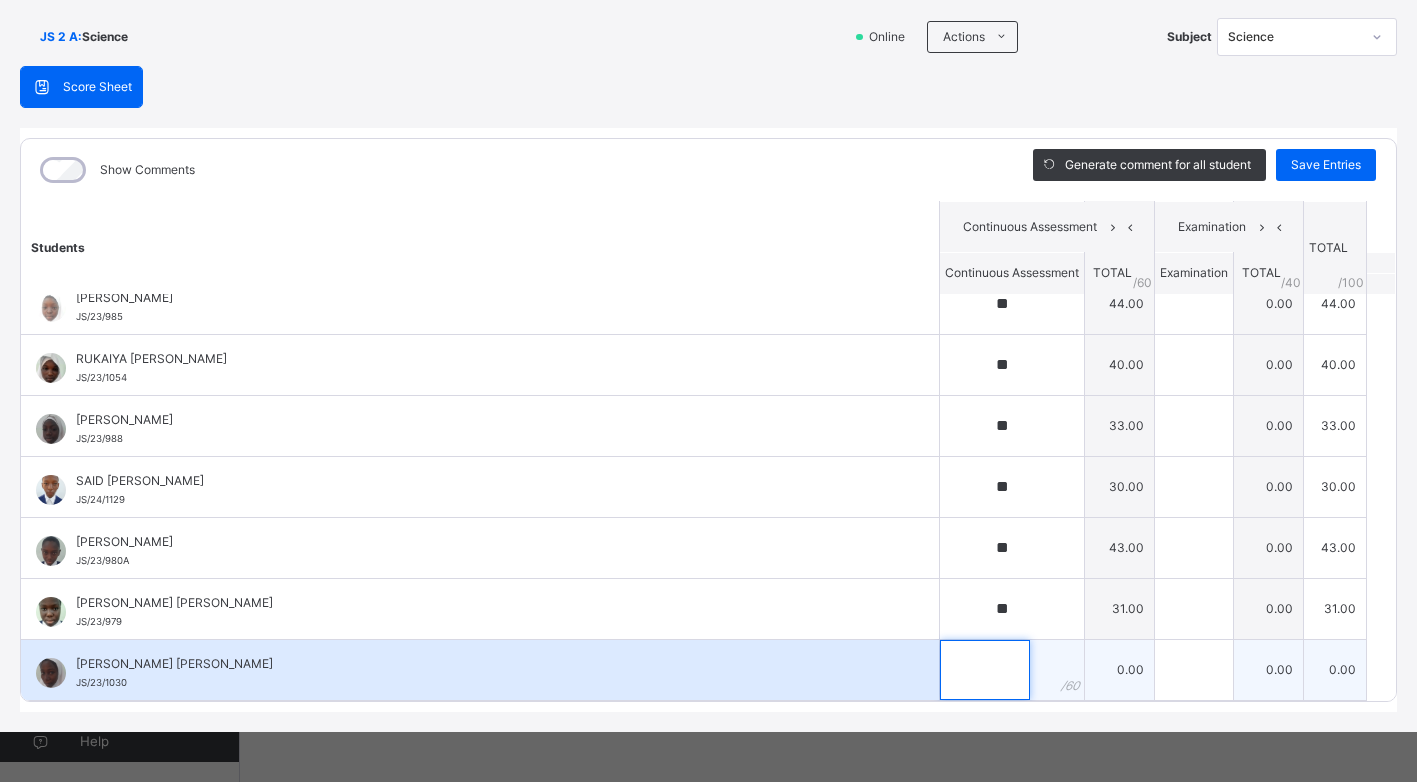 click at bounding box center [985, 670] 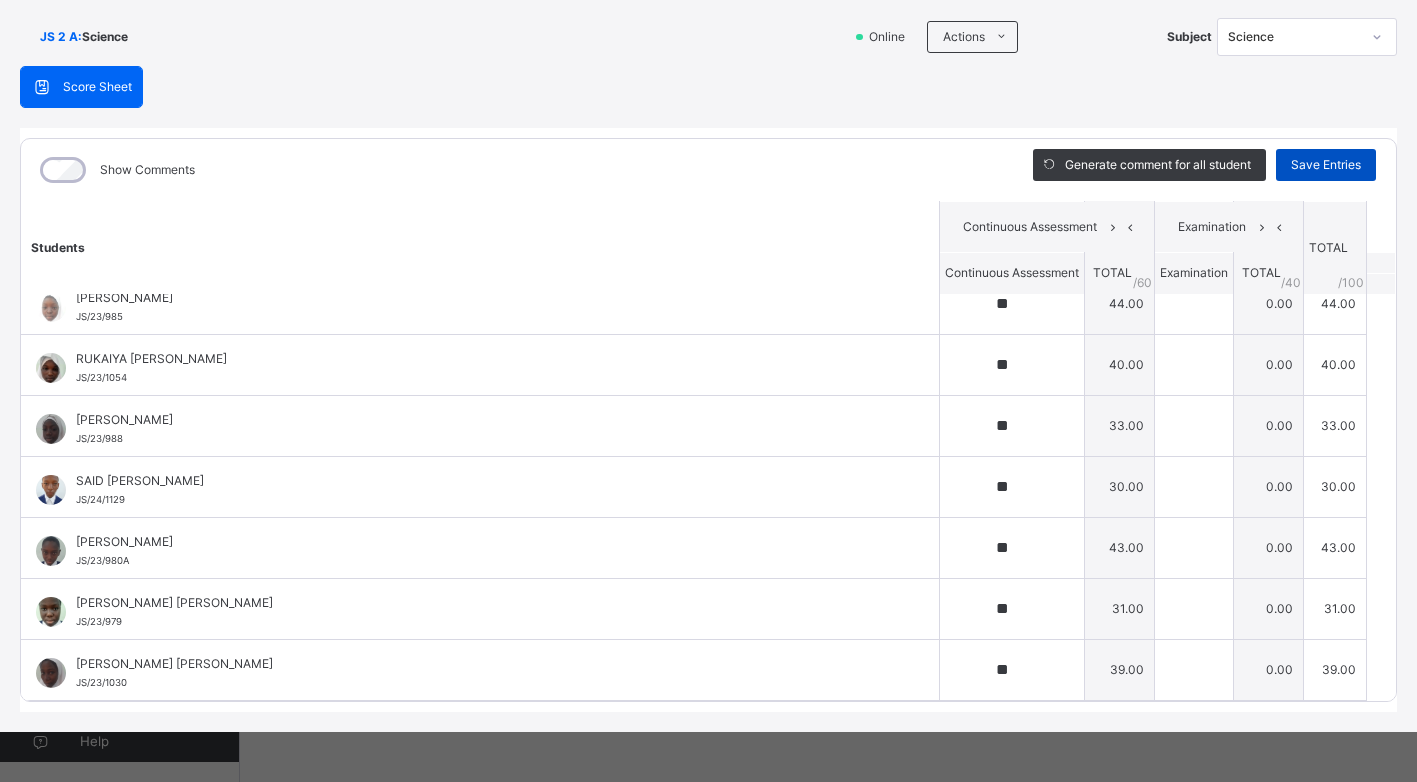 click on "Save Entries" at bounding box center [1326, 165] 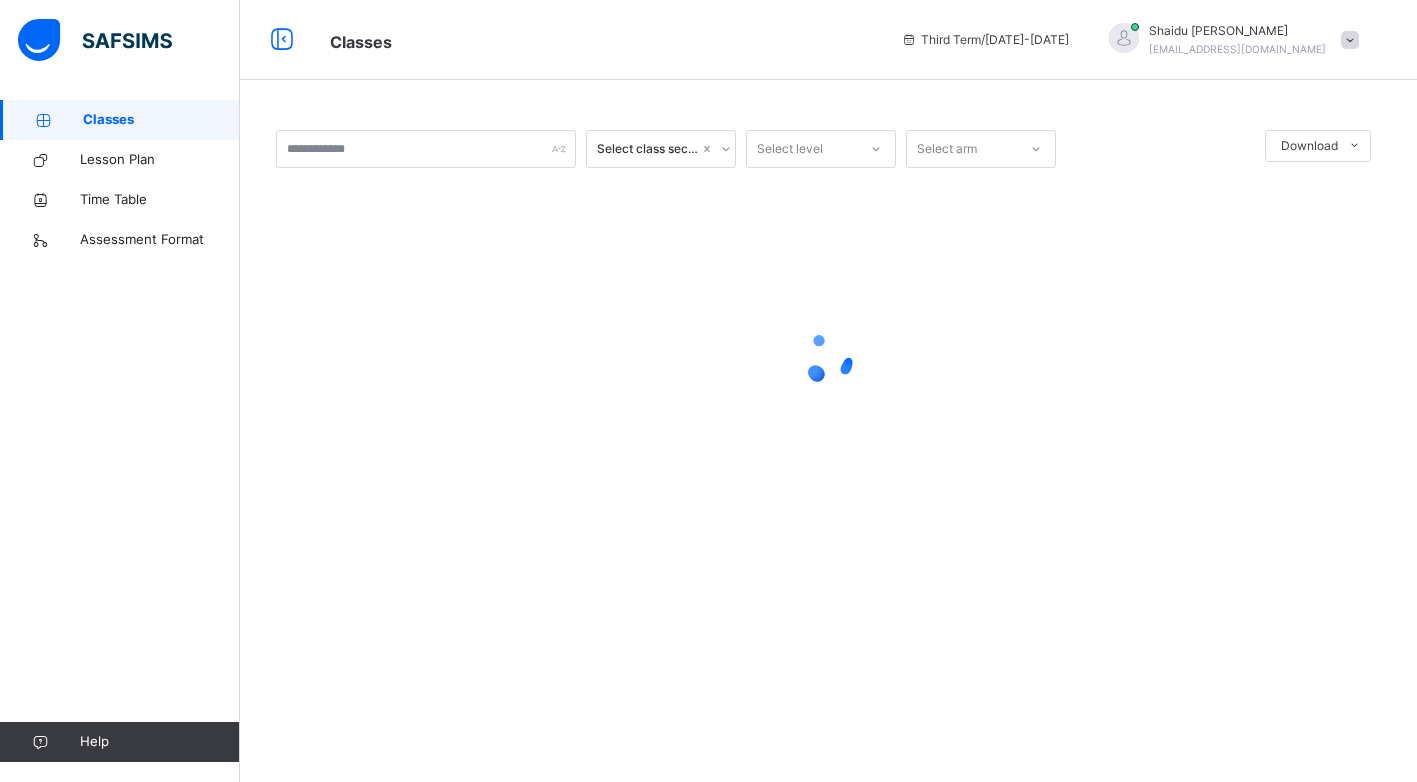 scroll, scrollTop: 0, scrollLeft: 0, axis: both 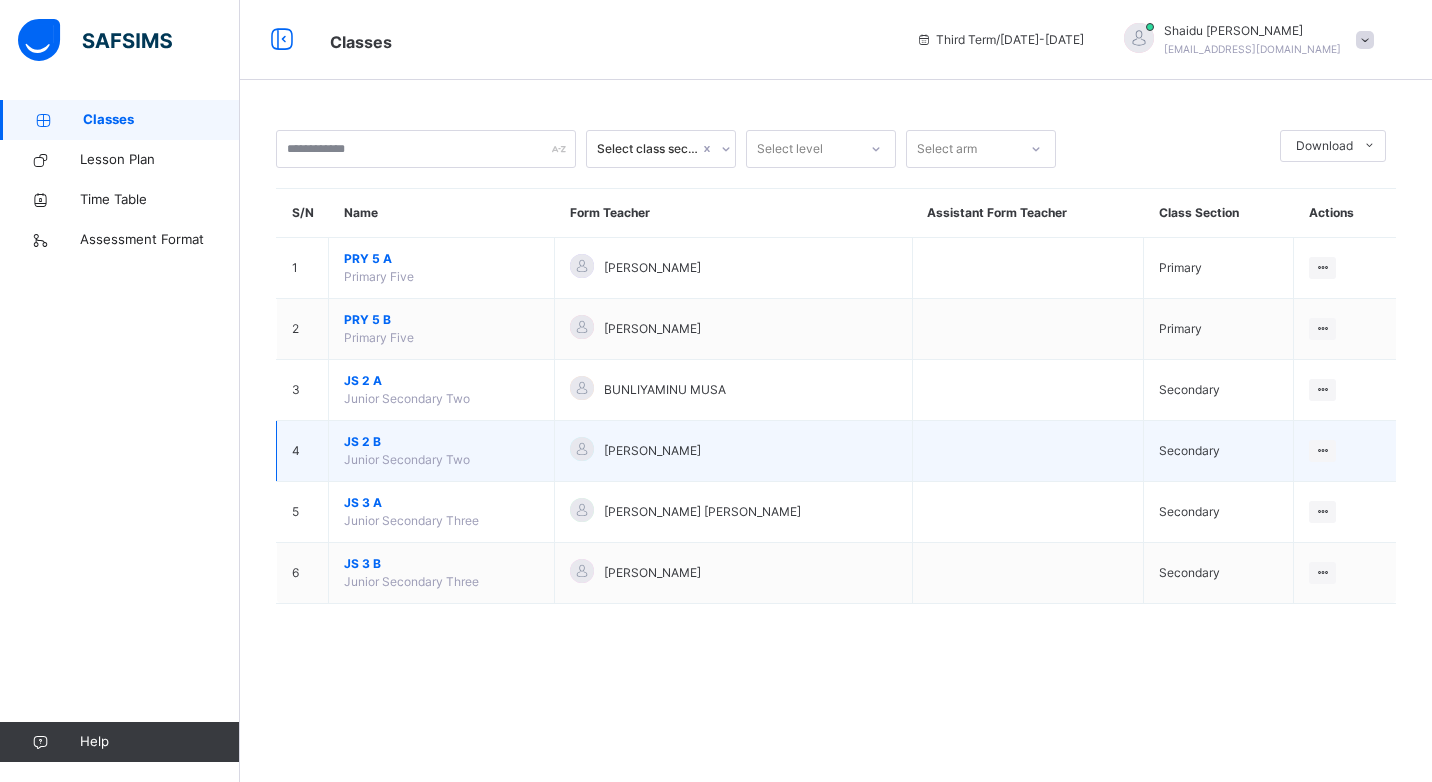 click on "JS 2   B" at bounding box center [441, 442] 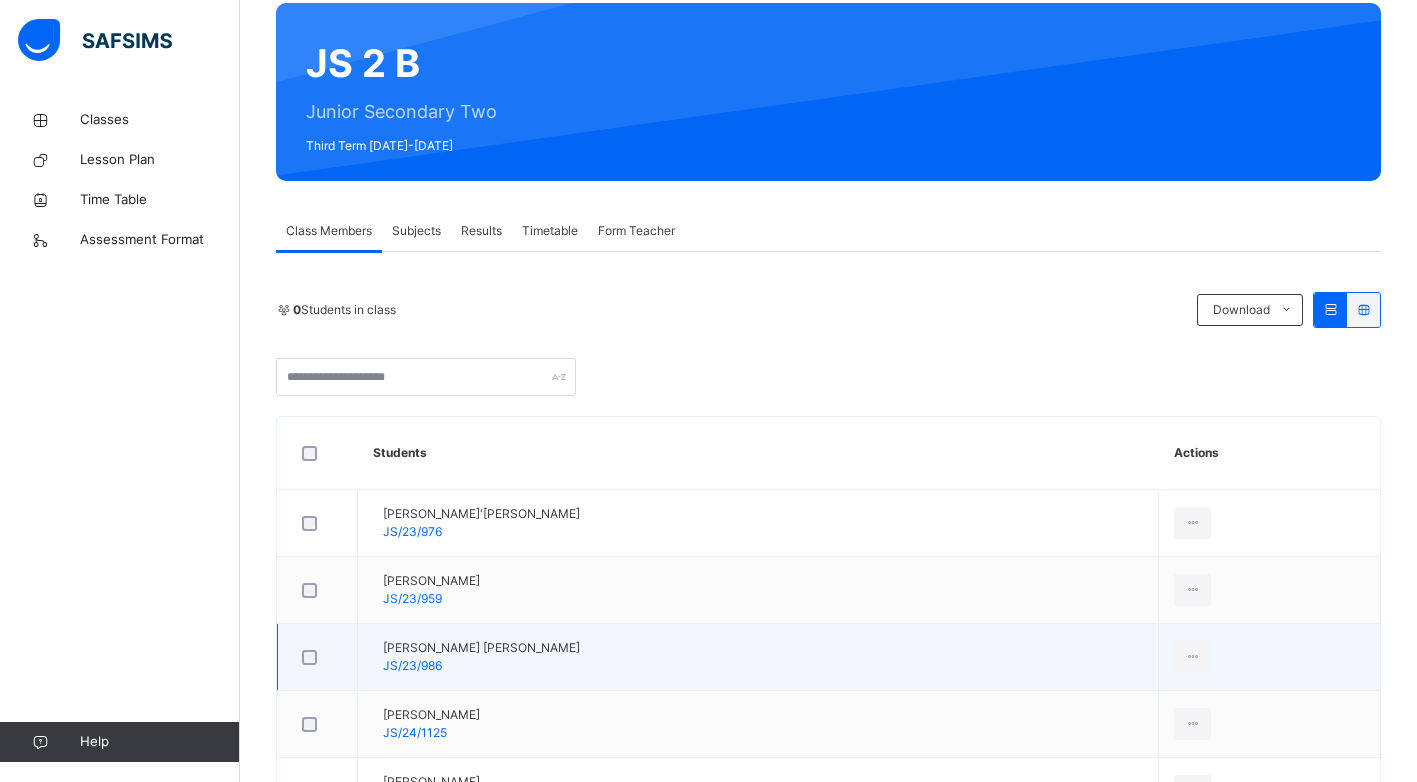 scroll, scrollTop: 200, scrollLeft: 0, axis: vertical 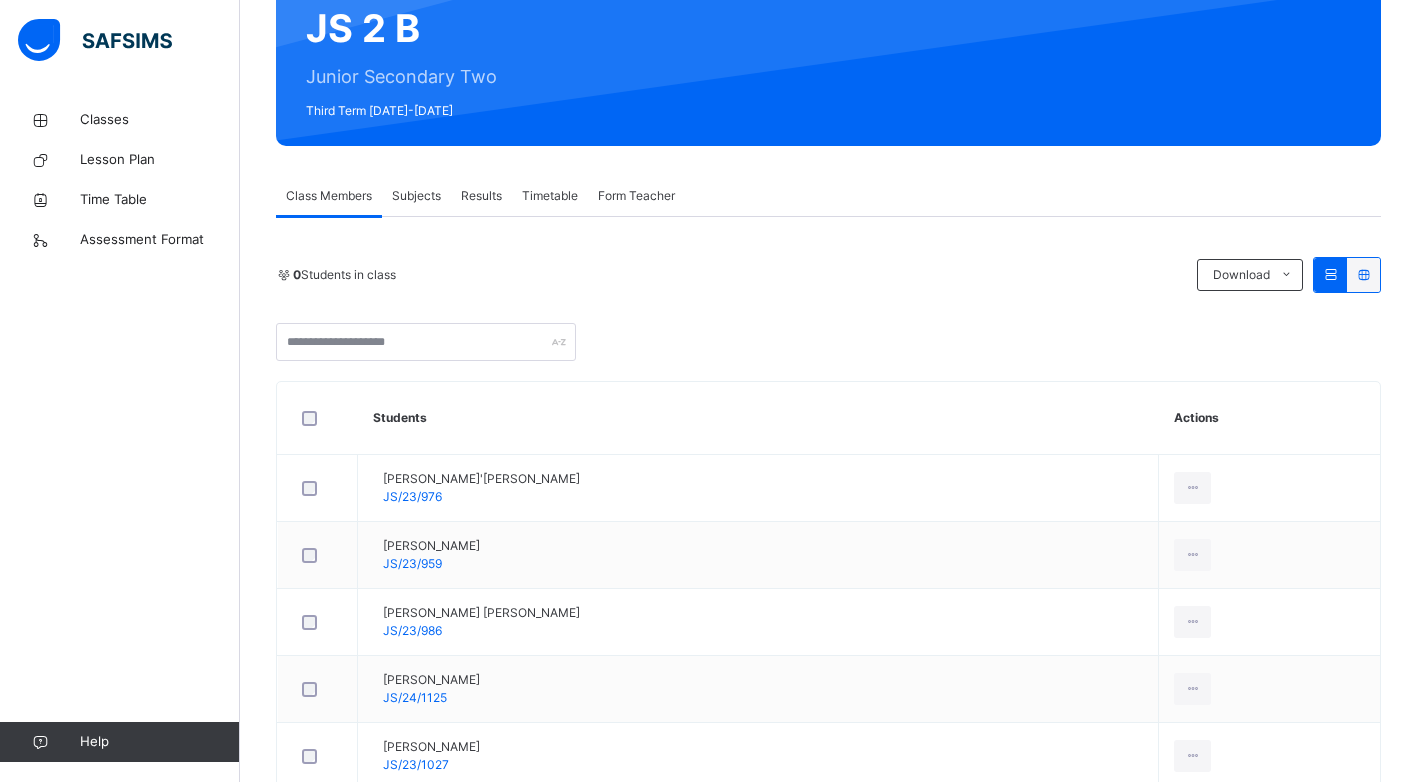 click on "Subjects" at bounding box center [416, 196] 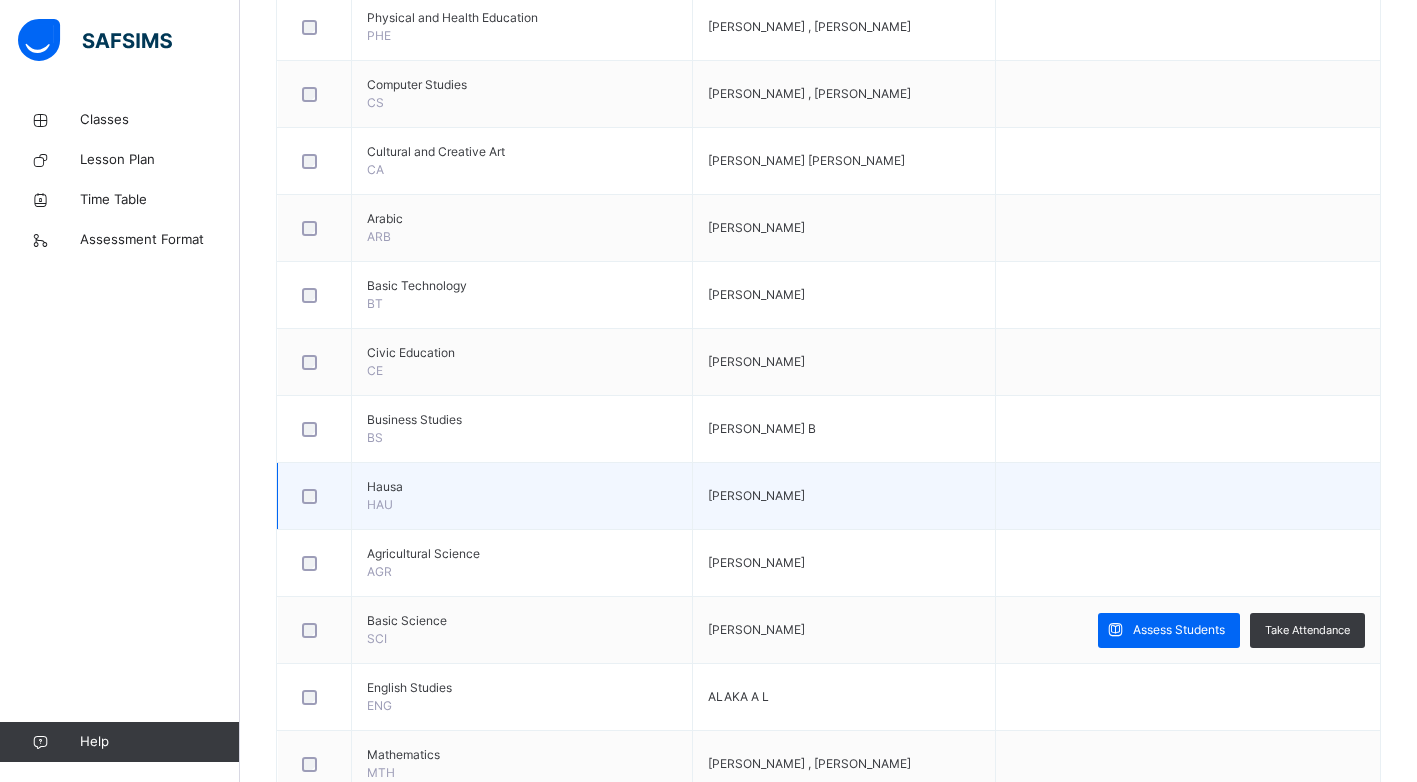 scroll, scrollTop: 1047, scrollLeft: 0, axis: vertical 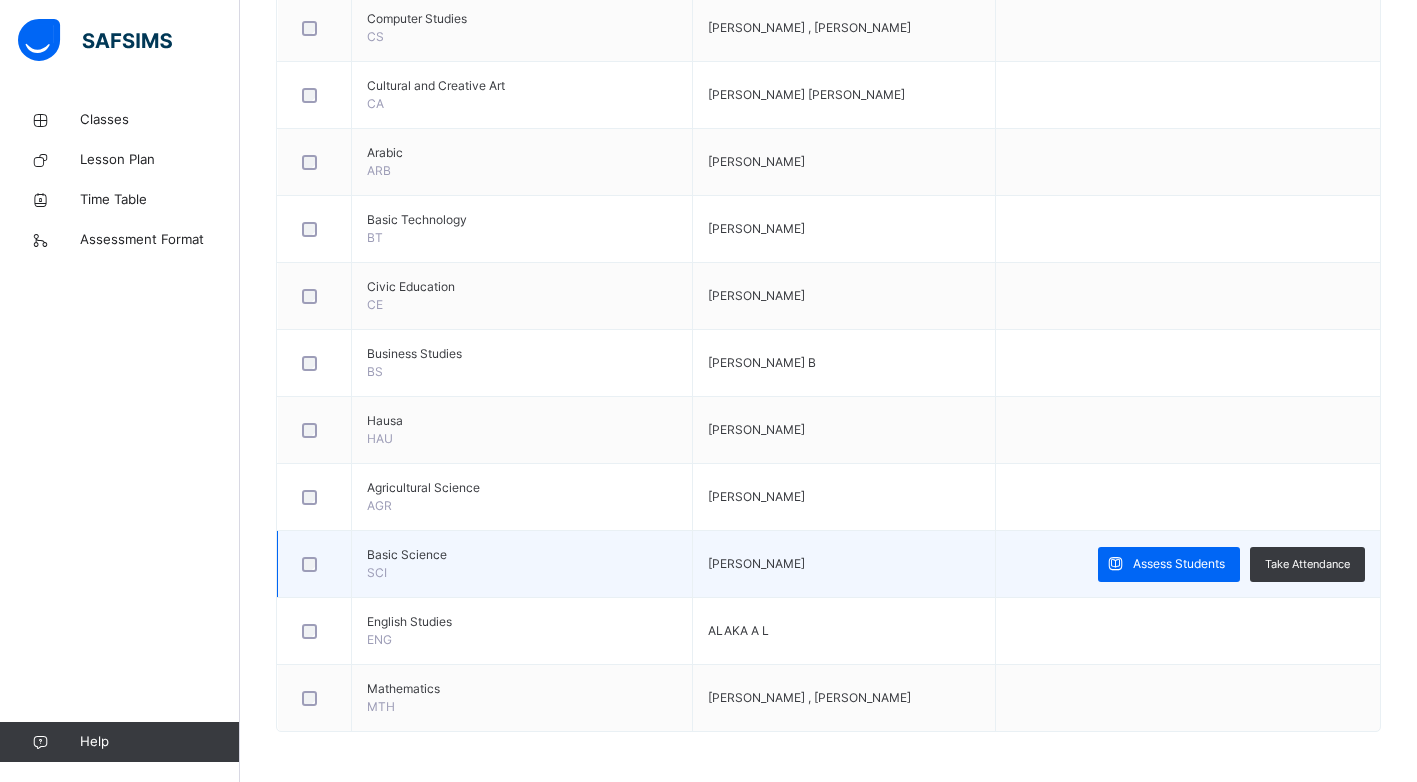click on "[PERSON_NAME]" at bounding box center (844, 564) 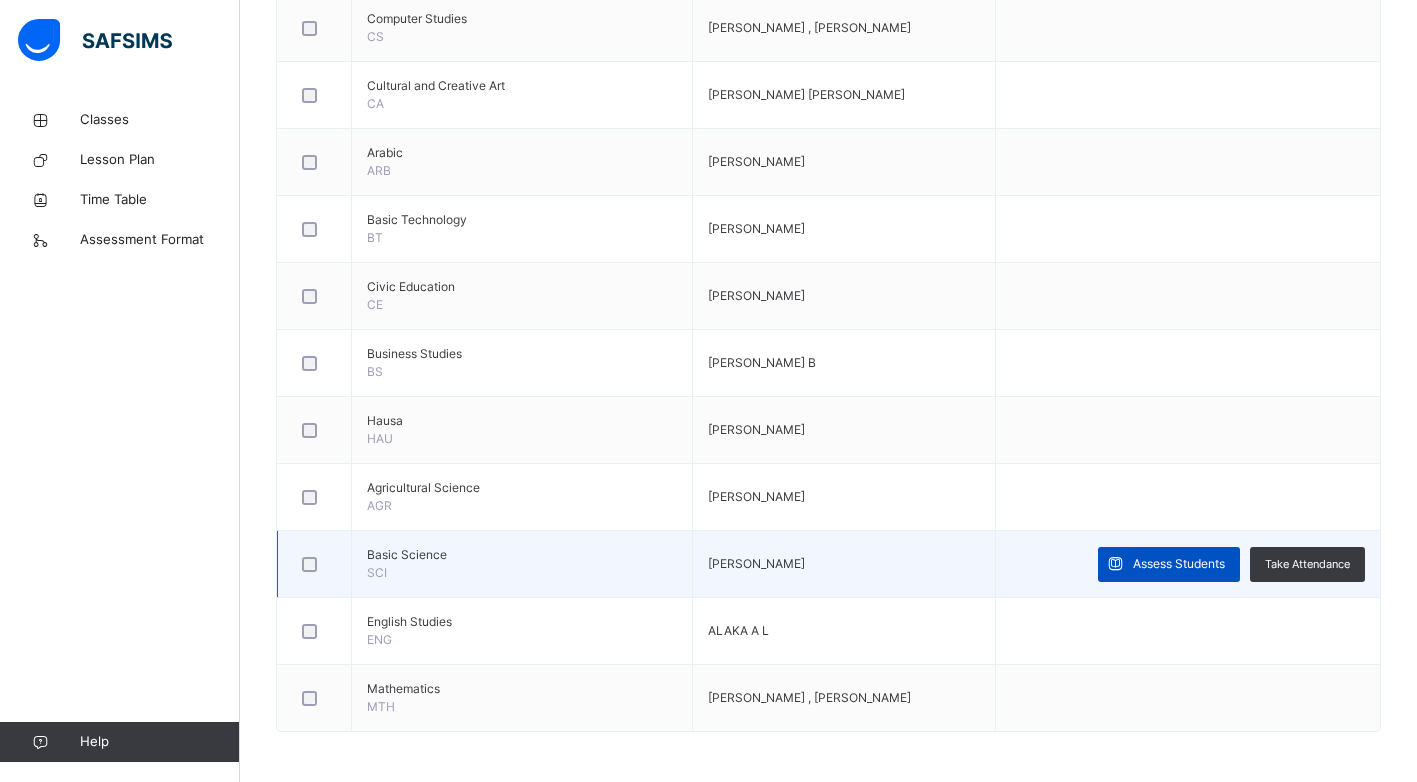 click on "Assess Students" at bounding box center (1179, 564) 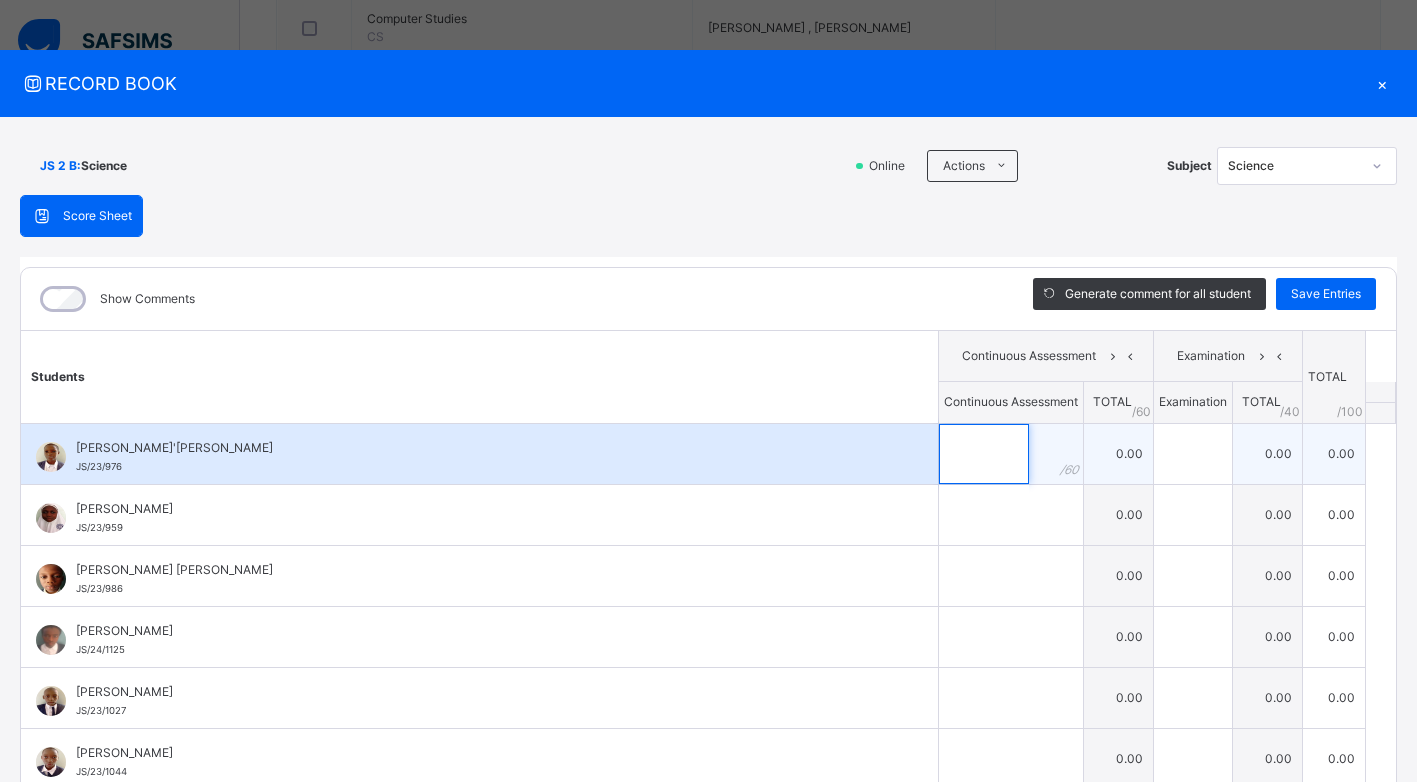 click at bounding box center (984, 454) 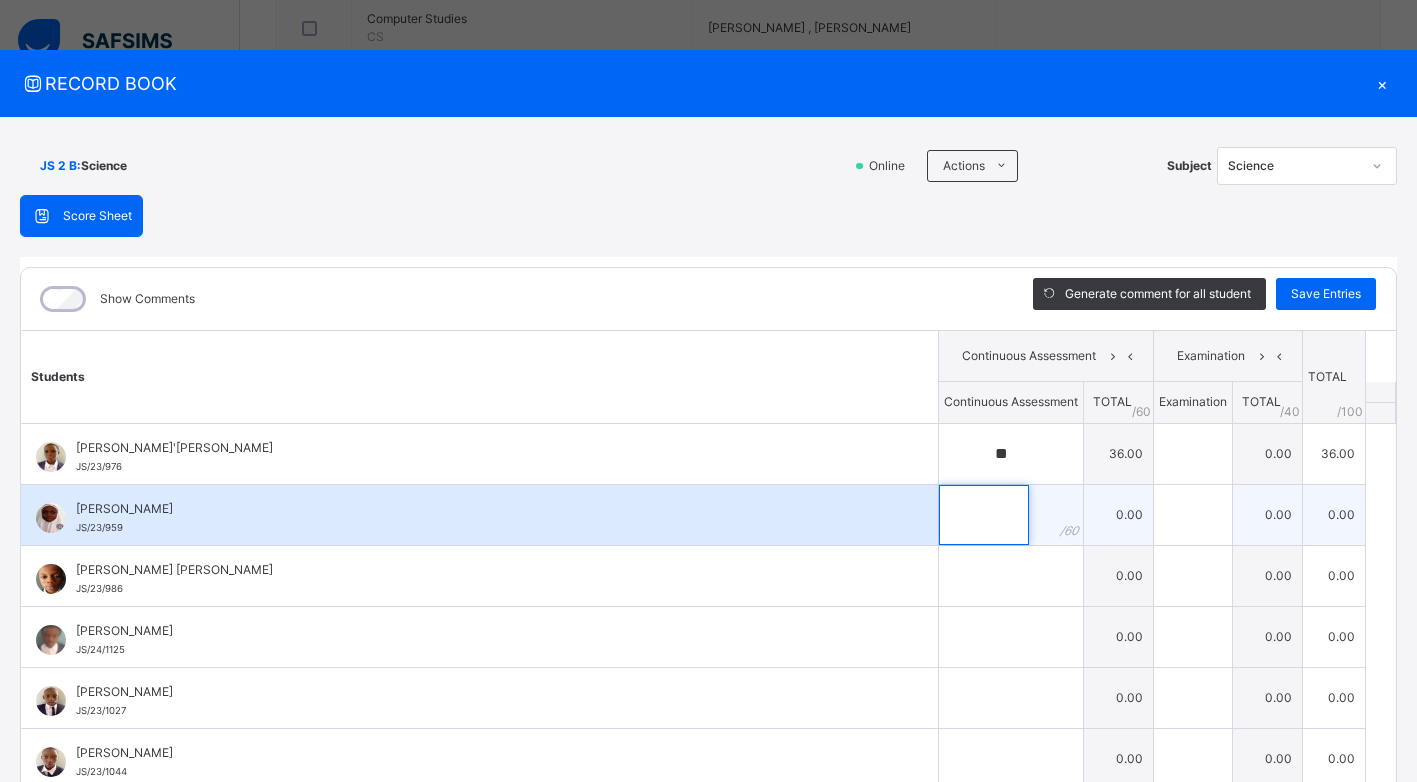 click at bounding box center (984, 515) 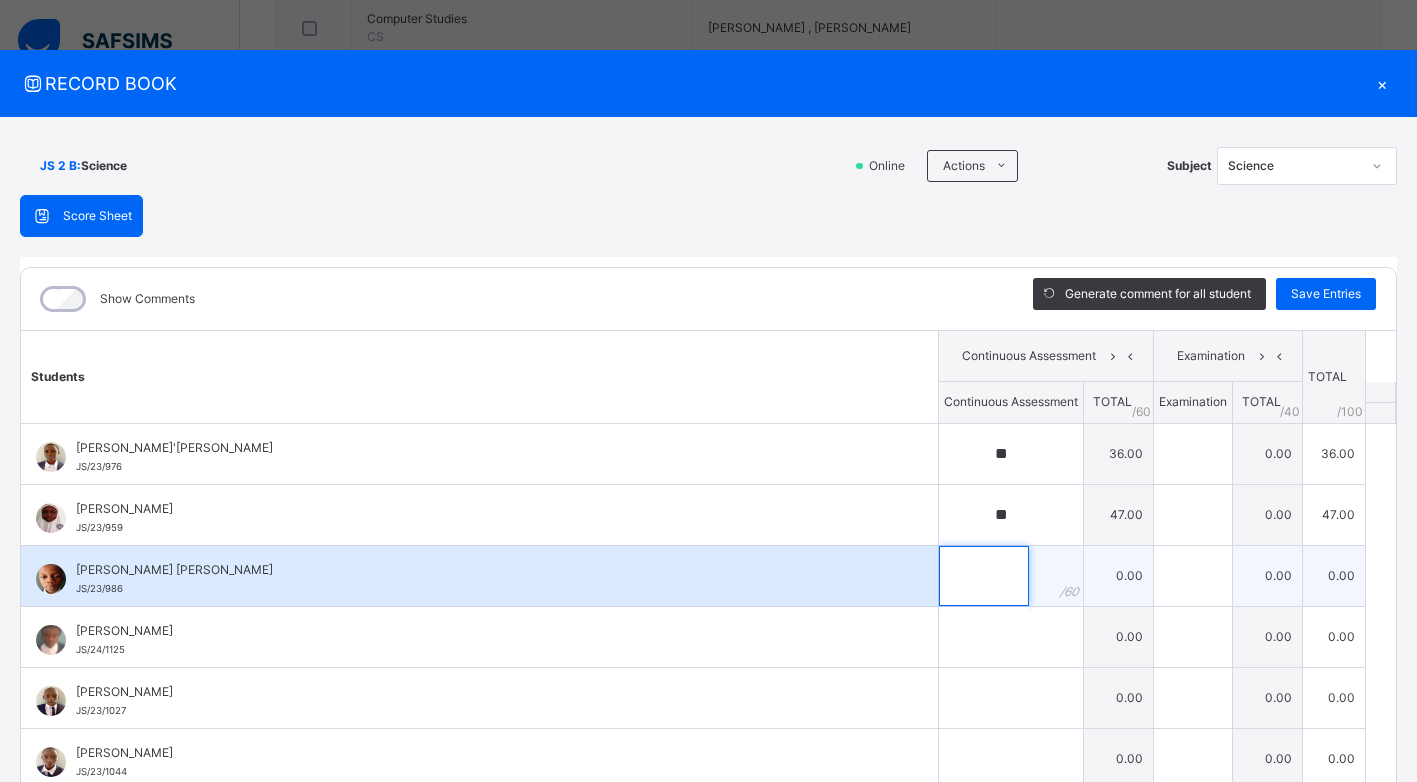 click at bounding box center (984, 576) 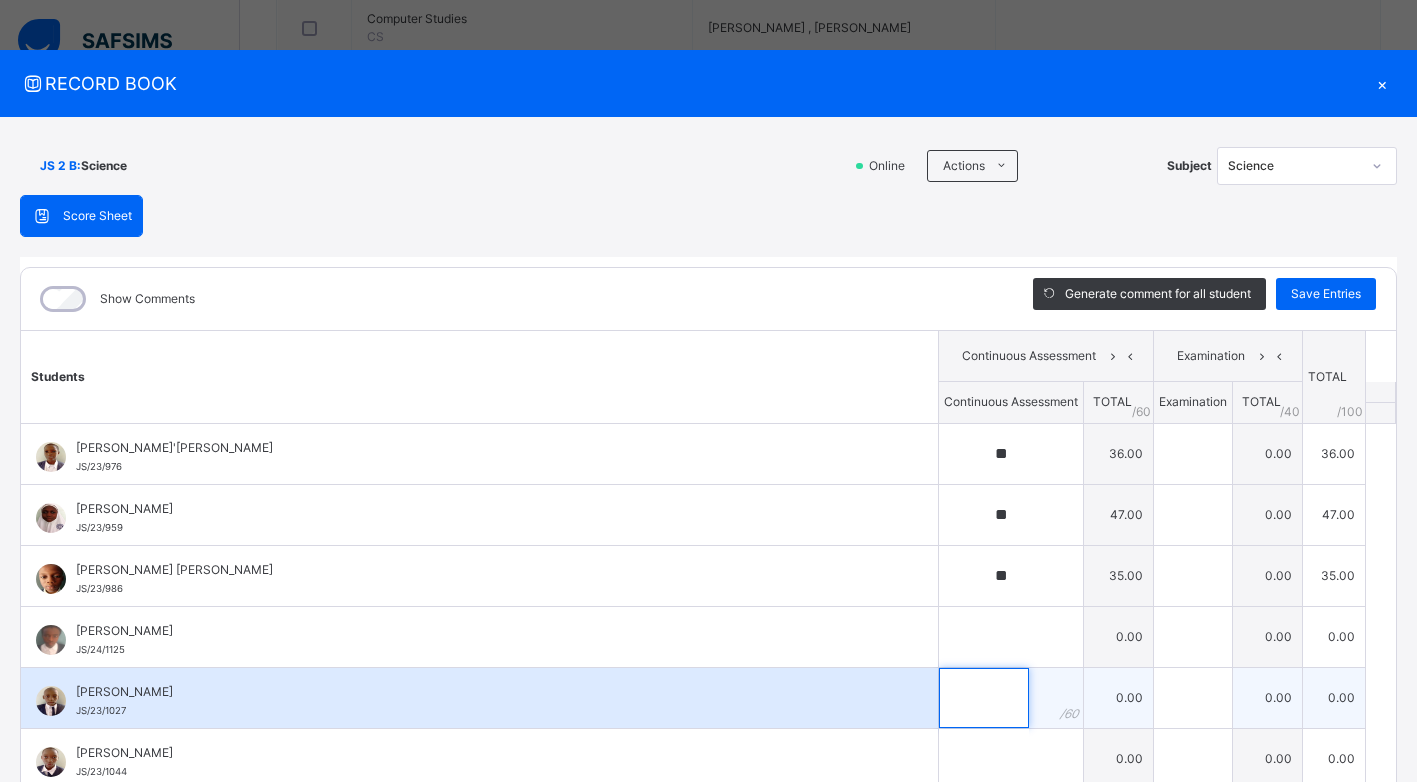 click at bounding box center [984, 698] 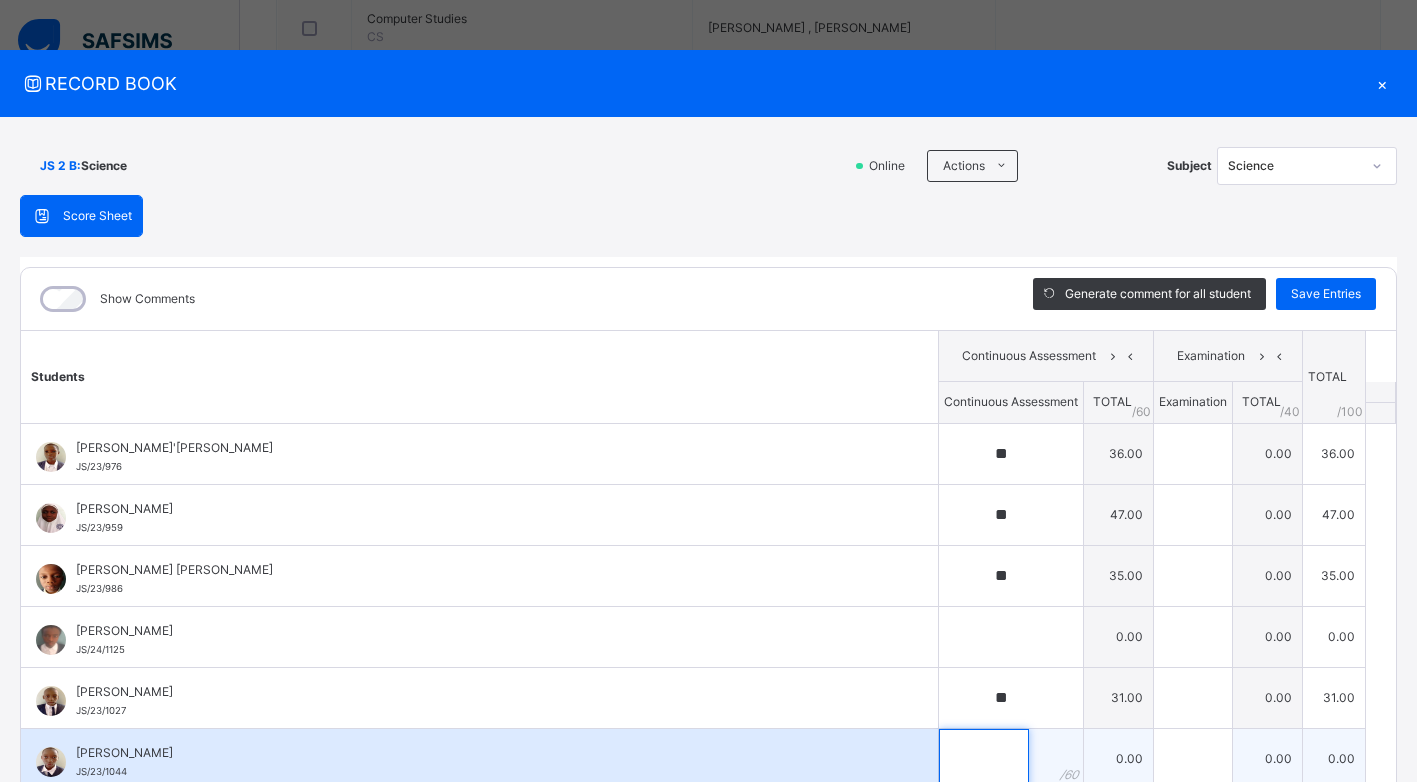 click at bounding box center [984, 759] 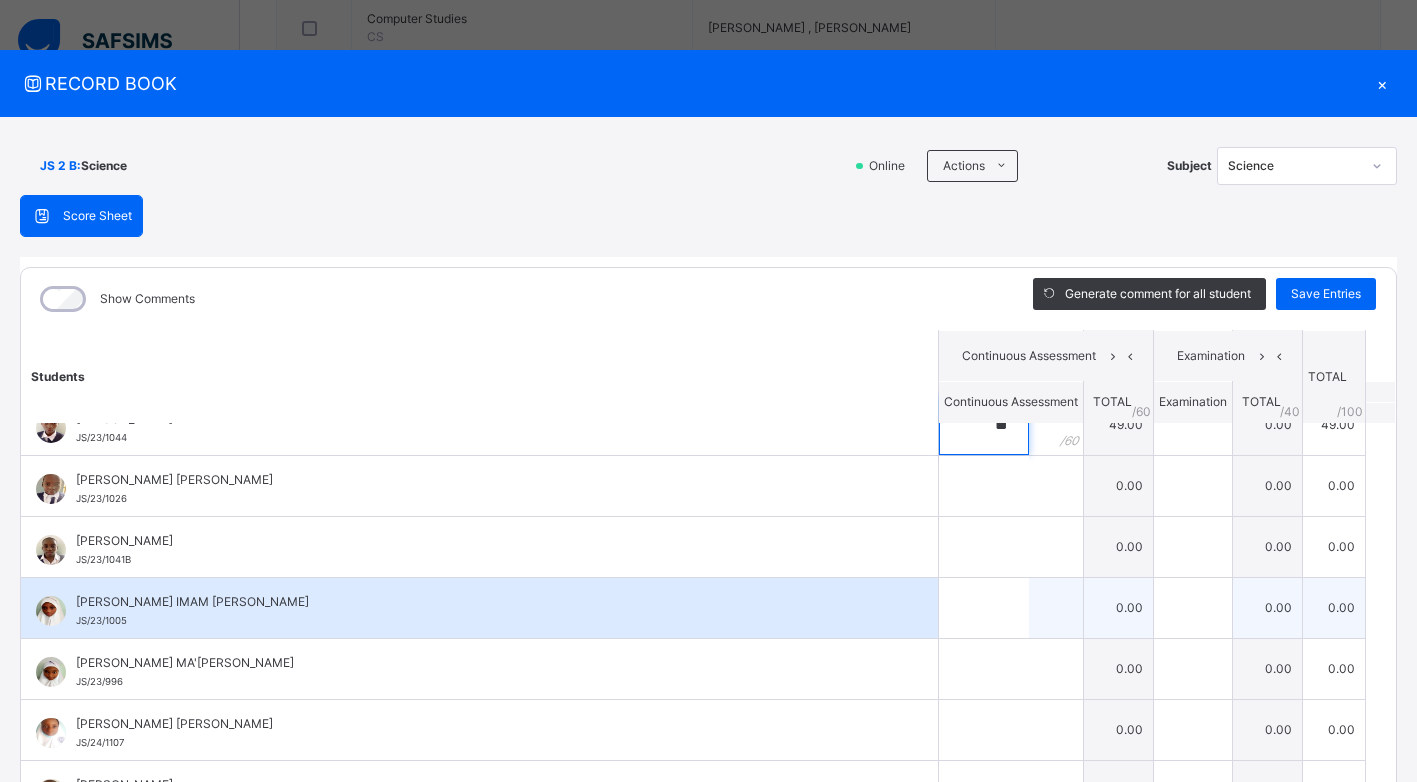 scroll, scrollTop: 300, scrollLeft: 0, axis: vertical 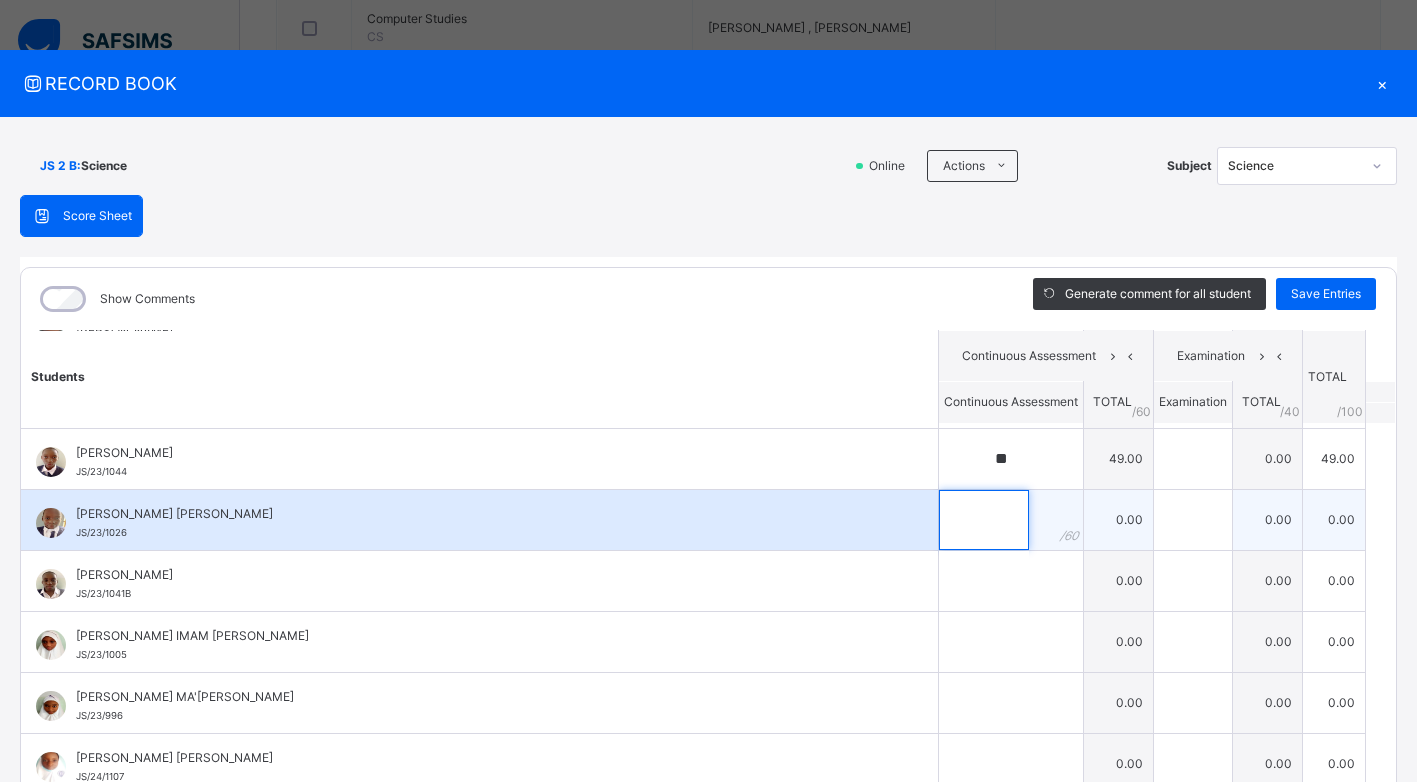 click at bounding box center [984, 520] 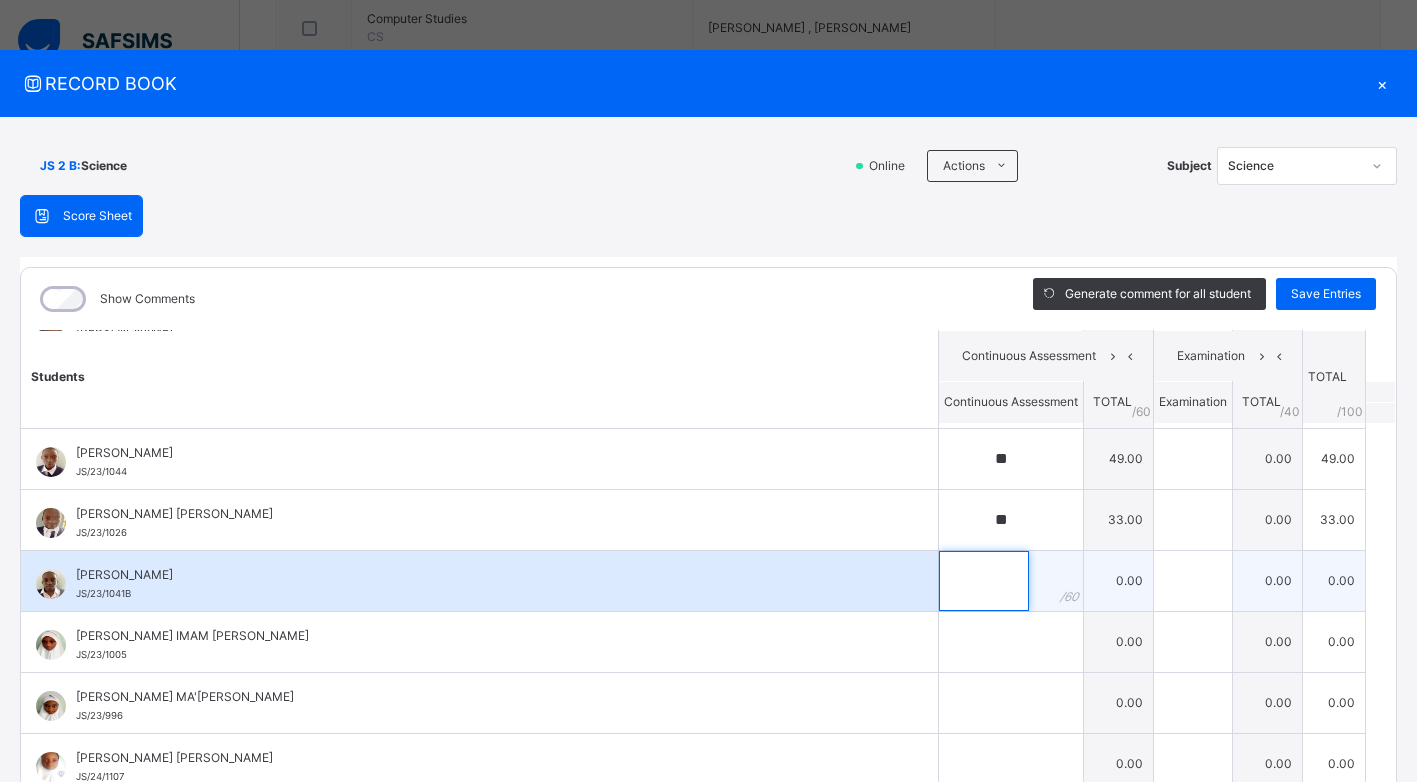 click at bounding box center [984, 581] 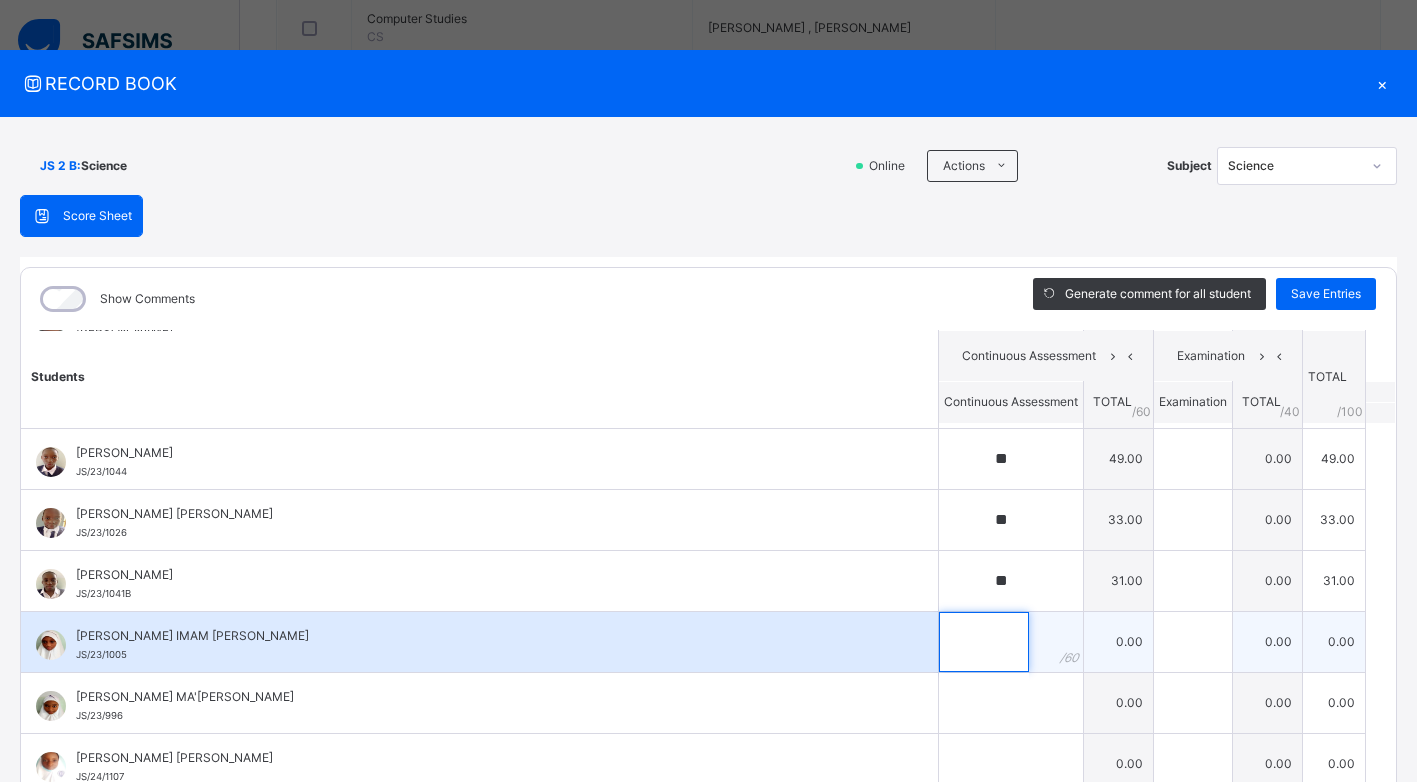 click at bounding box center (984, 642) 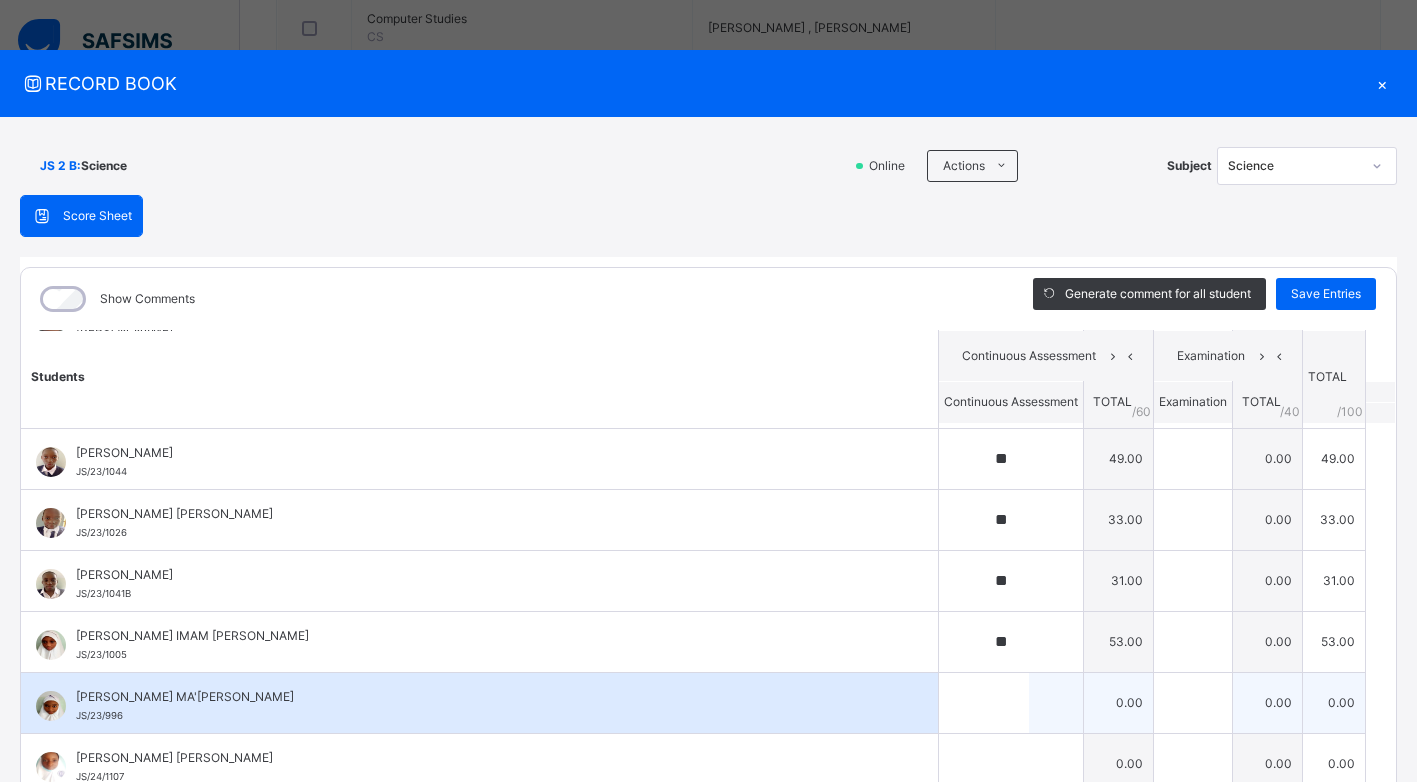 click at bounding box center [1011, 703] 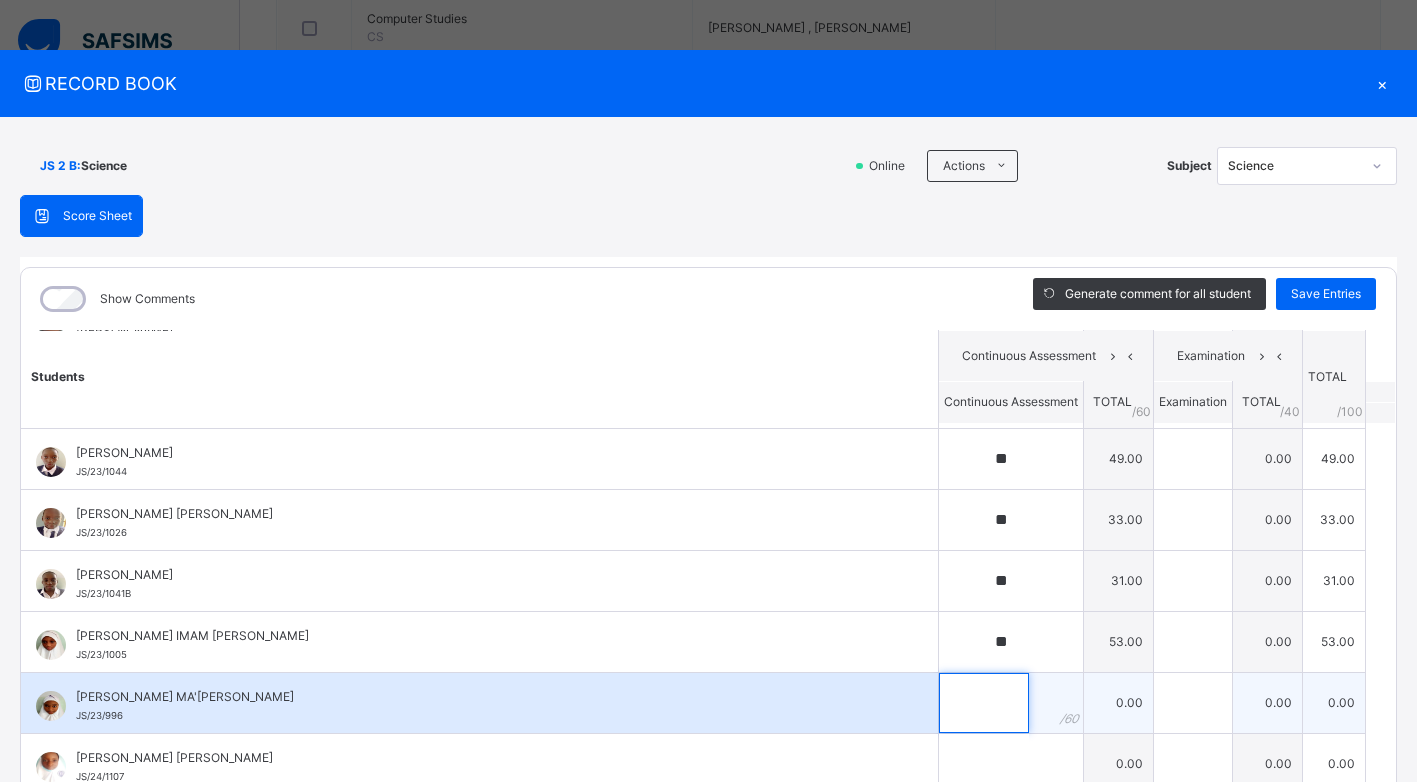 click at bounding box center (984, 703) 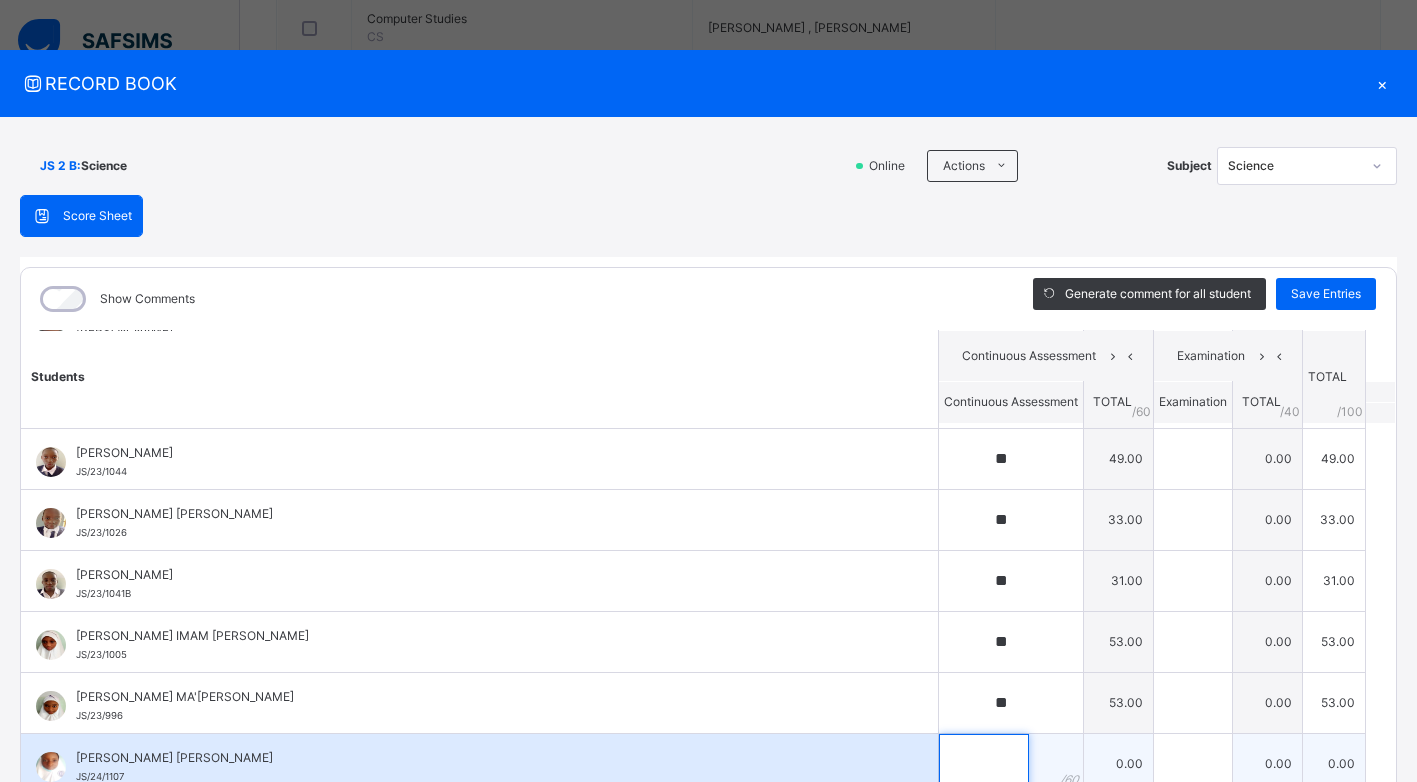 click at bounding box center (984, 764) 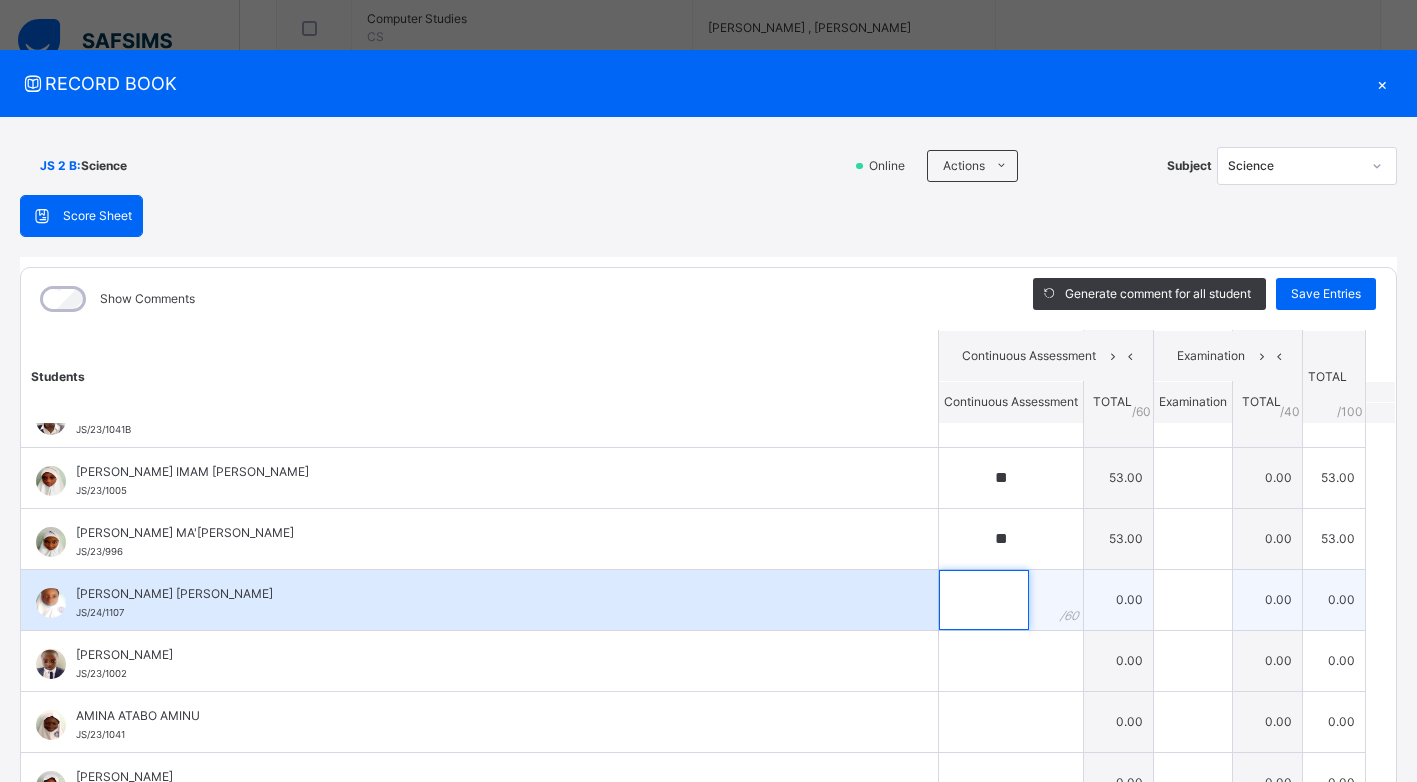scroll, scrollTop: 500, scrollLeft: 0, axis: vertical 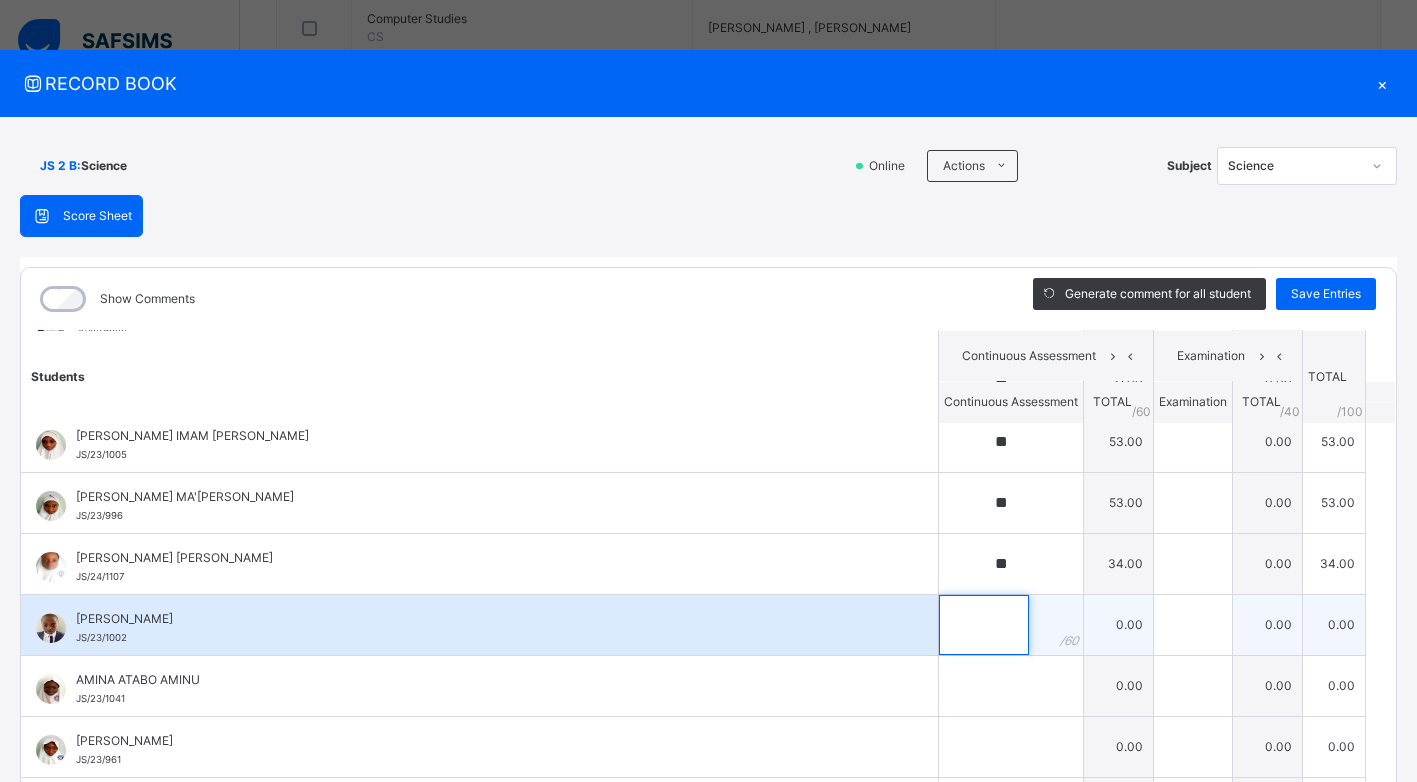 click at bounding box center (984, 625) 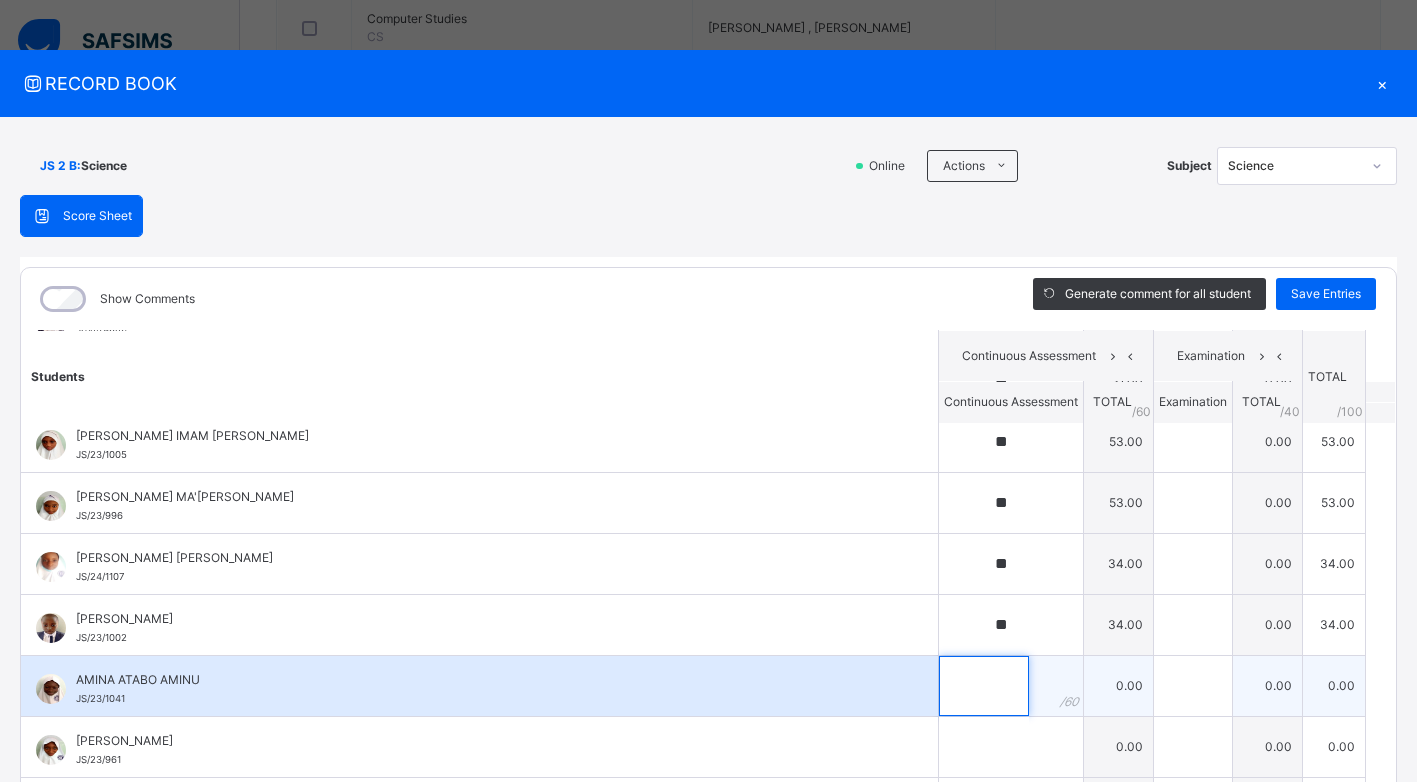 click at bounding box center (984, 686) 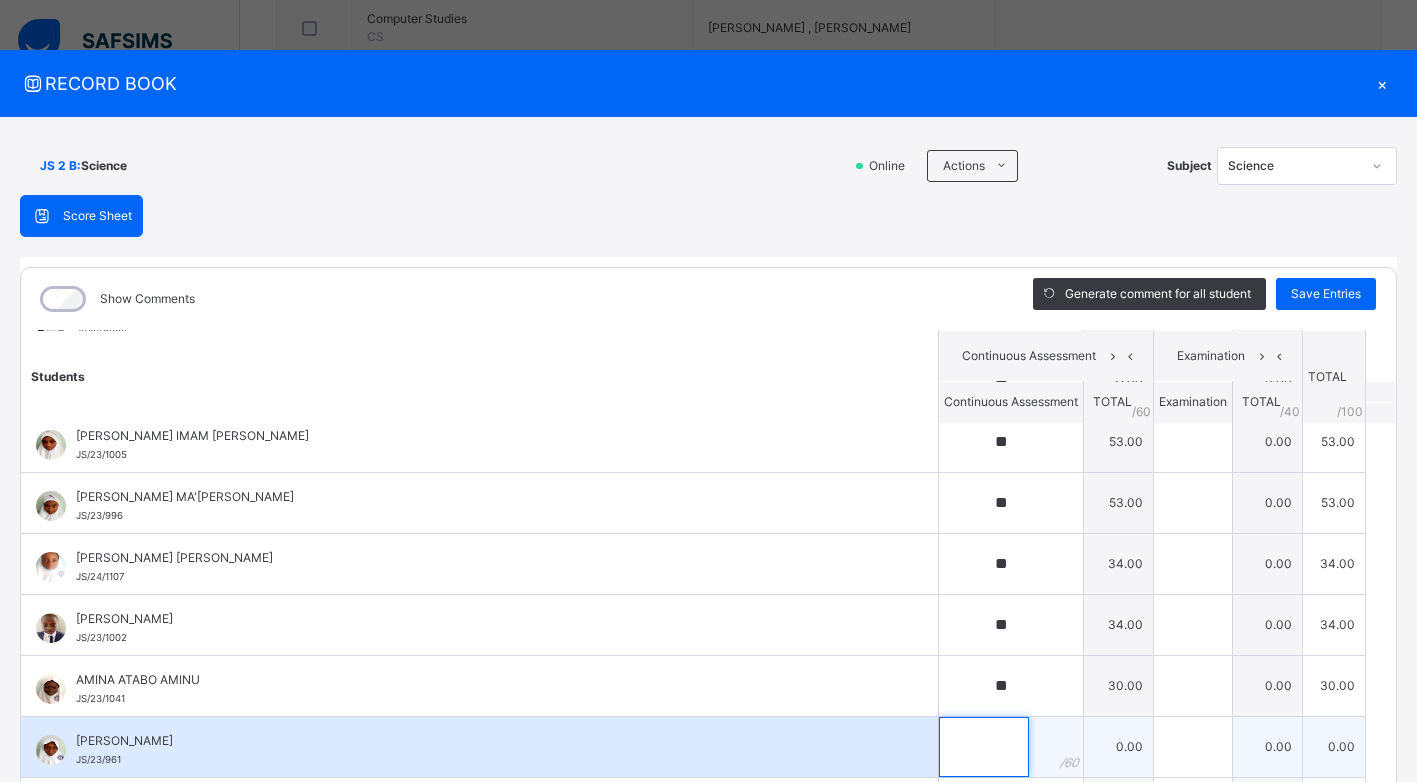 click at bounding box center [984, 747] 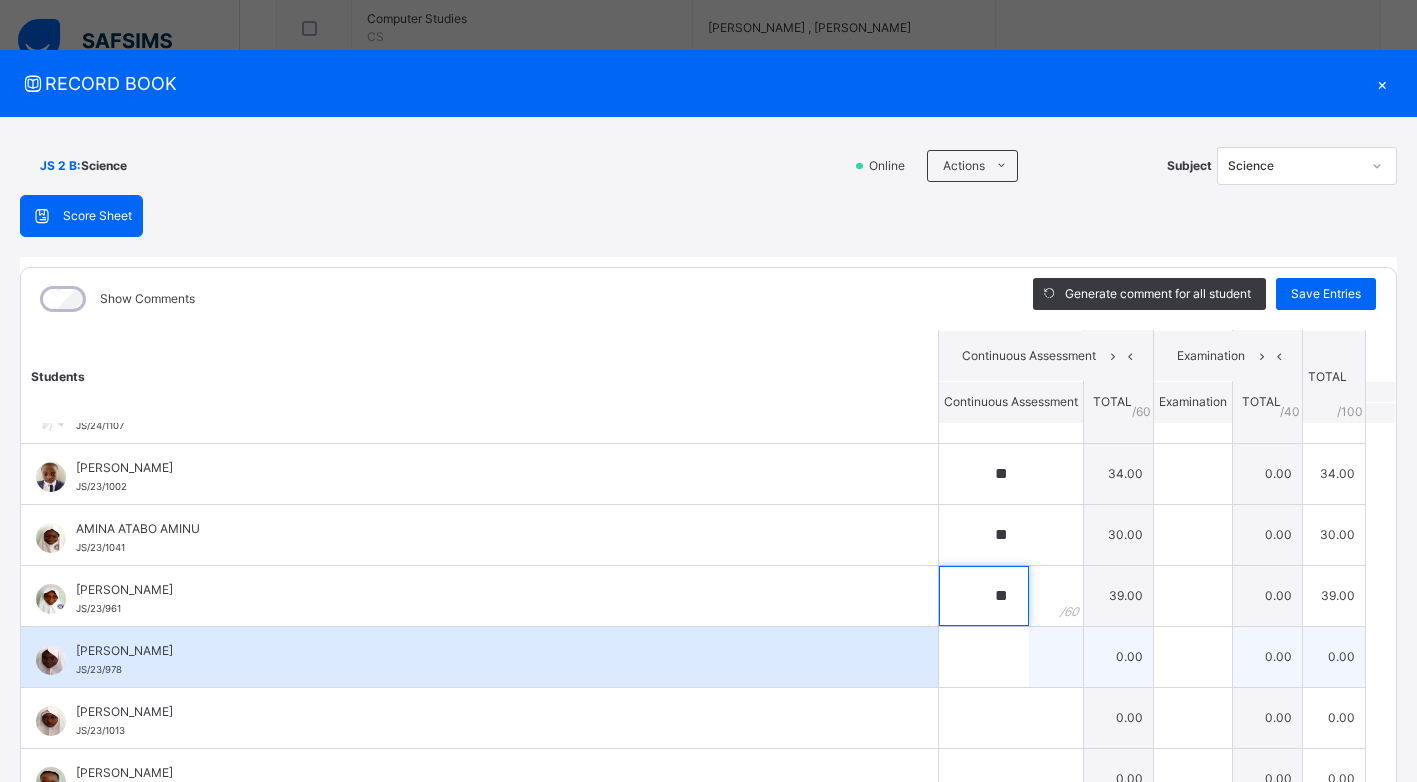 scroll, scrollTop: 700, scrollLeft: 0, axis: vertical 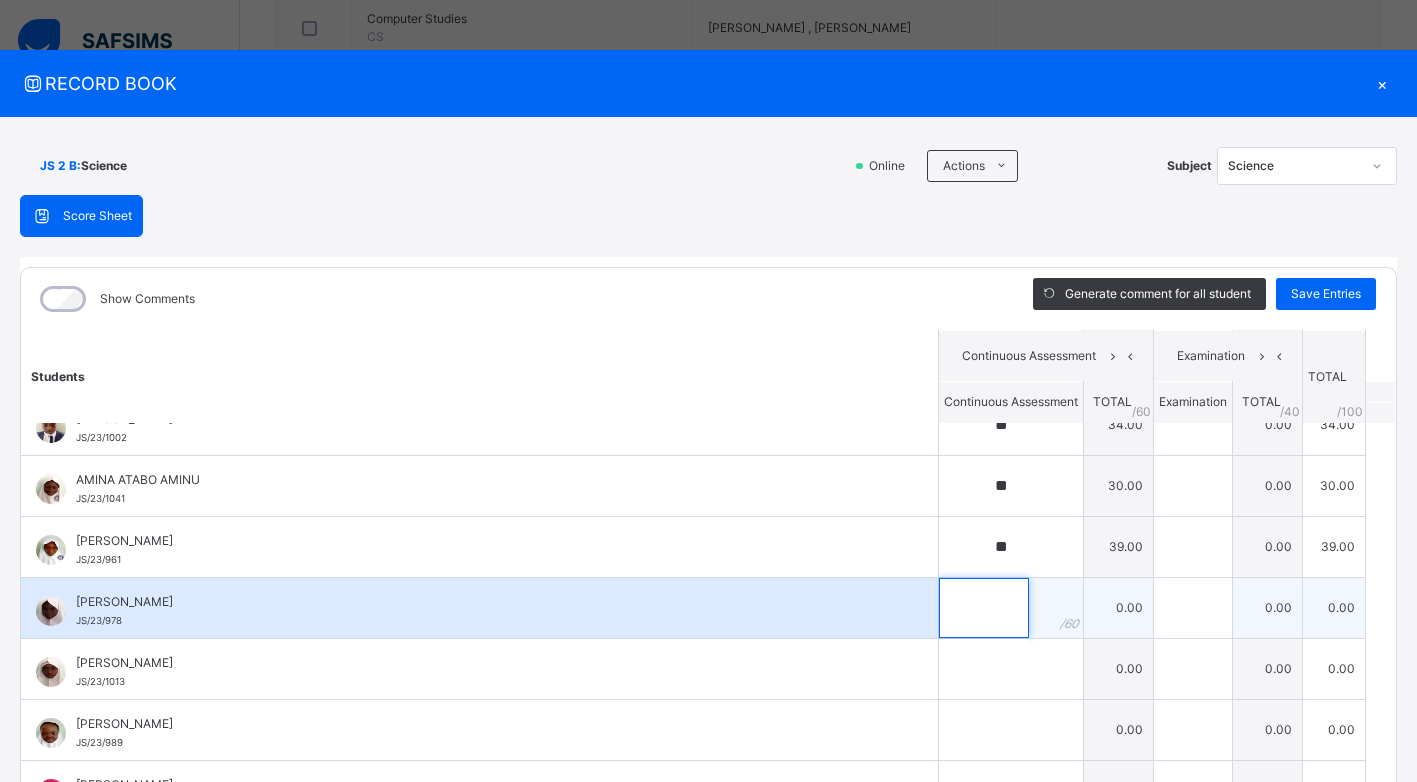 click at bounding box center [984, 608] 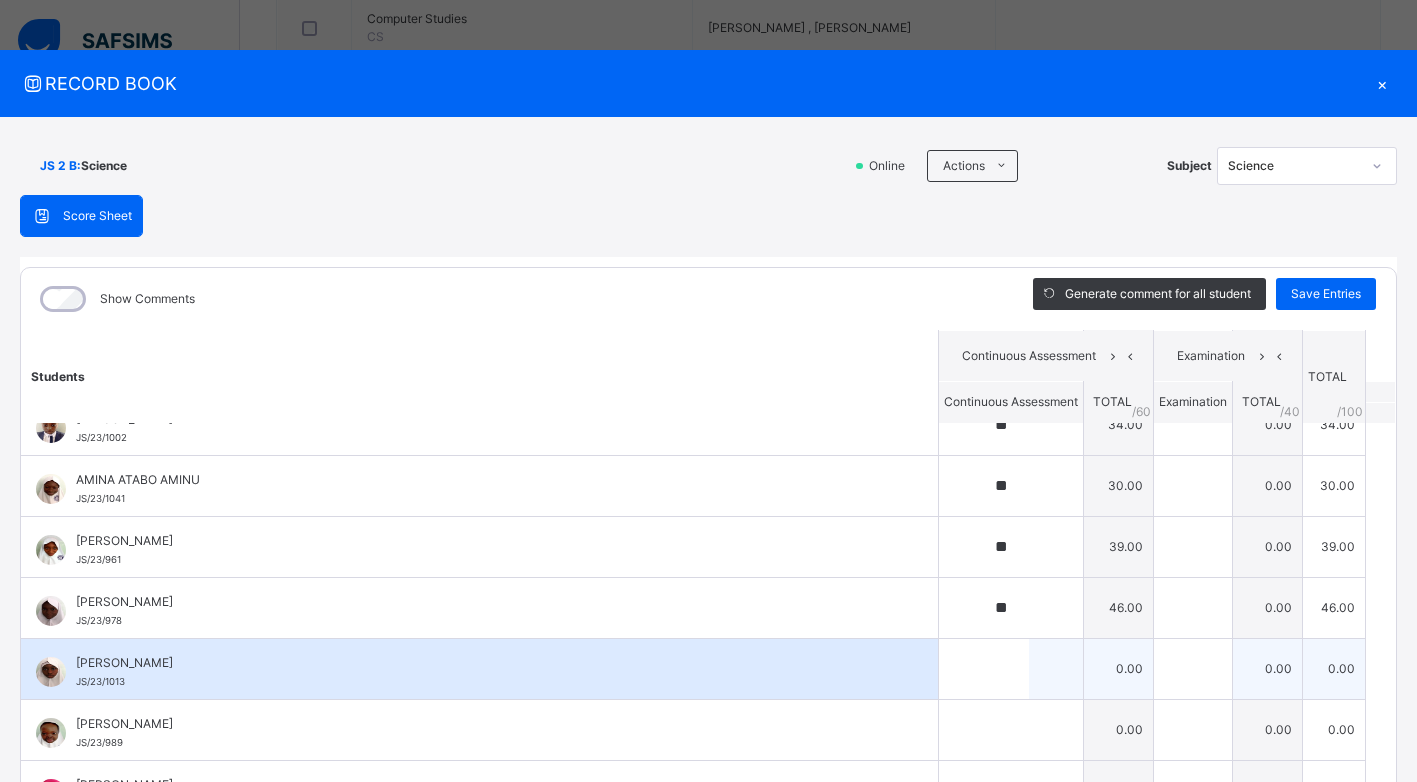 click at bounding box center (1011, 669) 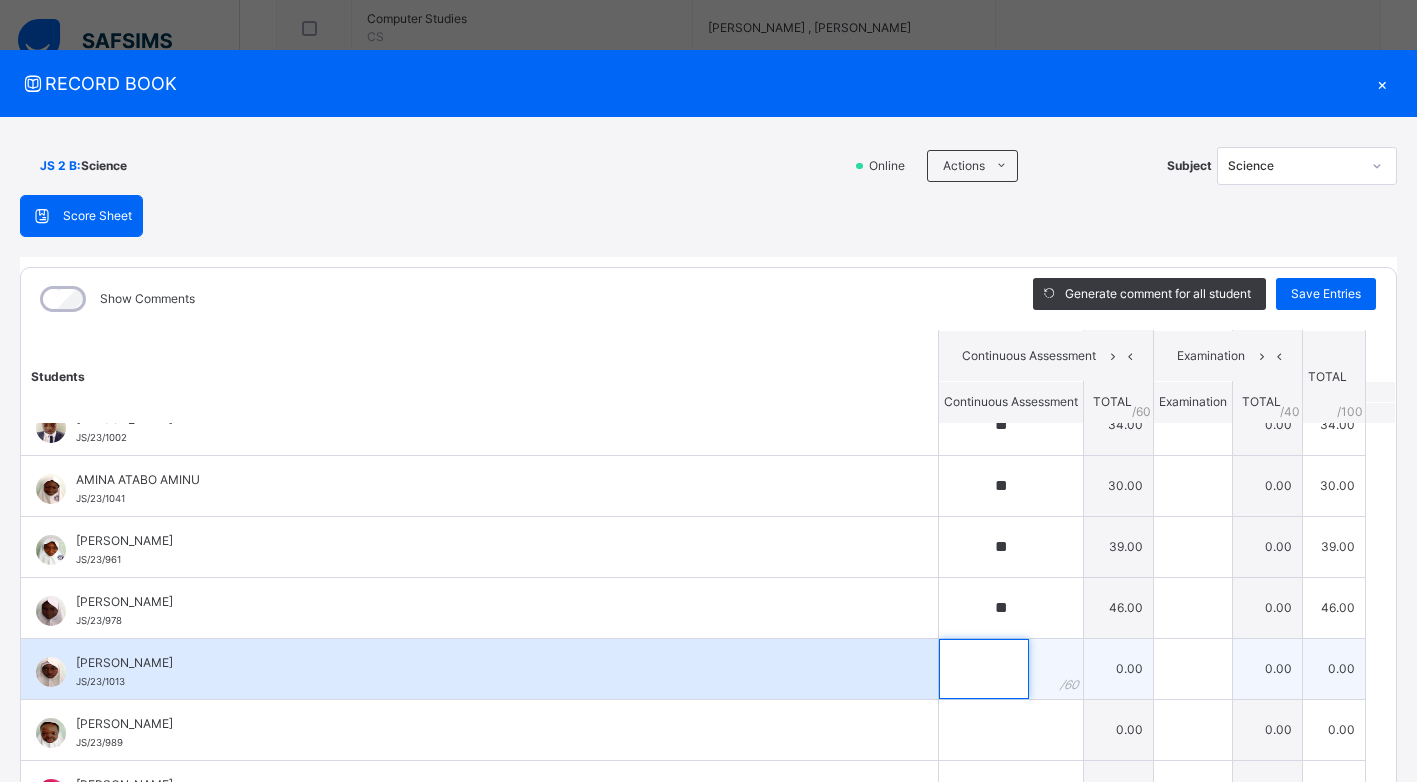 click at bounding box center [984, 669] 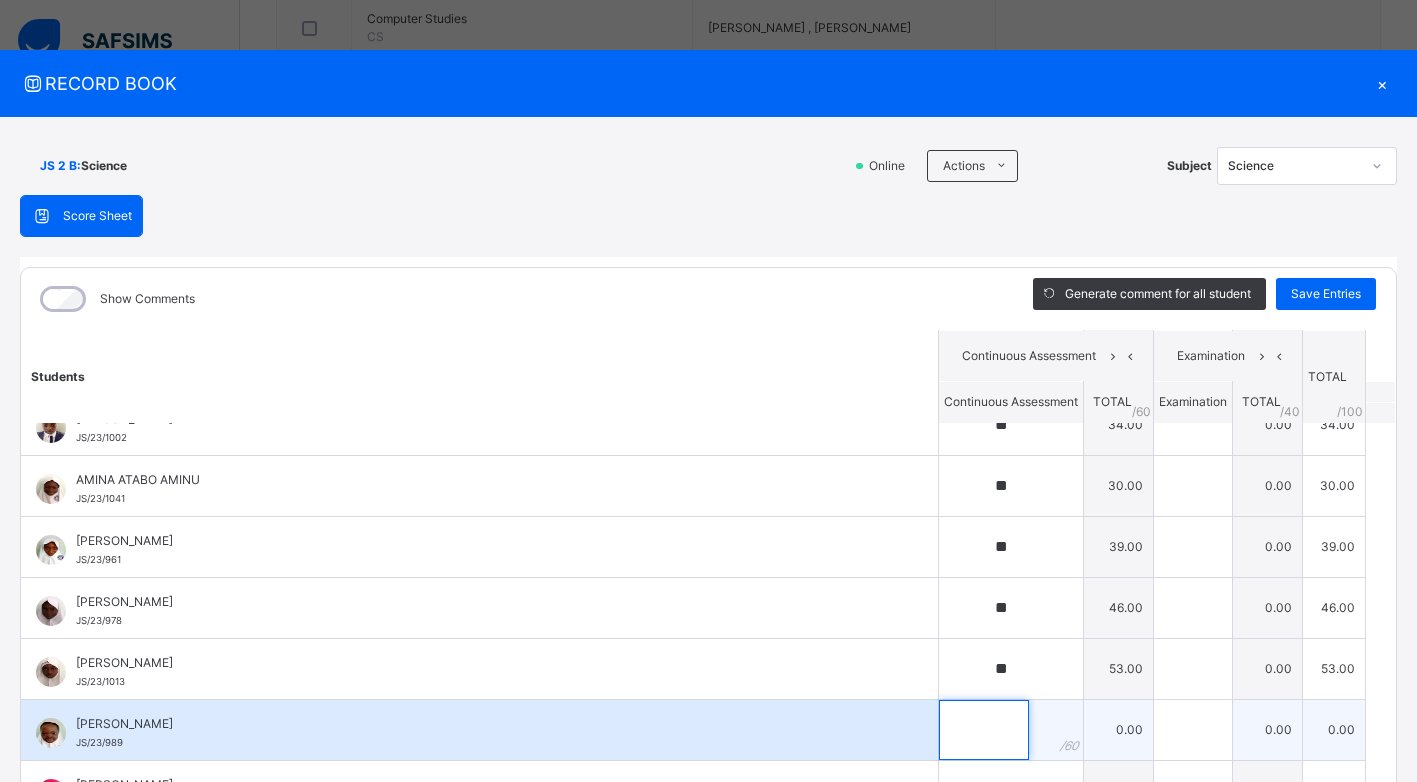 click at bounding box center (984, 730) 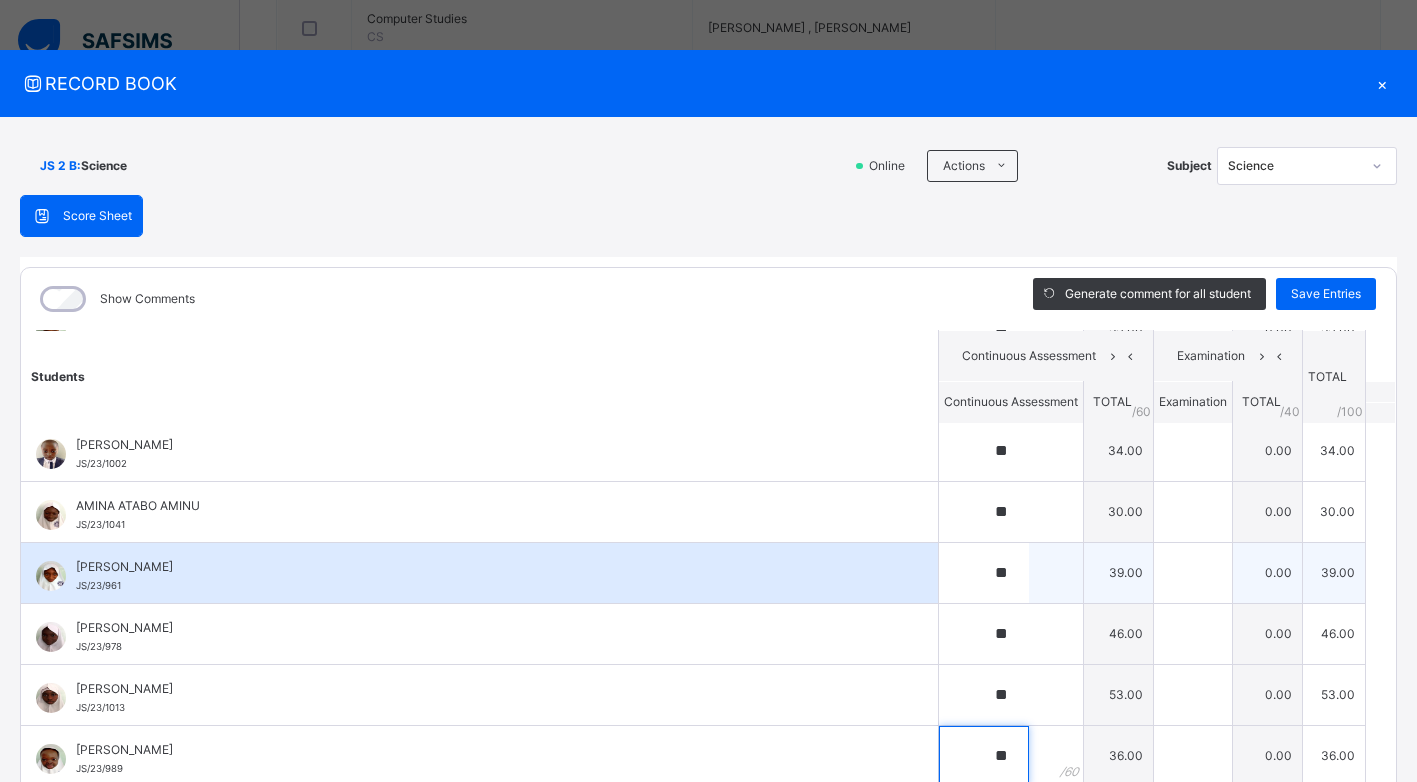 scroll, scrollTop: 800, scrollLeft: 0, axis: vertical 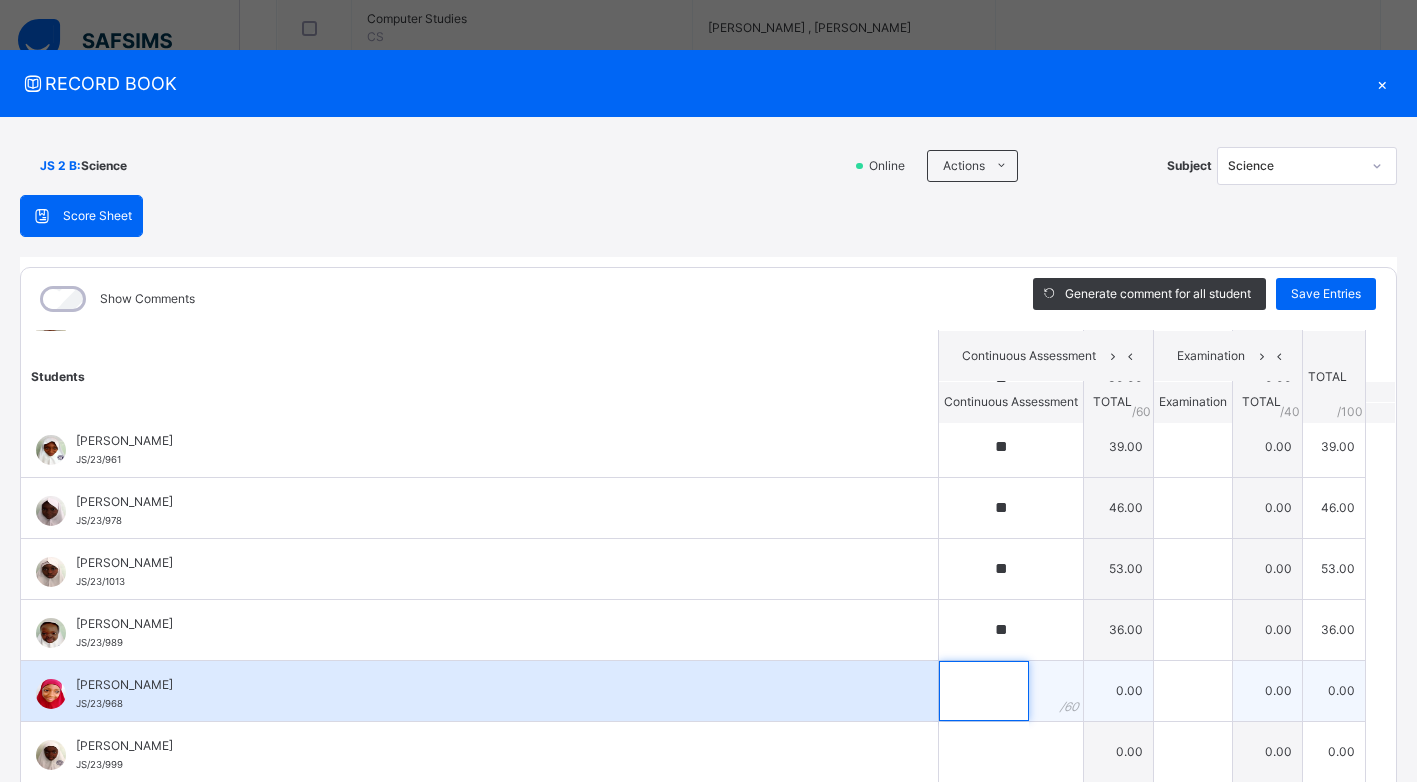 click at bounding box center (984, 691) 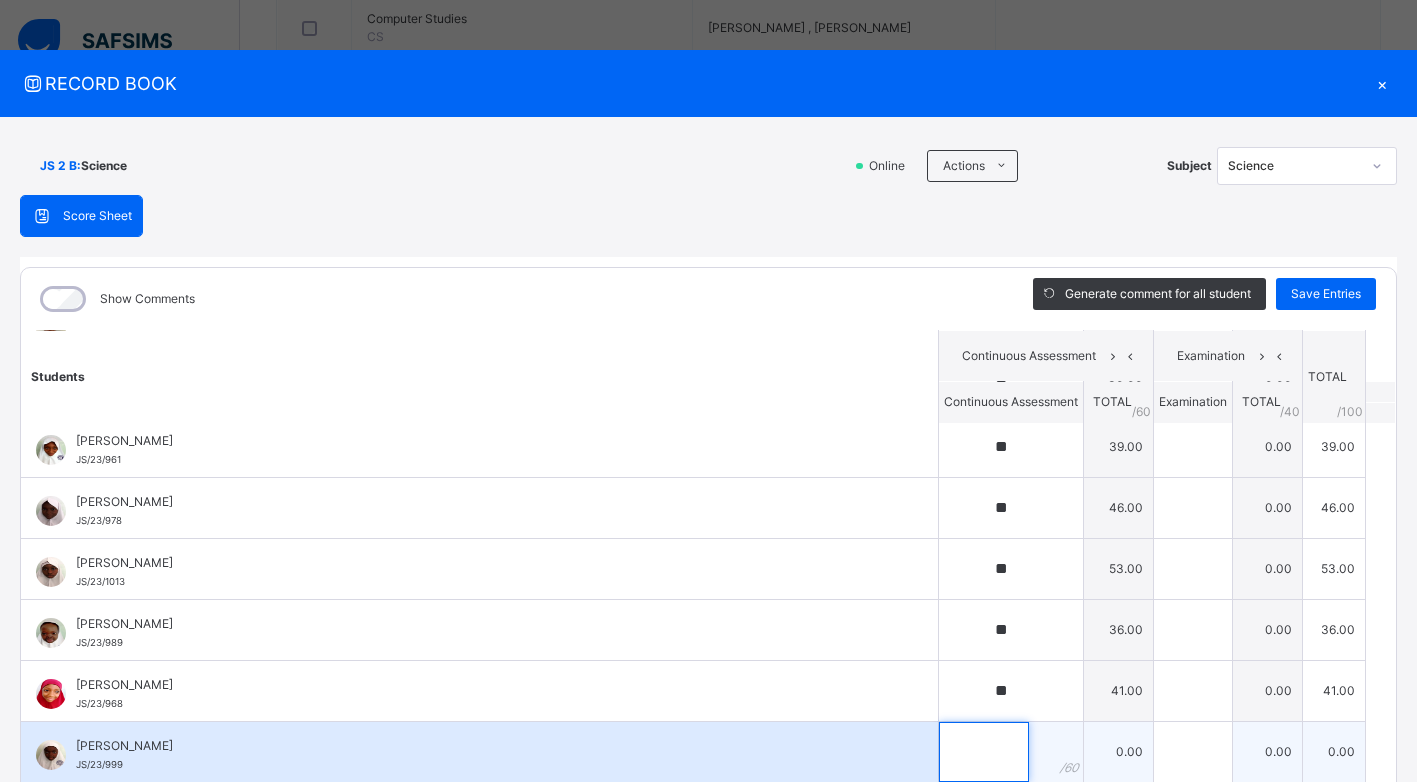 click at bounding box center [984, 752] 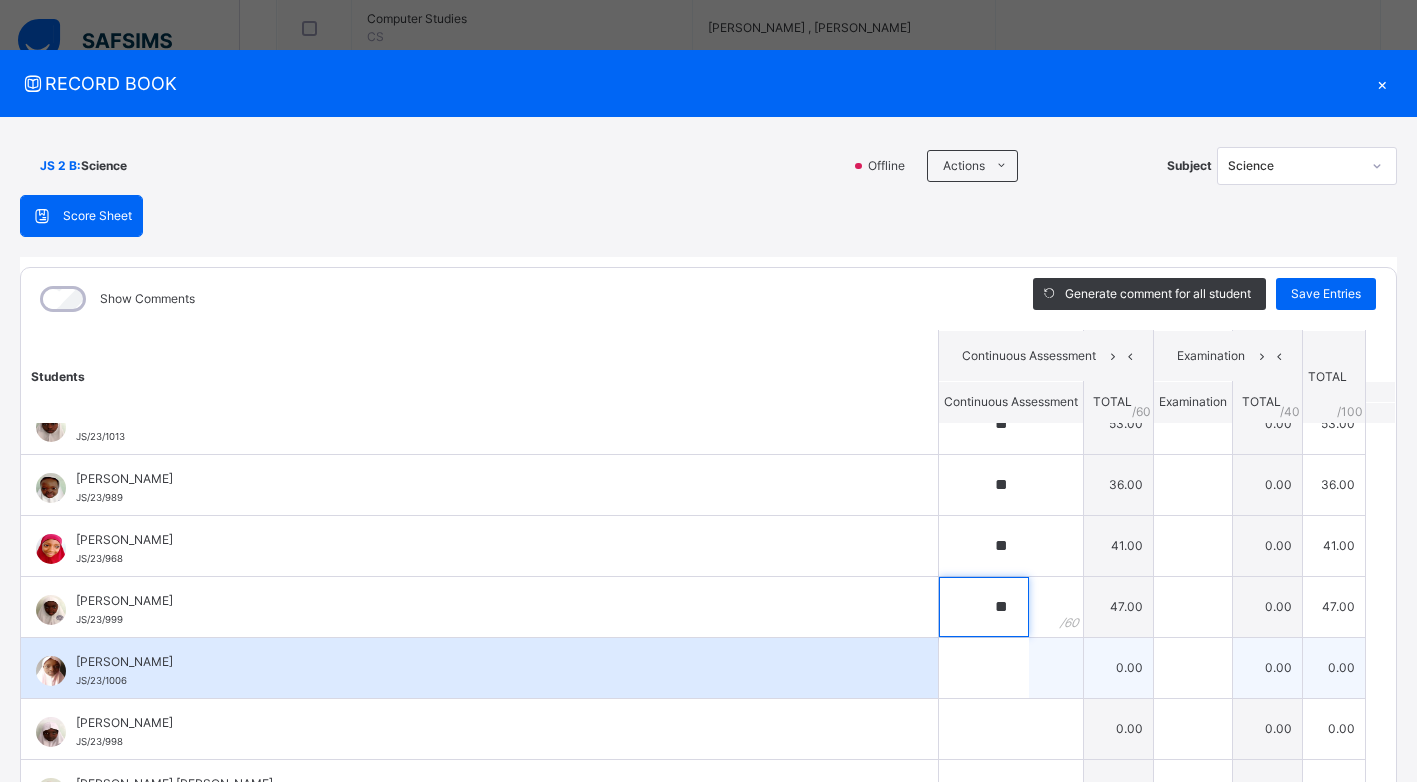 scroll, scrollTop: 1000, scrollLeft: 0, axis: vertical 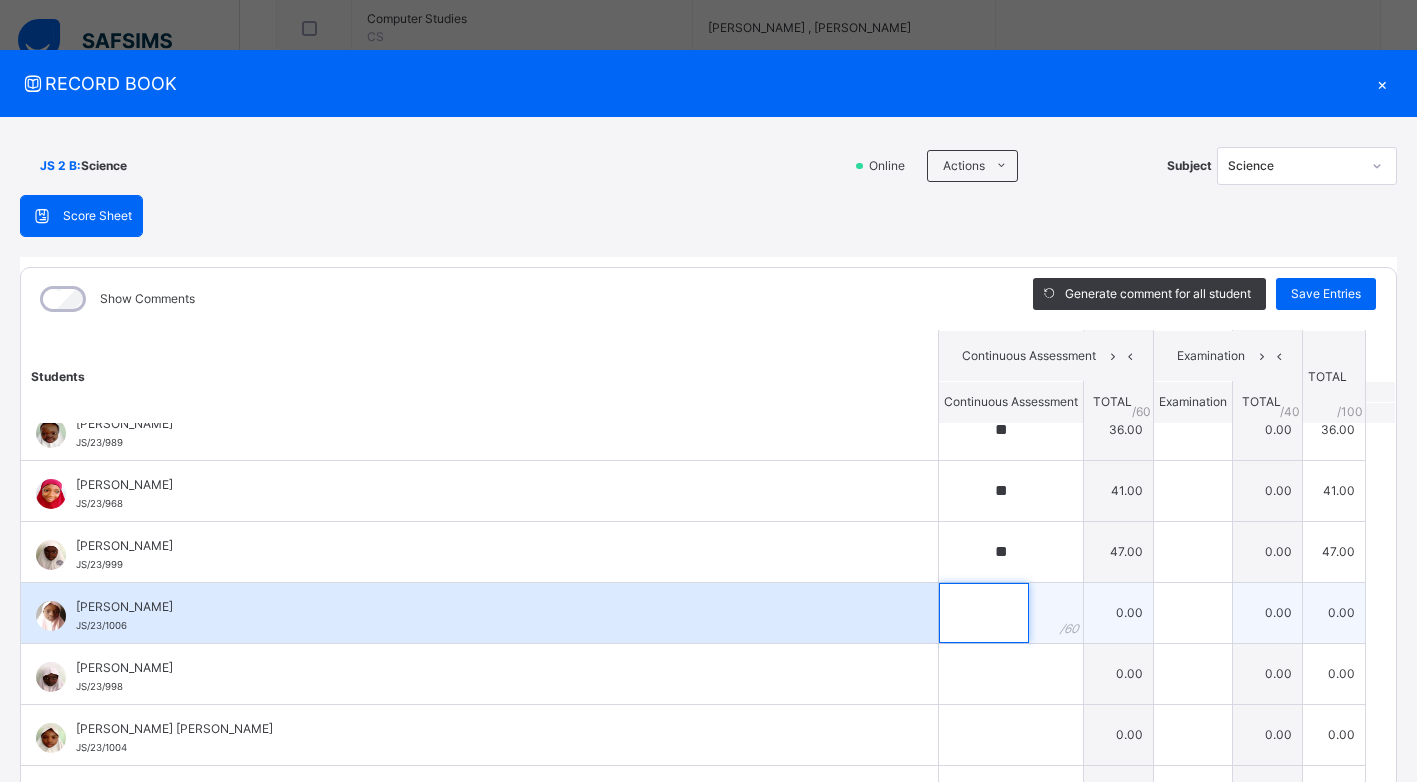 click at bounding box center [984, 613] 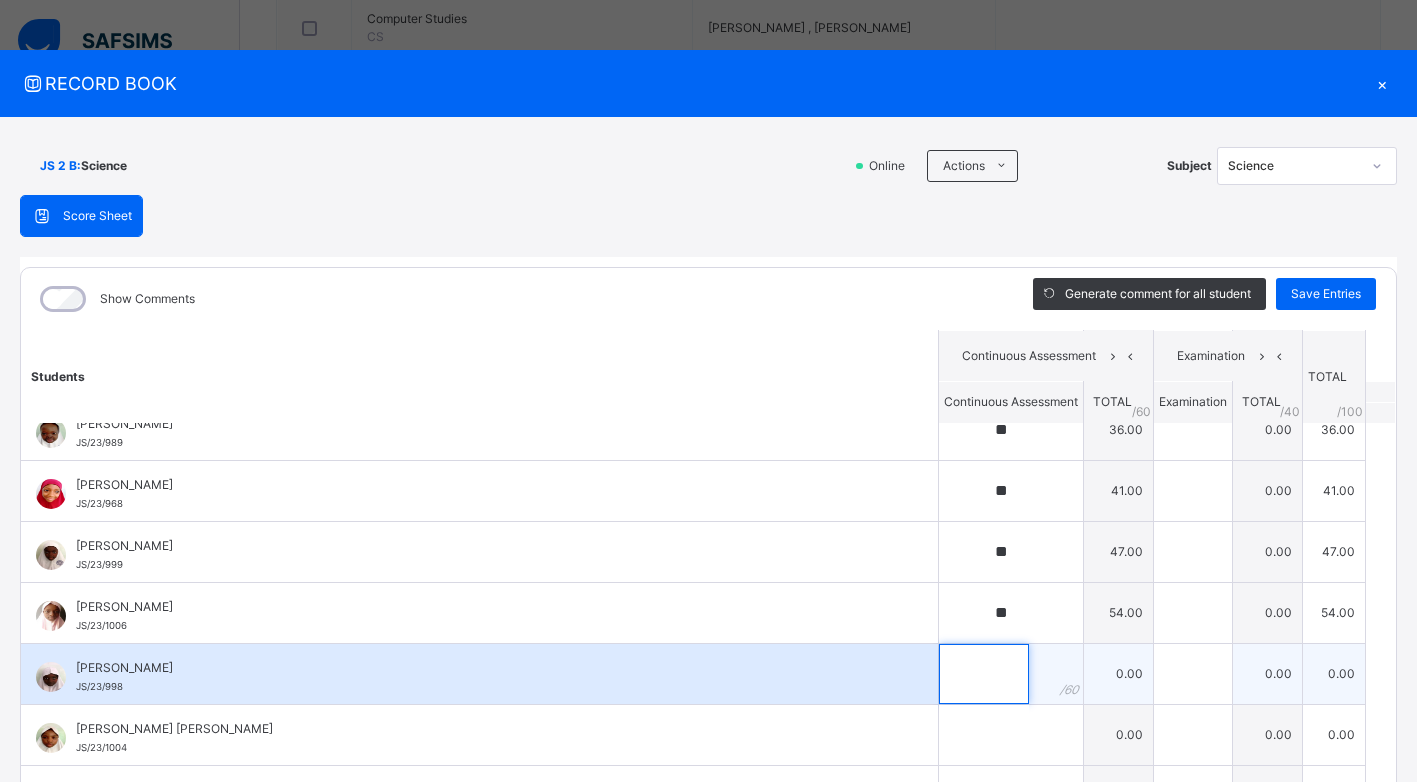 click at bounding box center (984, 674) 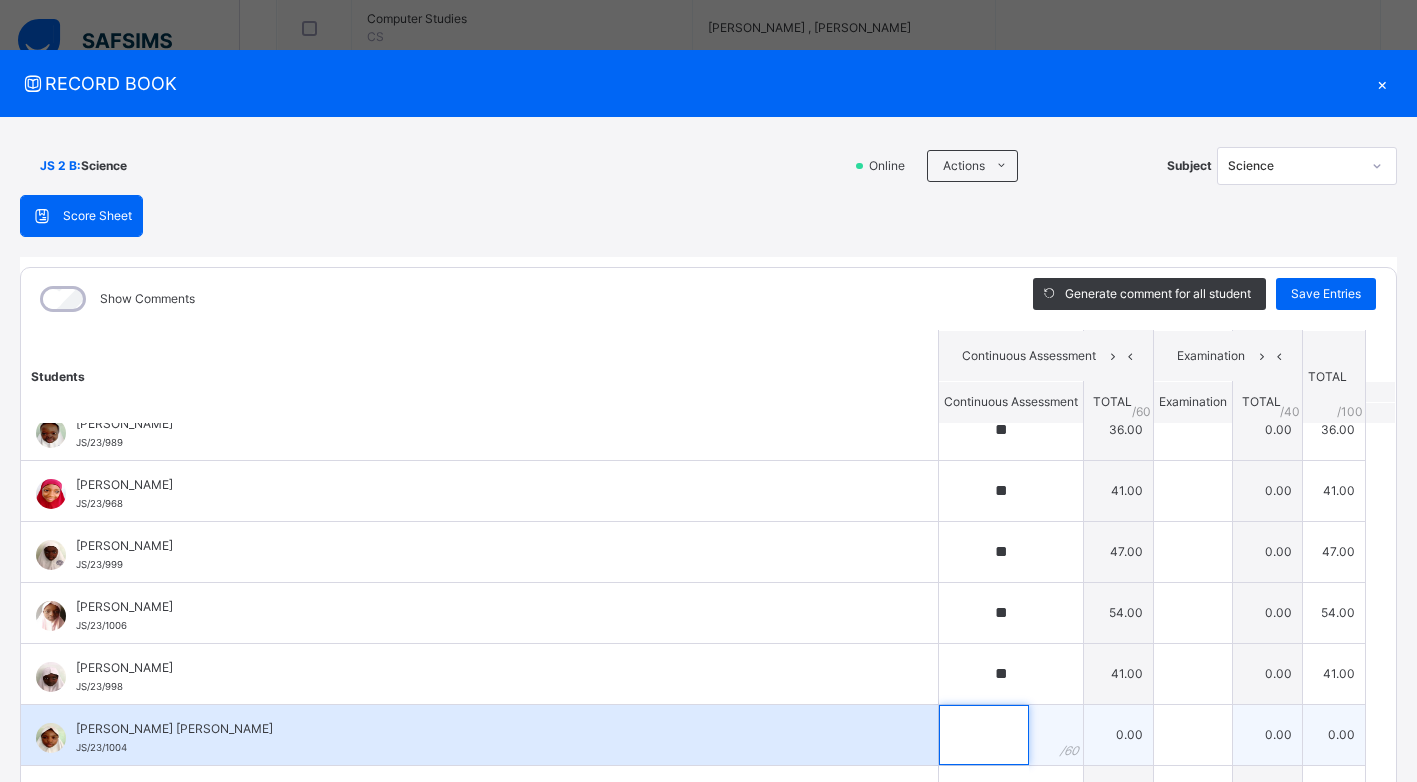 click at bounding box center (984, 735) 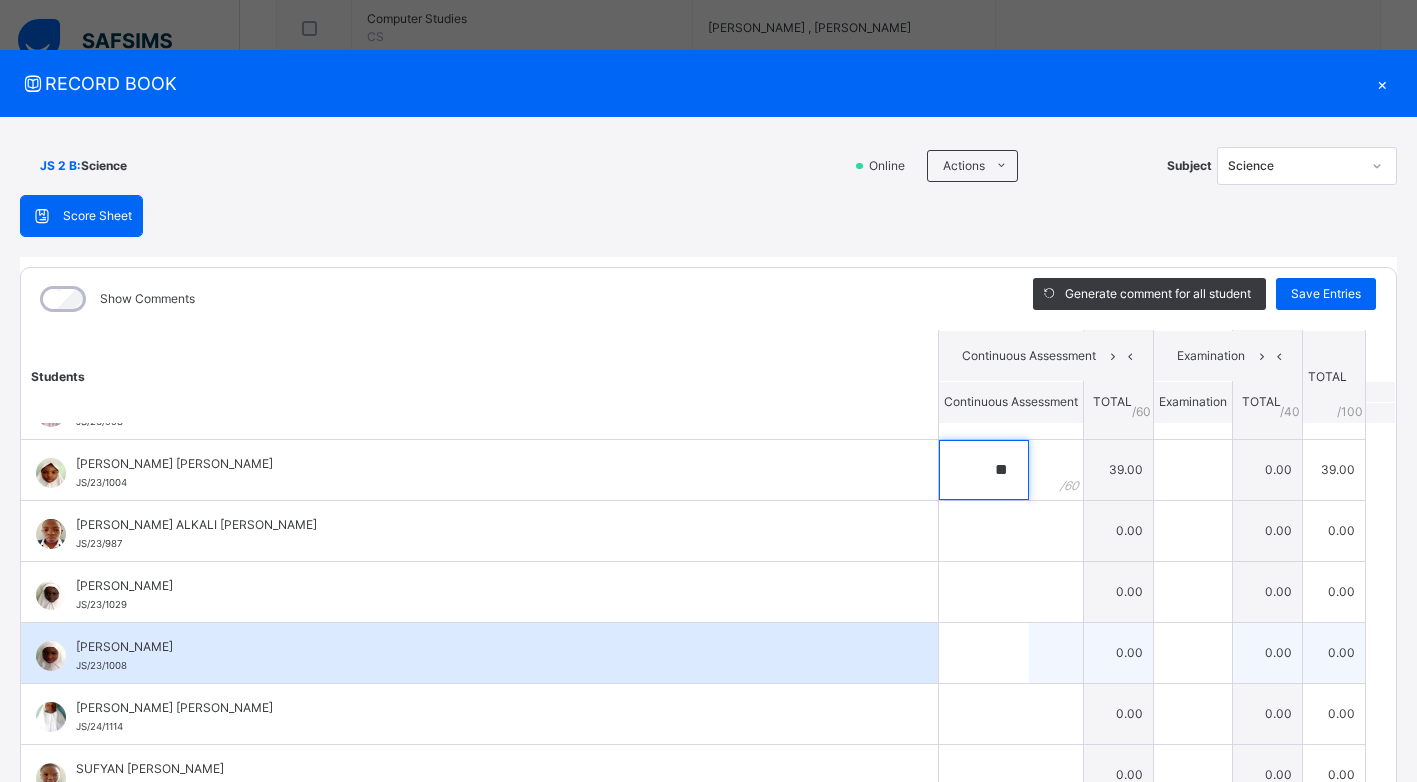 scroll, scrollTop: 1300, scrollLeft: 0, axis: vertical 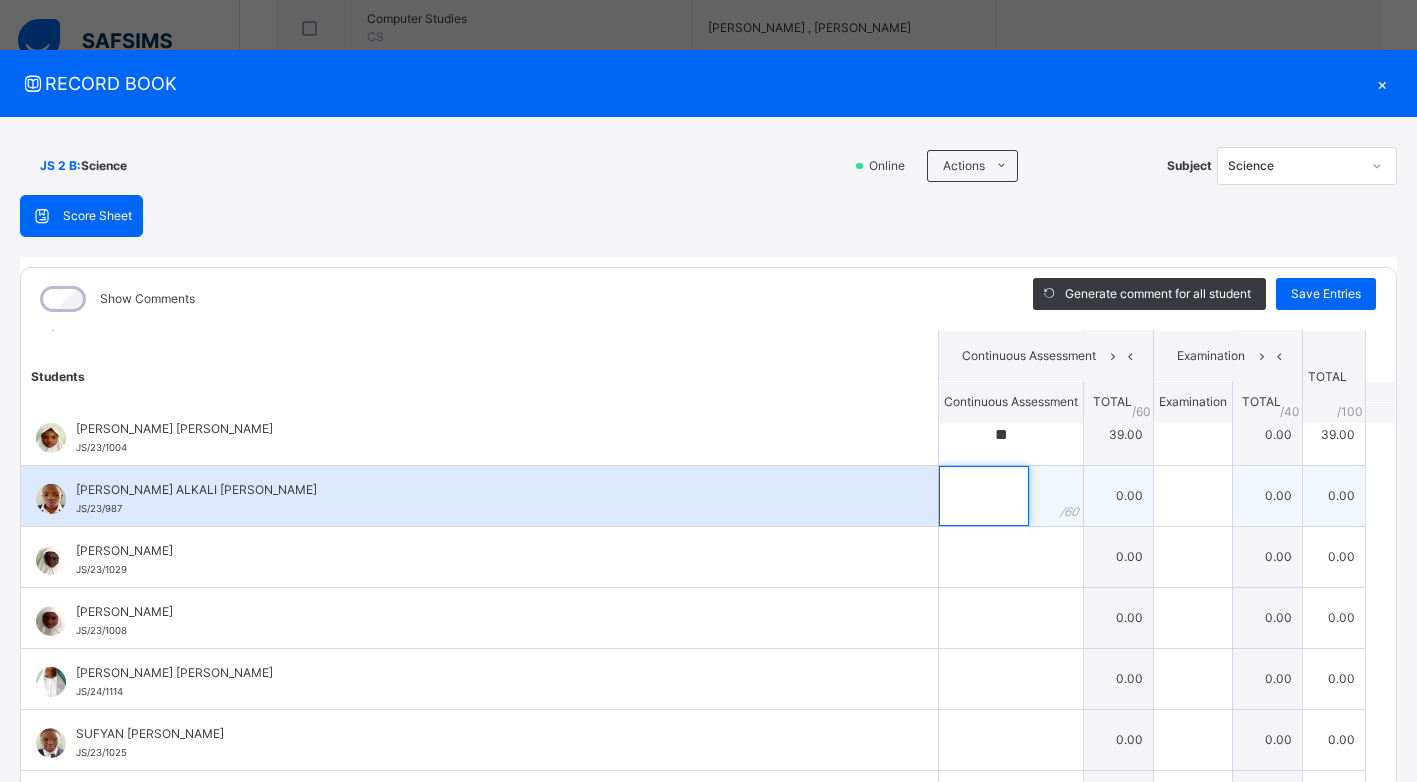click at bounding box center (984, 496) 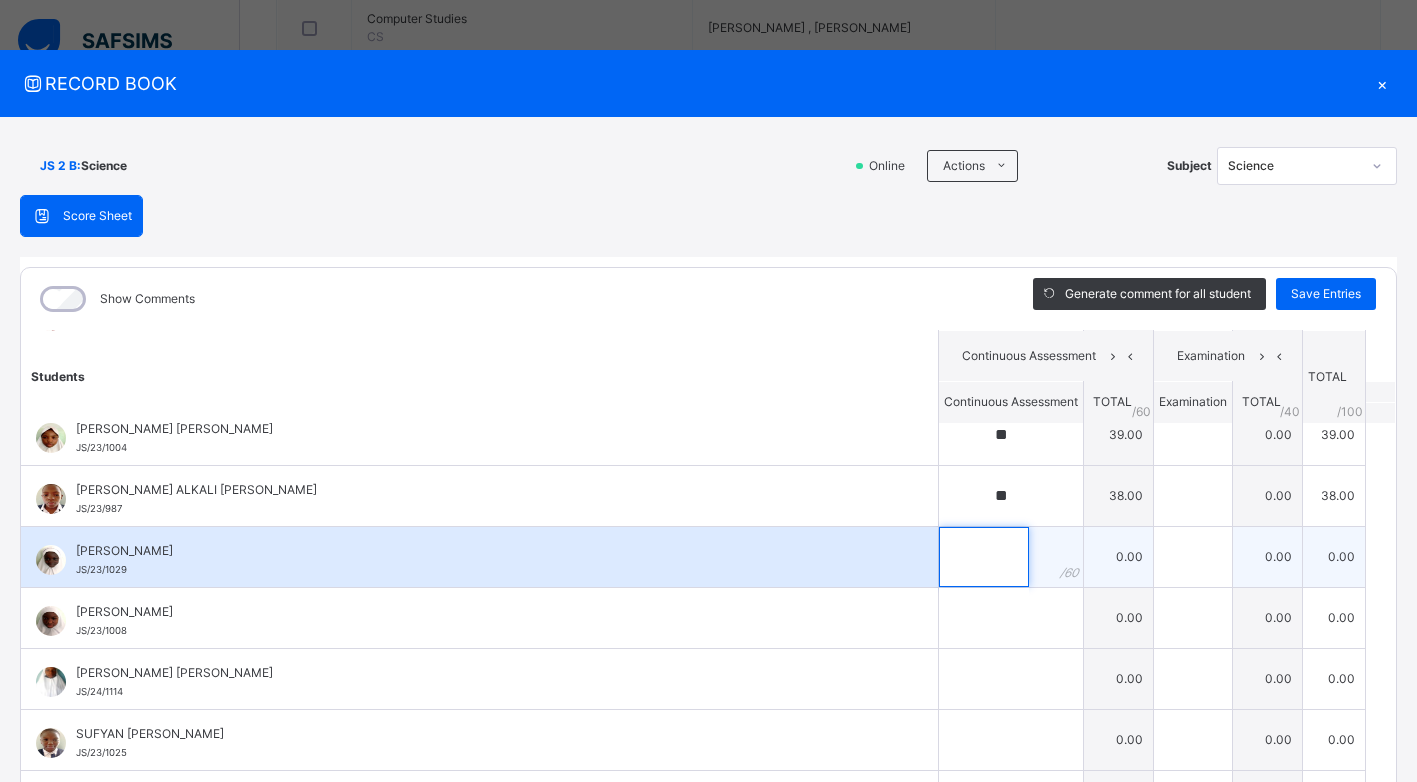click at bounding box center [984, 557] 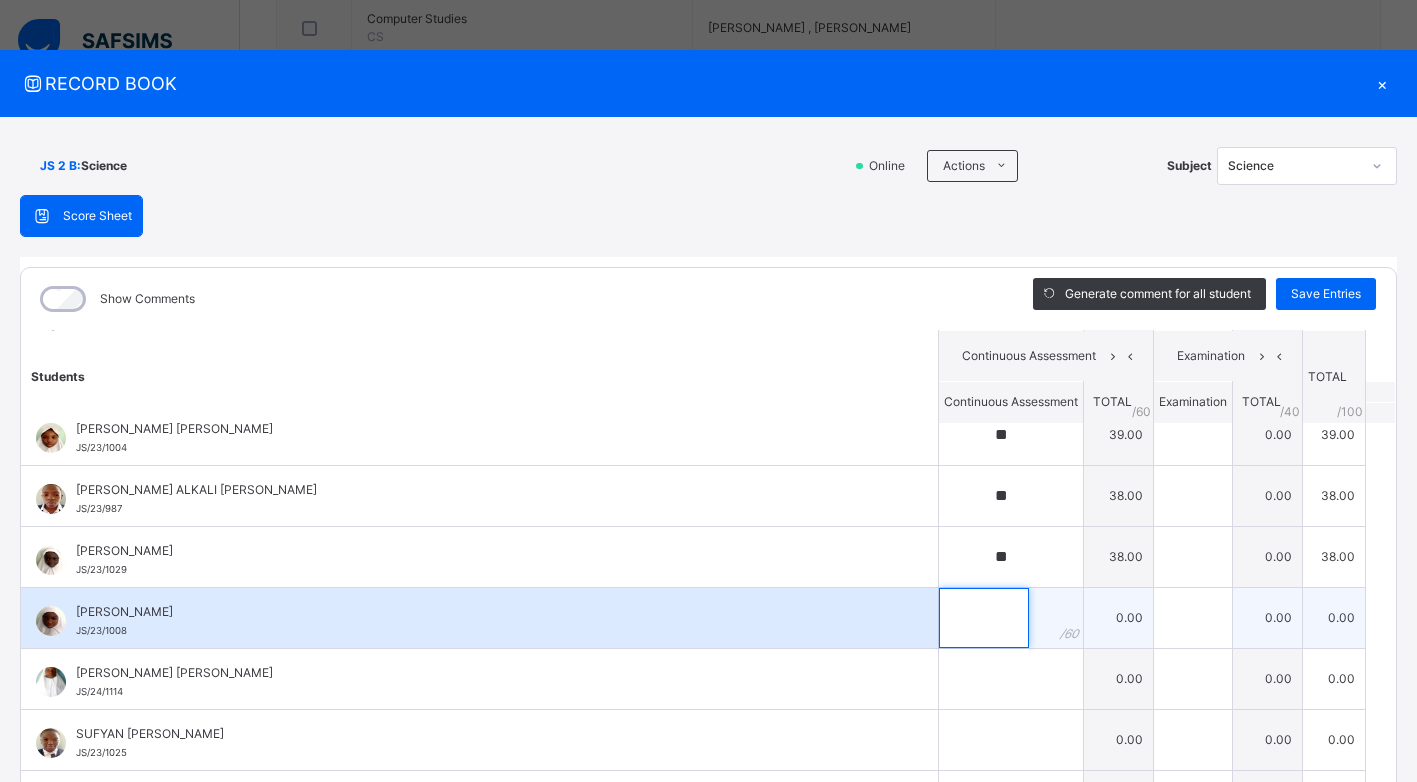 click at bounding box center (984, 618) 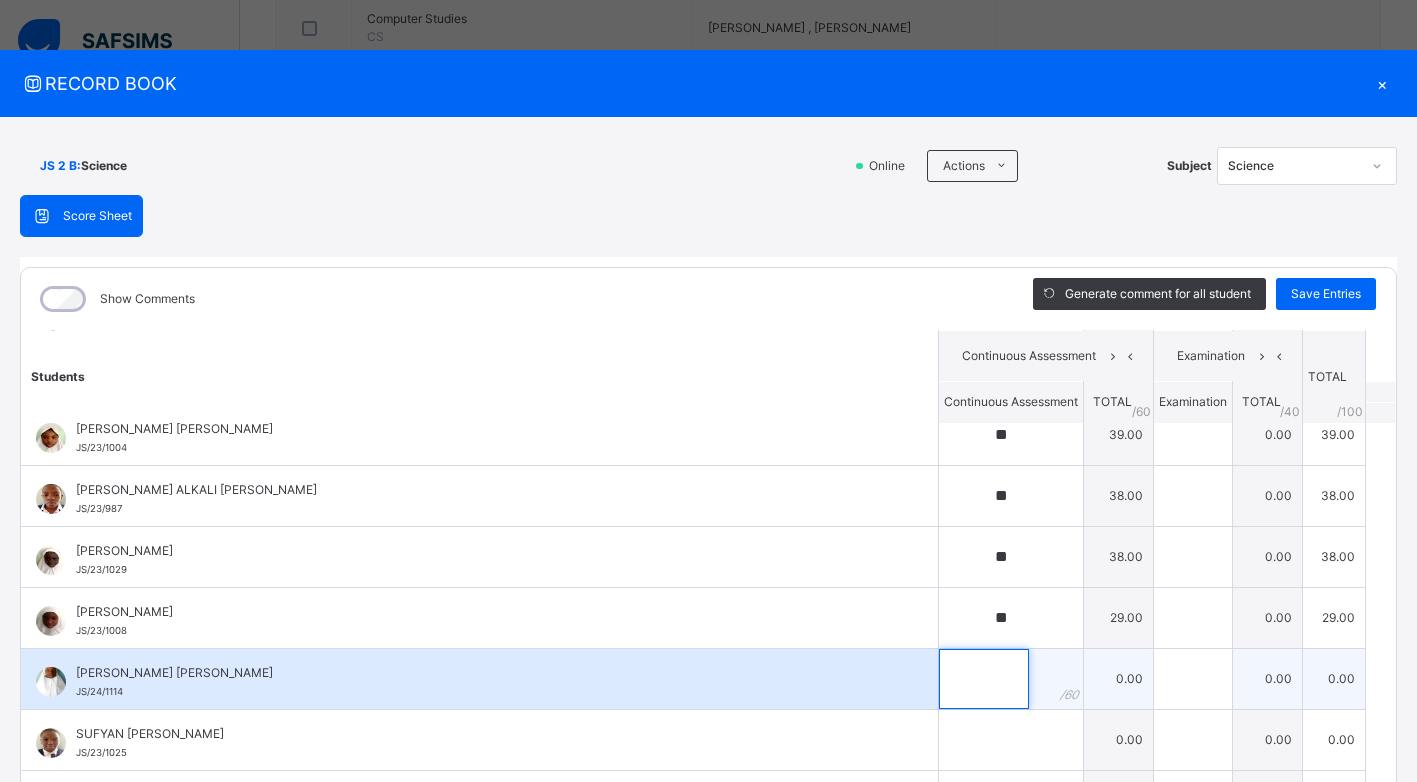 click at bounding box center (984, 679) 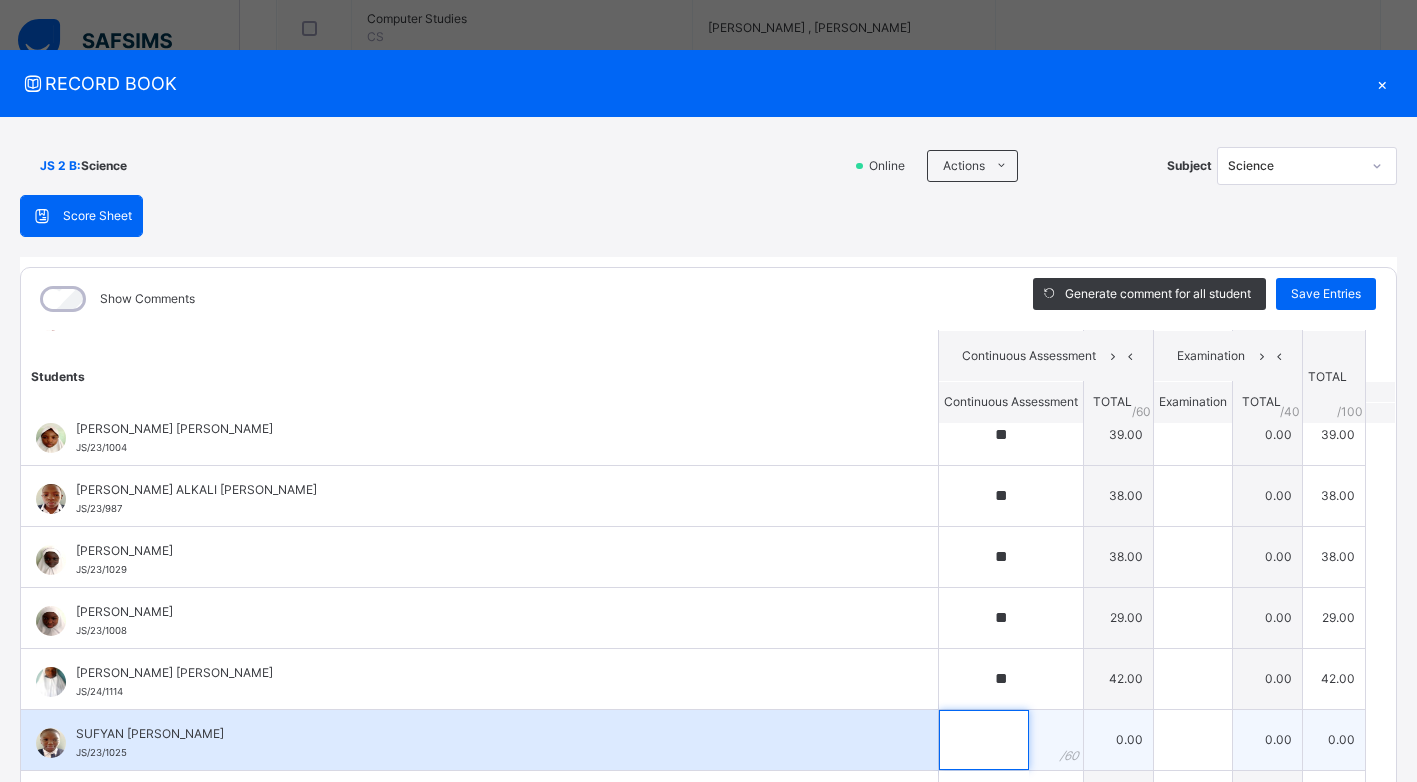 click at bounding box center [984, 740] 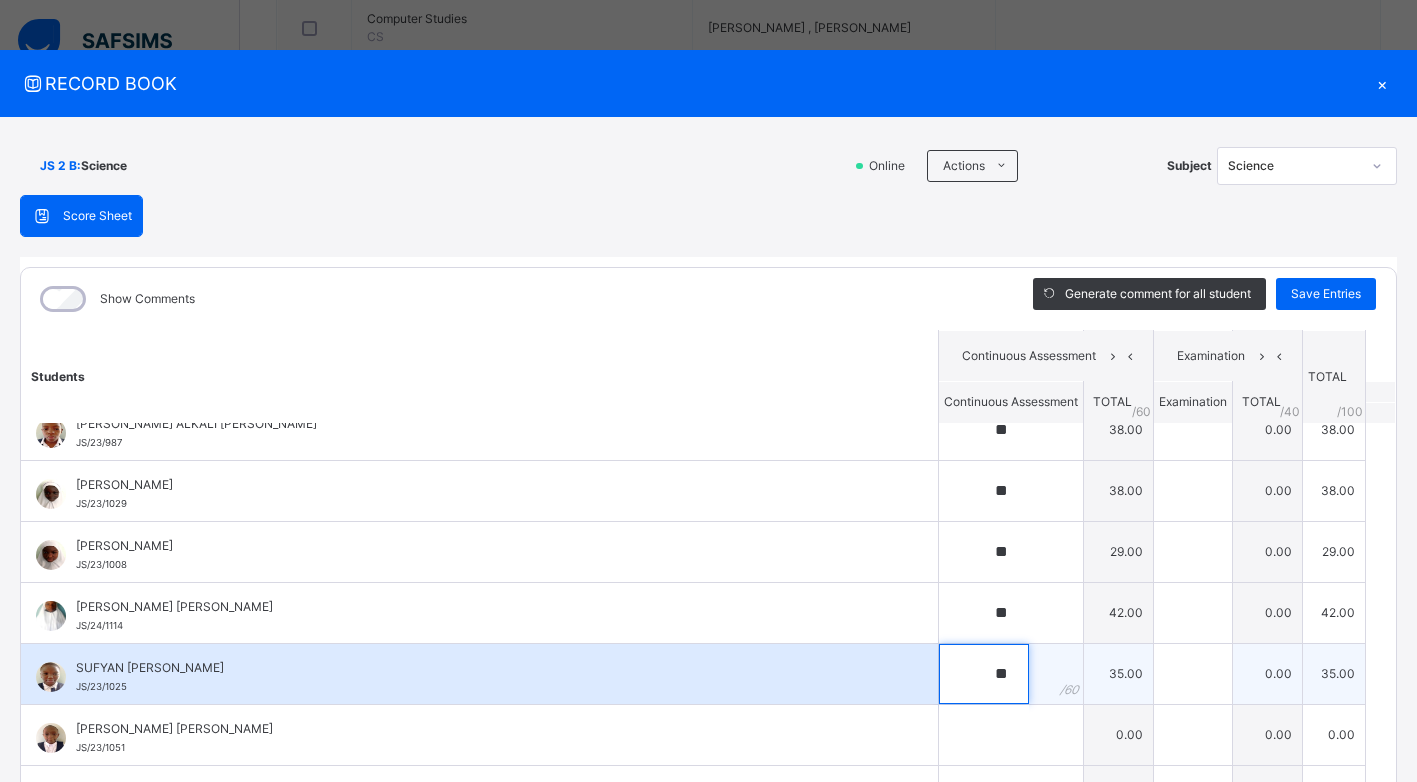scroll, scrollTop: 1400, scrollLeft: 0, axis: vertical 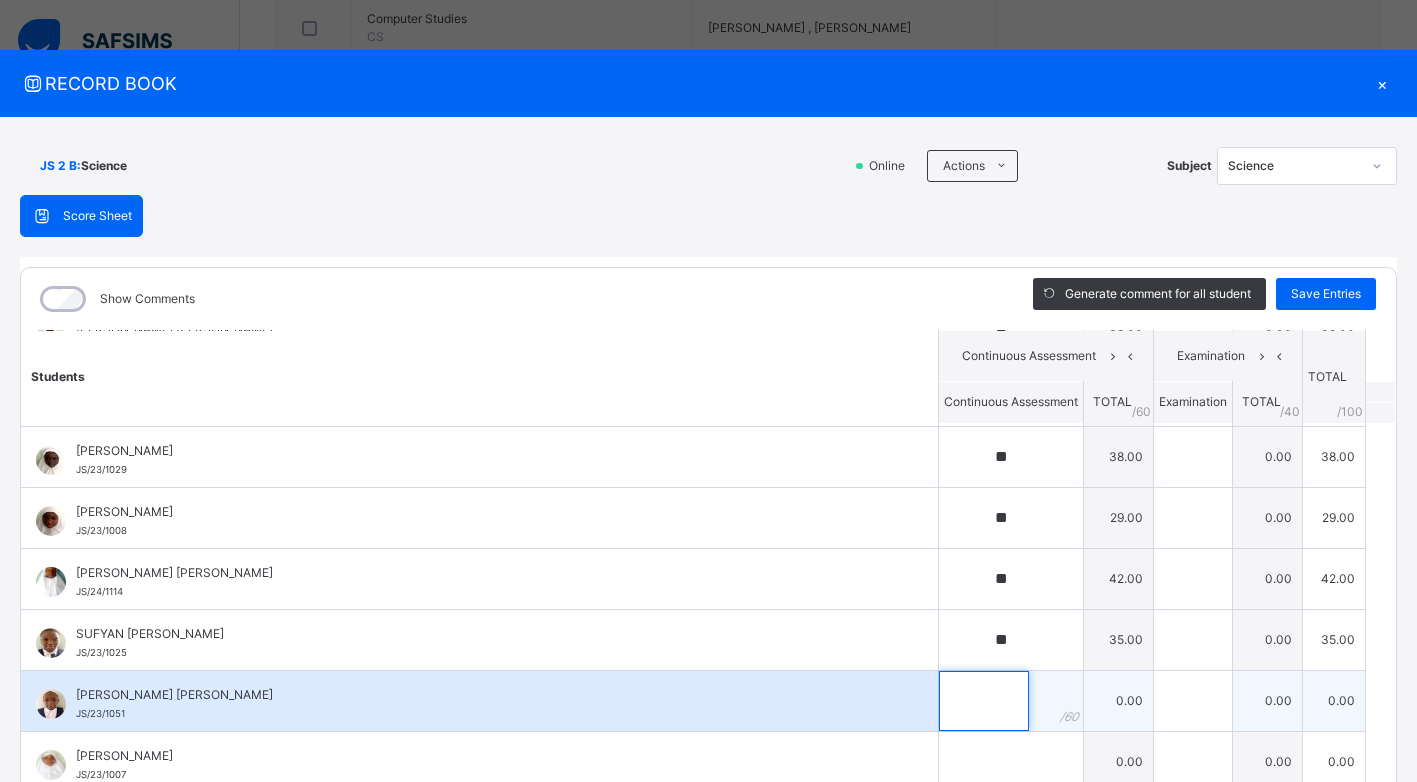 click at bounding box center [984, 701] 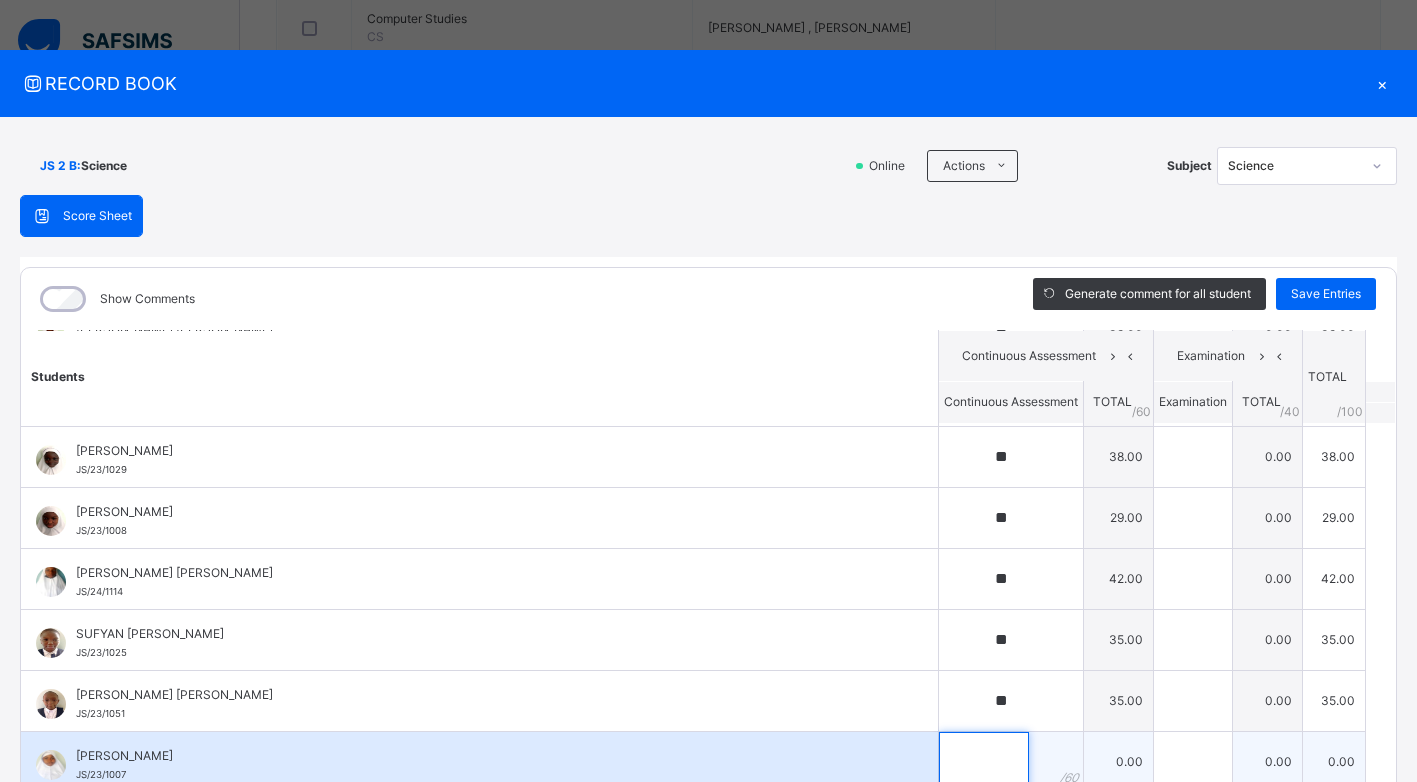 click at bounding box center [984, 762] 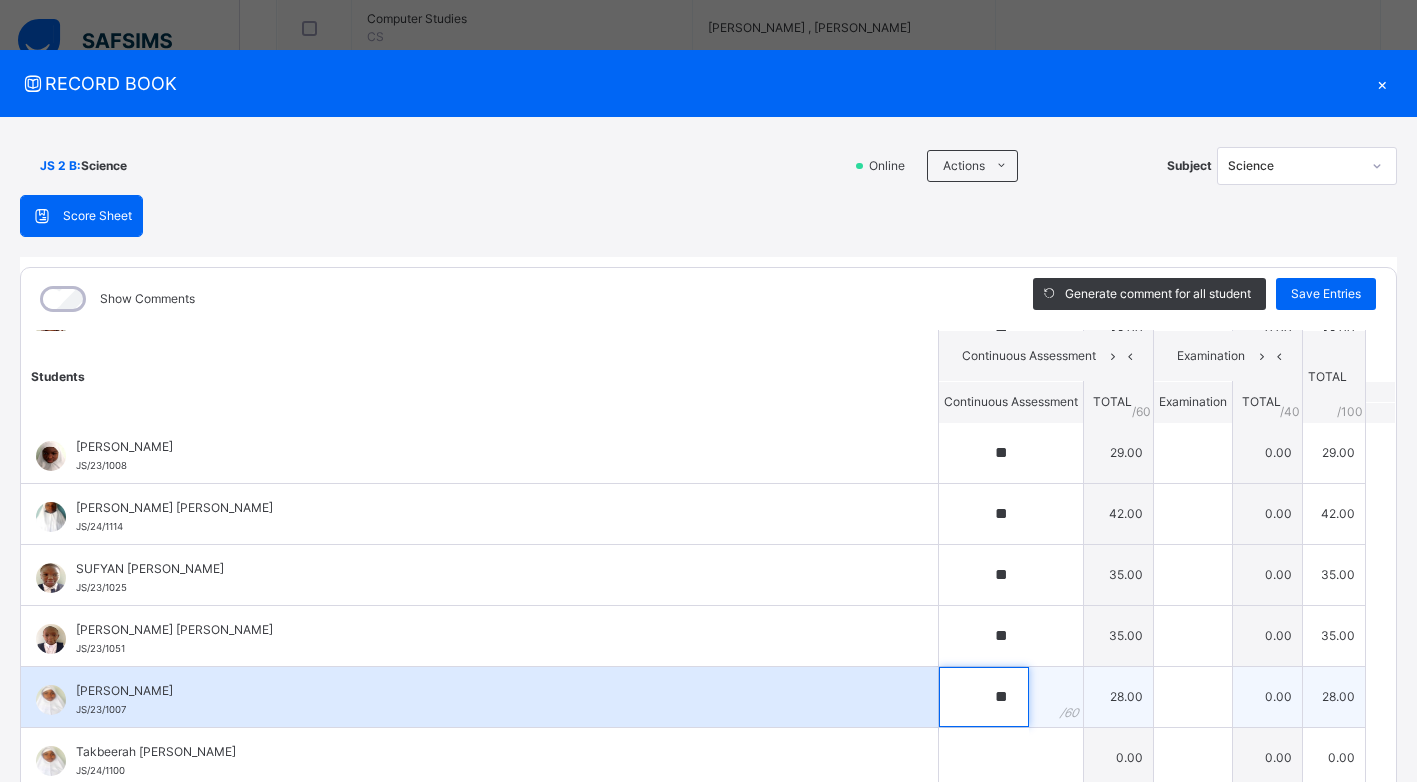 scroll, scrollTop: 1500, scrollLeft: 0, axis: vertical 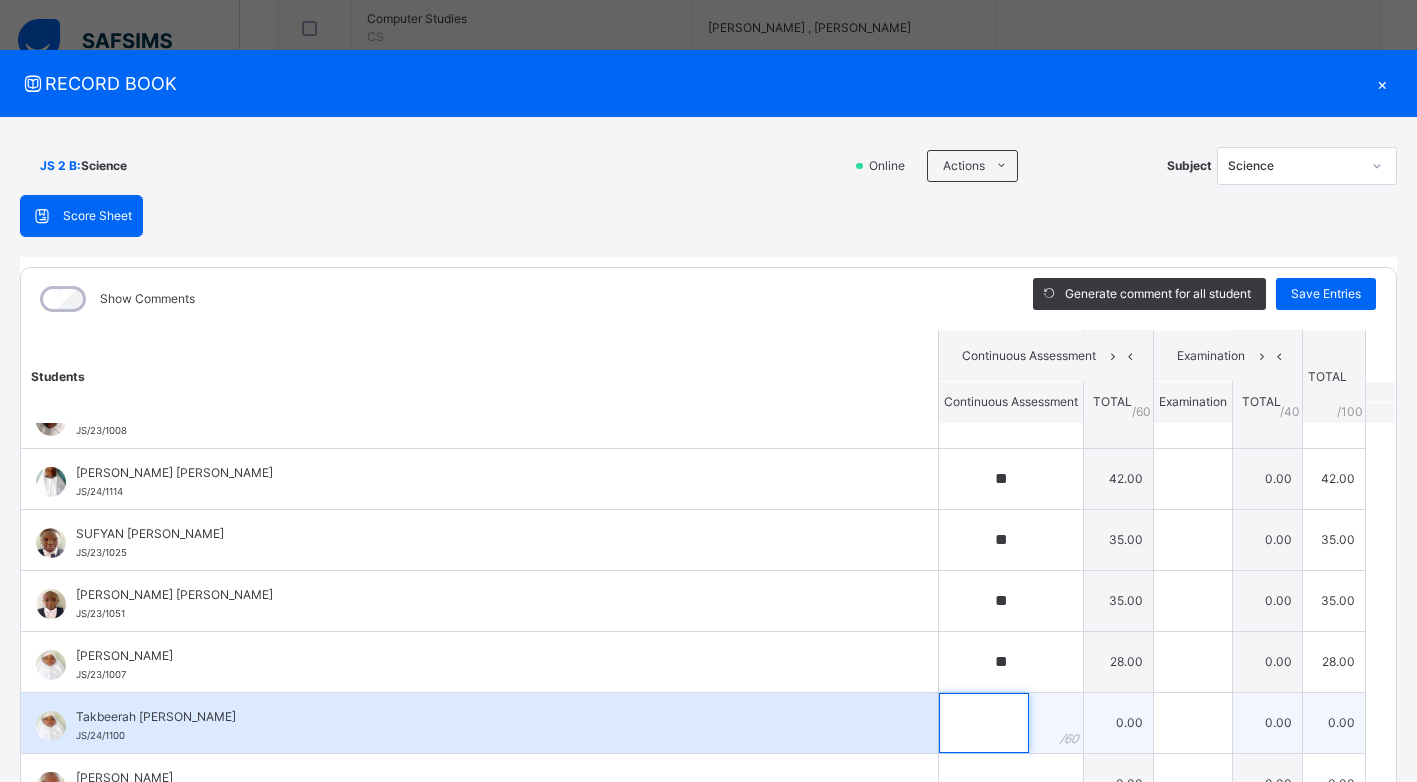 click at bounding box center (984, 723) 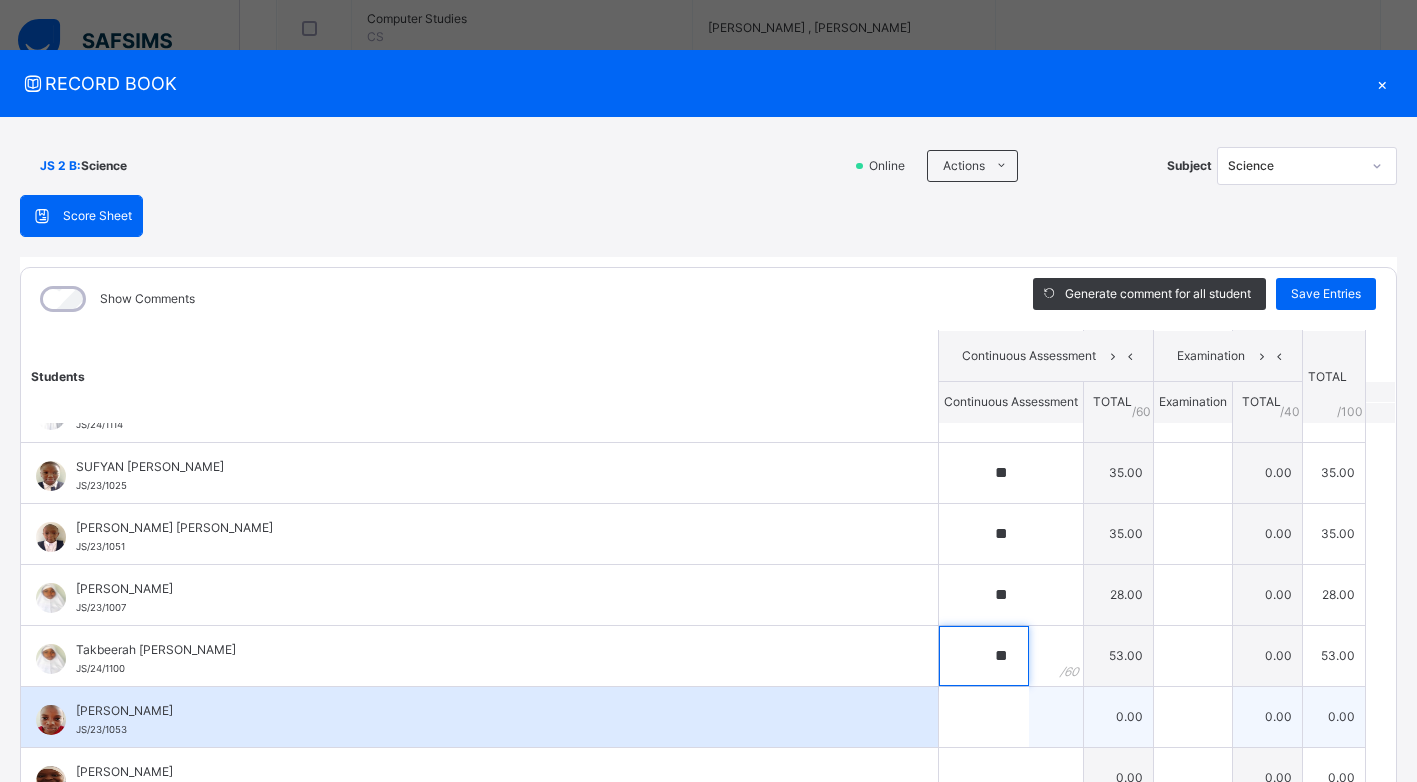 scroll, scrollTop: 1600, scrollLeft: 0, axis: vertical 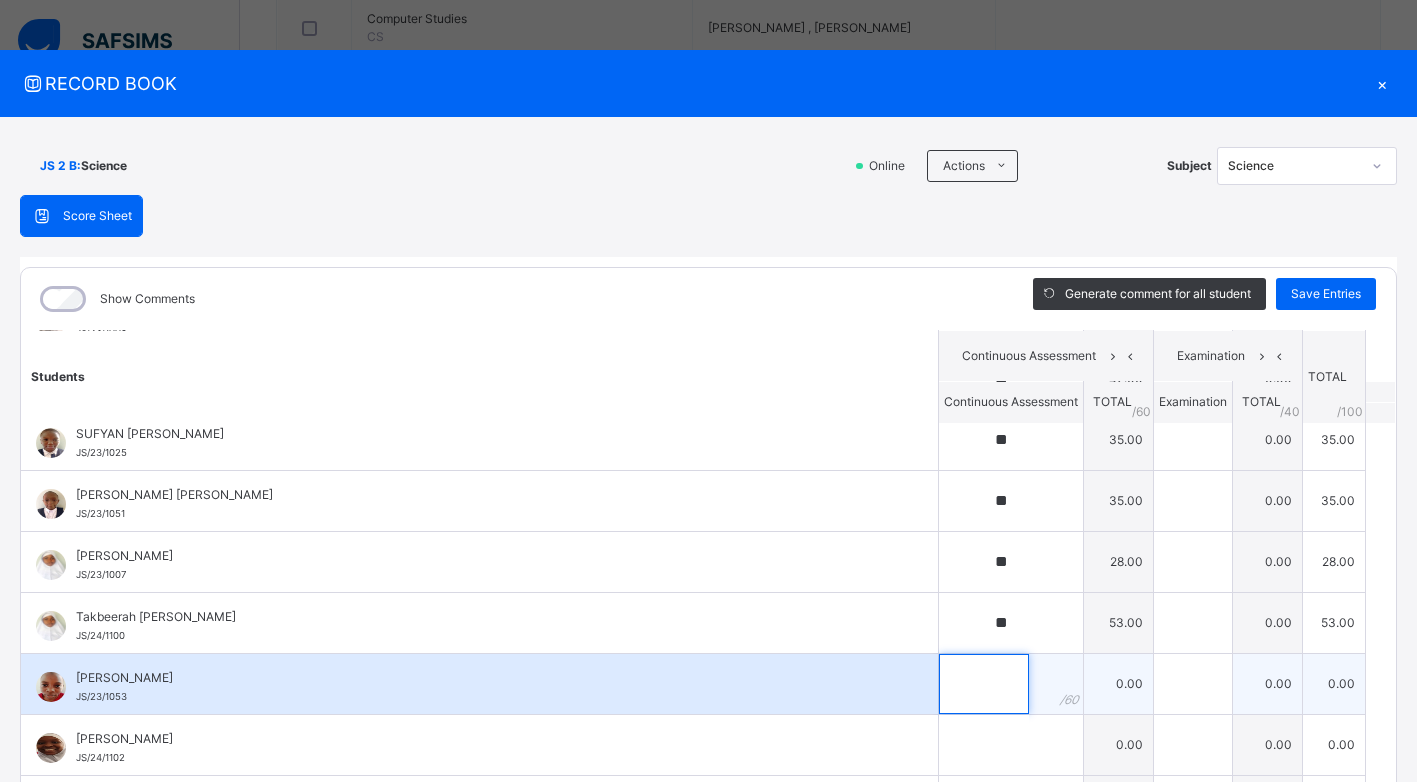 click at bounding box center (984, 684) 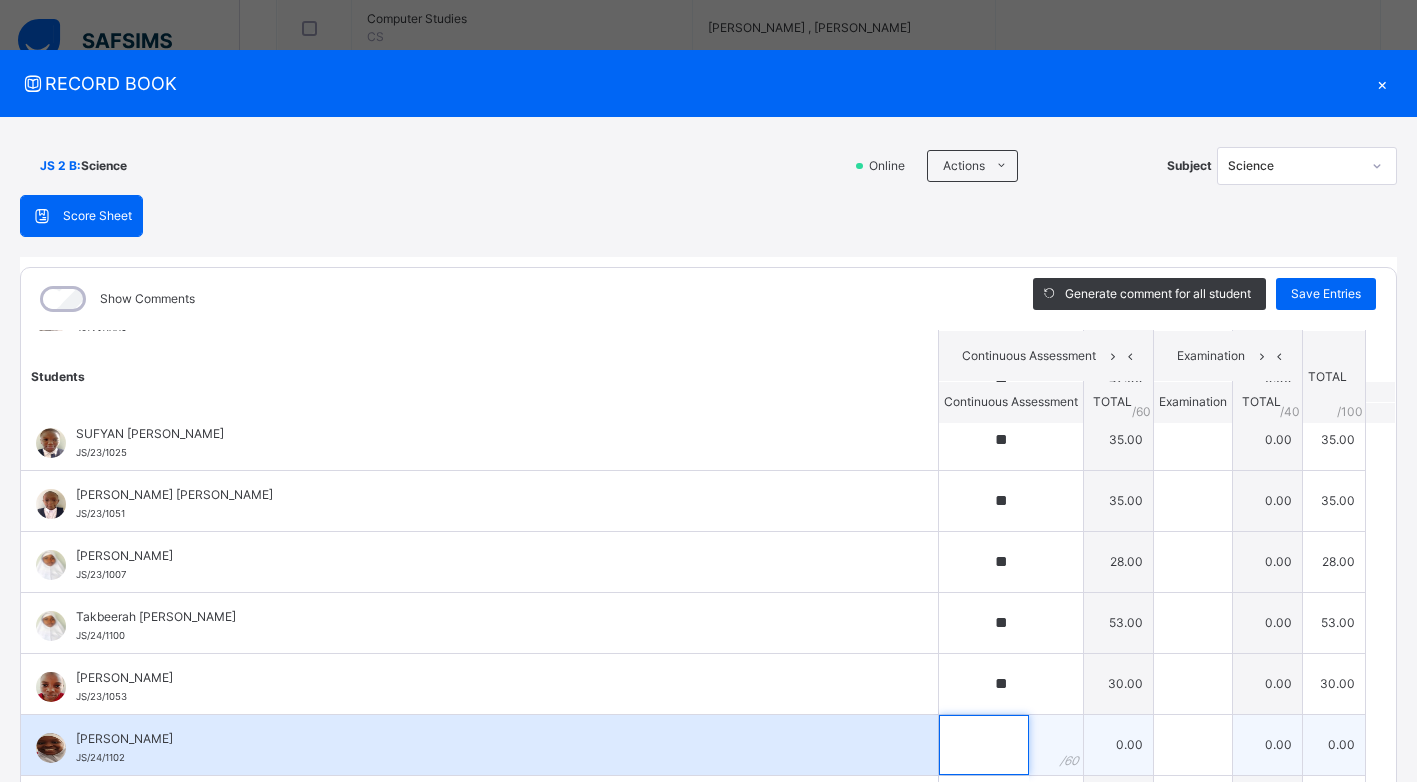 click at bounding box center (984, 745) 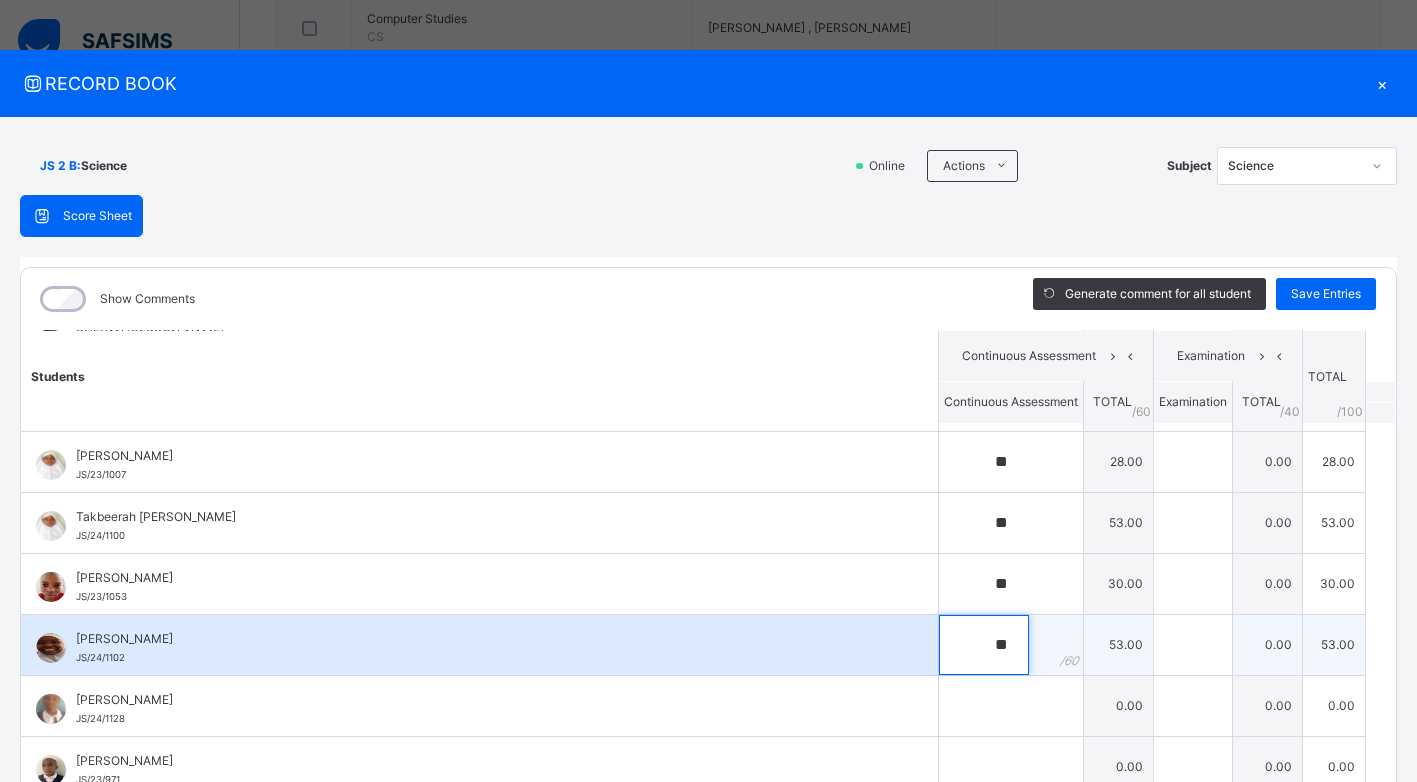 scroll, scrollTop: 1729, scrollLeft: 0, axis: vertical 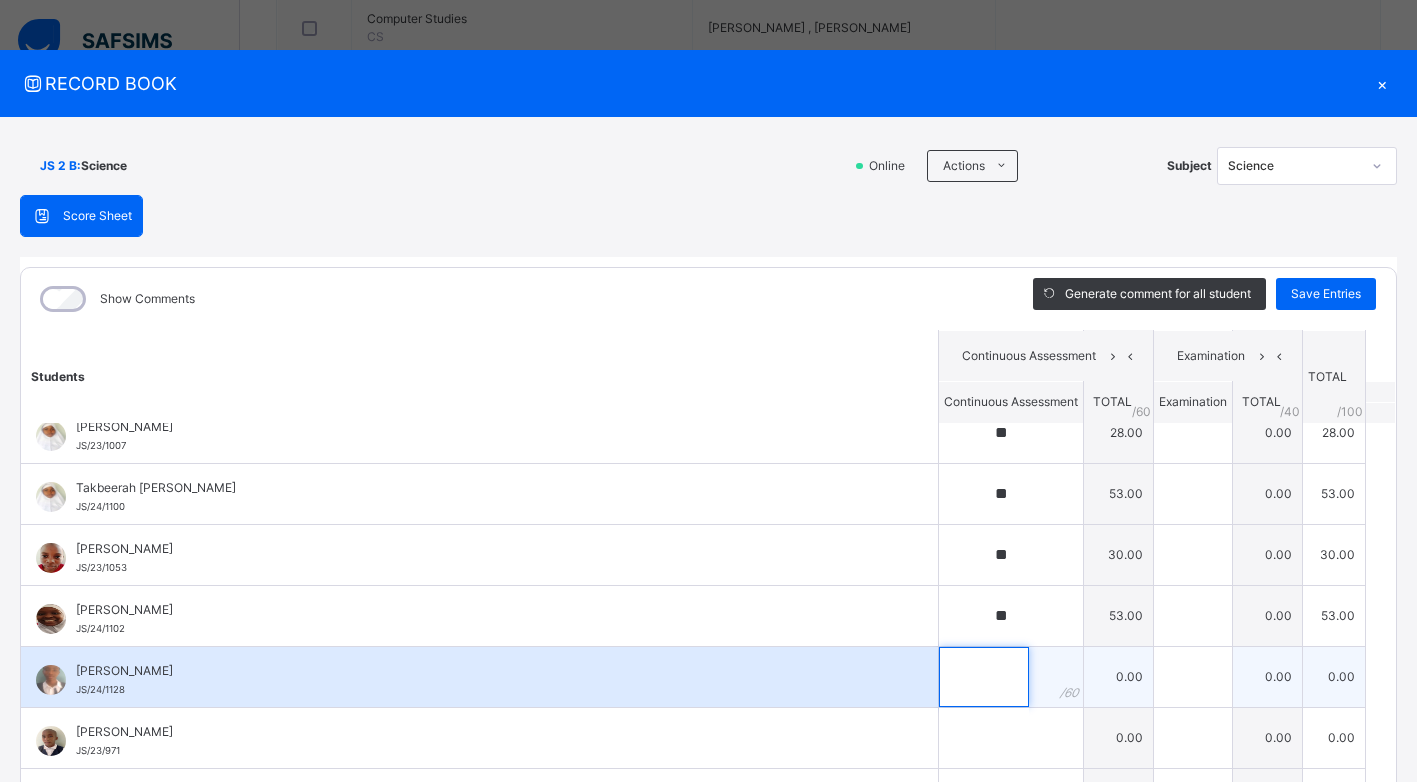 click at bounding box center (984, 677) 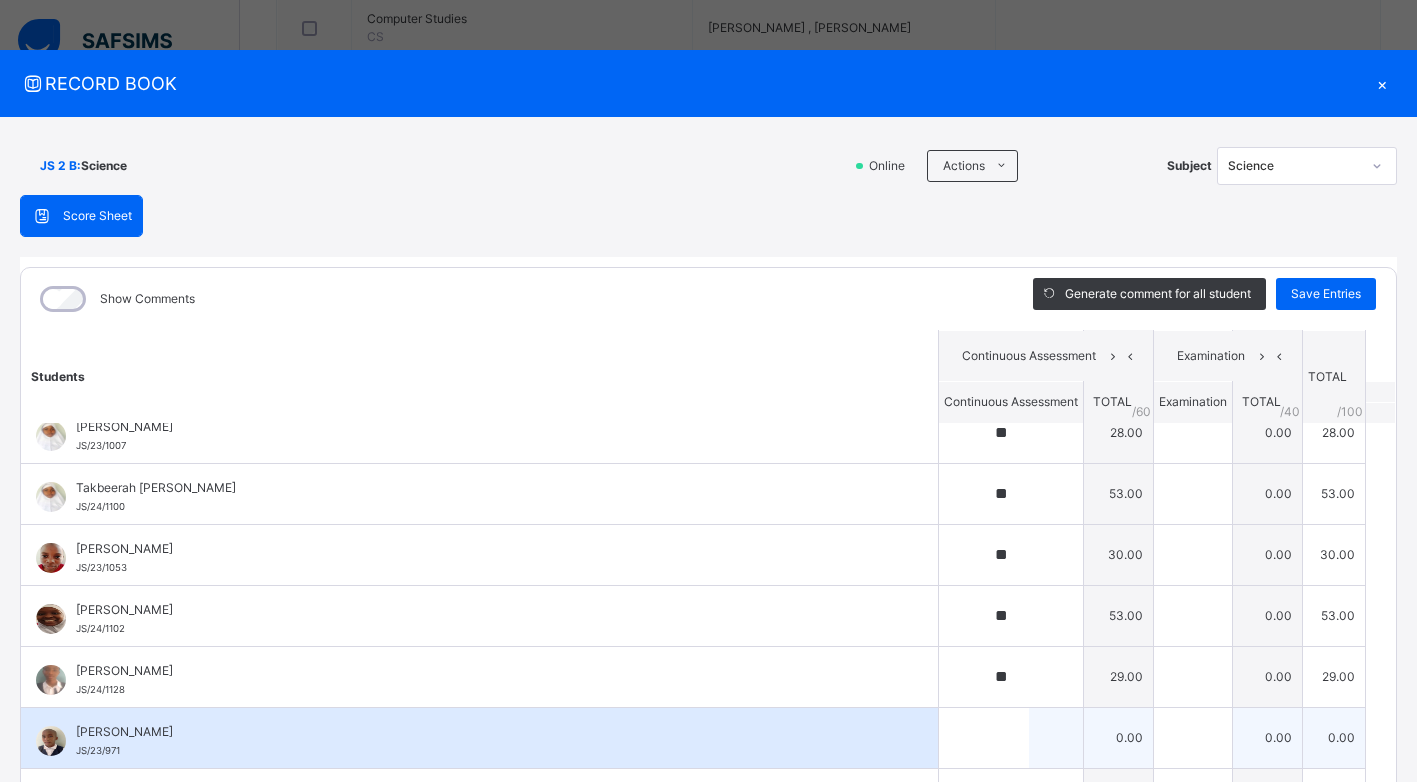click at bounding box center [1011, 738] 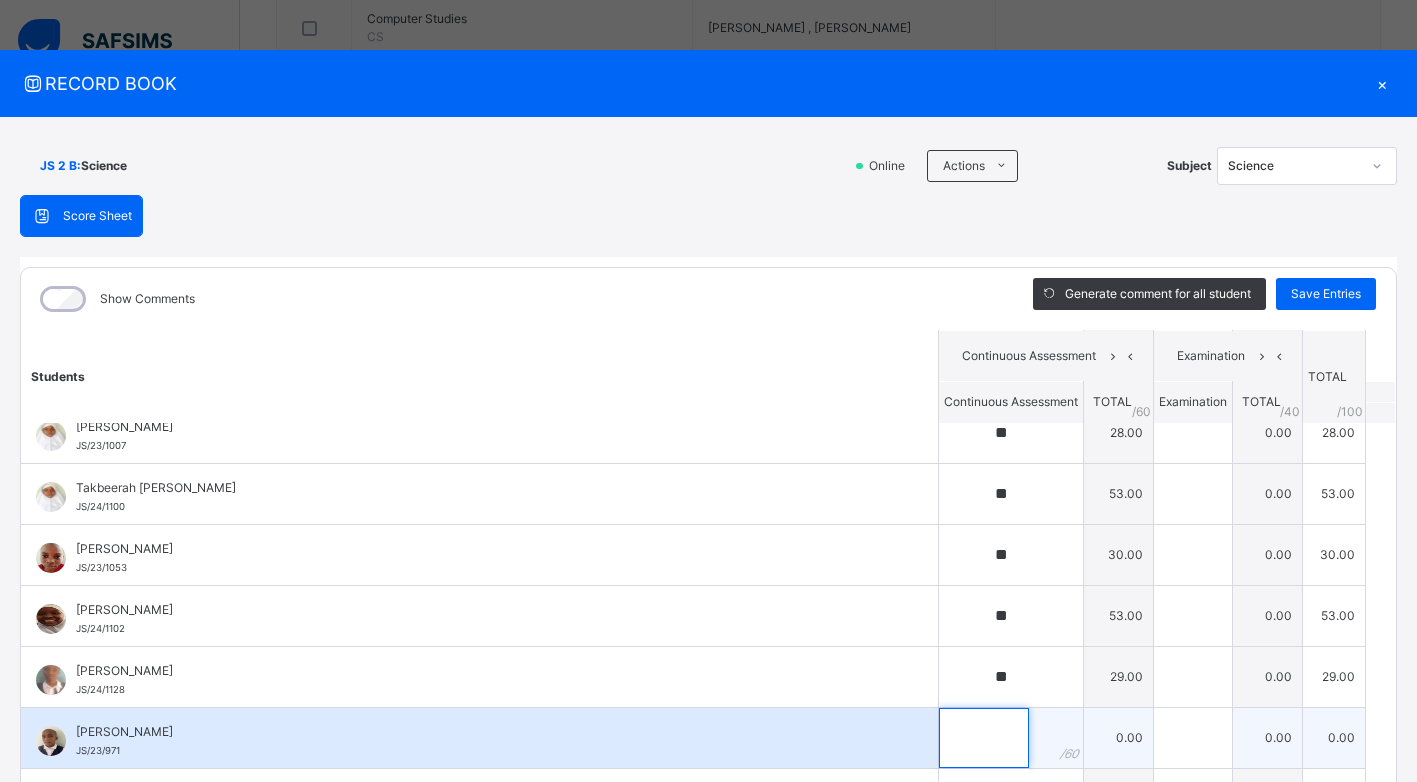 click at bounding box center (984, 738) 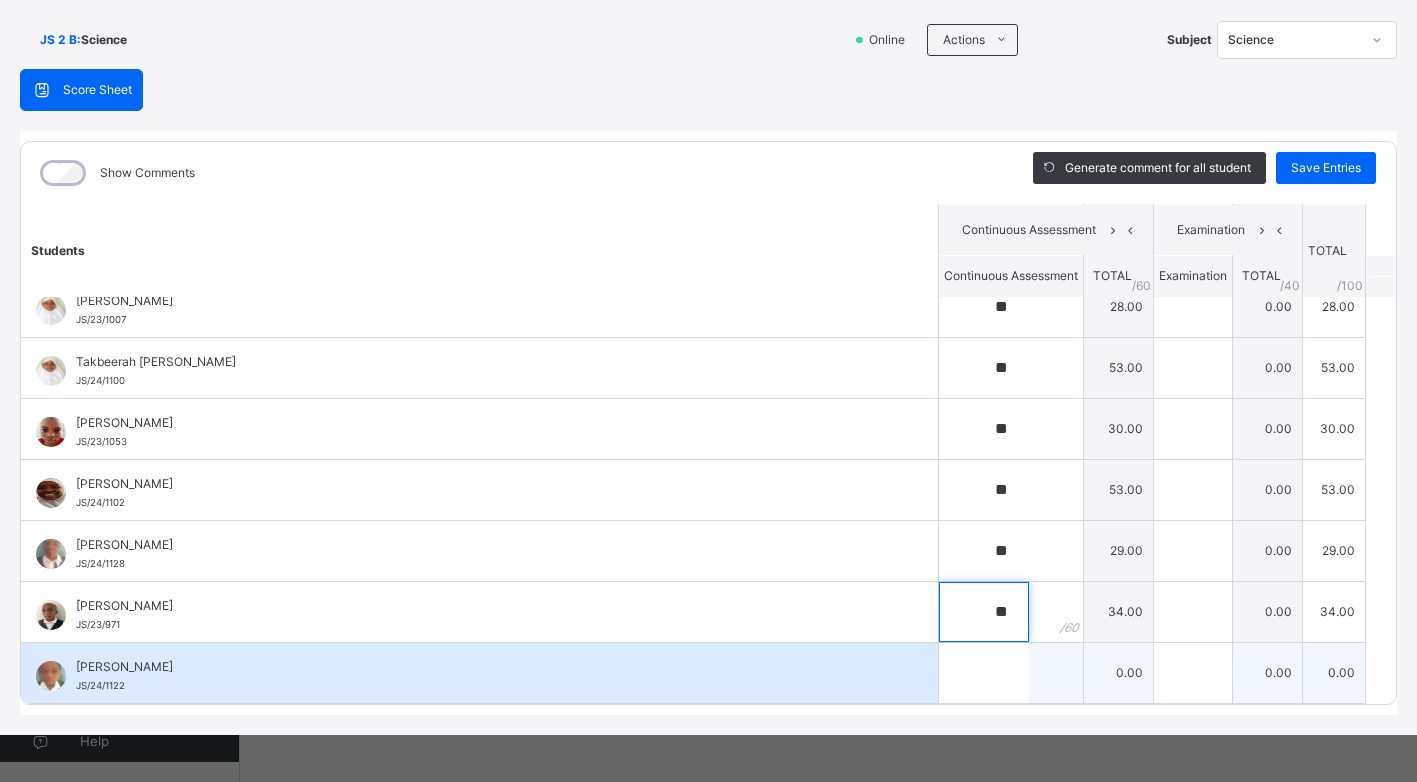 scroll, scrollTop: 129, scrollLeft: 0, axis: vertical 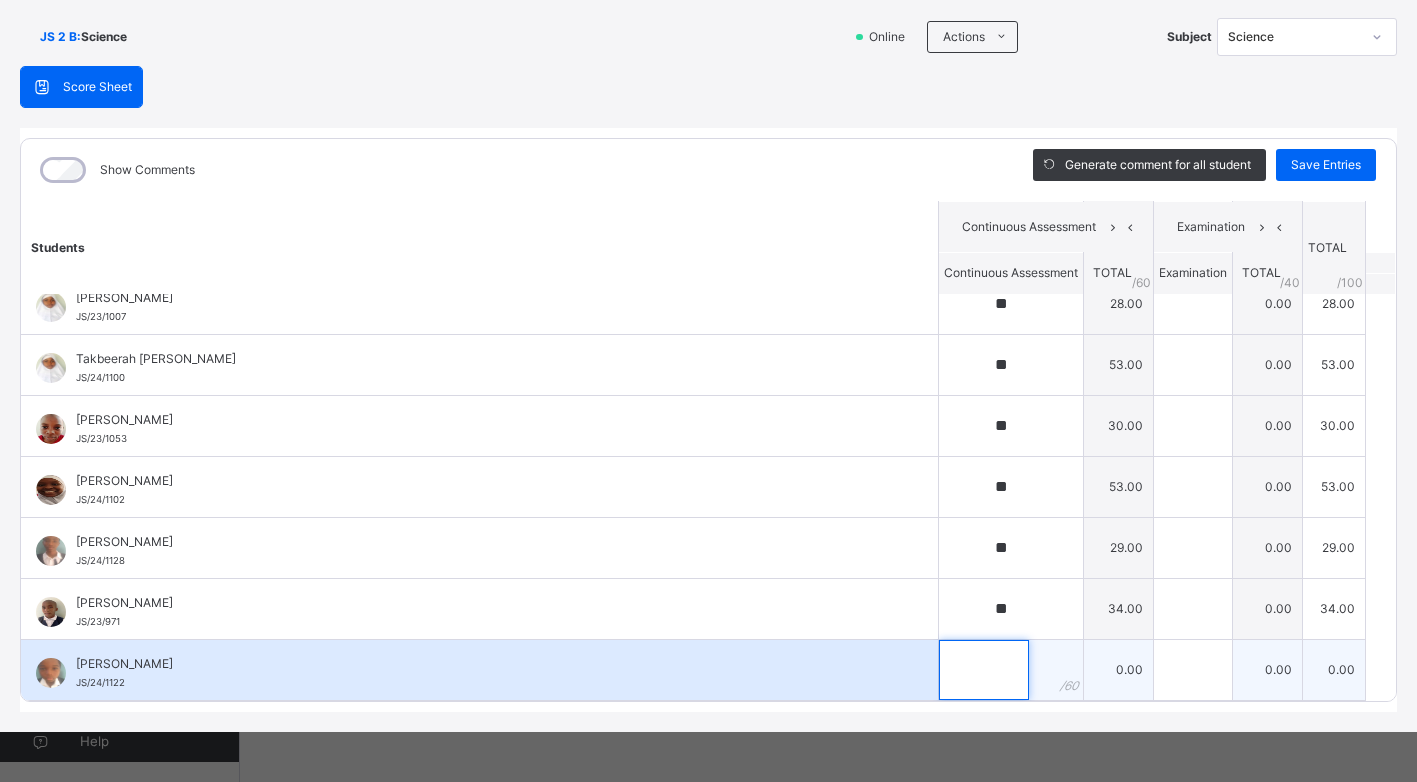 click at bounding box center (984, 670) 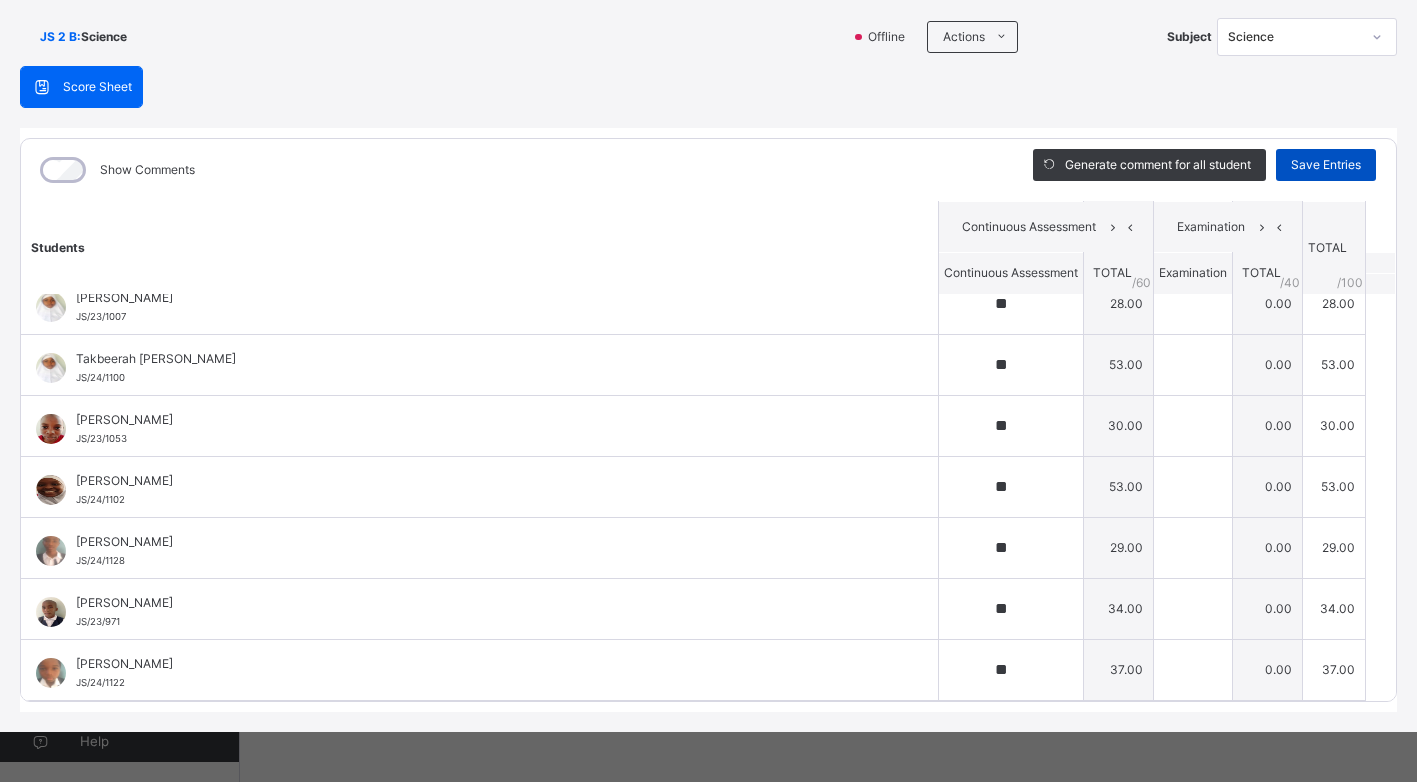 click on "Save Entries" at bounding box center [1326, 165] 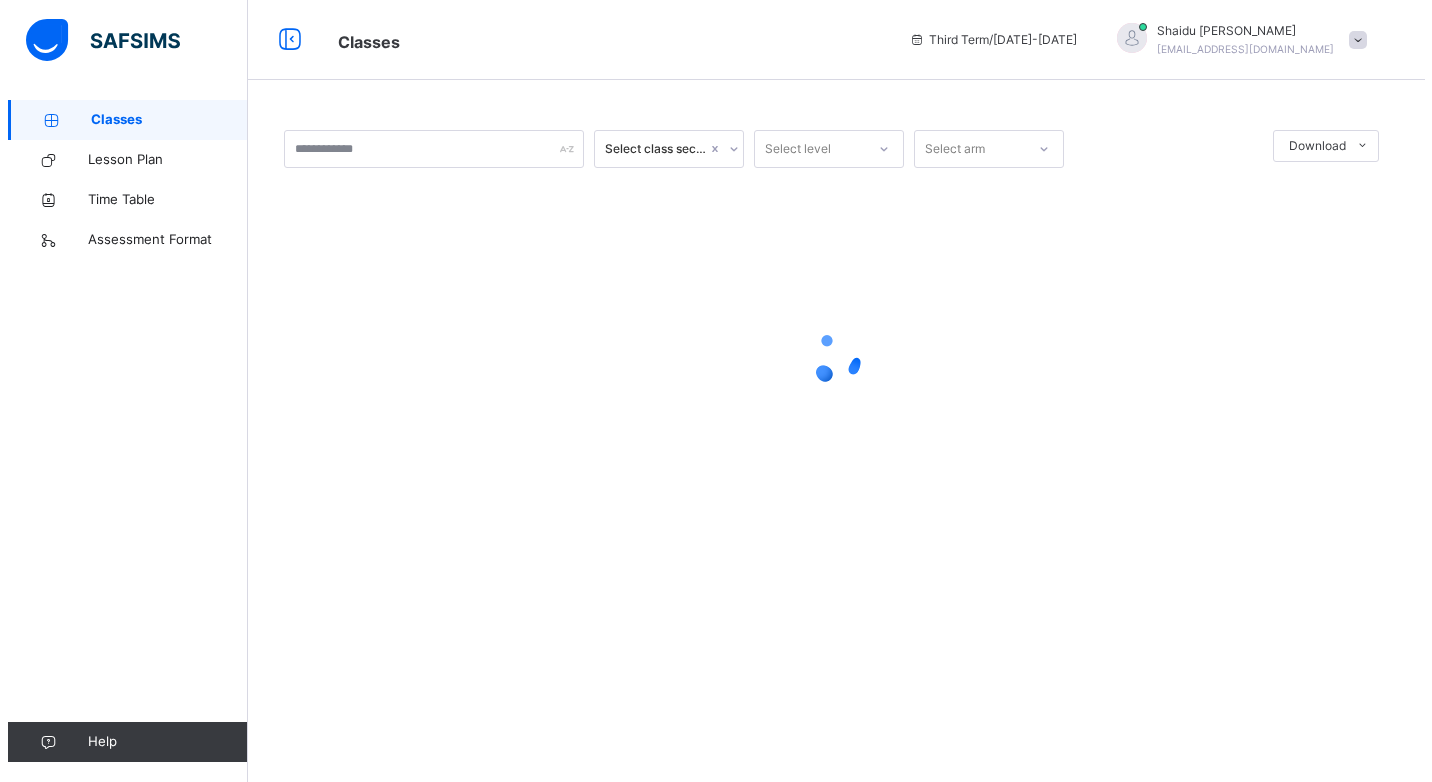 scroll, scrollTop: 0, scrollLeft: 0, axis: both 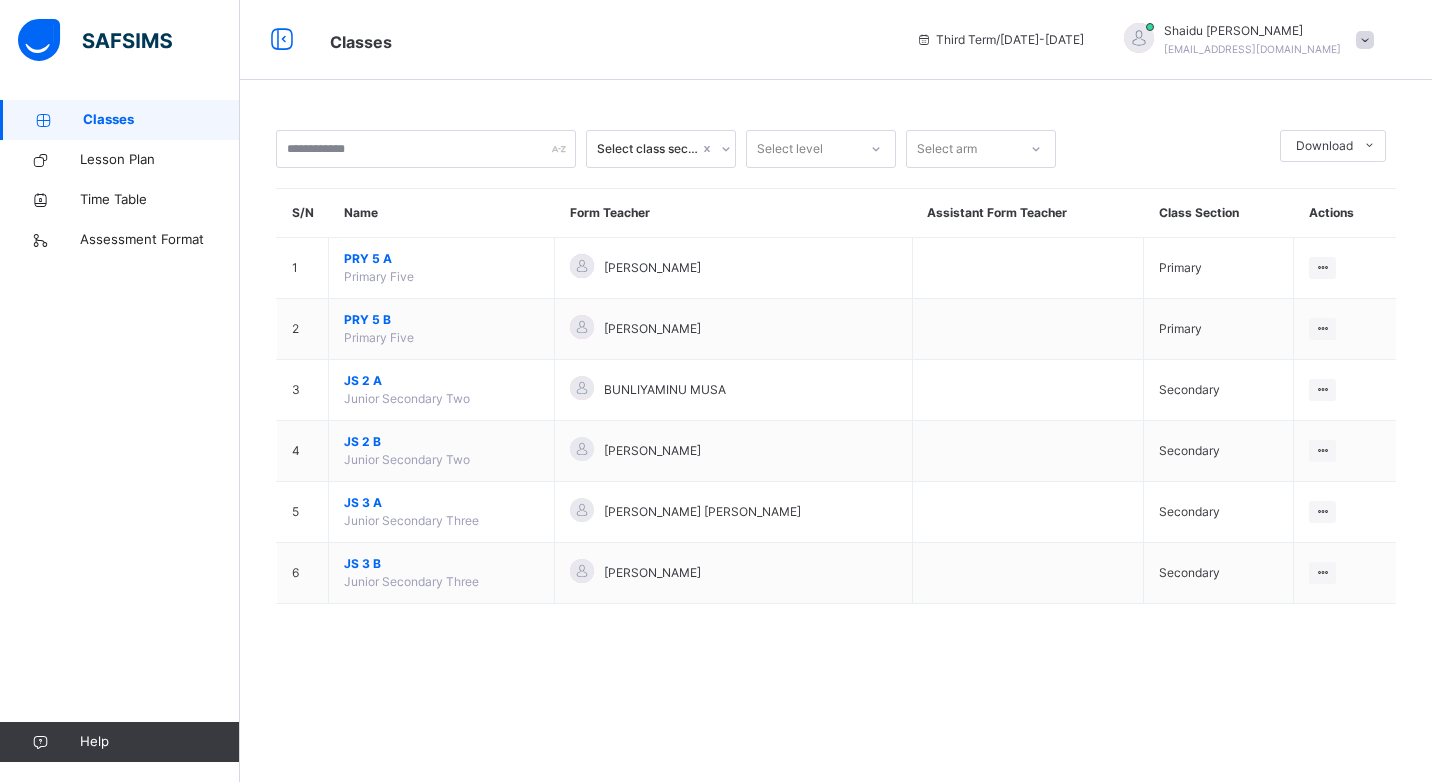 click at bounding box center (1365, 40) 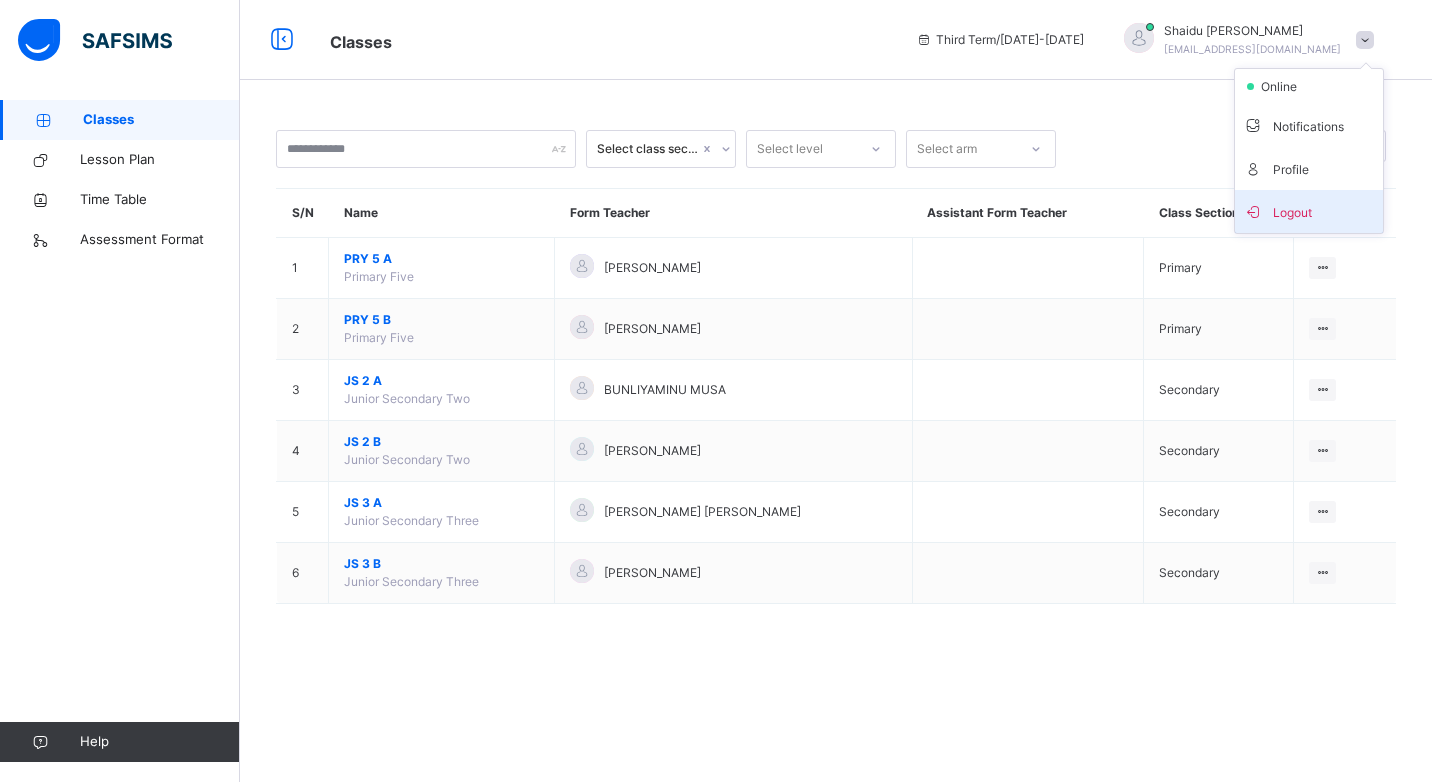 click on "Logout" at bounding box center [1309, 211] 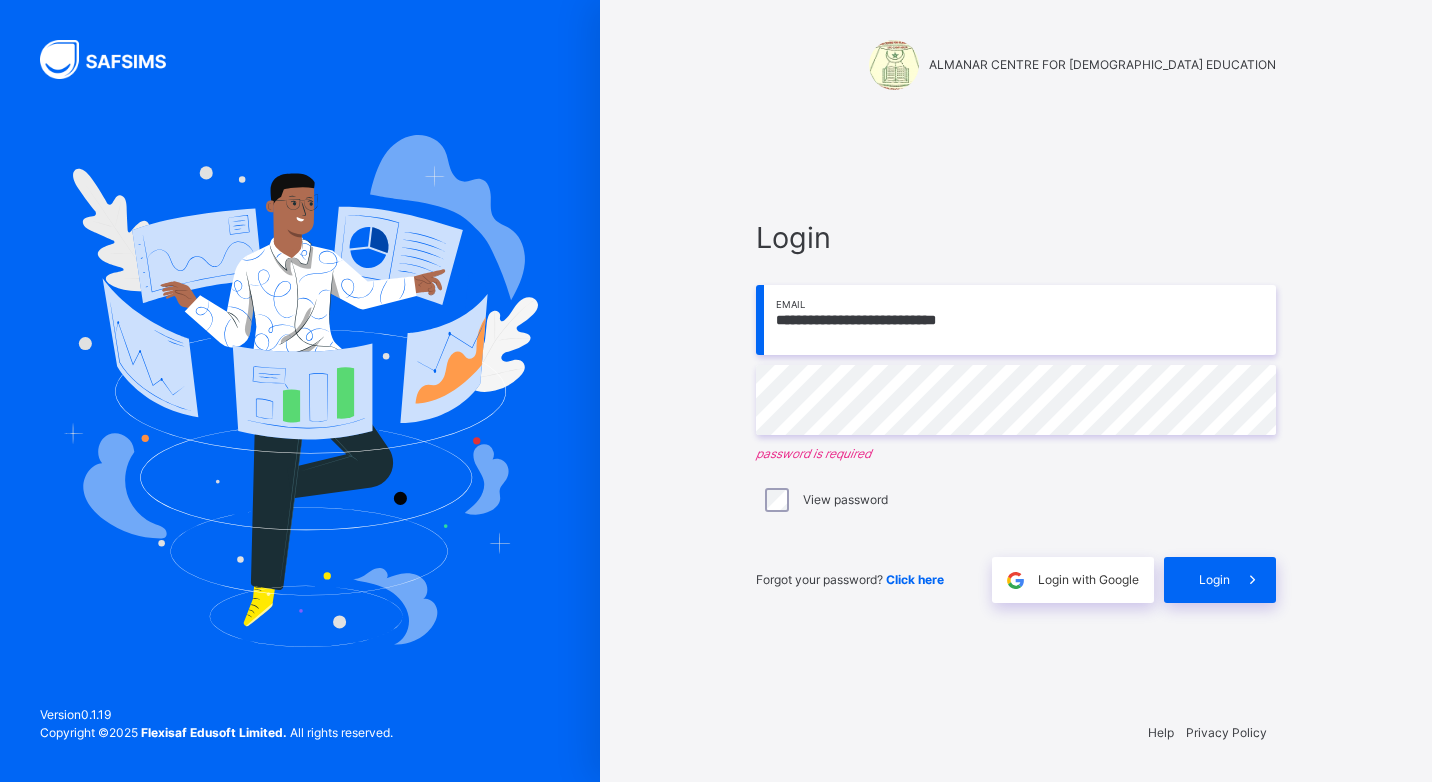 click on "**********" at bounding box center [1016, 320] 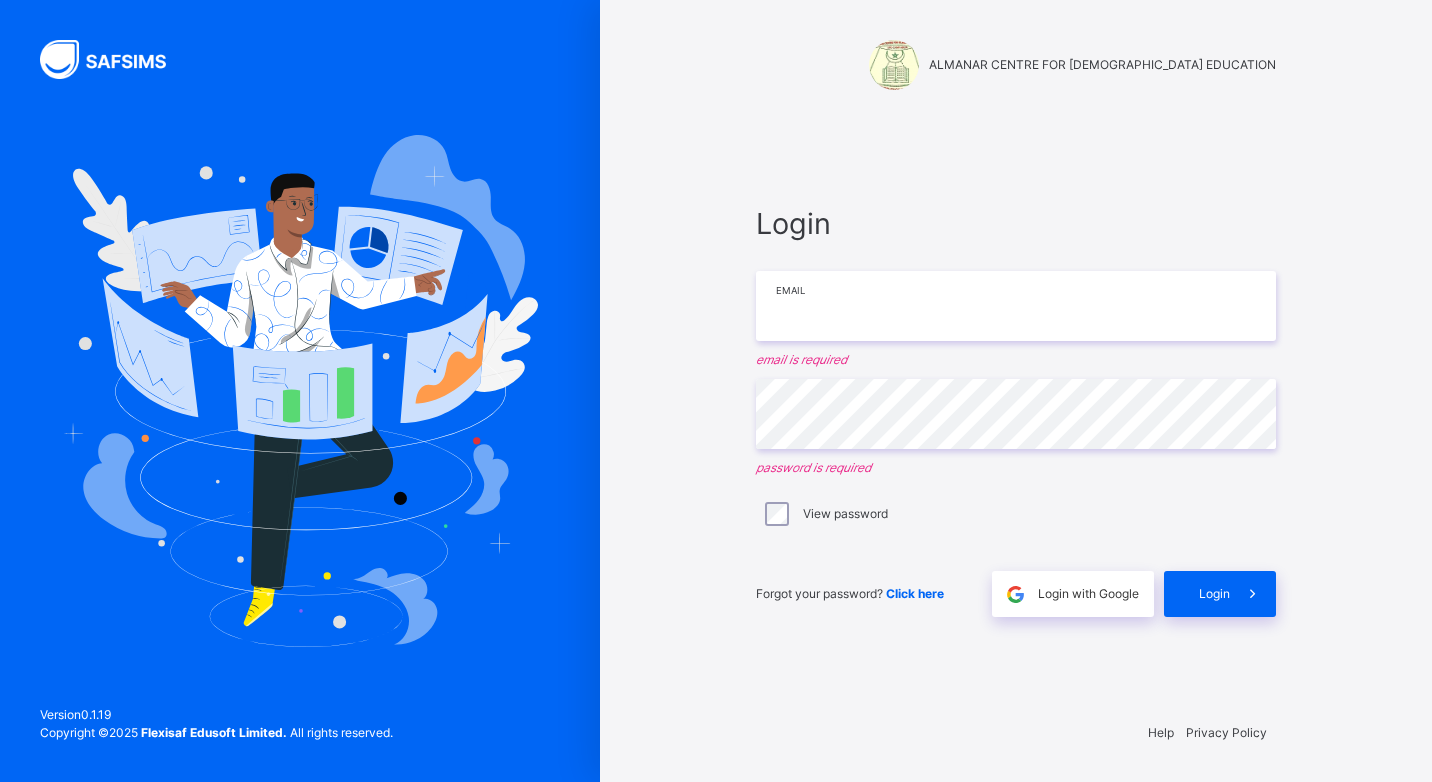 click at bounding box center [1016, 306] 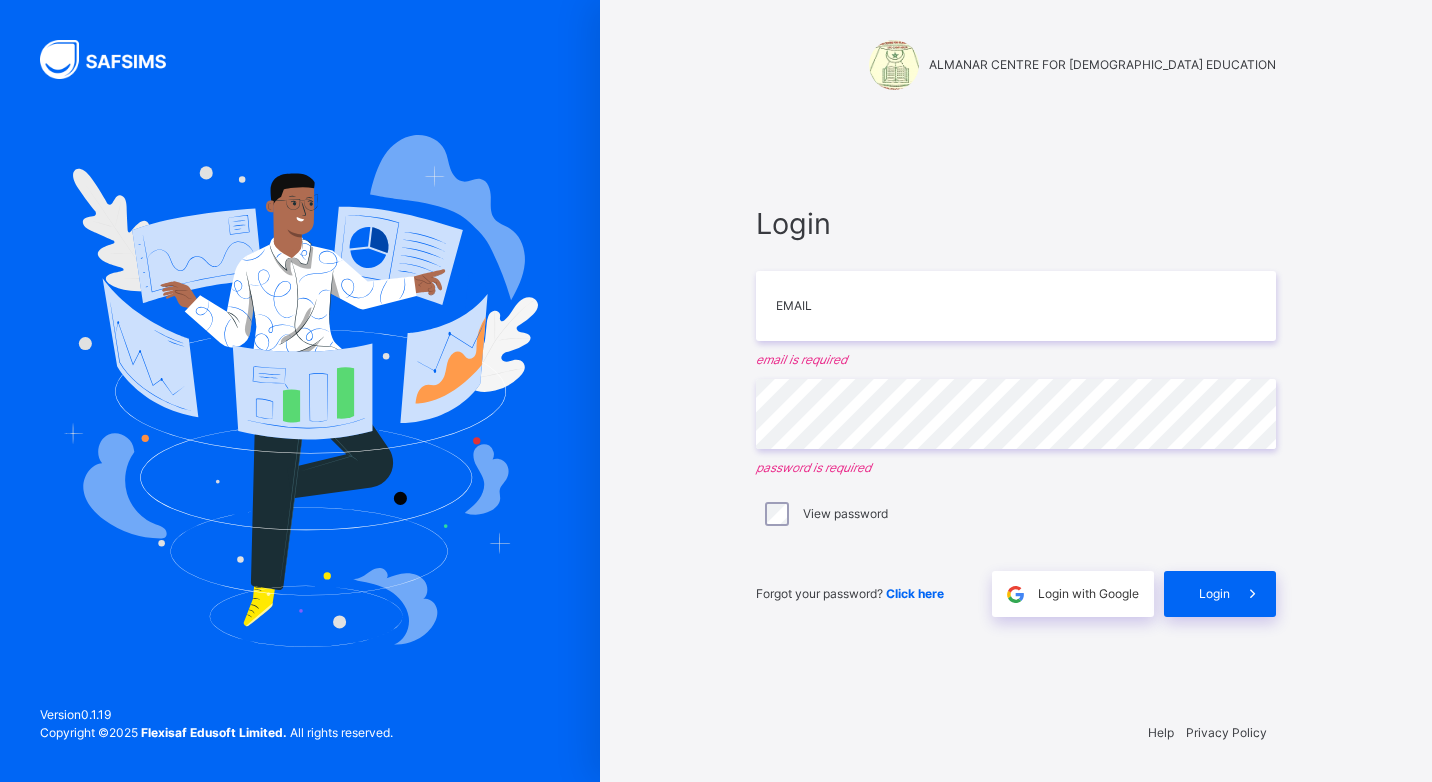 click on "ALMANAR CENTRE FOR [DEMOGRAPHIC_DATA] EDUCATION Login Email email is required Password password is required View password Forgot your password?   Click here Login with Google Login   Help       Privacy Policy     Version  0.1.19 Copyright ©  2025   Flexisaf Edusoft Limited.   All rights reserved." at bounding box center (1016, 391) 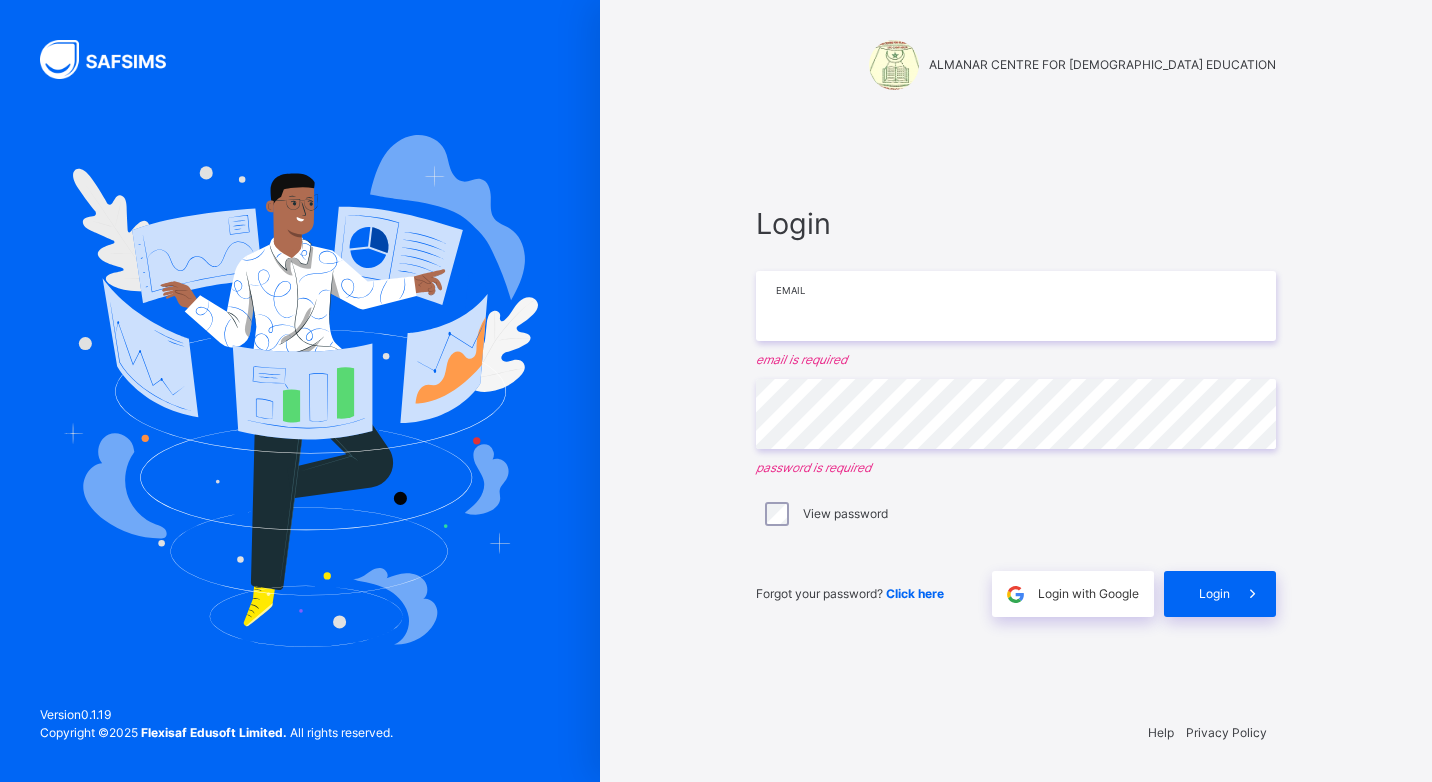 click at bounding box center [1016, 306] 